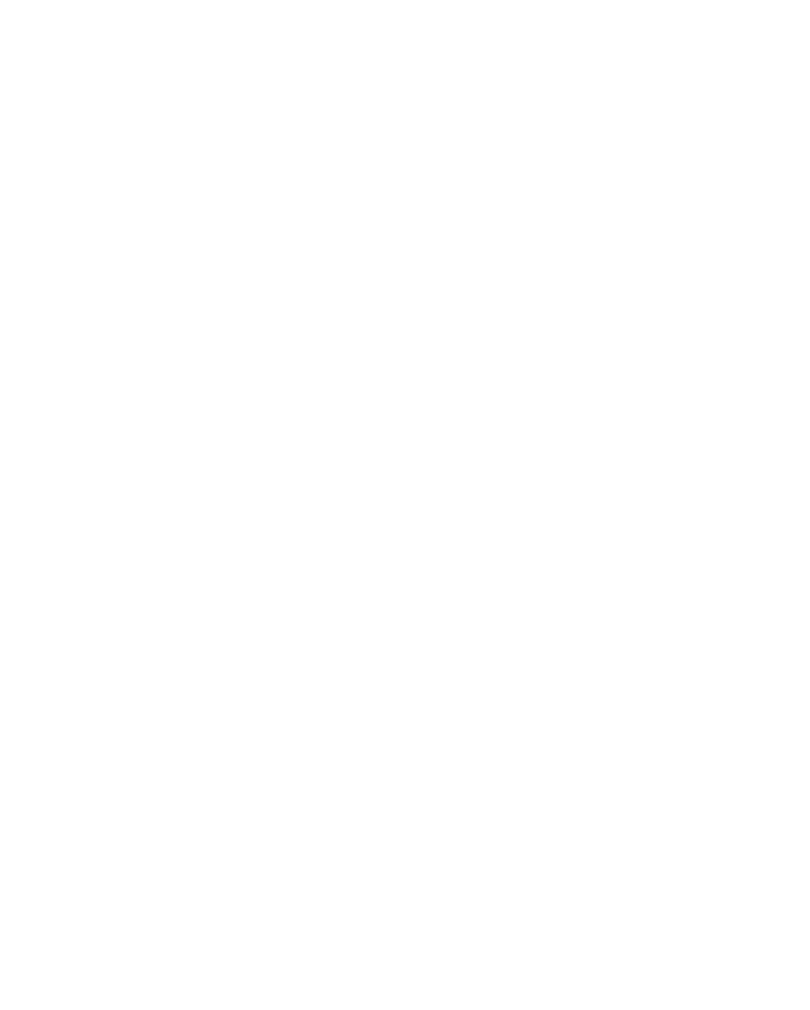 scroll, scrollTop: 0, scrollLeft: 0, axis: both 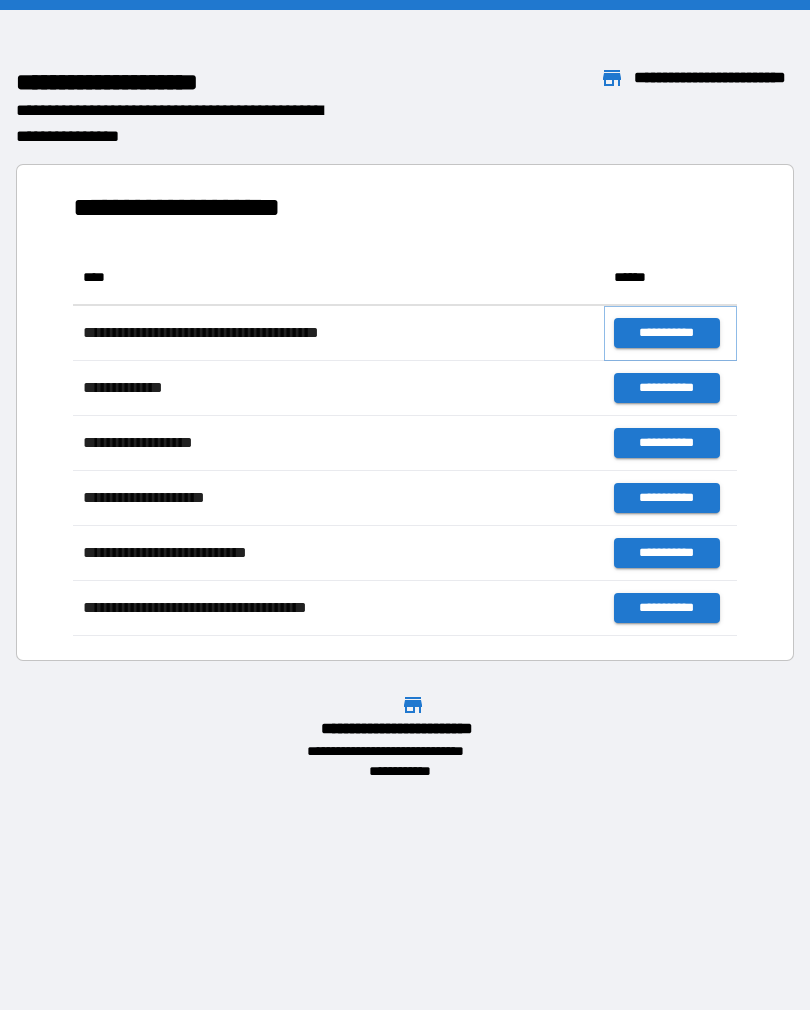click on "**********" at bounding box center (666, 333) 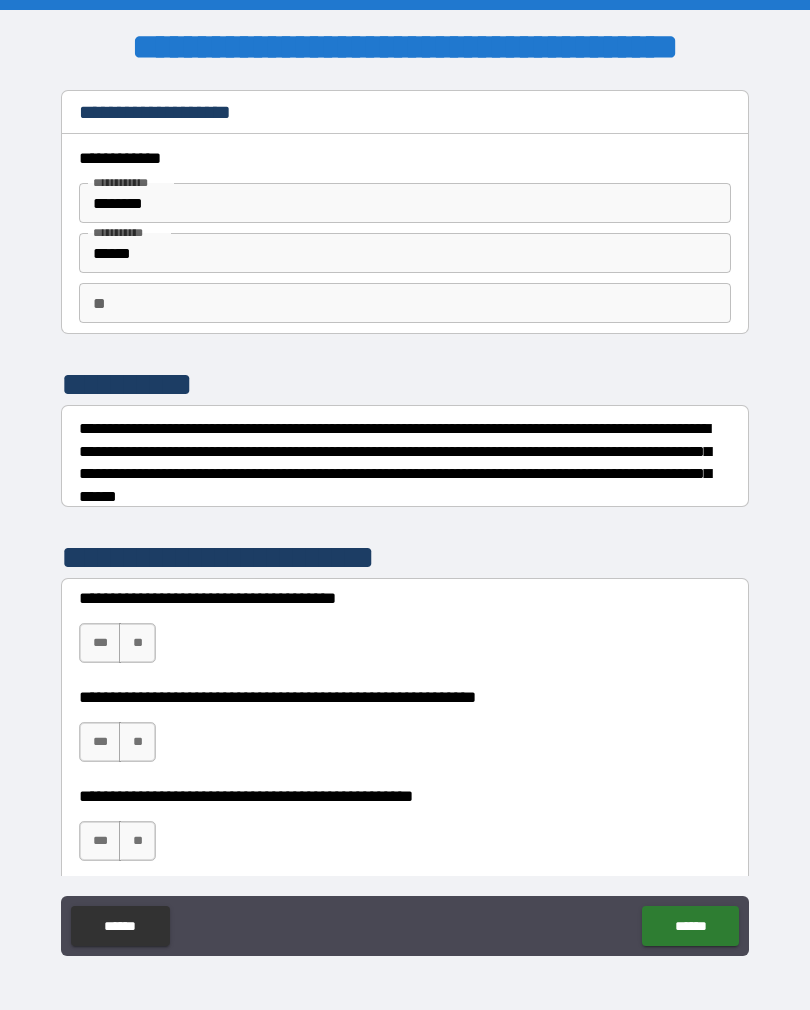 click on "**" at bounding box center [137, 643] 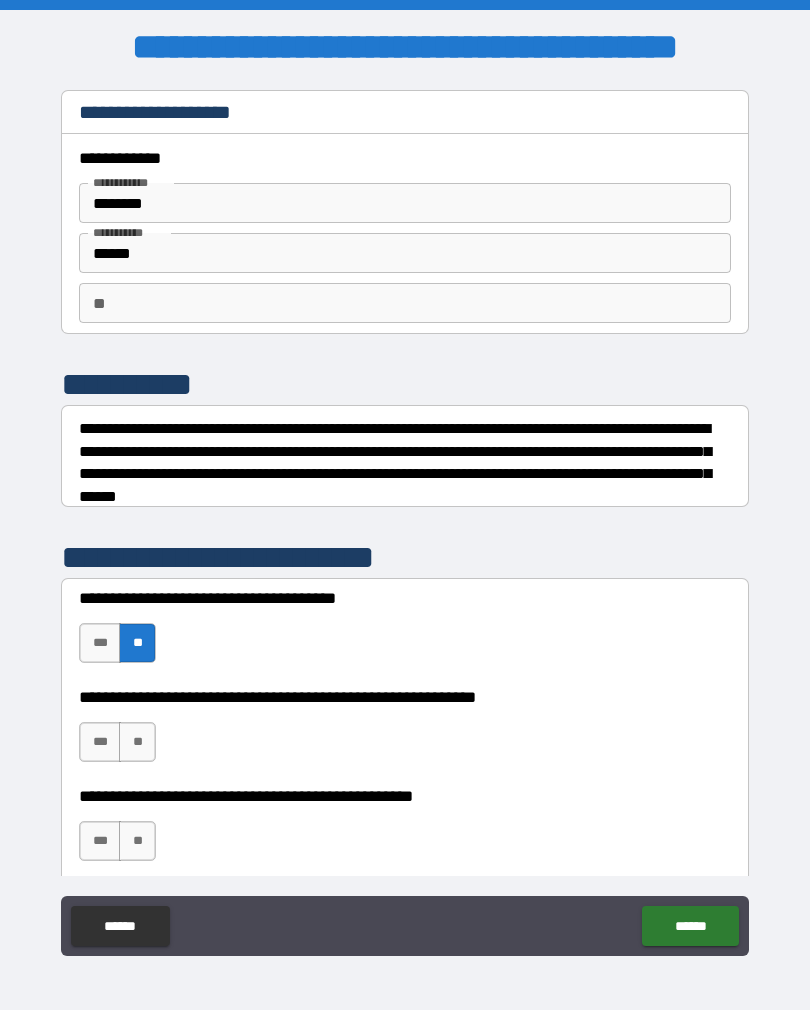 click on "**" at bounding box center (137, 742) 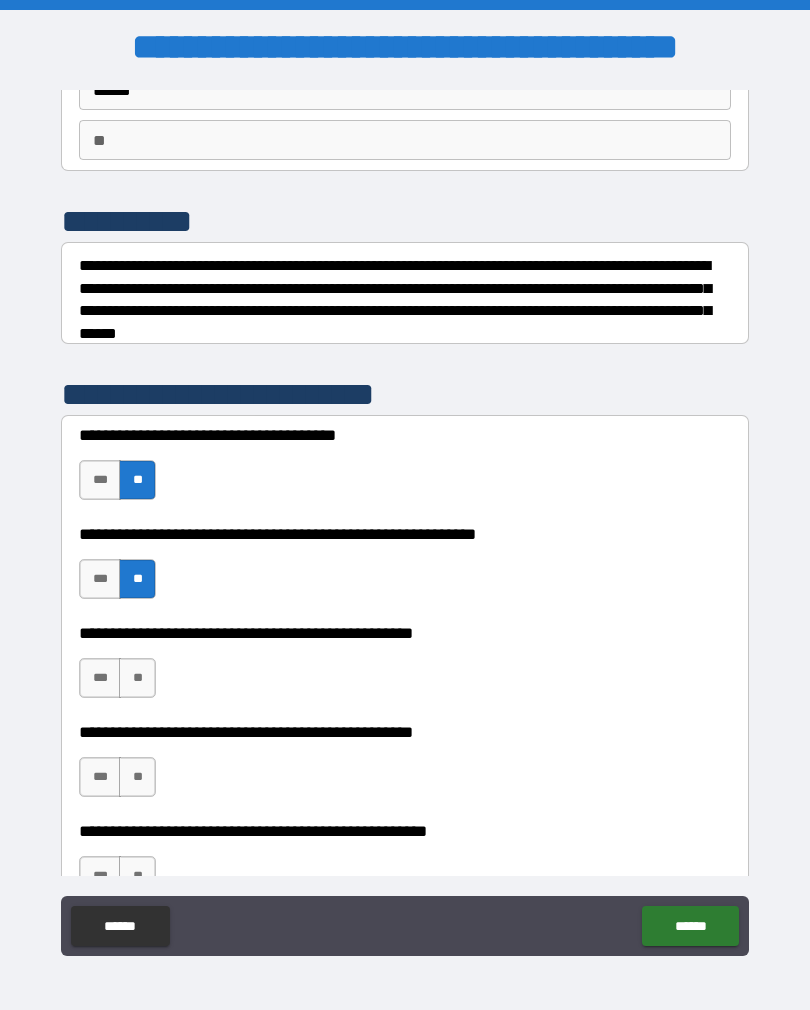 scroll, scrollTop: 212, scrollLeft: 0, axis: vertical 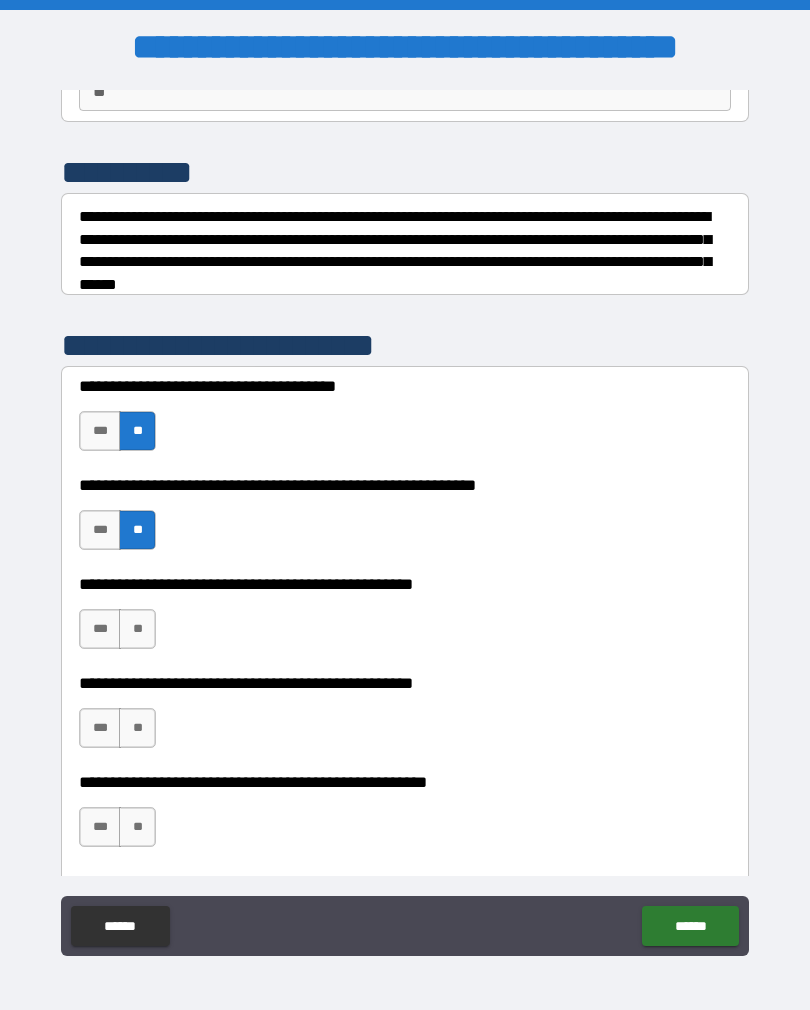 click on "**" at bounding box center [137, 629] 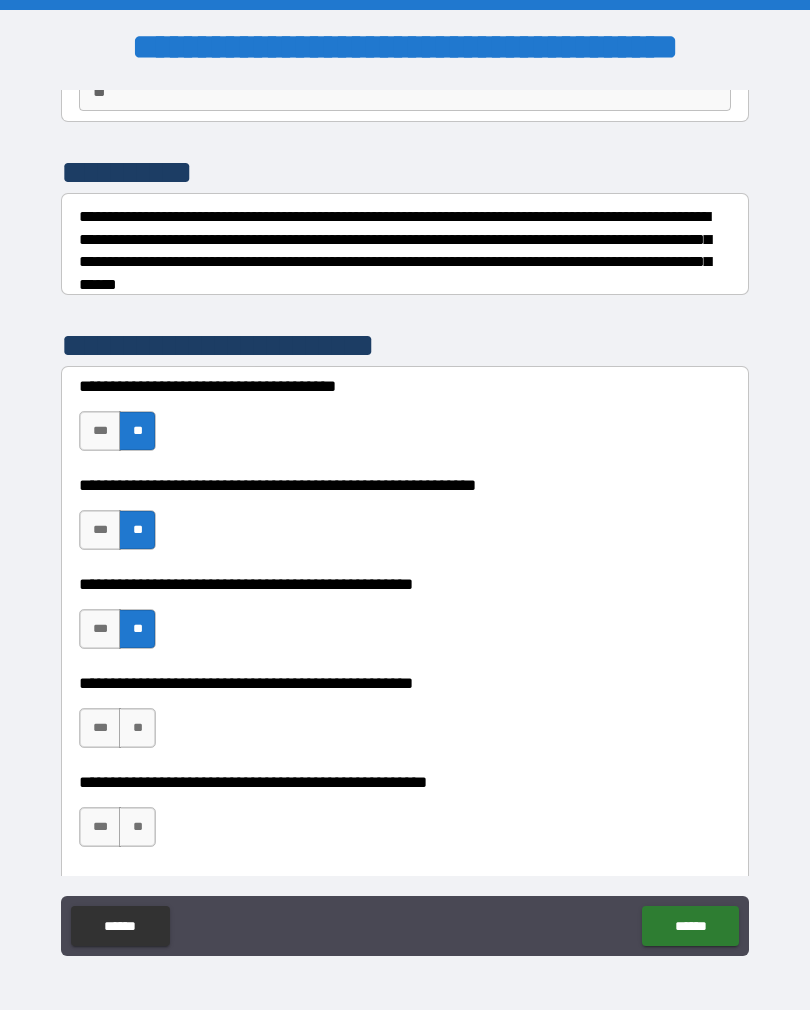 click on "**" at bounding box center (137, 728) 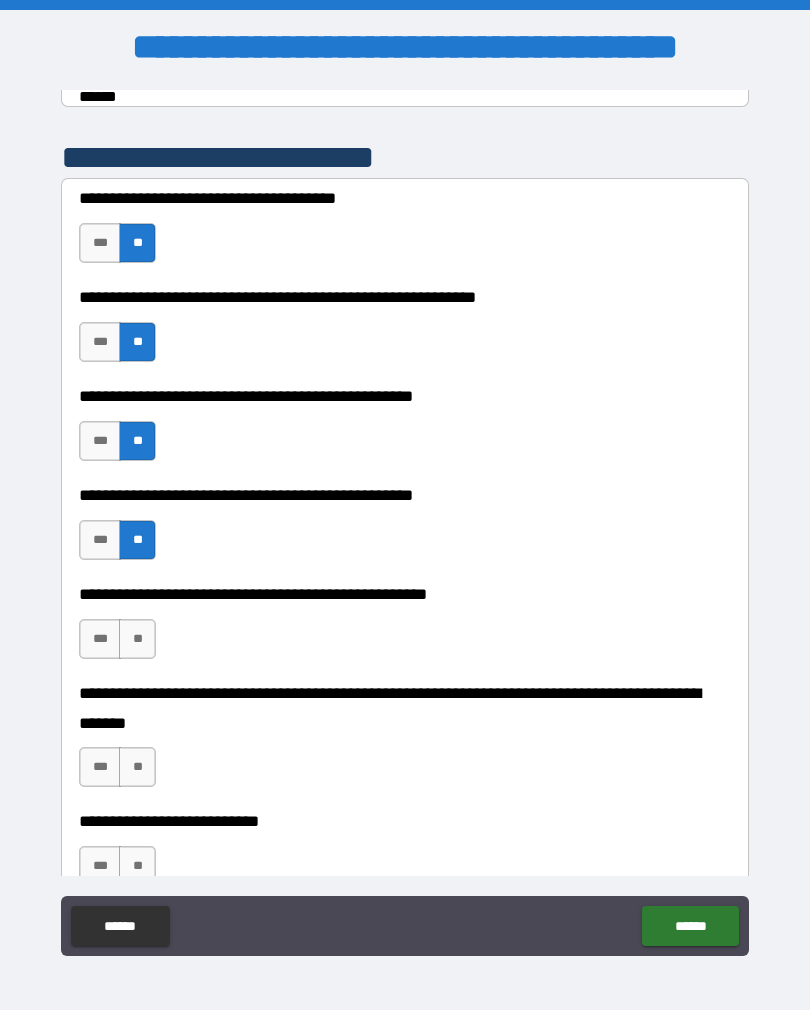 scroll, scrollTop: 404, scrollLeft: 0, axis: vertical 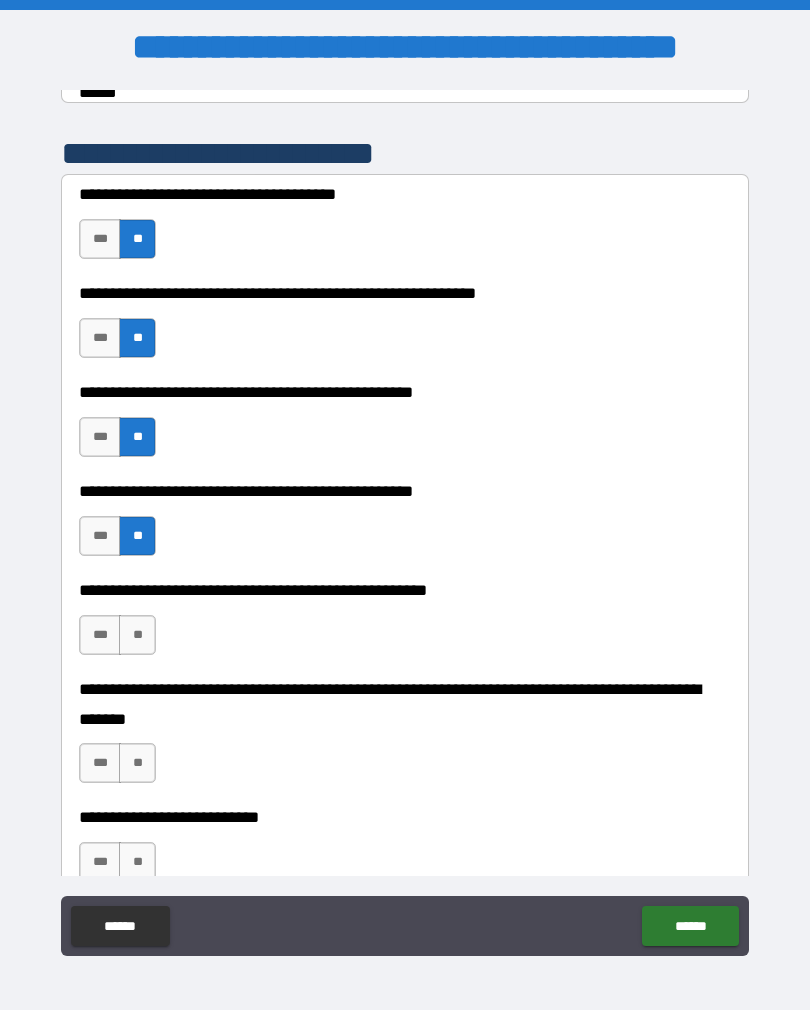 click on "**" at bounding box center (137, 635) 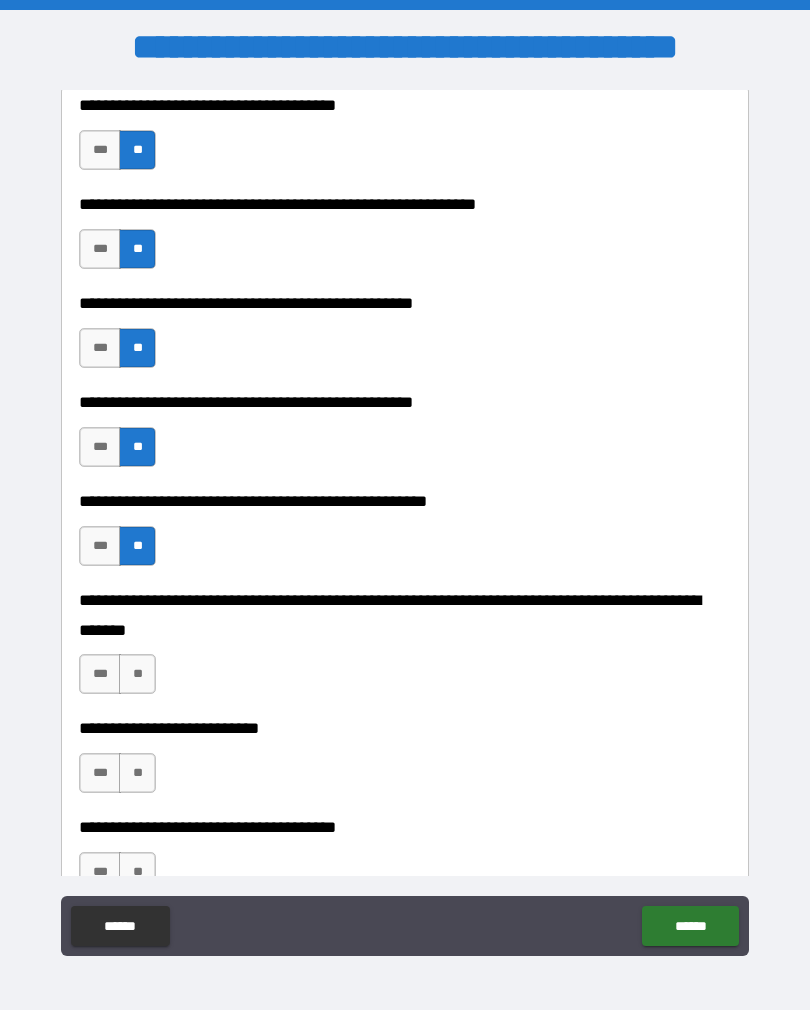 scroll, scrollTop: 499, scrollLeft: 0, axis: vertical 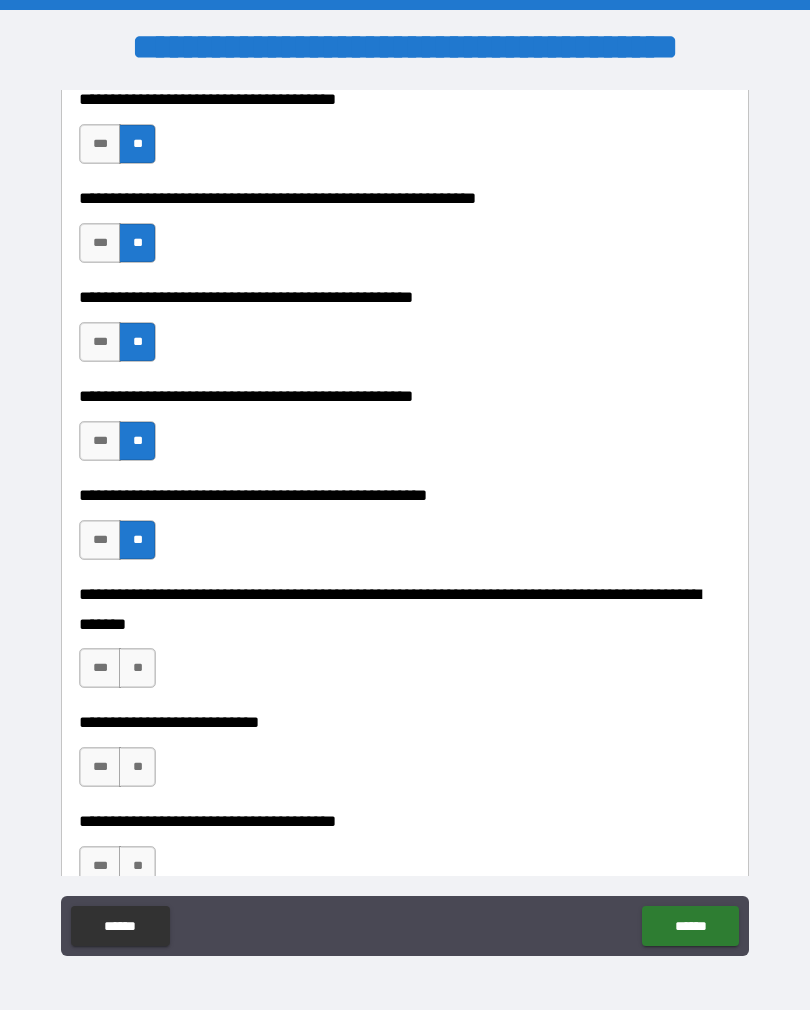 click on "**" at bounding box center [137, 668] 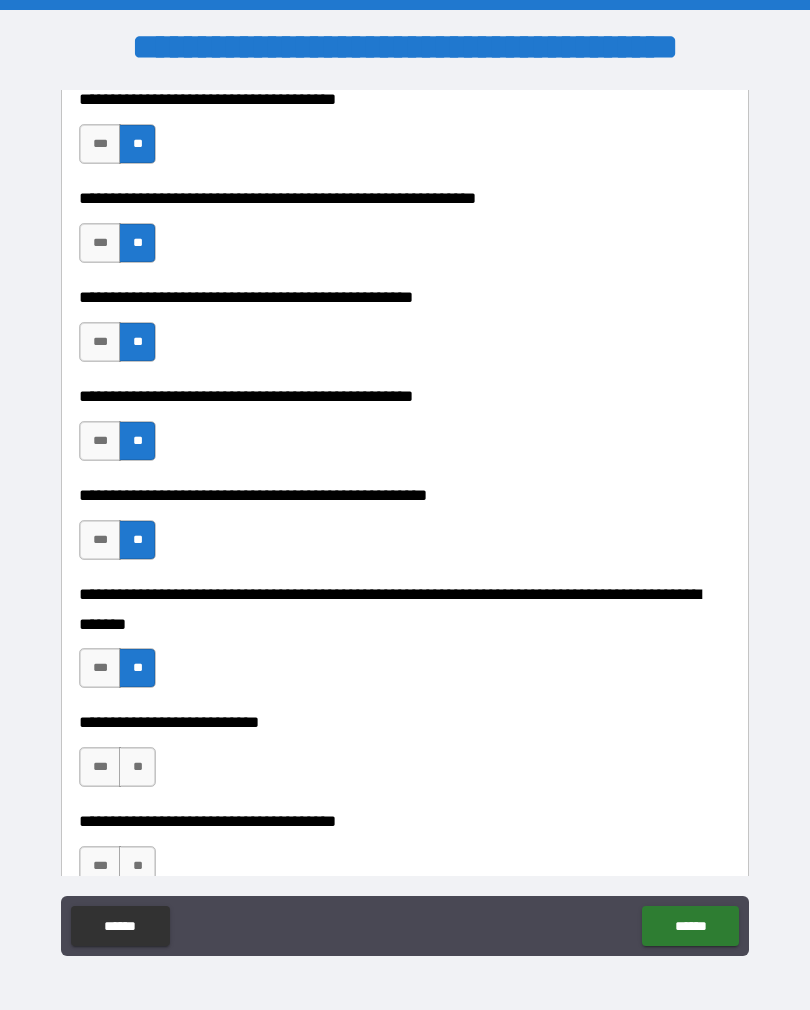click on "**" at bounding box center (137, 767) 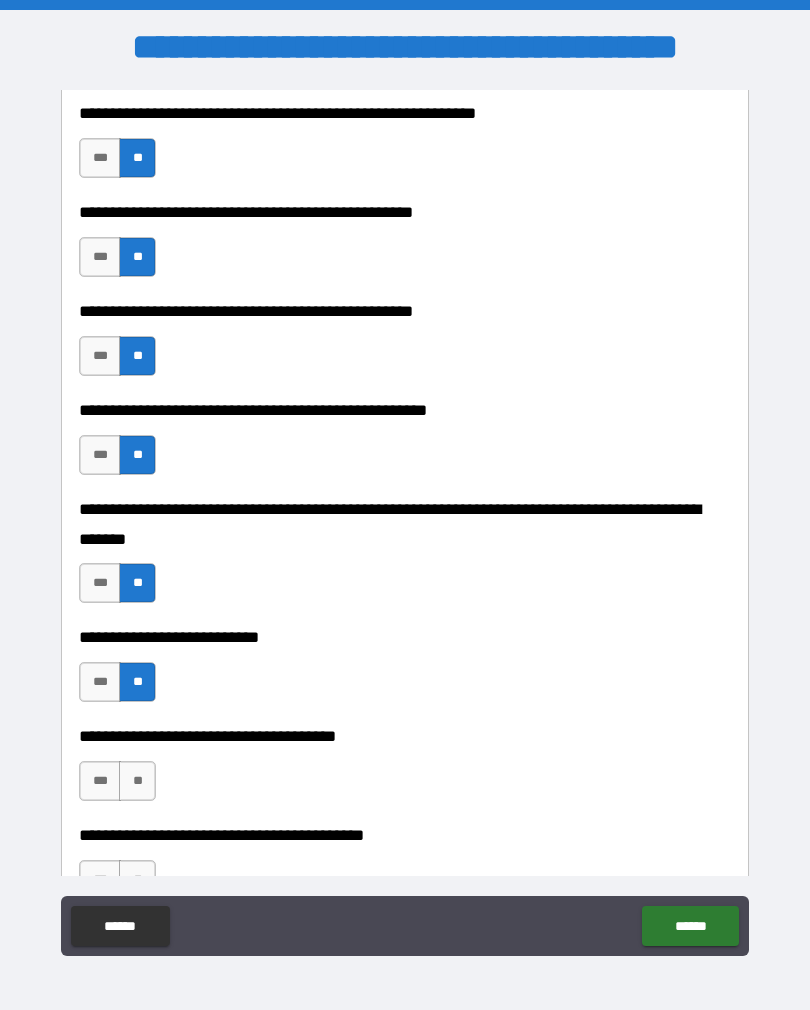 click on "**" at bounding box center [137, 781] 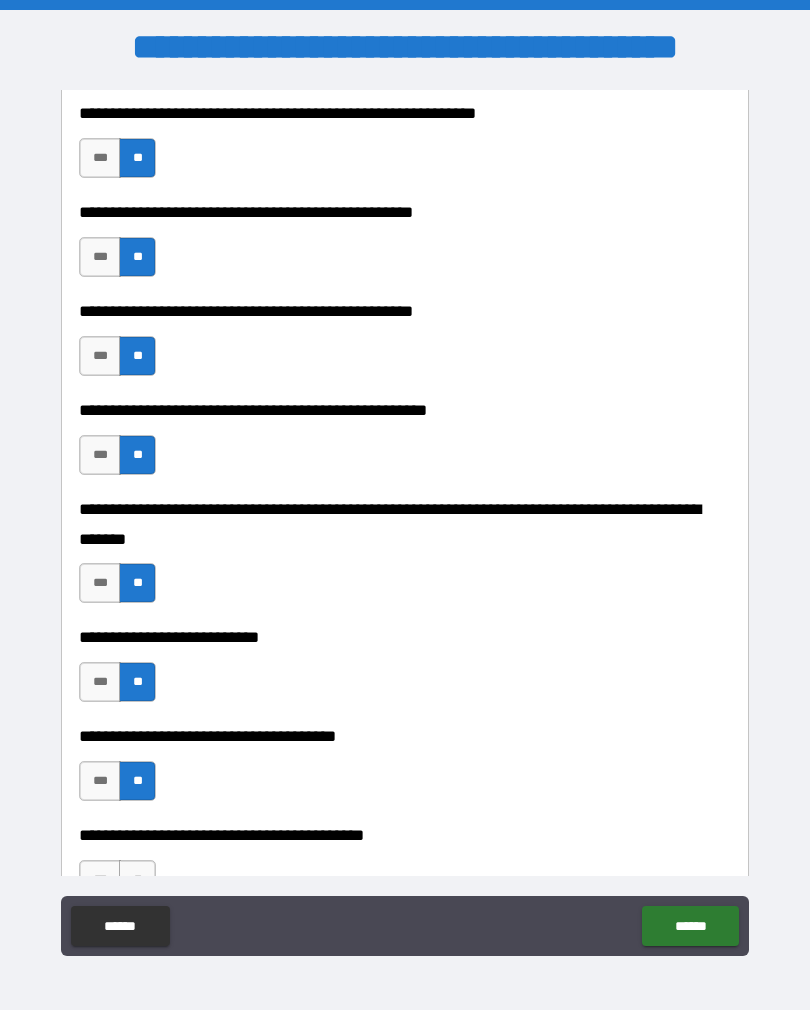 scroll, scrollTop: 683, scrollLeft: 0, axis: vertical 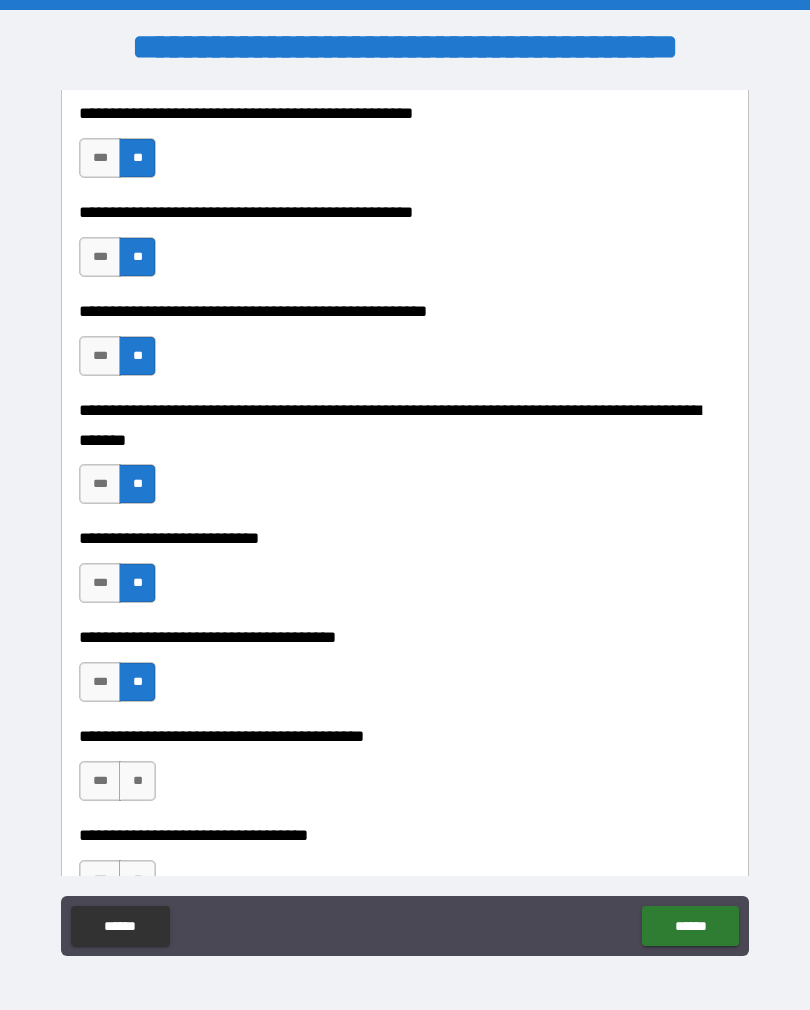 click on "***" at bounding box center (100, 781) 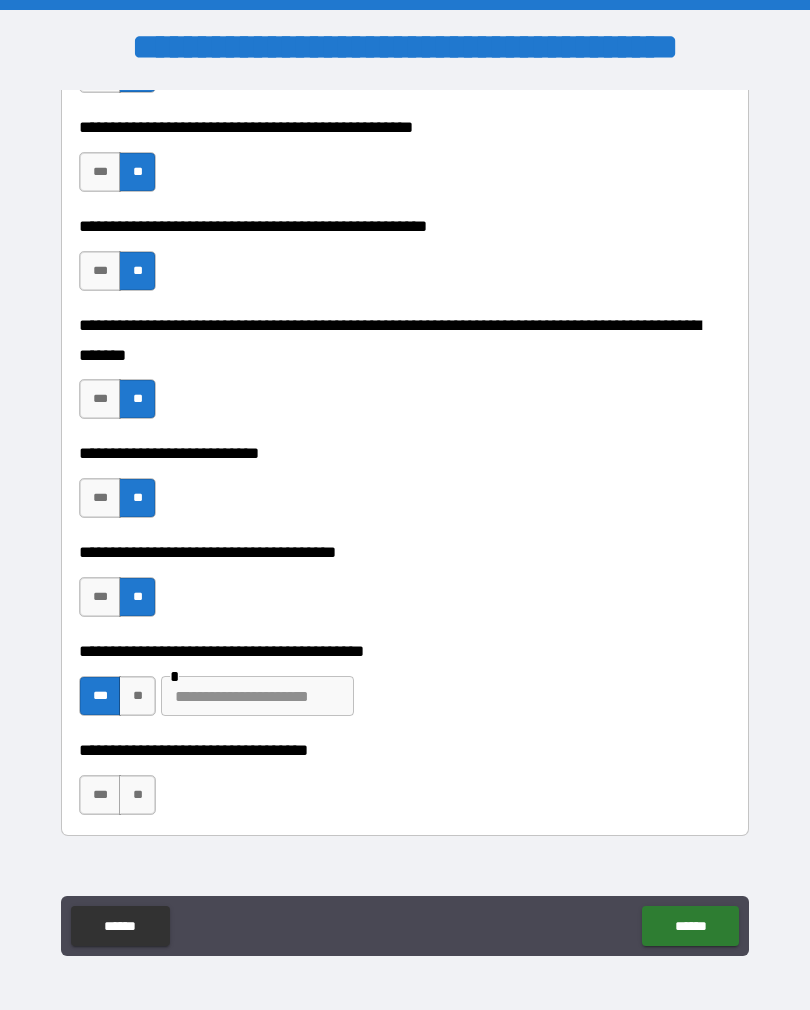 scroll, scrollTop: 792, scrollLeft: 0, axis: vertical 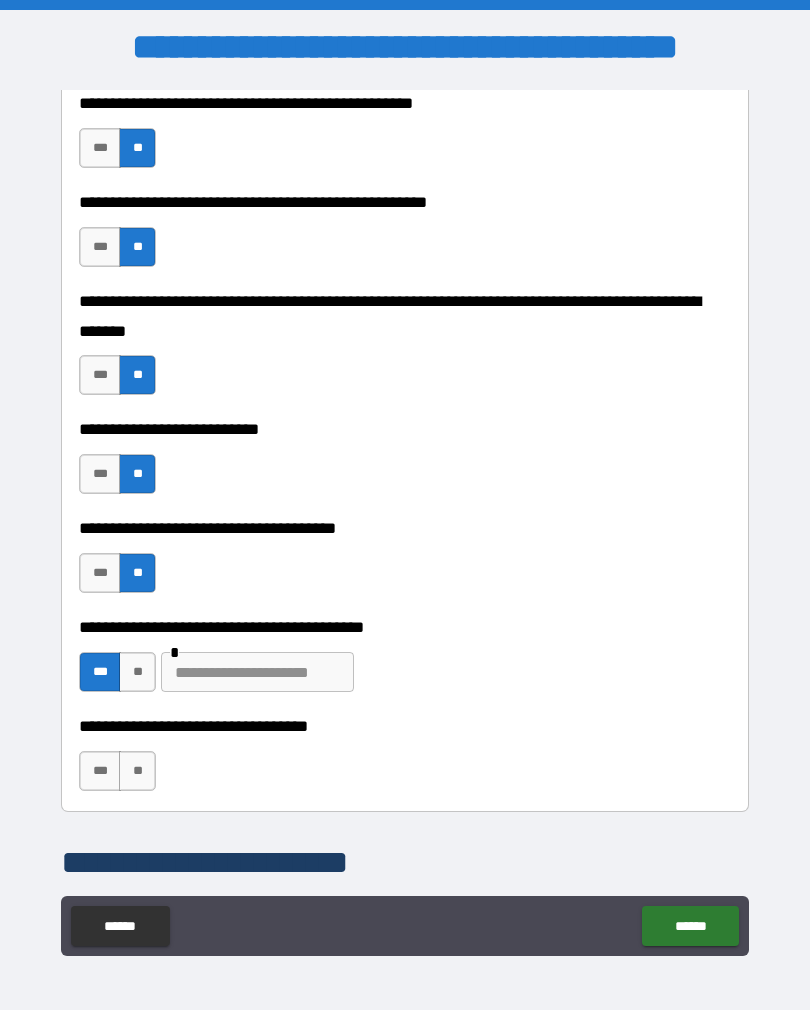 click at bounding box center [257, 672] 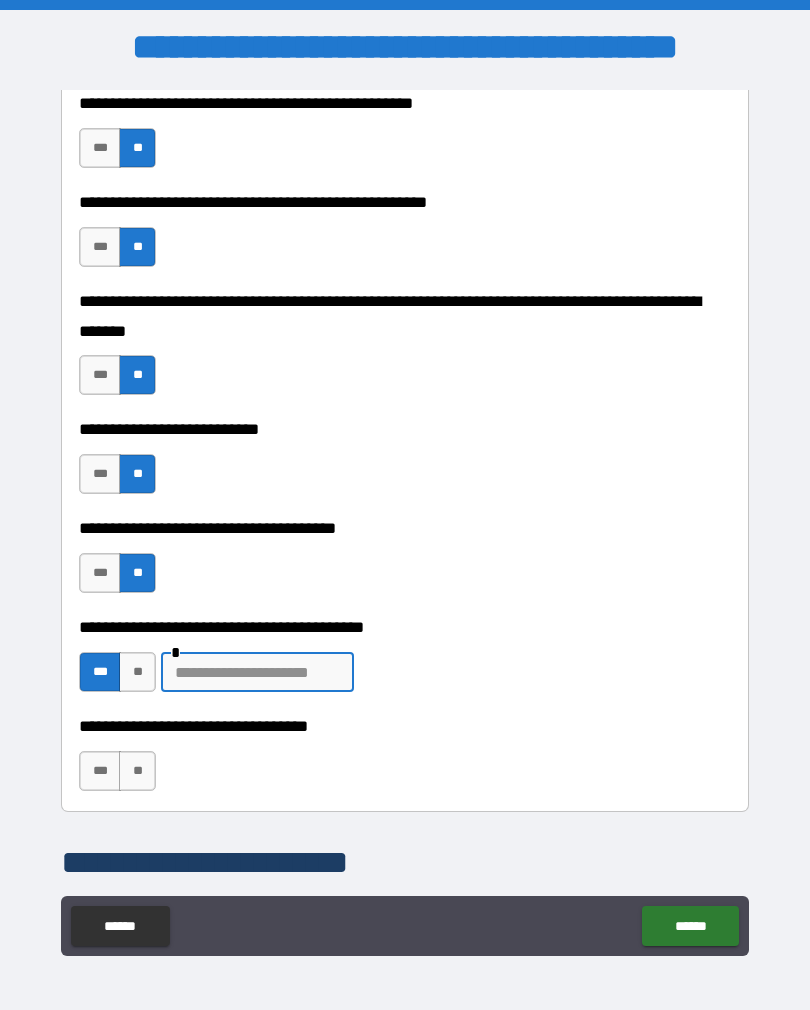 scroll, scrollTop: 9, scrollLeft: 0, axis: vertical 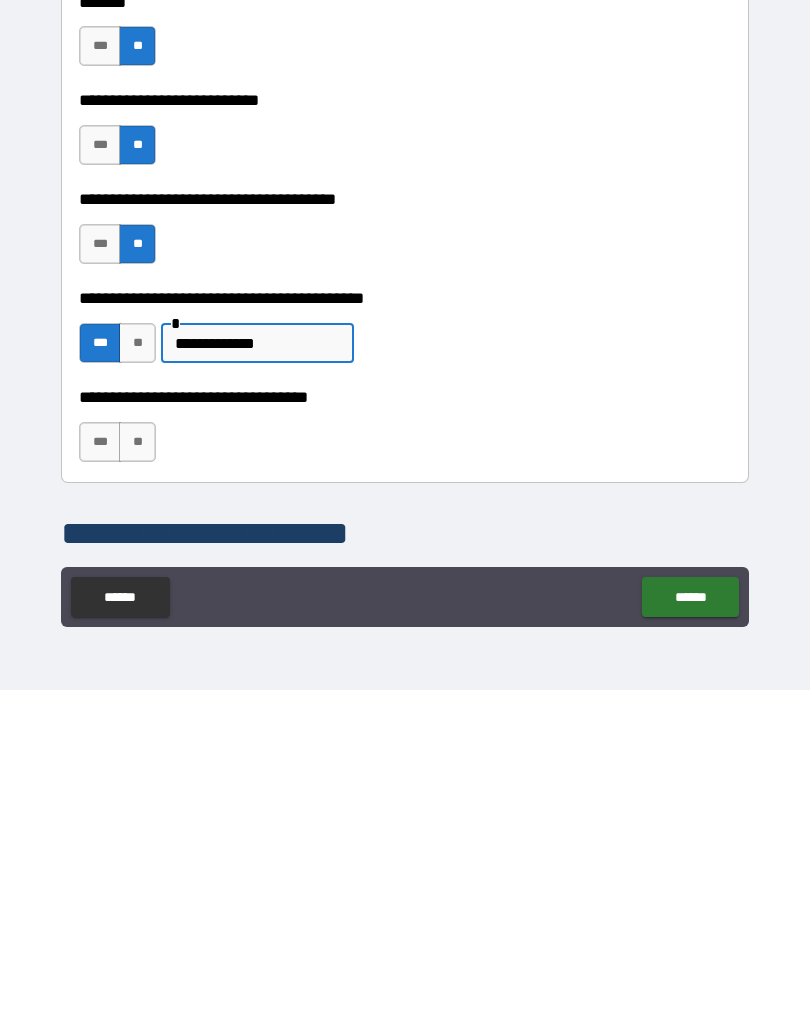 type on "**********" 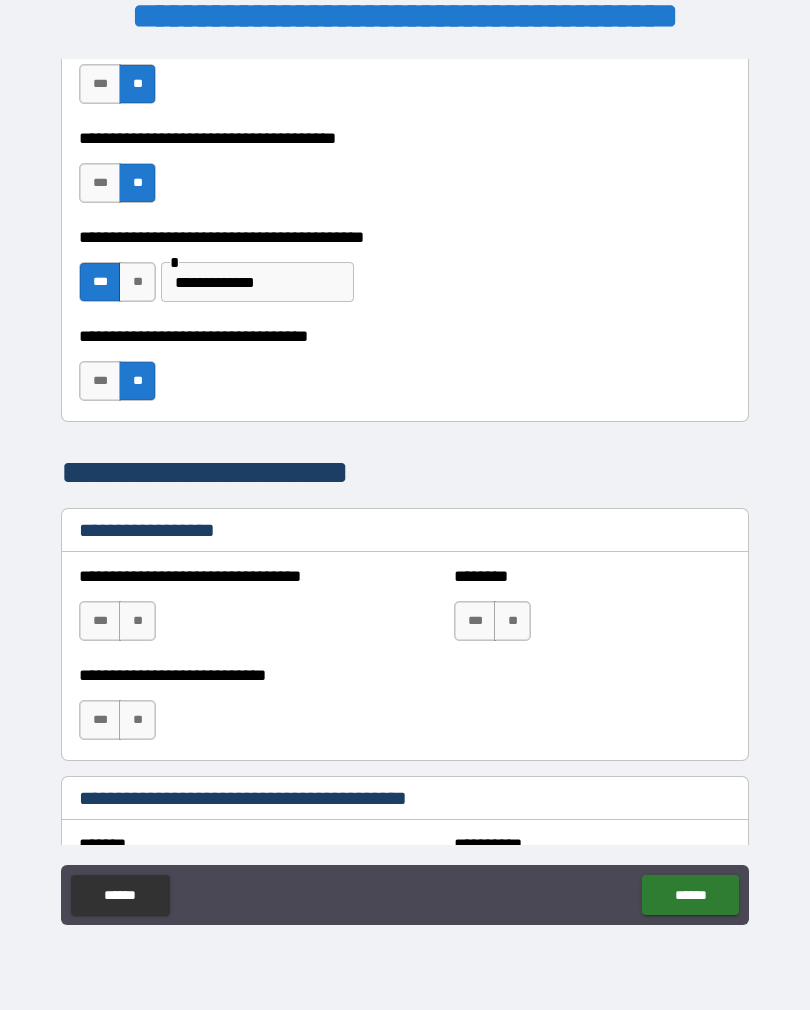 scroll, scrollTop: 1156, scrollLeft: 0, axis: vertical 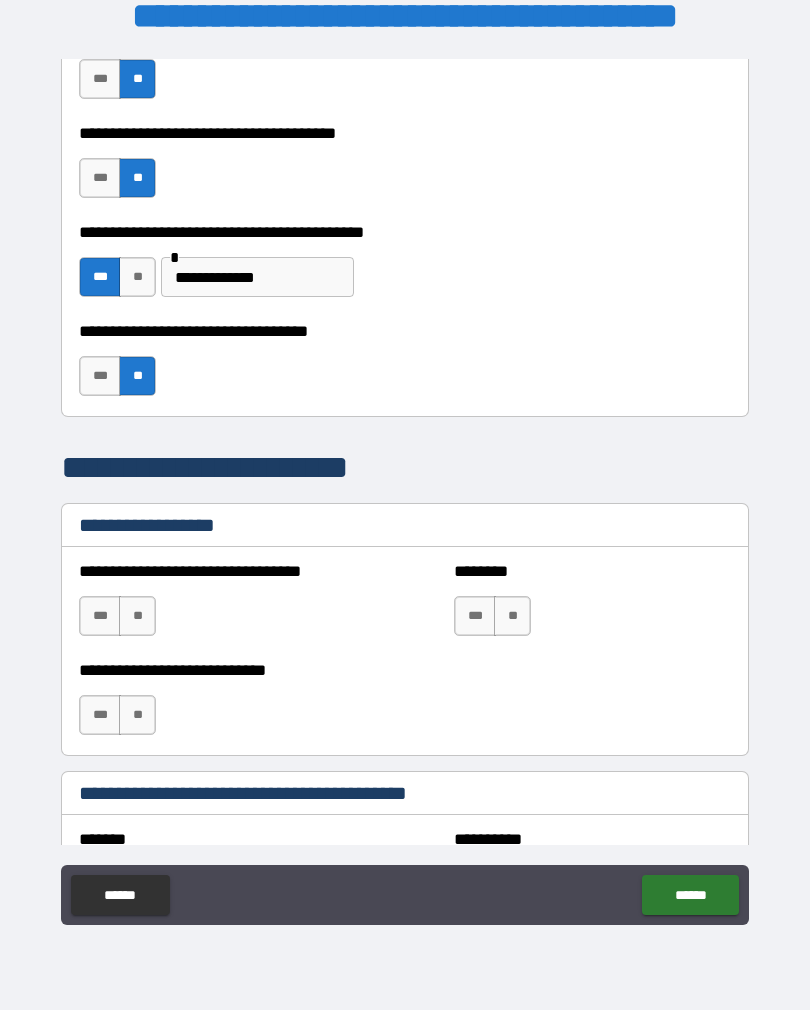click on "**" at bounding box center [137, 616] 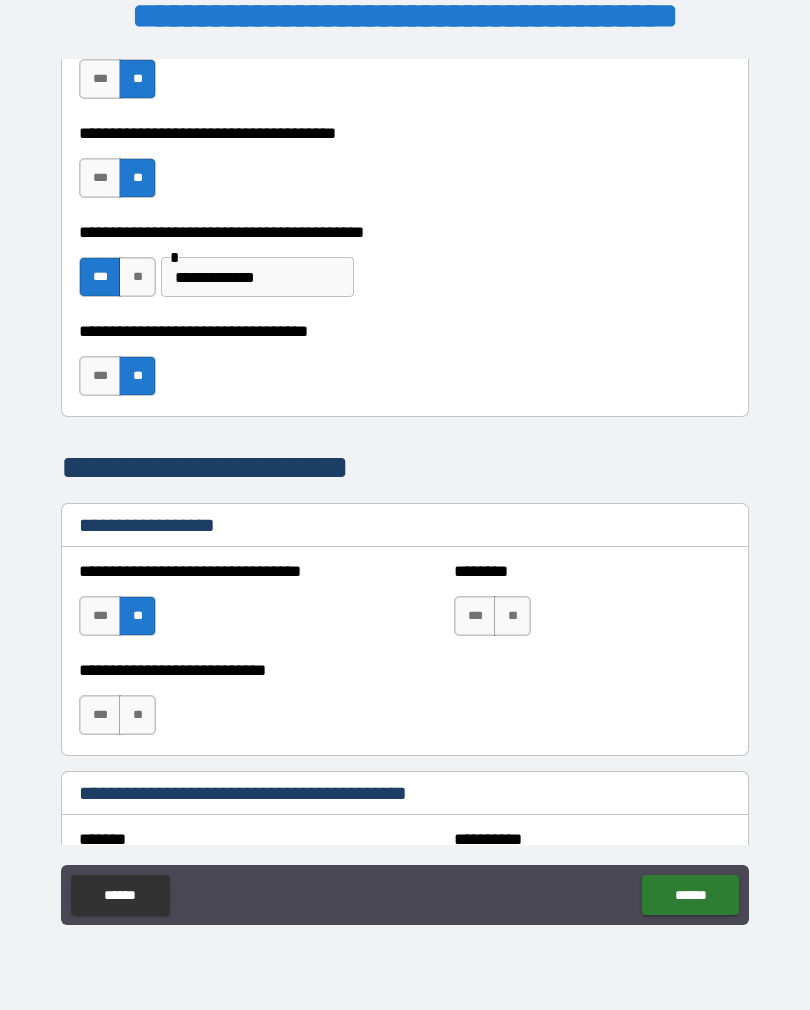 click on "***" at bounding box center (475, 616) 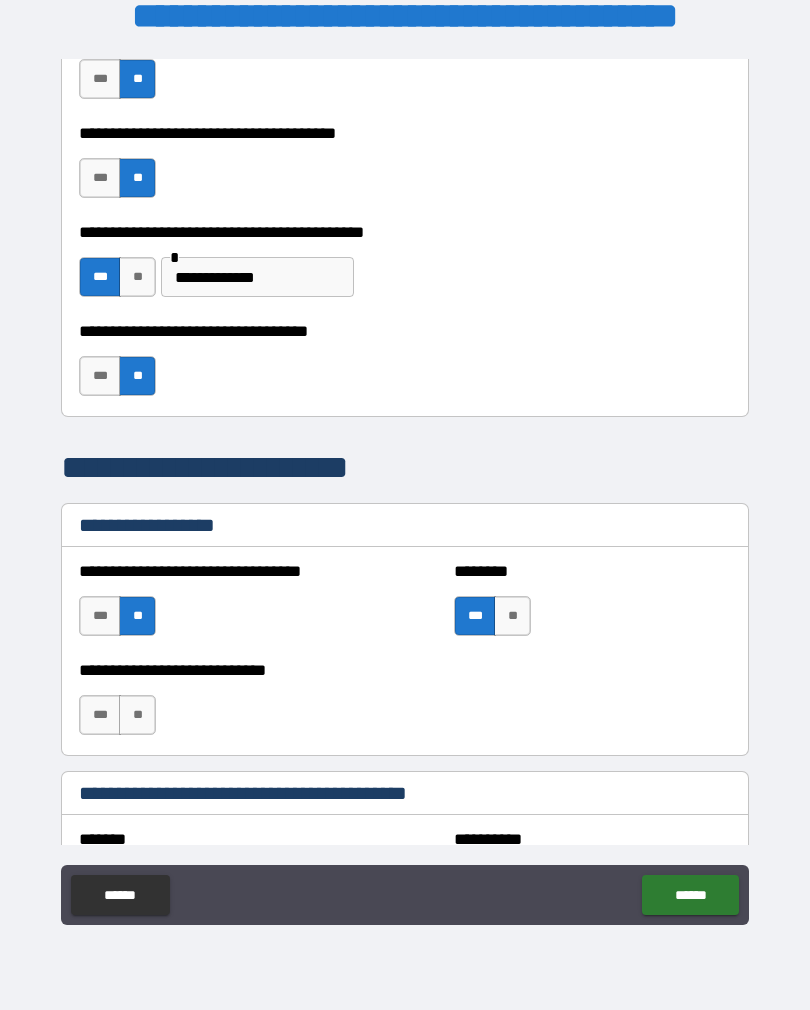 click on "**" at bounding box center (137, 715) 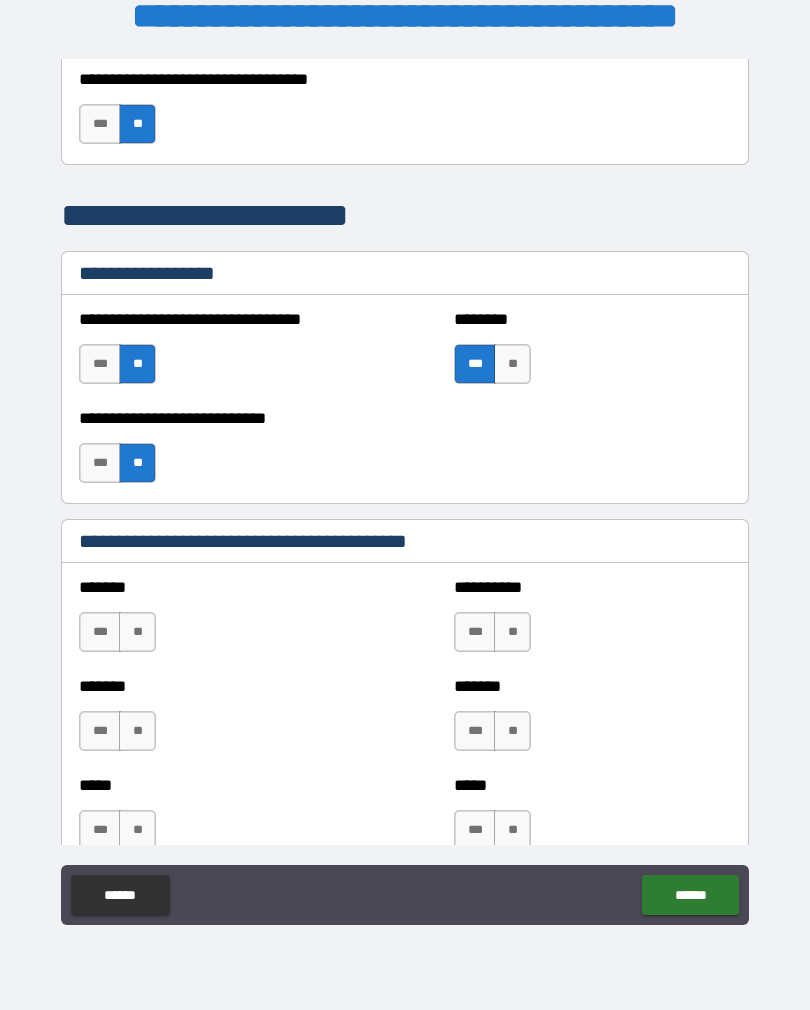 scroll, scrollTop: 1456, scrollLeft: 0, axis: vertical 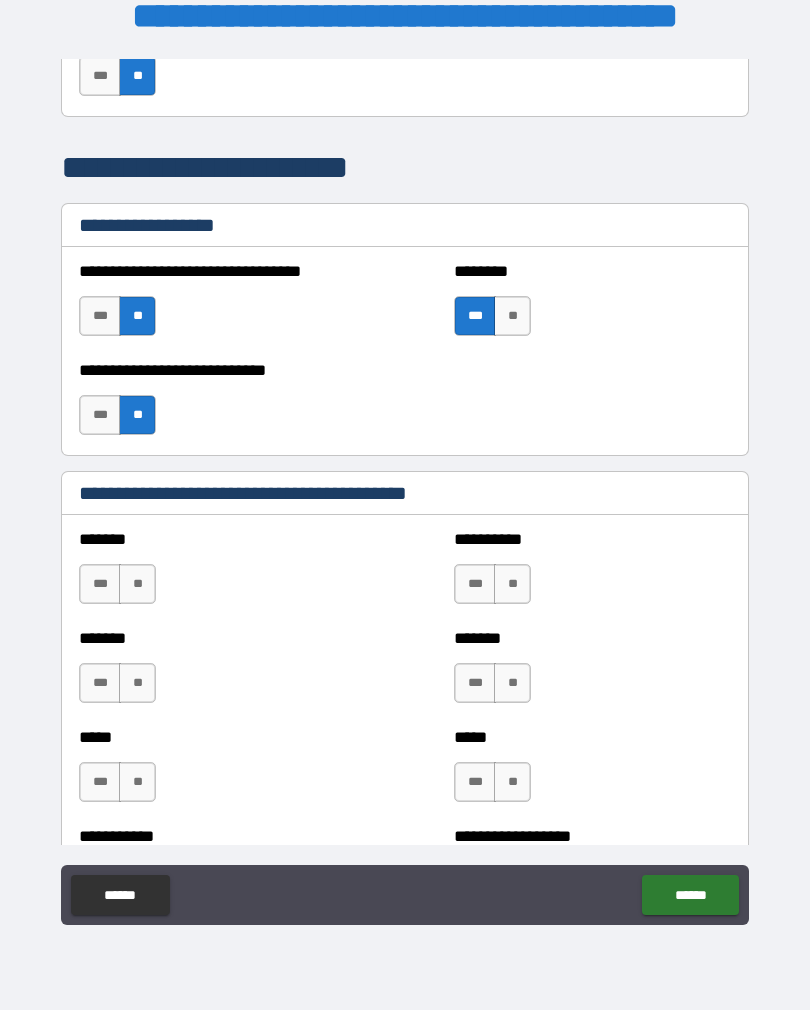 click on "**" at bounding box center (137, 584) 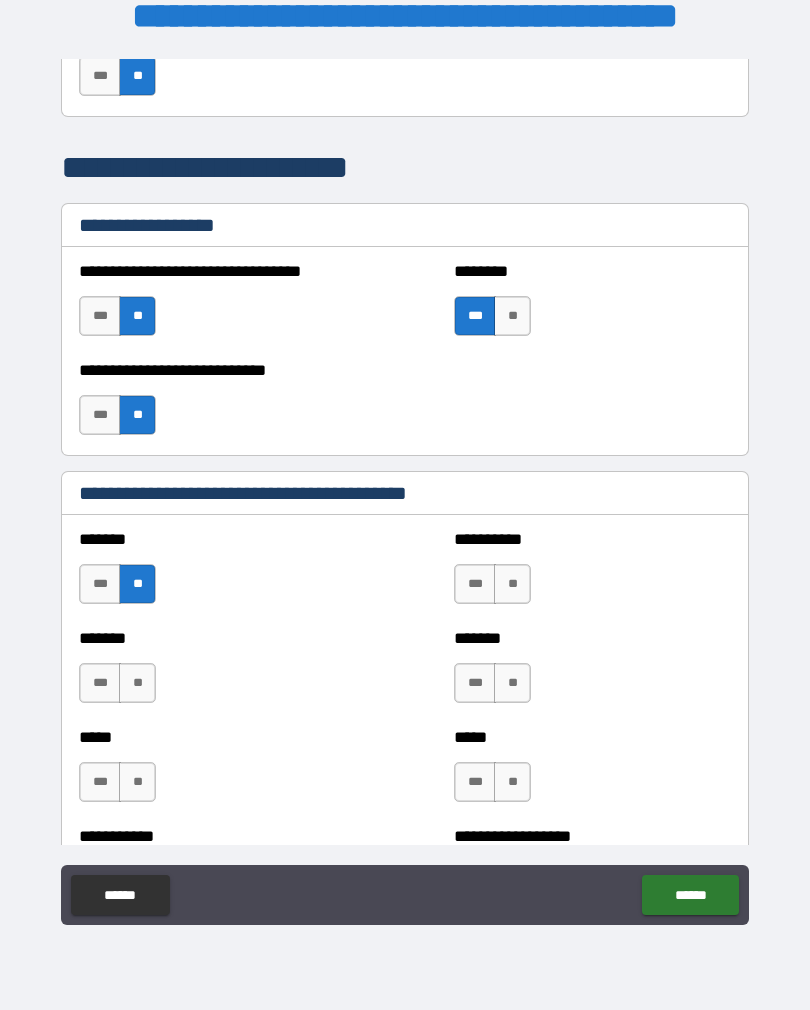 click on "**" at bounding box center [137, 683] 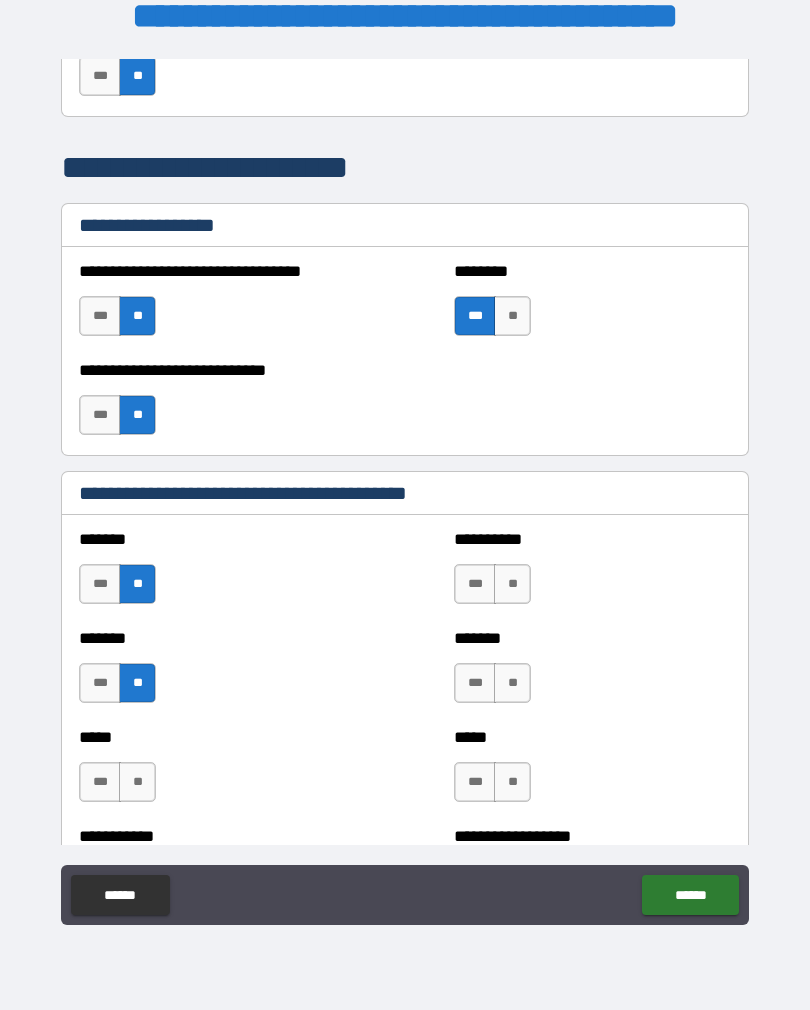 click on "**" at bounding box center (512, 584) 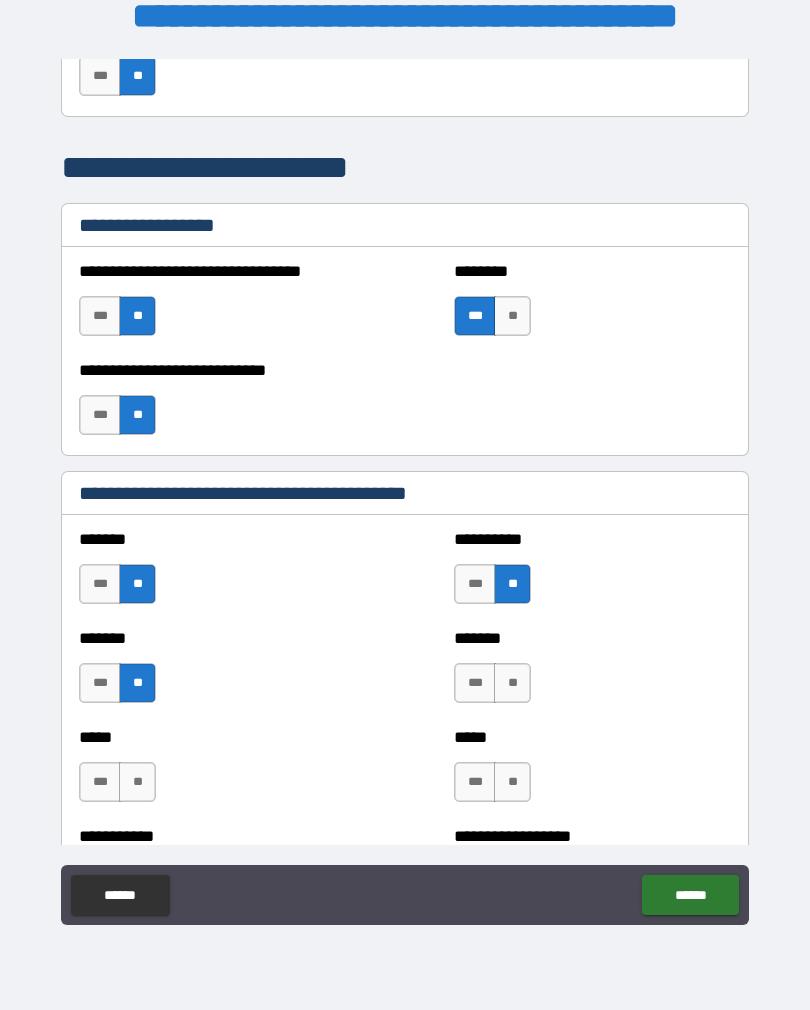 click on "**" at bounding box center [512, 683] 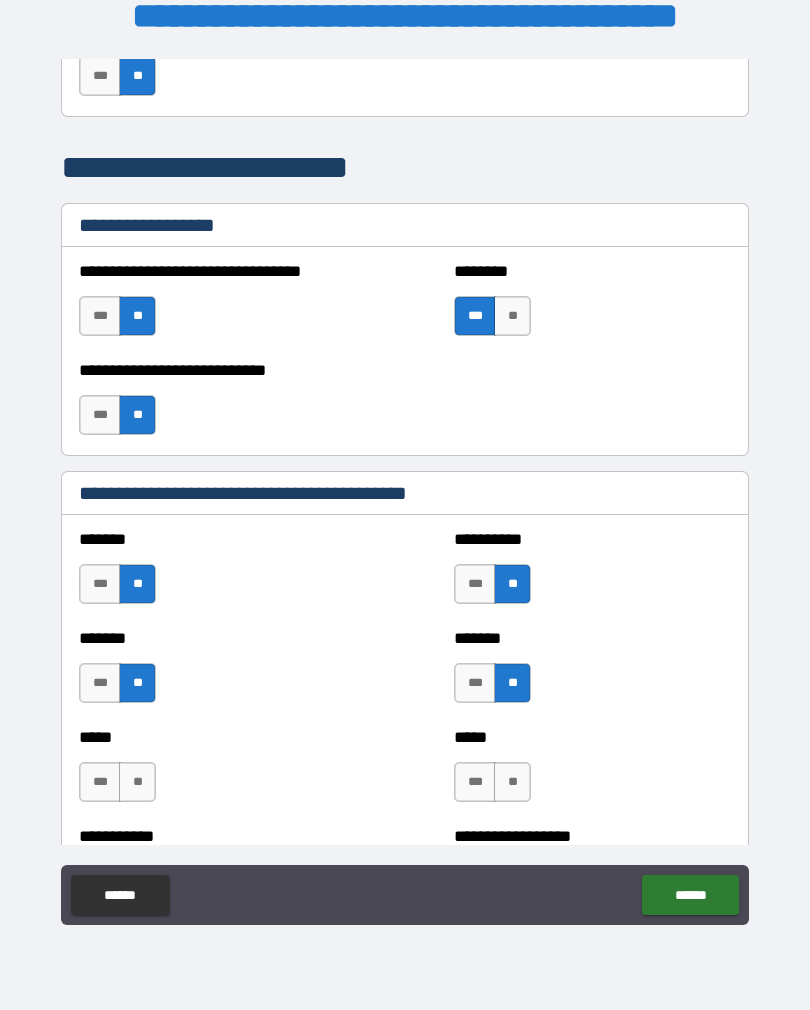 click on "**" at bounding box center (512, 782) 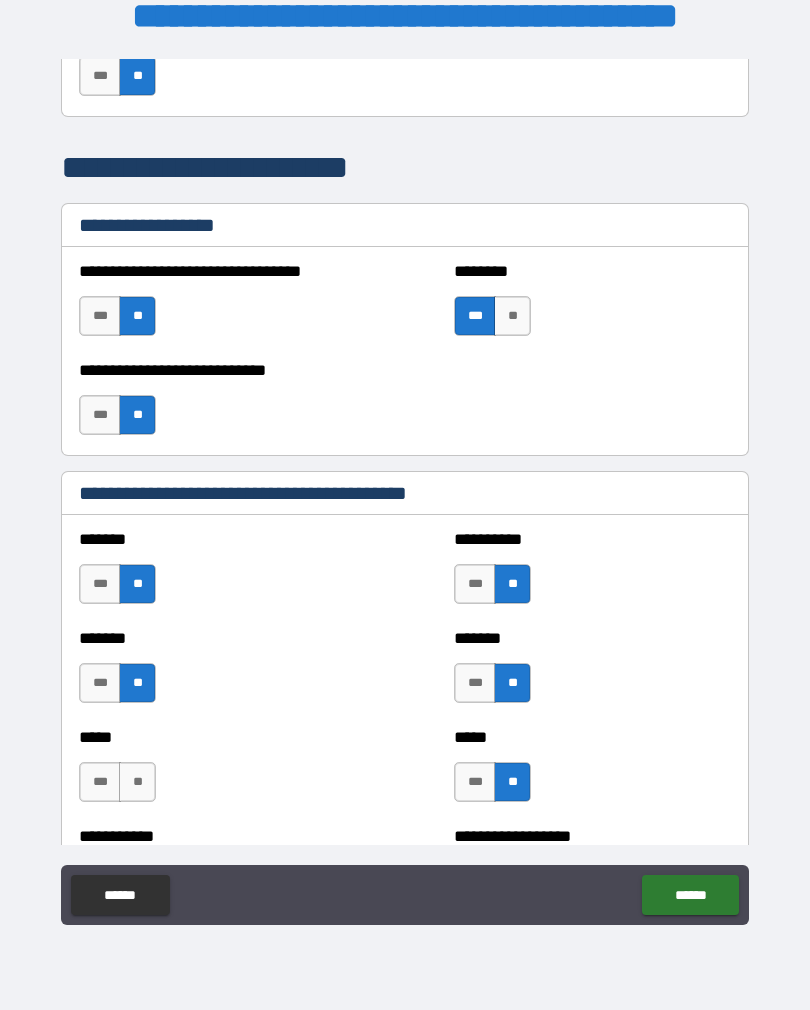 click on "**" at bounding box center (137, 782) 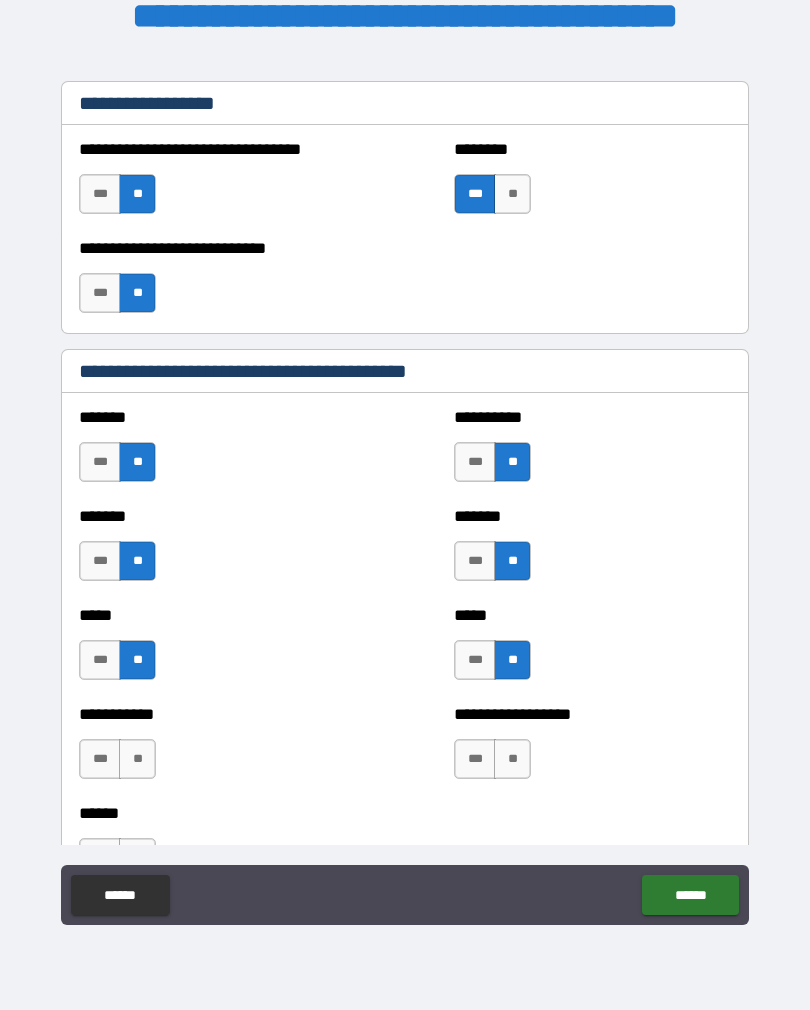 scroll, scrollTop: 1592, scrollLeft: 0, axis: vertical 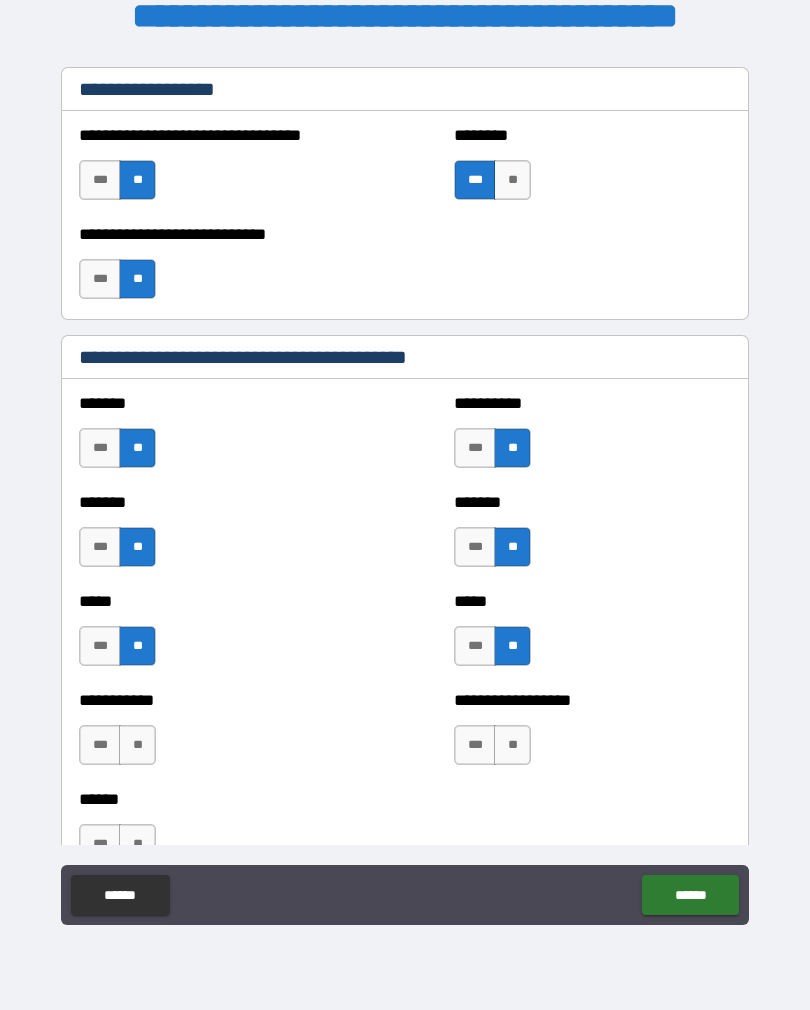 click on "**" at bounding box center [137, 745] 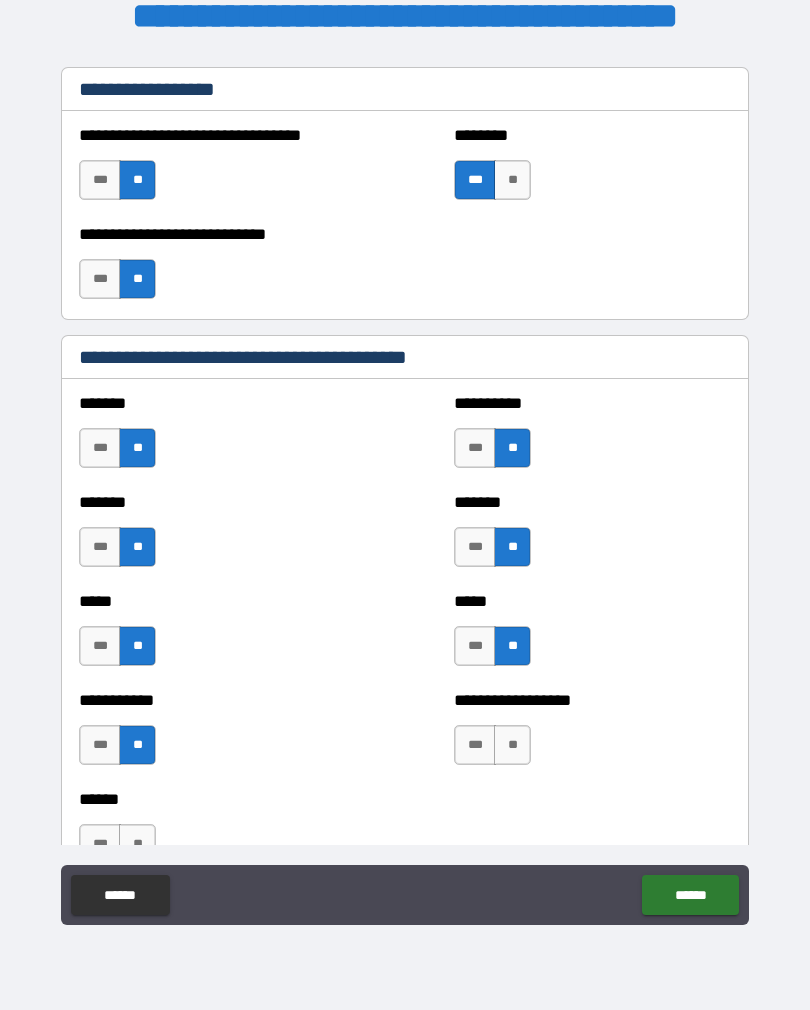 click on "**" at bounding box center (512, 745) 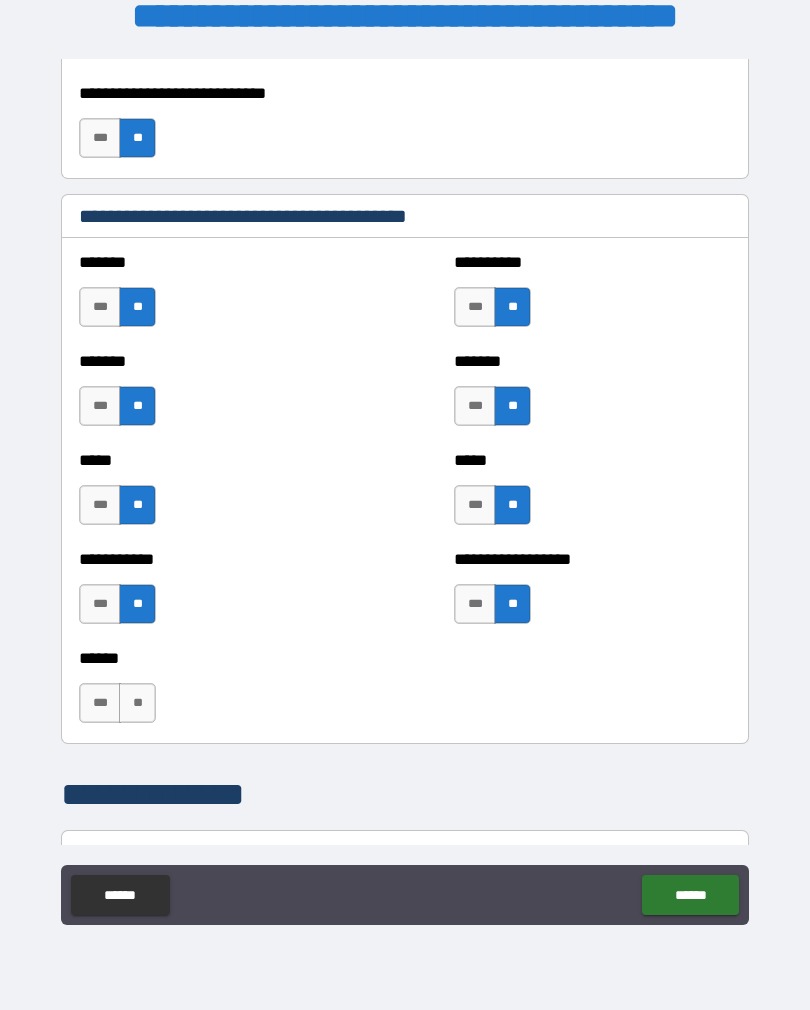 scroll, scrollTop: 1748, scrollLeft: 0, axis: vertical 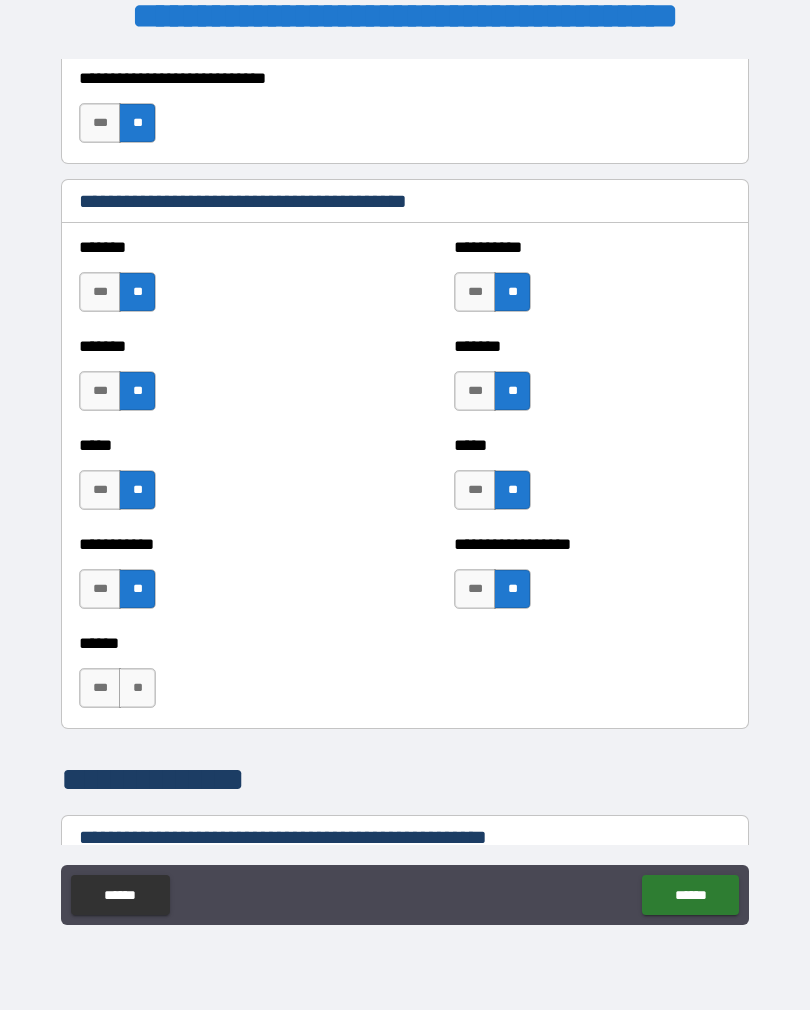 click on "**" at bounding box center (137, 688) 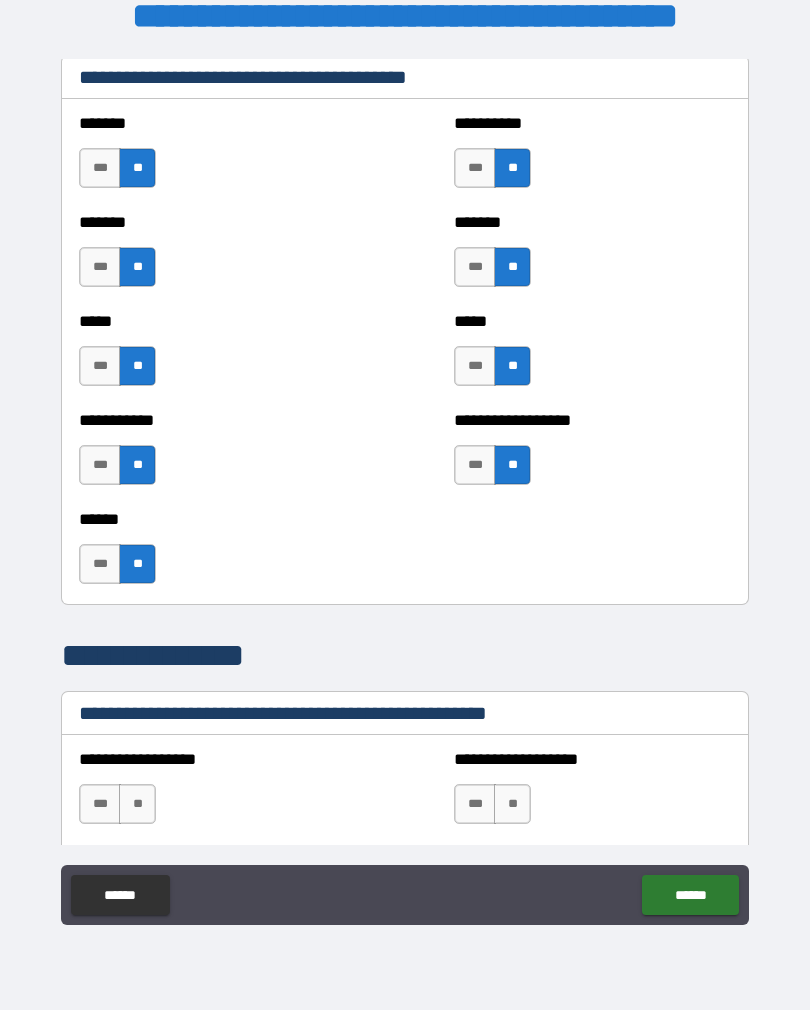 scroll, scrollTop: 1944, scrollLeft: 0, axis: vertical 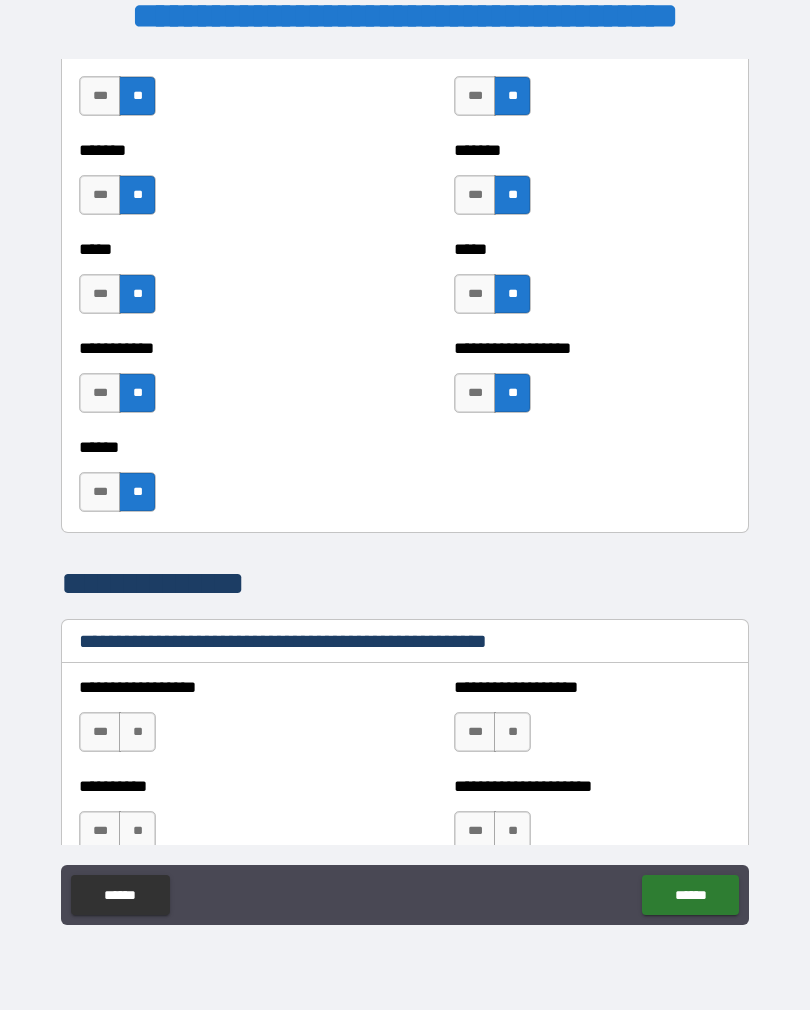 click on "**" at bounding box center [512, 732] 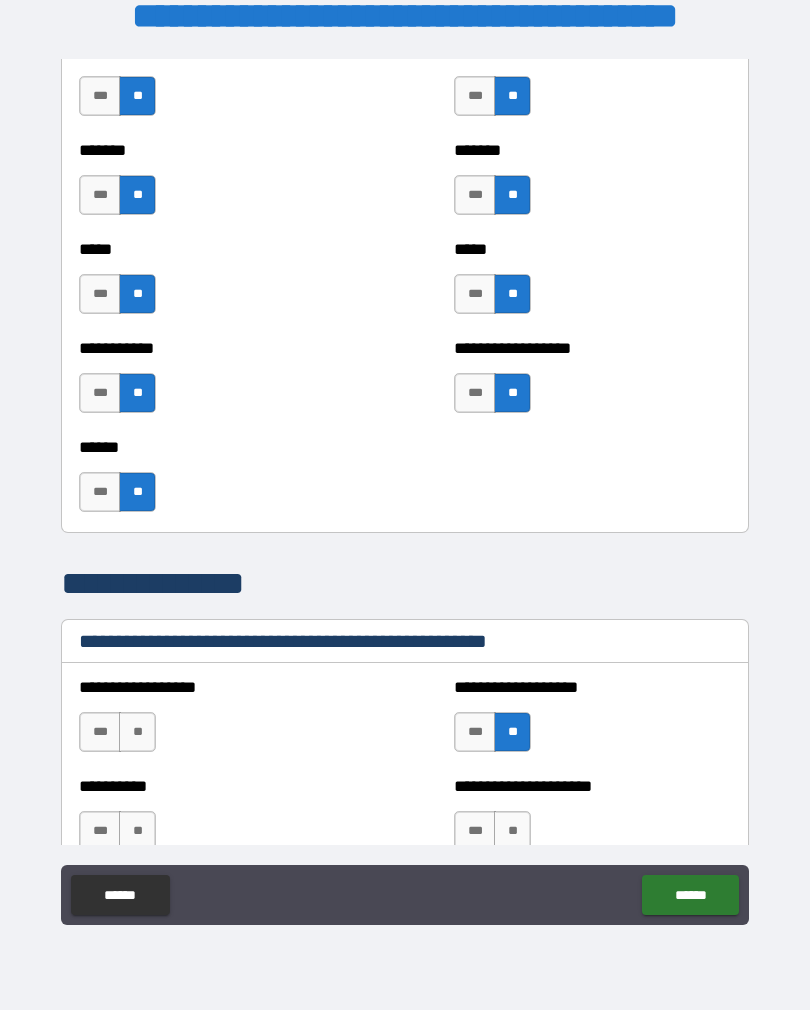 click on "**" at bounding box center [137, 732] 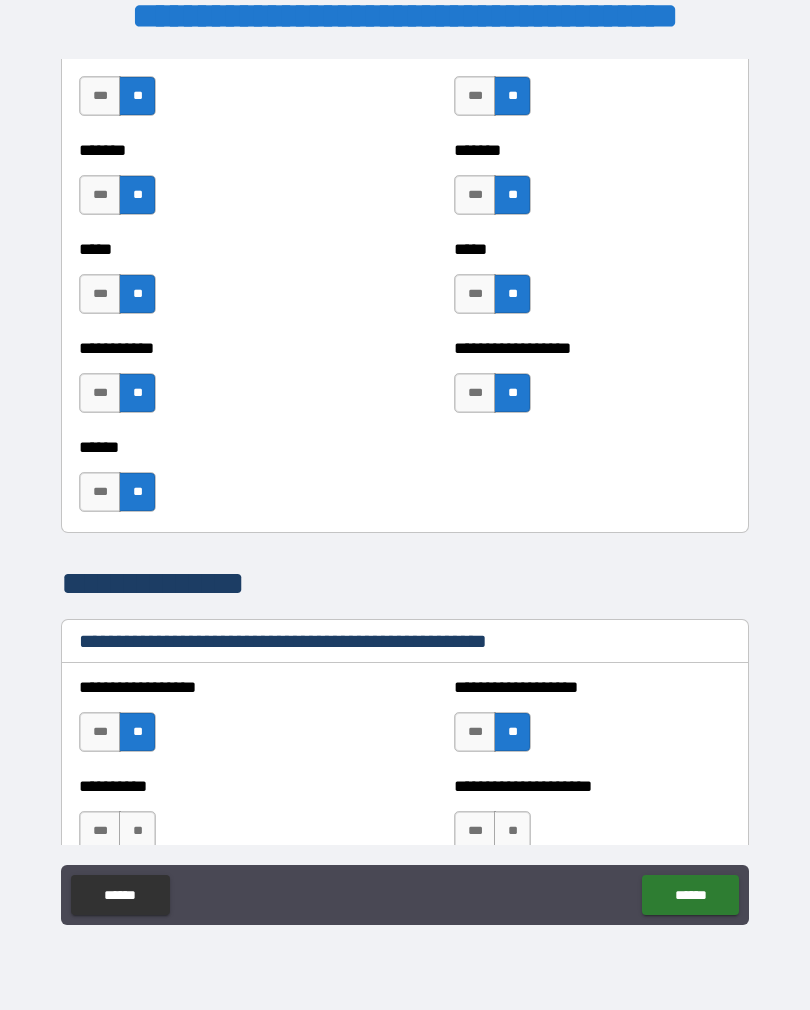 click on "**" at bounding box center (137, 831) 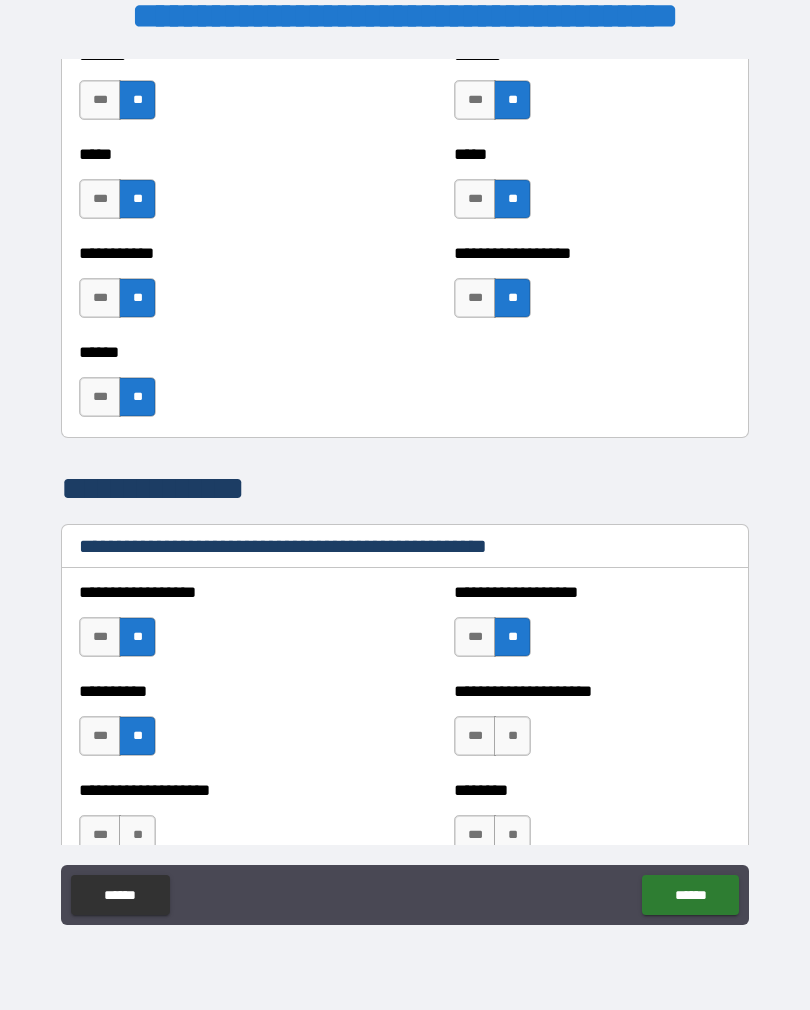 scroll, scrollTop: 2071, scrollLeft: 0, axis: vertical 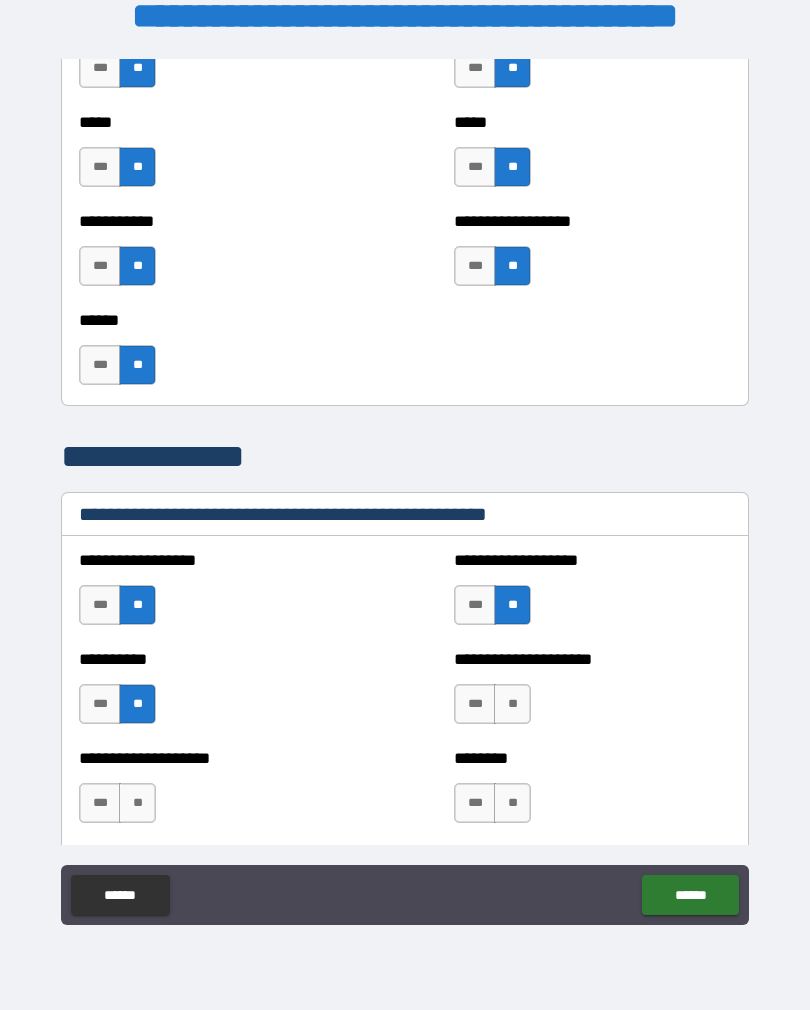 click on "**" at bounding box center (512, 704) 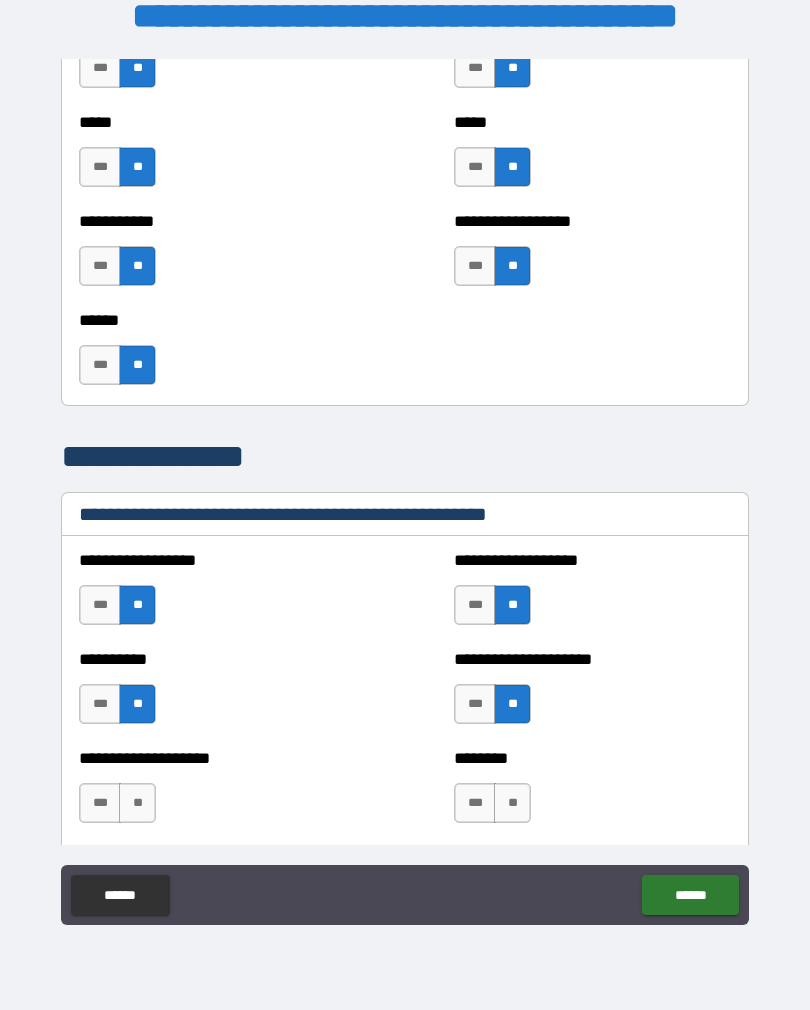click on "**" at bounding box center [512, 803] 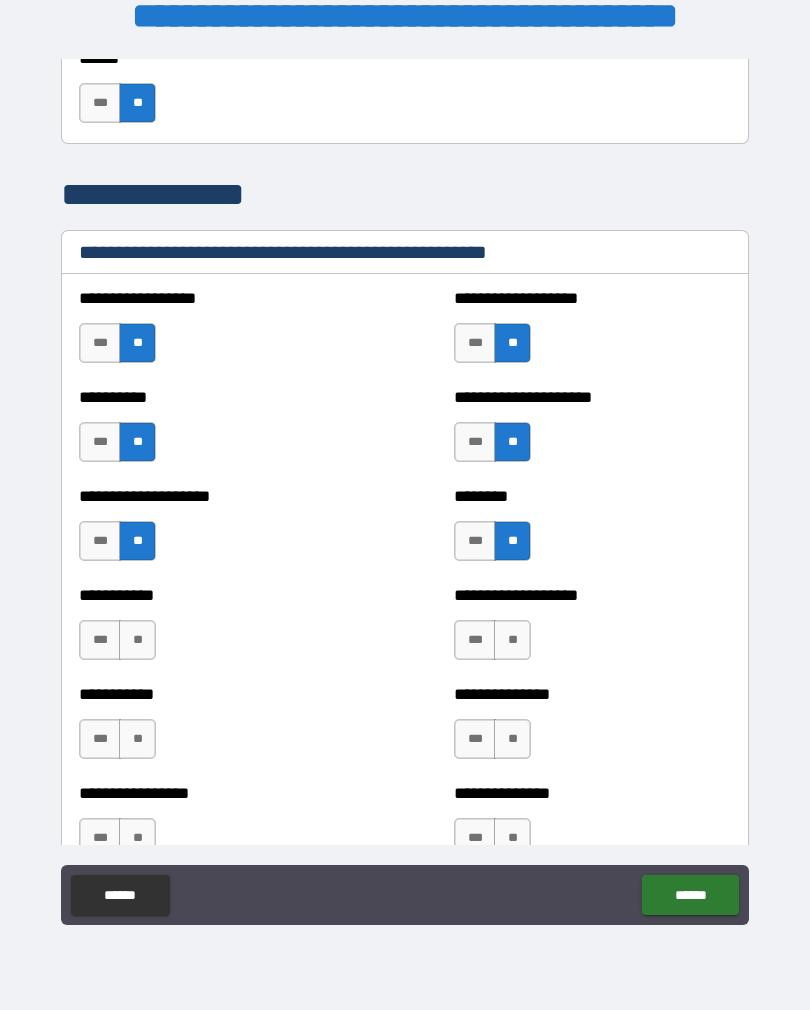 scroll, scrollTop: 2346, scrollLeft: 0, axis: vertical 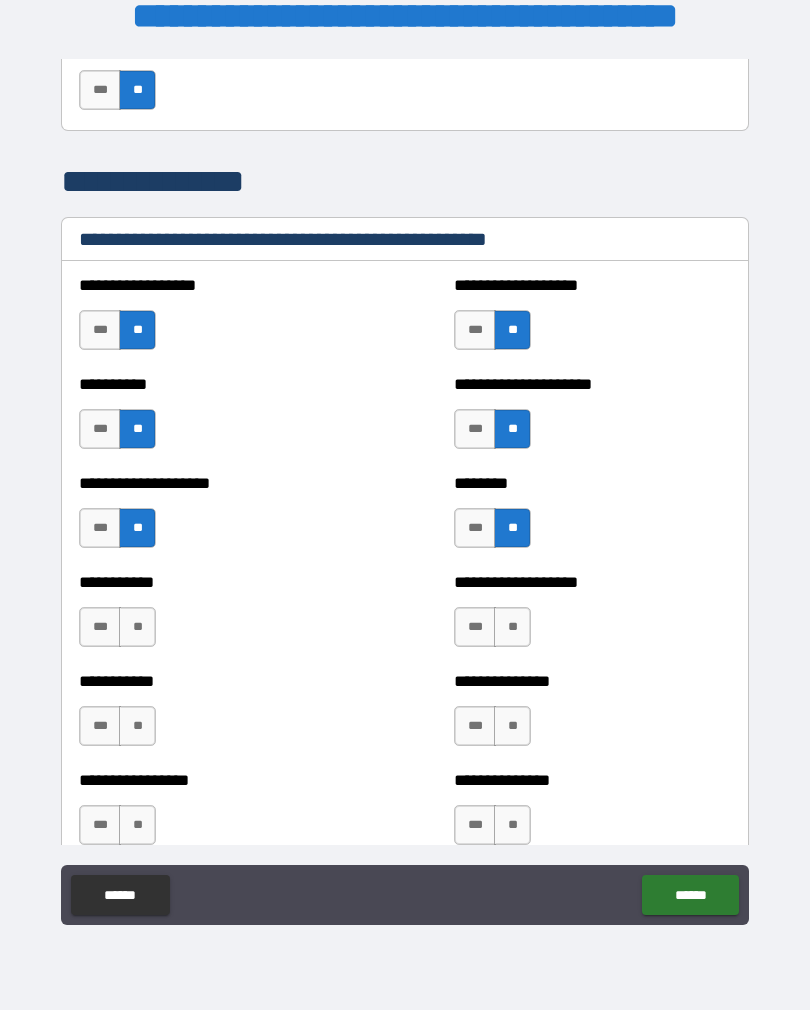 click on "**" at bounding box center (137, 627) 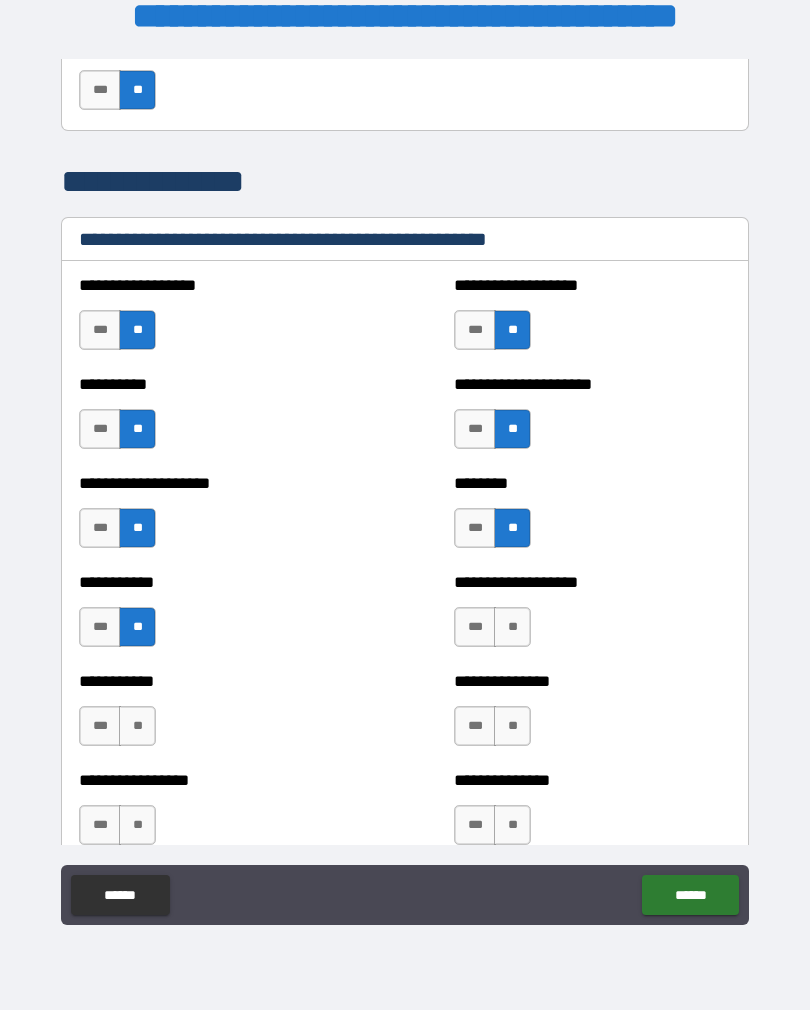 click on "**" at bounding box center (137, 726) 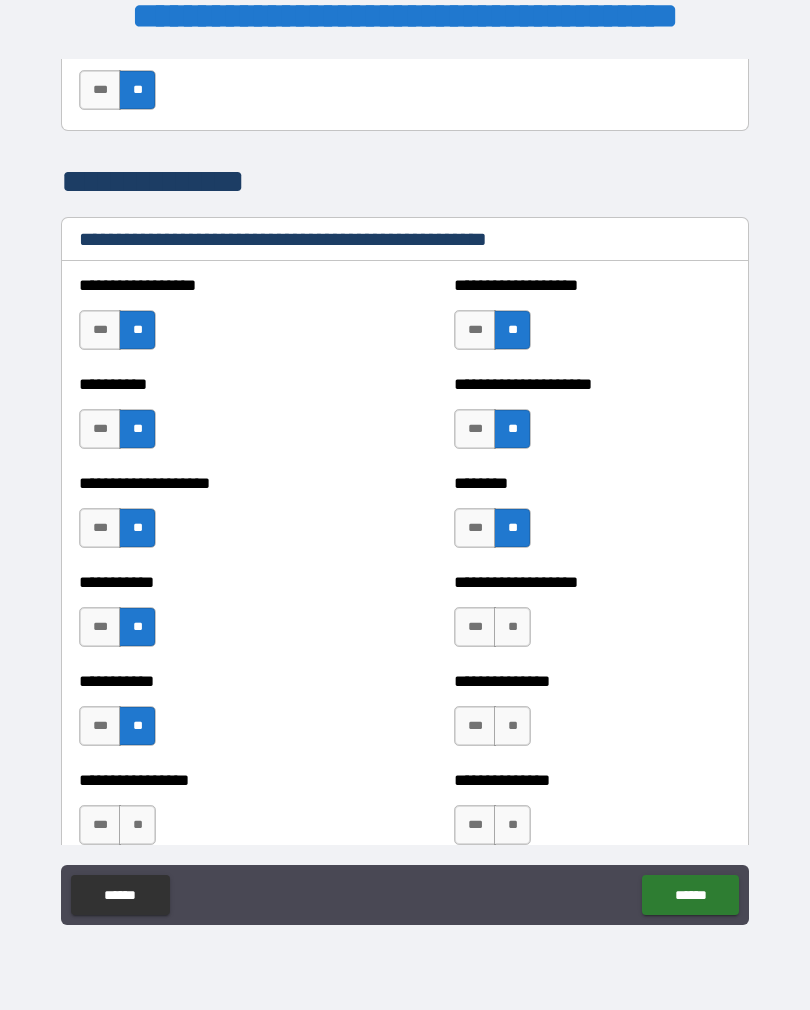 click on "**" at bounding box center (137, 825) 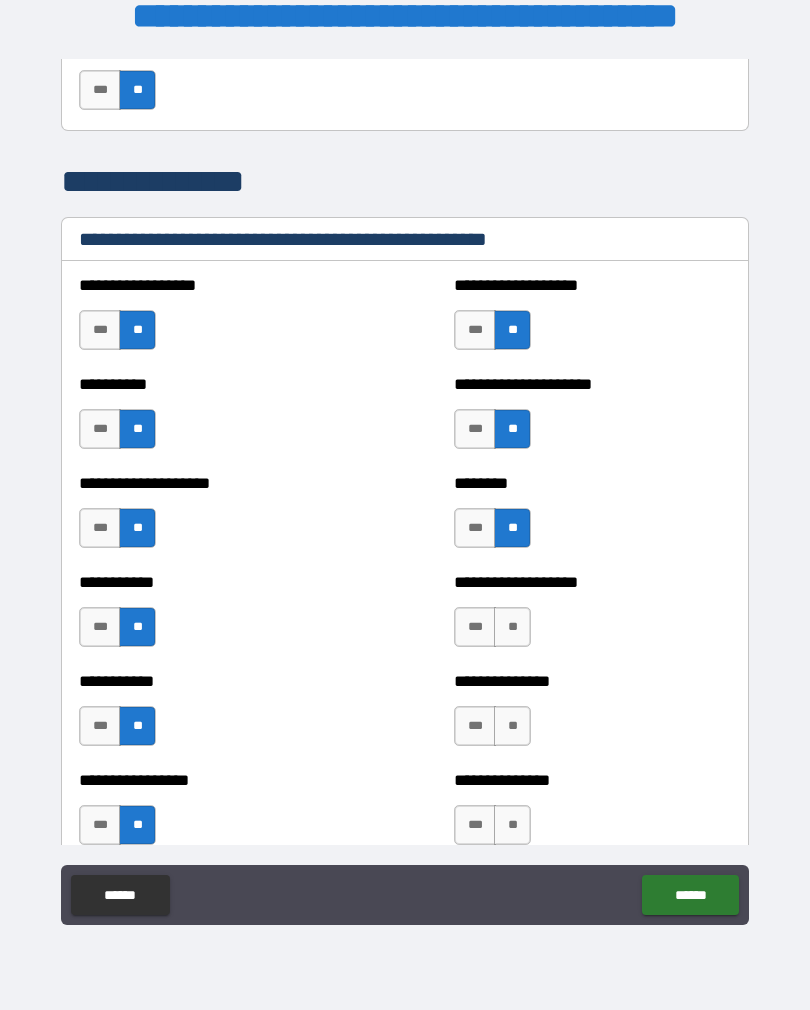 click on "**" at bounding box center (512, 627) 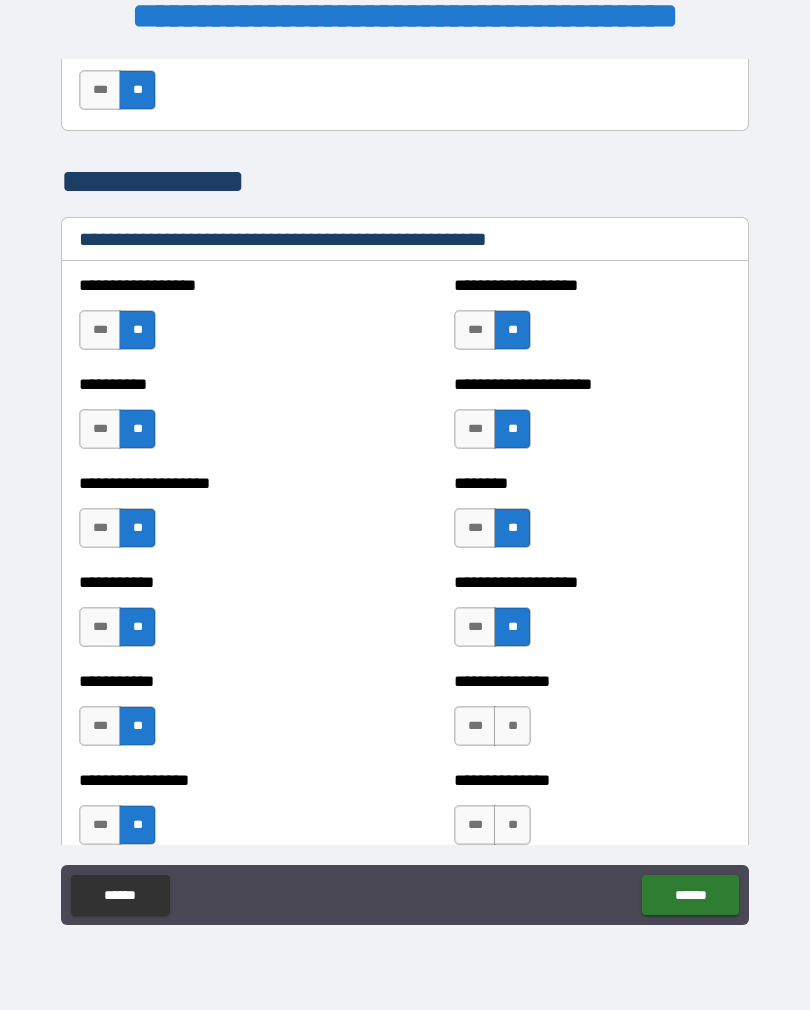 click on "**" at bounding box center [512, 726] 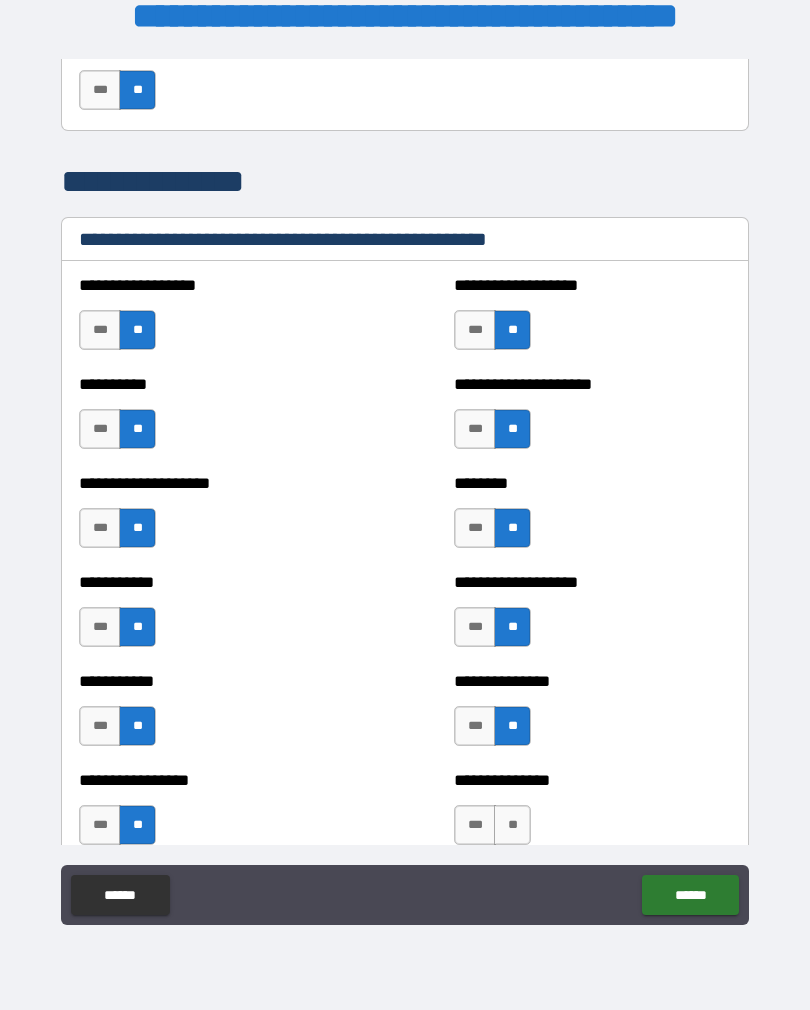 click on "**" at bounding box center (512, 825) 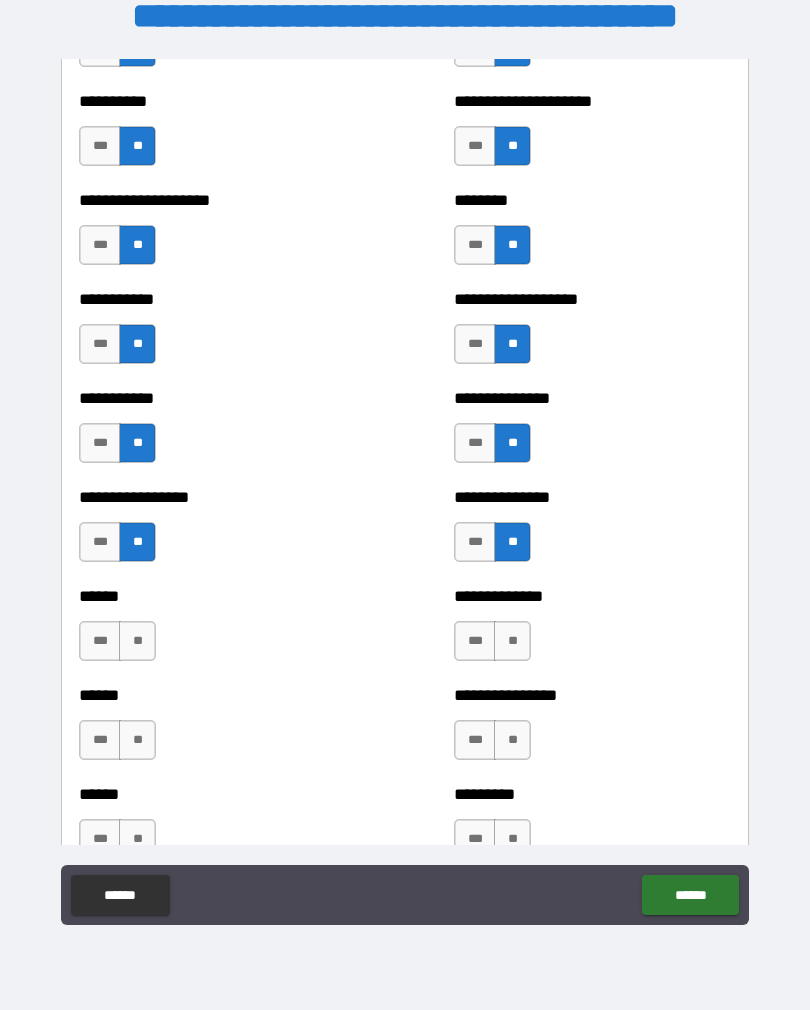 scroll, scrollTop: 2639, scrollLeft: 0, axis: vertical 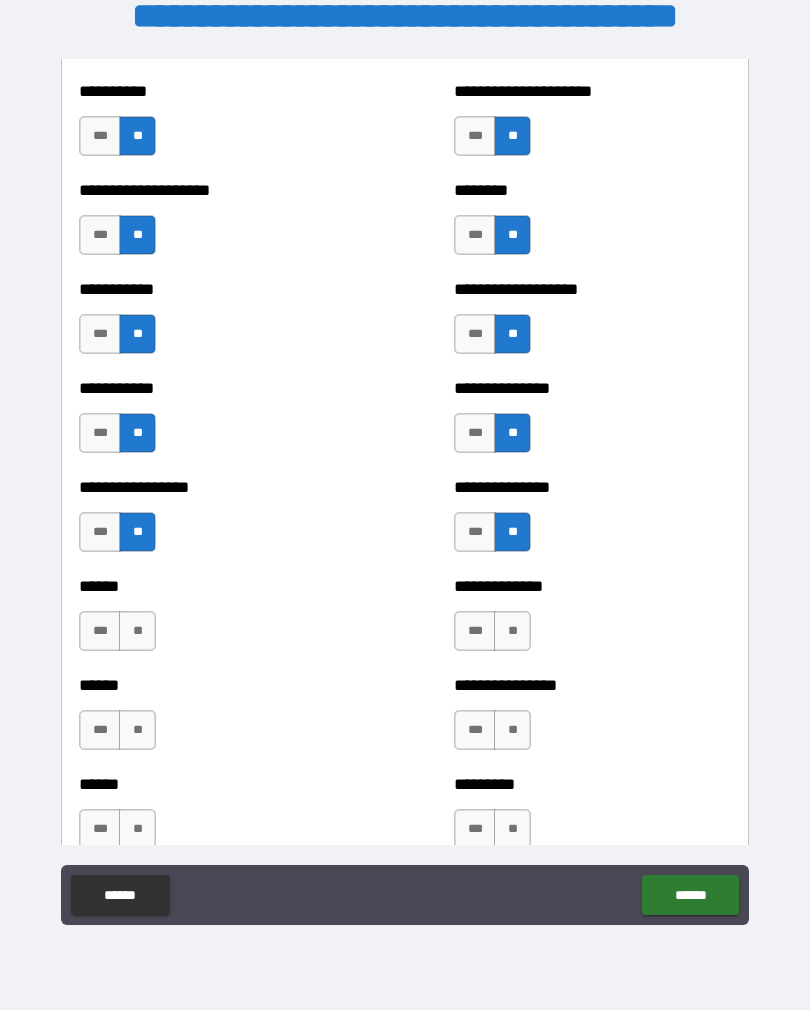 click on "**" at bounding box center (512, 631) 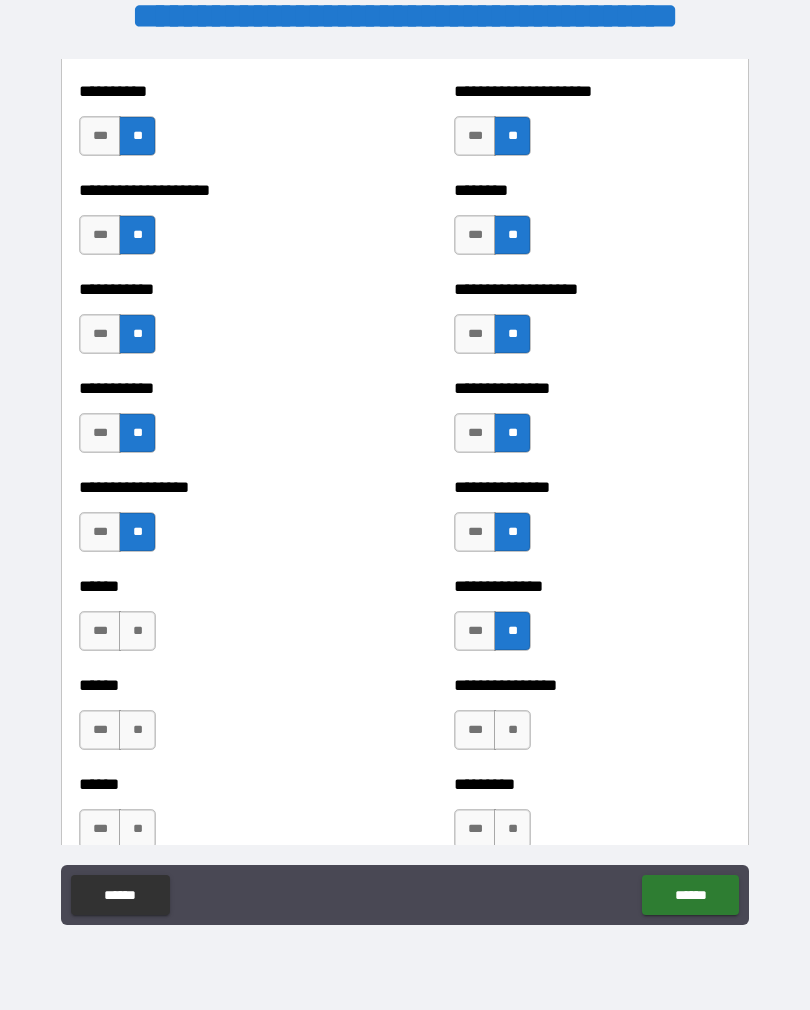 click on "**" at bounding box center (512, 730) 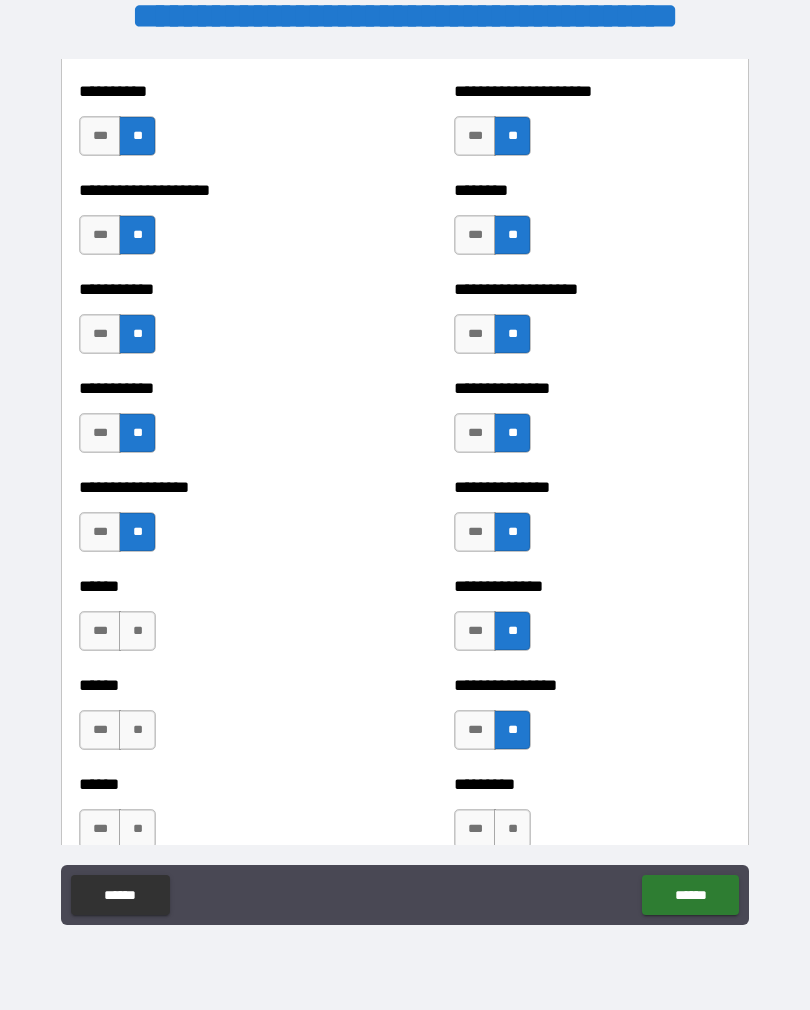click on "********* *** **" at bounding box center (592, 819) 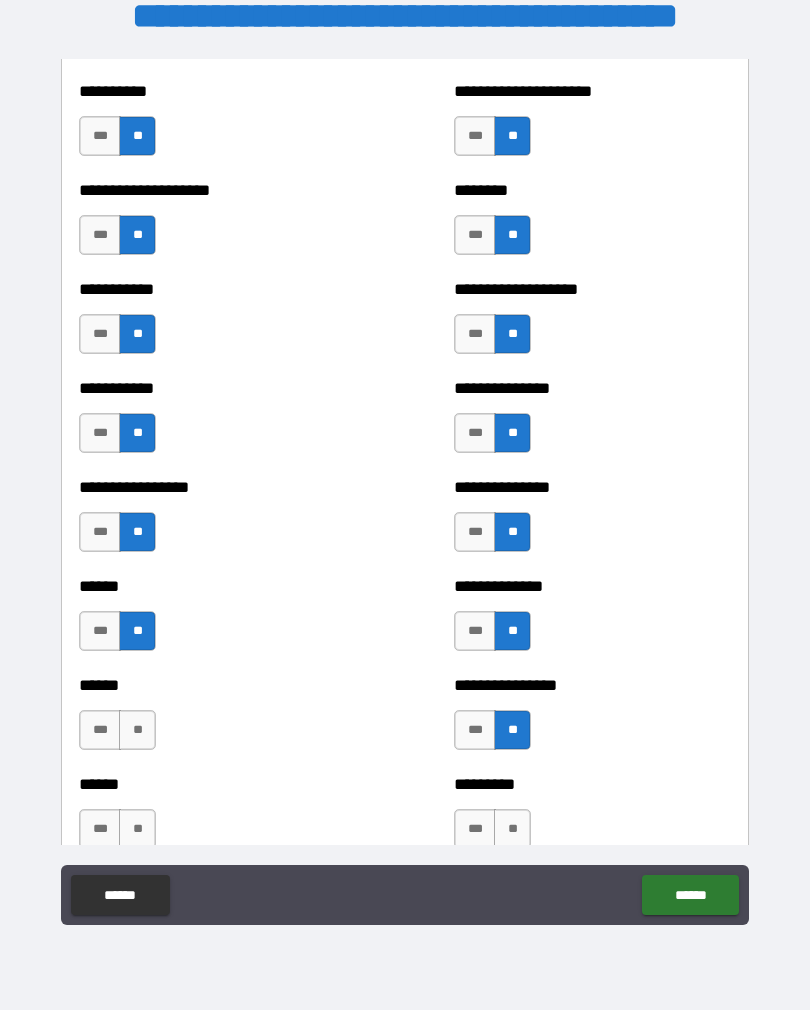 click on "**" at bounding box center (137, 730) 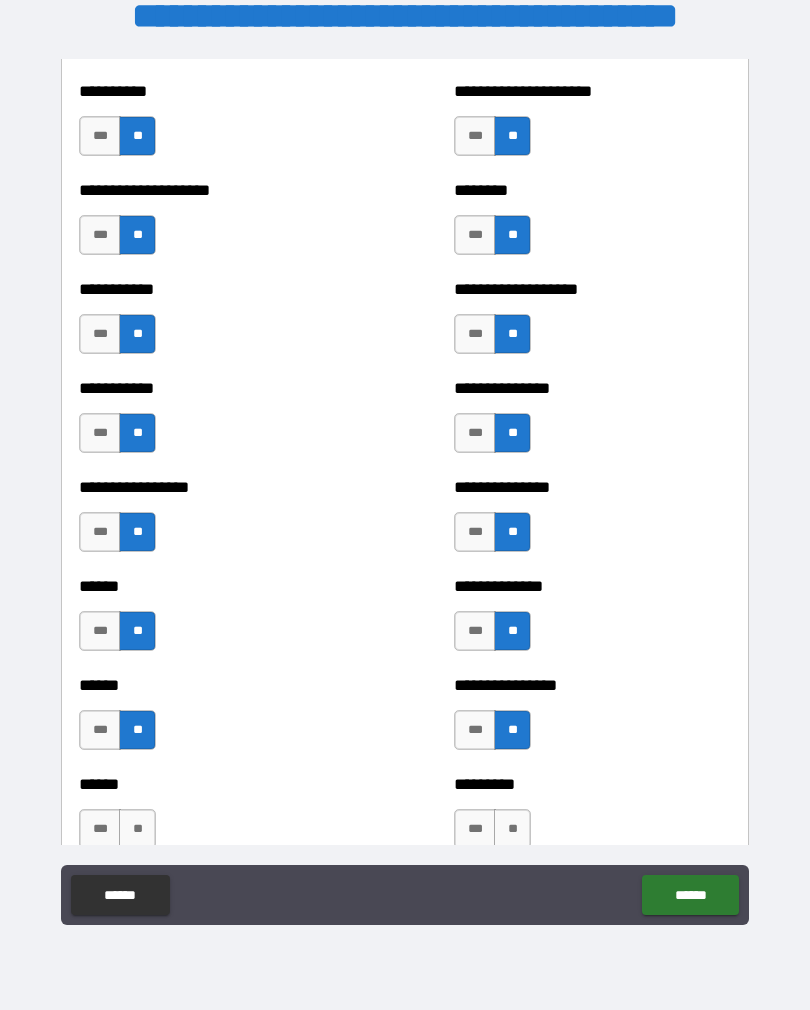 click on "******" at bounding box center [217, 784] 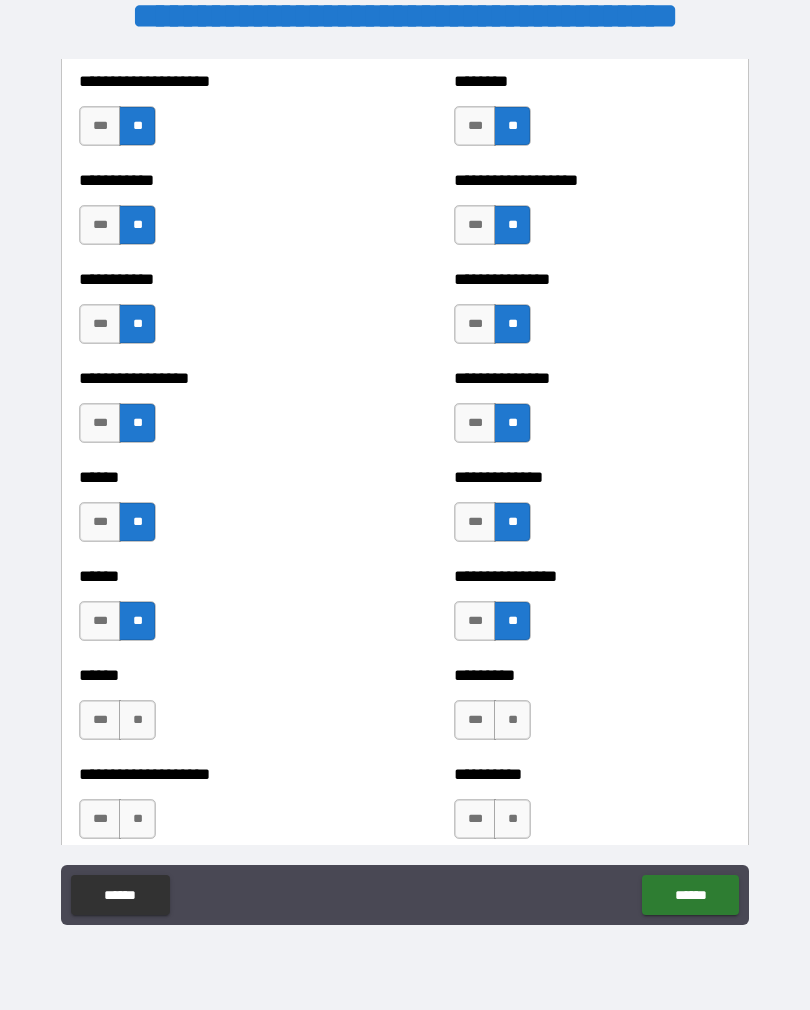 click on "**" at bounding box center (512, 720) 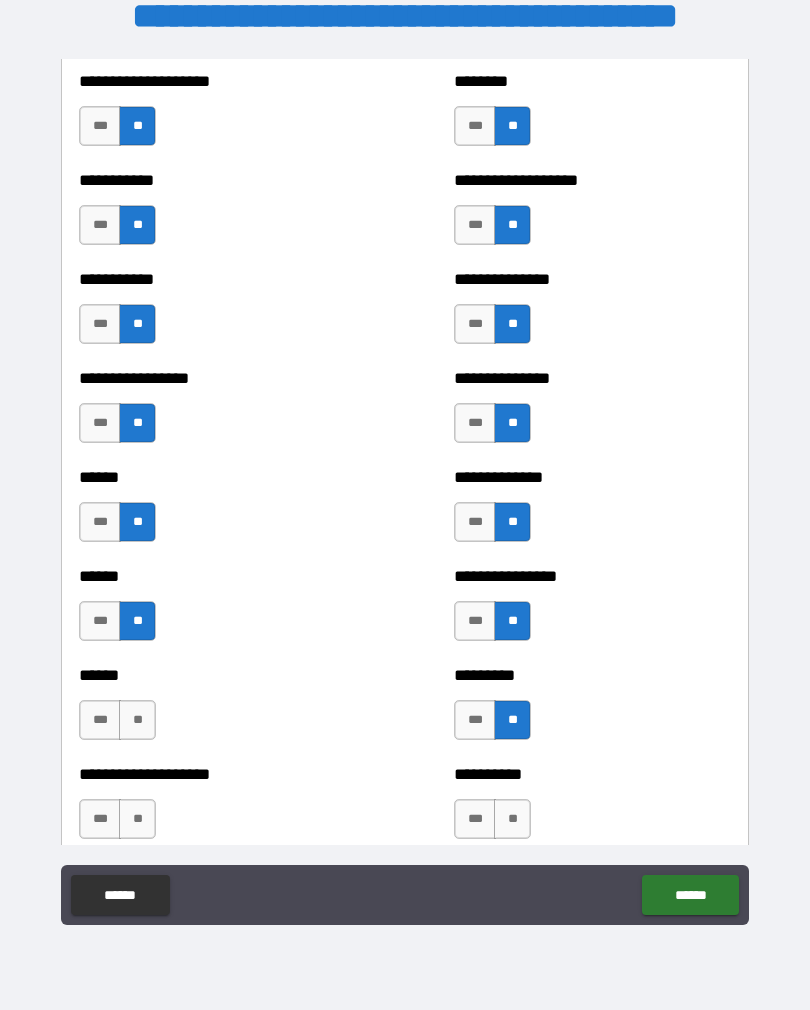 click on "**" at bounding box center (137, 720) 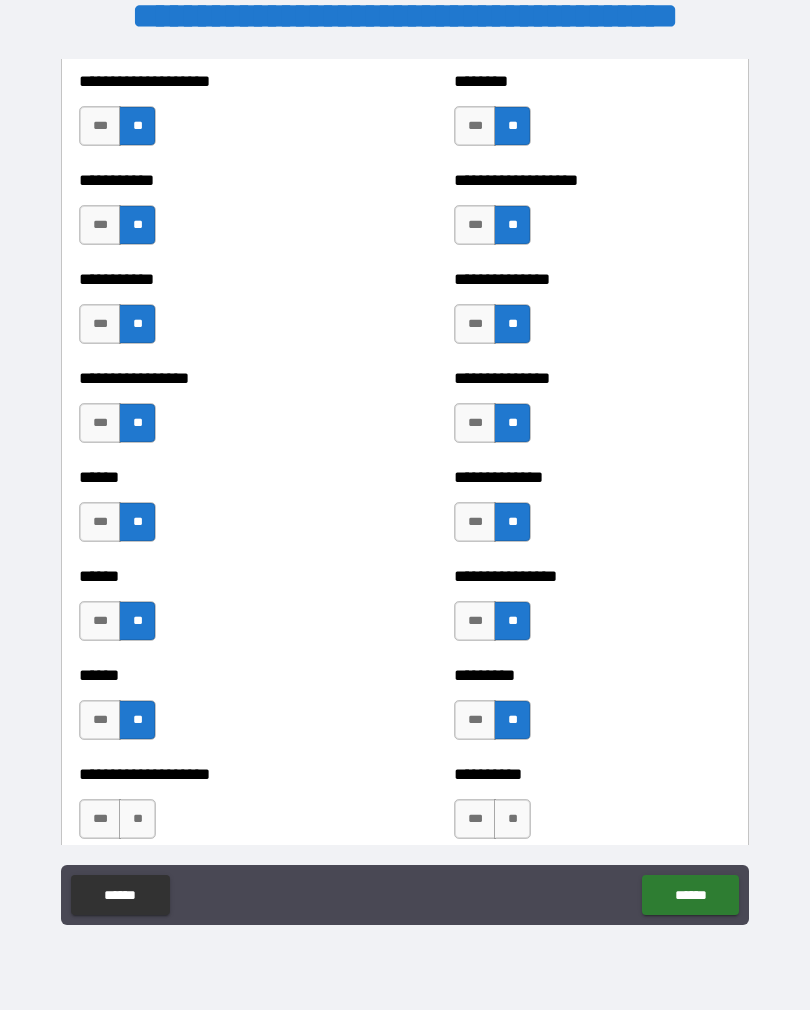 click on "**" at bounding box center (137, 819) 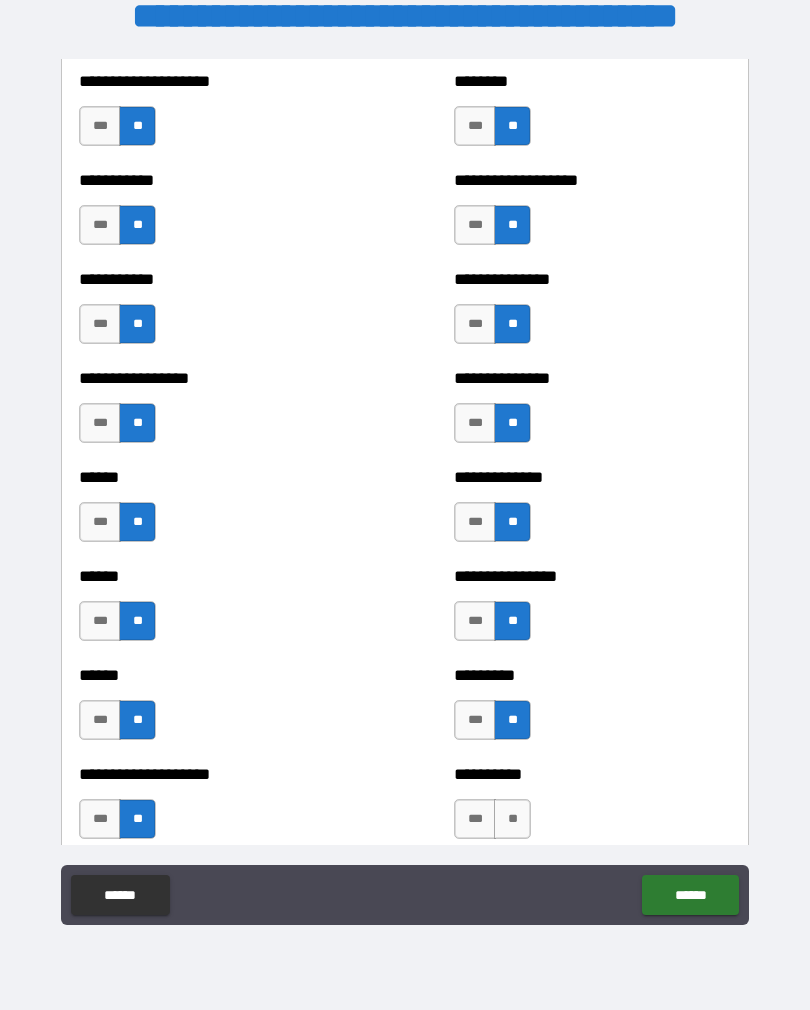 click on "**" at bounding box center (512, 819) 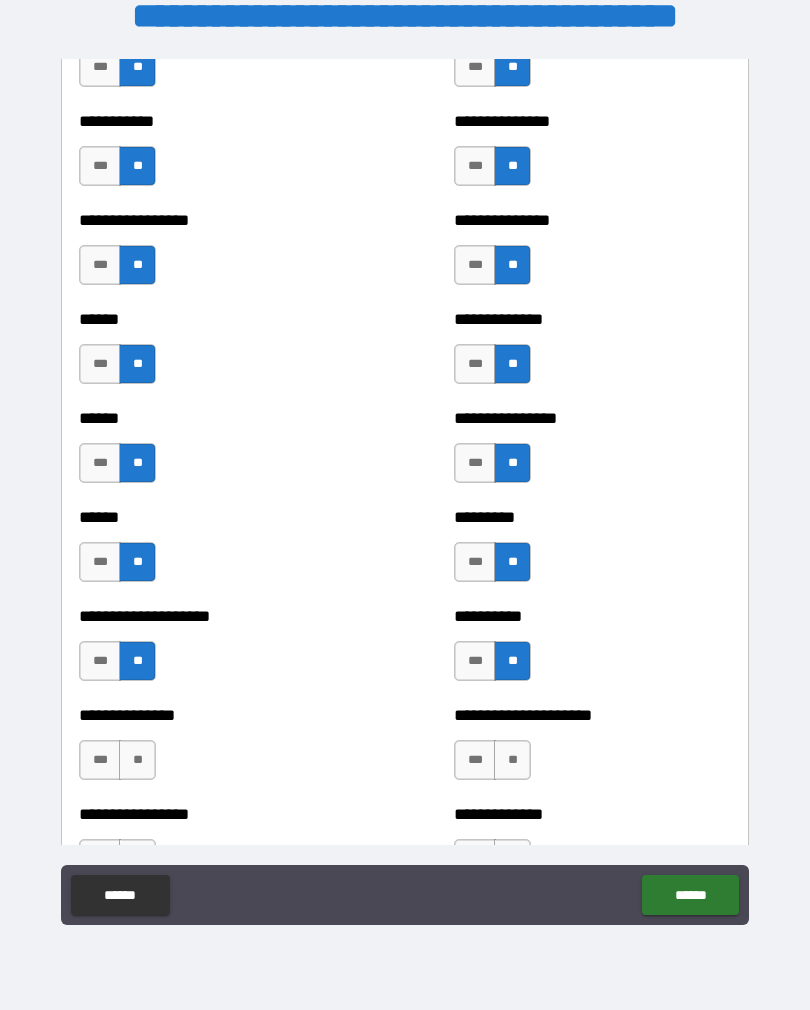 scroll, scrollTop: 2918, scrollLeft: 0, axis: vertical 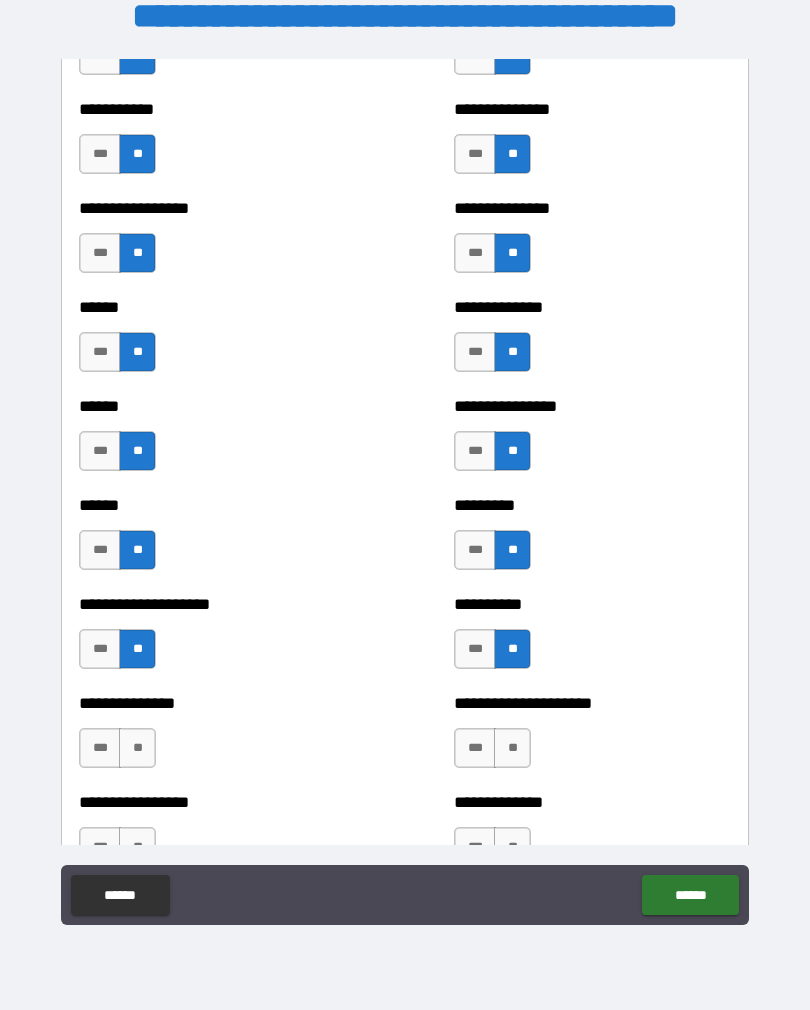 click on "**" at bounding box center (137, 748) 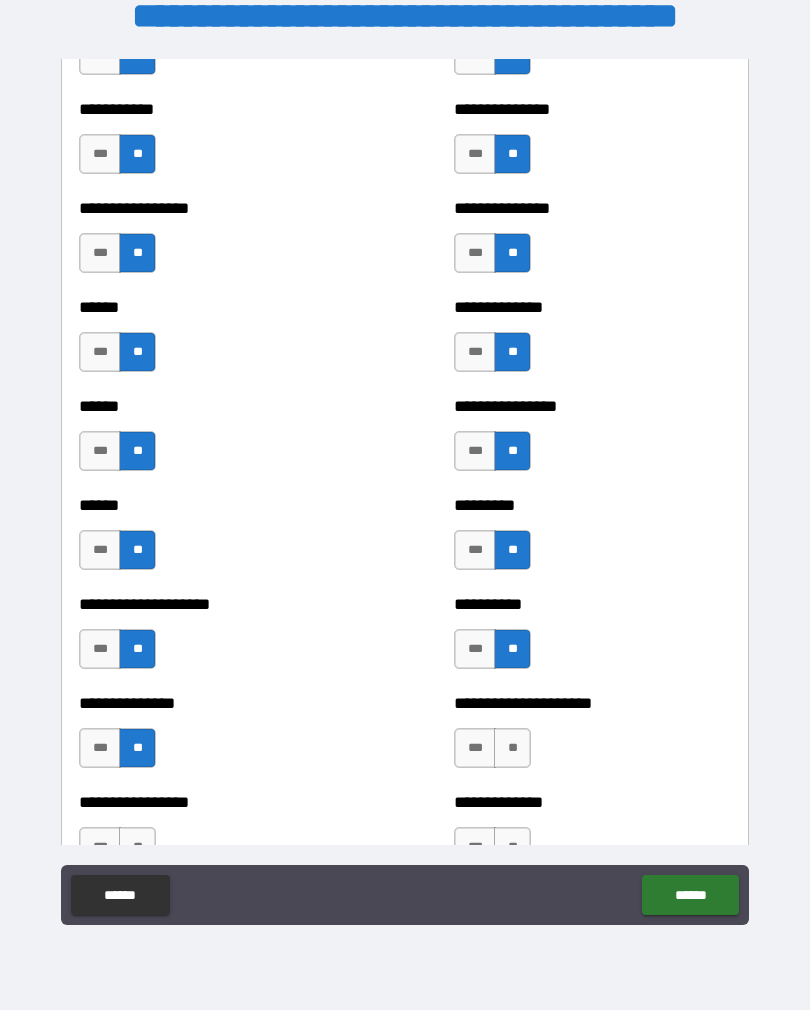 click on "**" at bounding box center (512, 748) 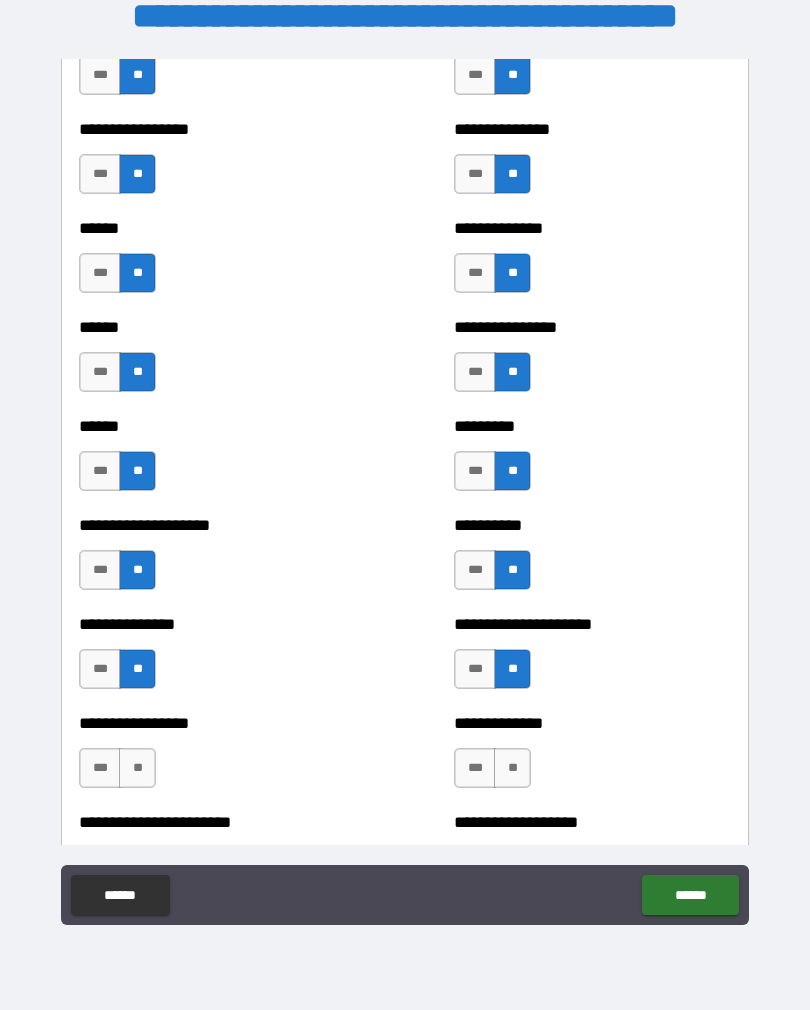 scroll, scrollTop: 3021, scrollLeft: 0, axis: vertical 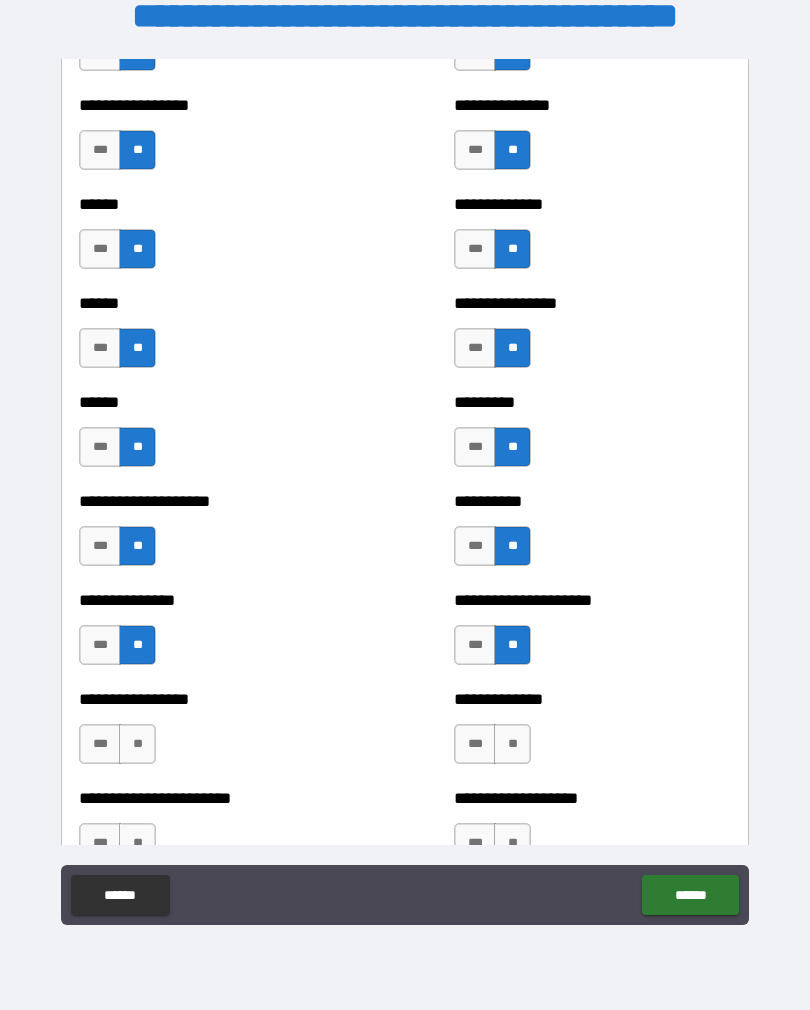 click on "**" at bounding box center (137, 744) 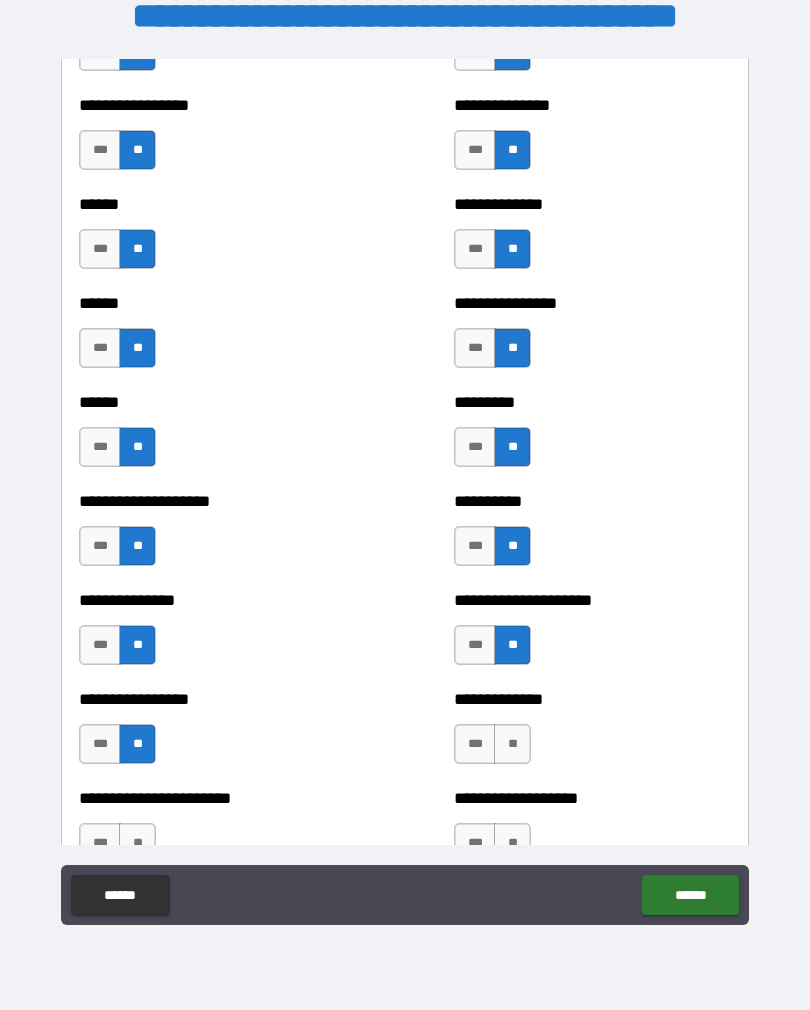 click on "**" at bounding box center (512, 744) 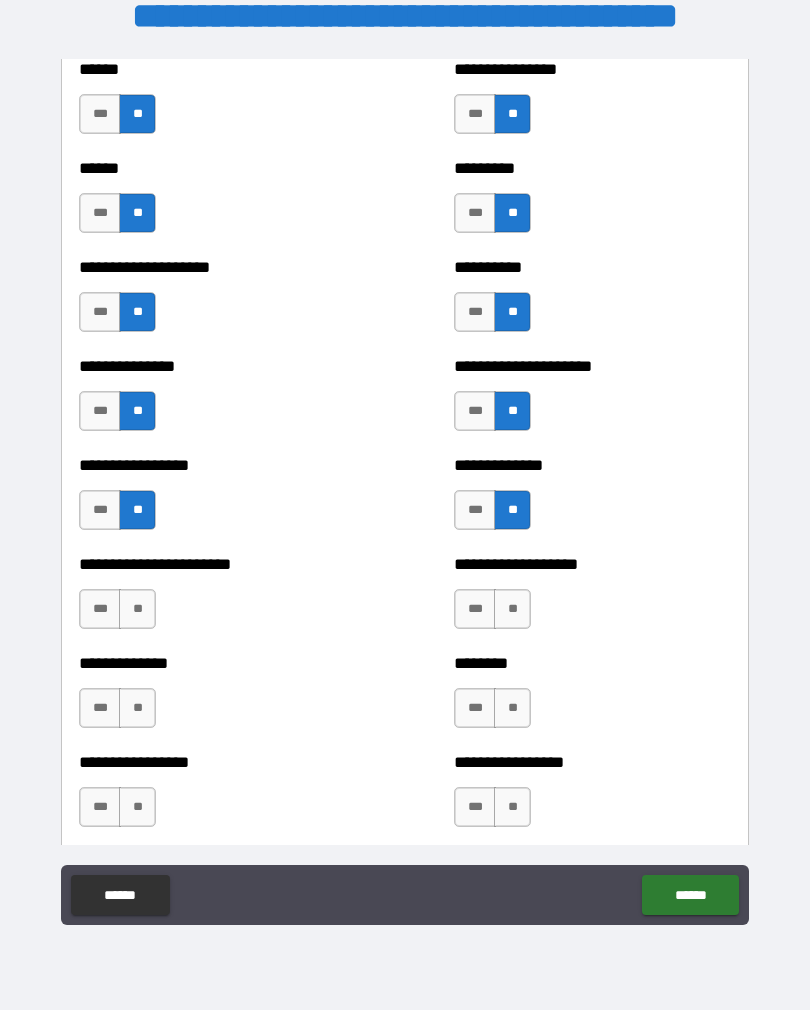 scroll, scrollTop: 3257, scrollLeft: 0, axis: vertical 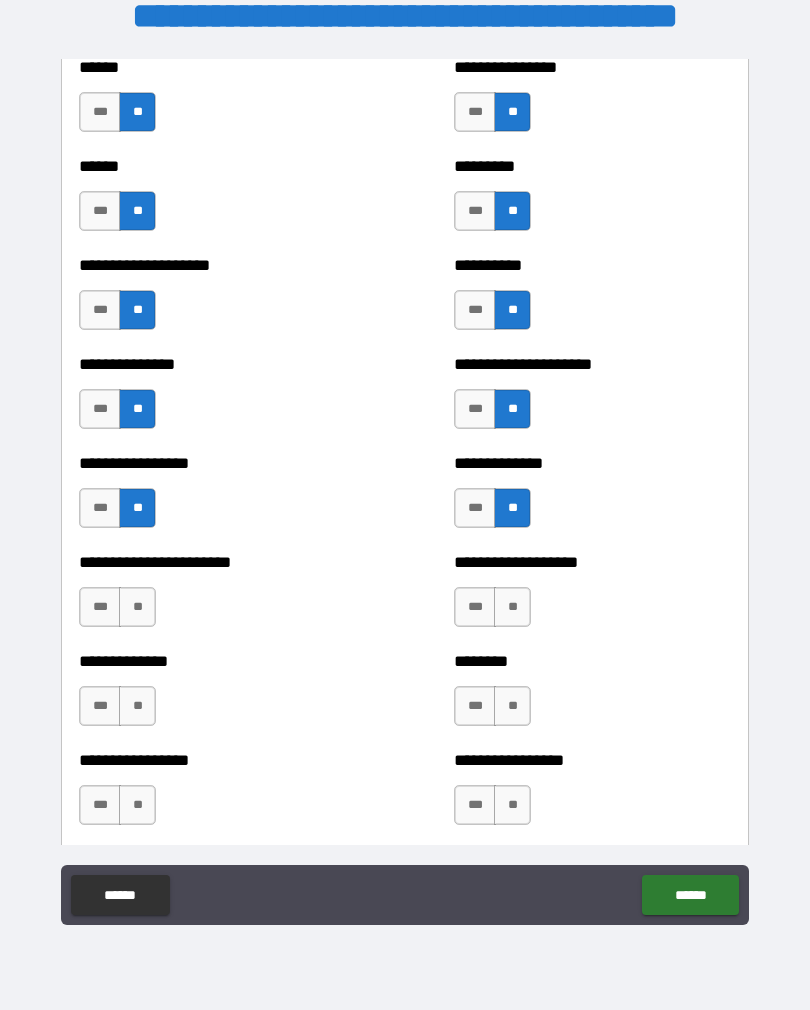 click on "**" at bounding box center [512, 607] 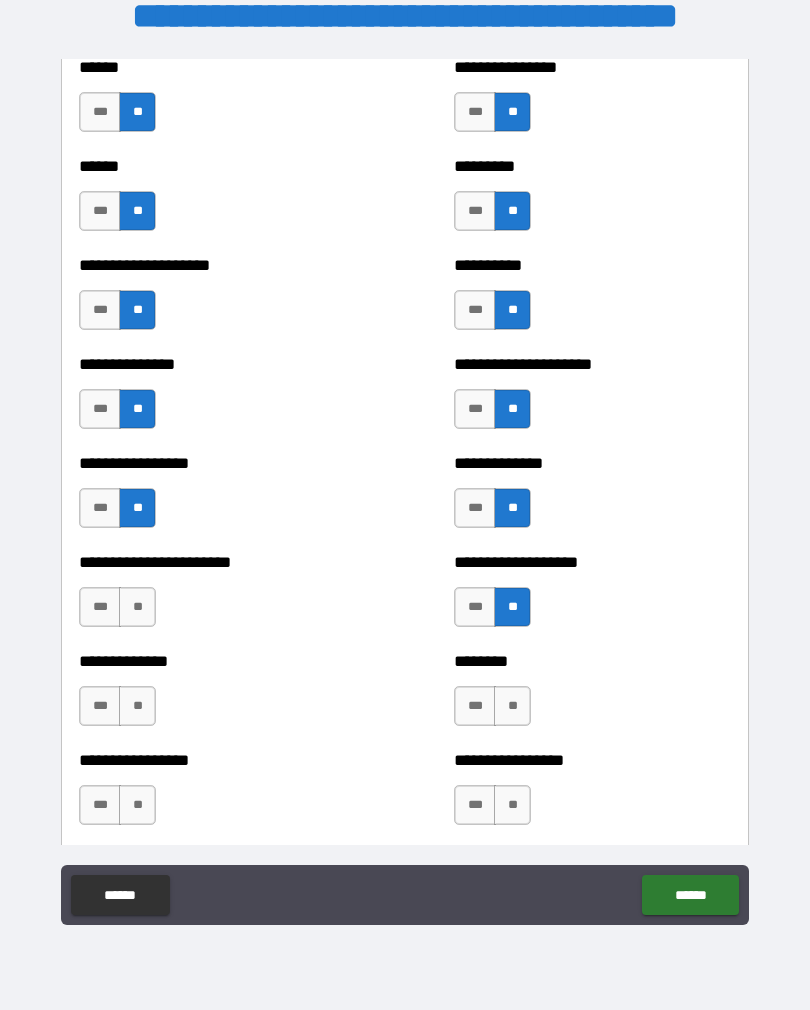 click on "**" at bounding box center (512, 706) 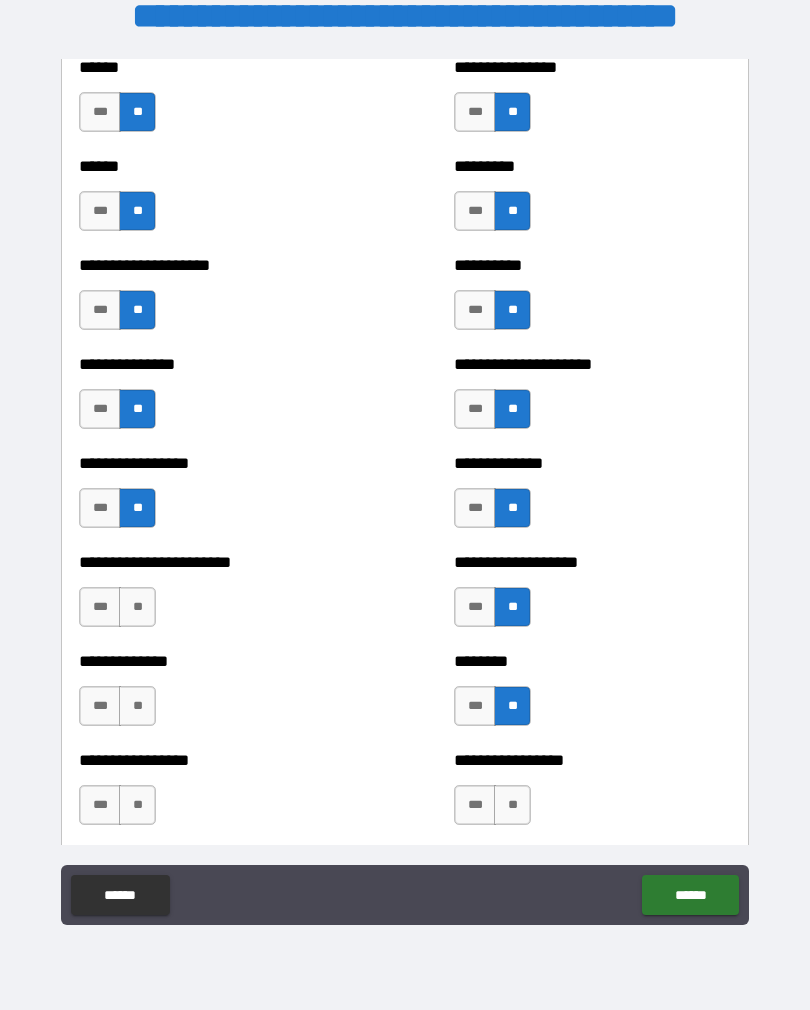 click on "**" at bounding box center [512, 805] 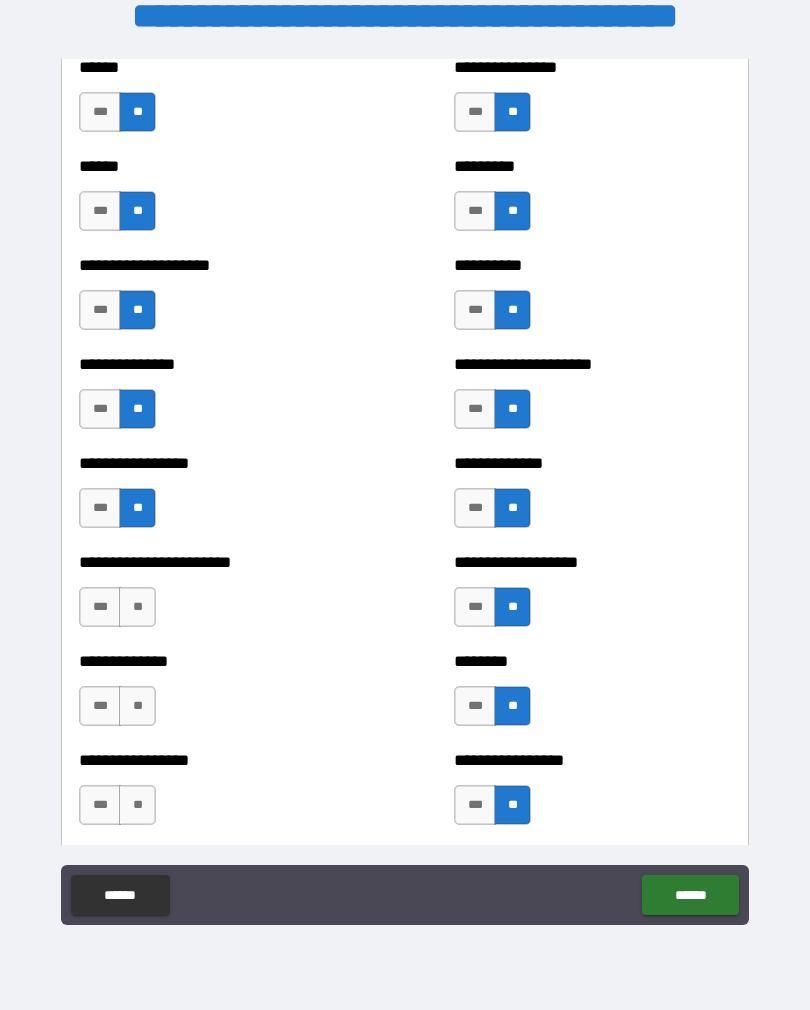 click on "**" at bounding box center [137, 607] 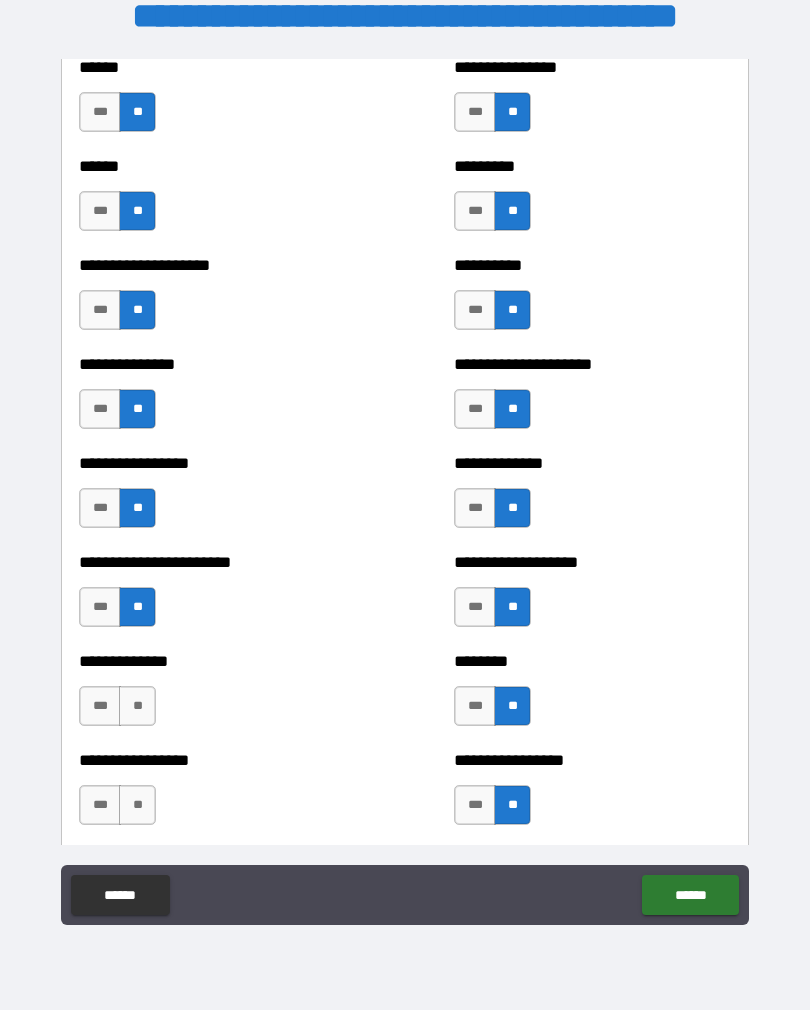 click on "**" at bounding box center [137, 706] 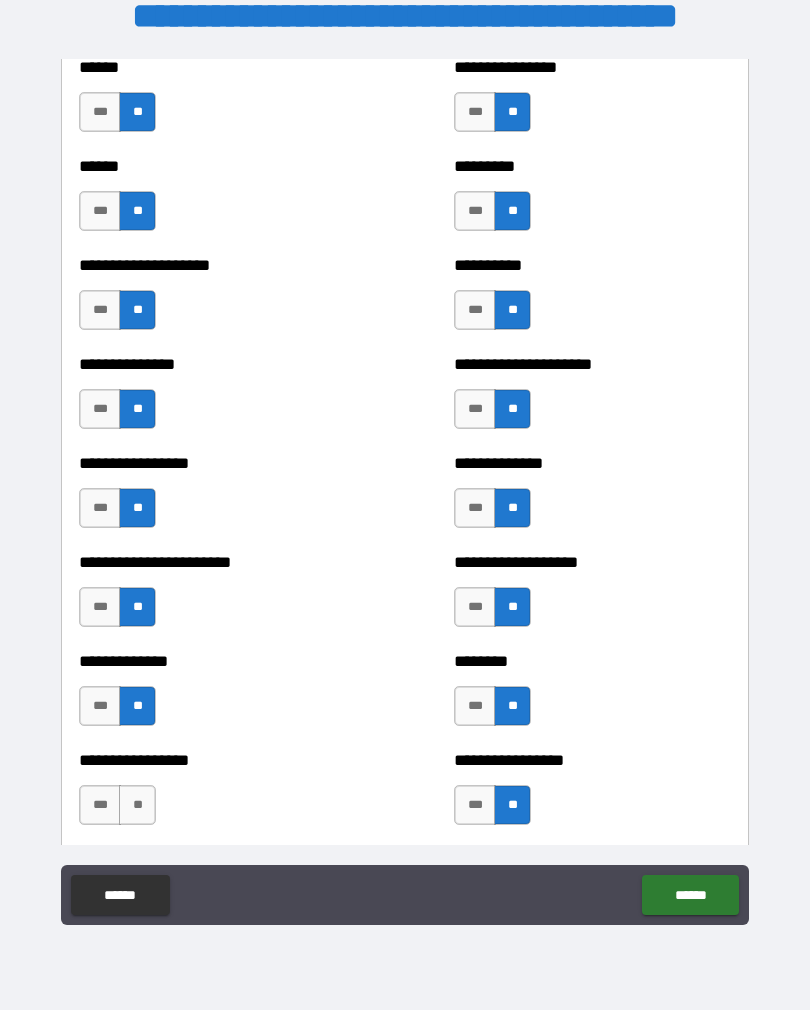 click on "**********" at bounding box center (217, 795) 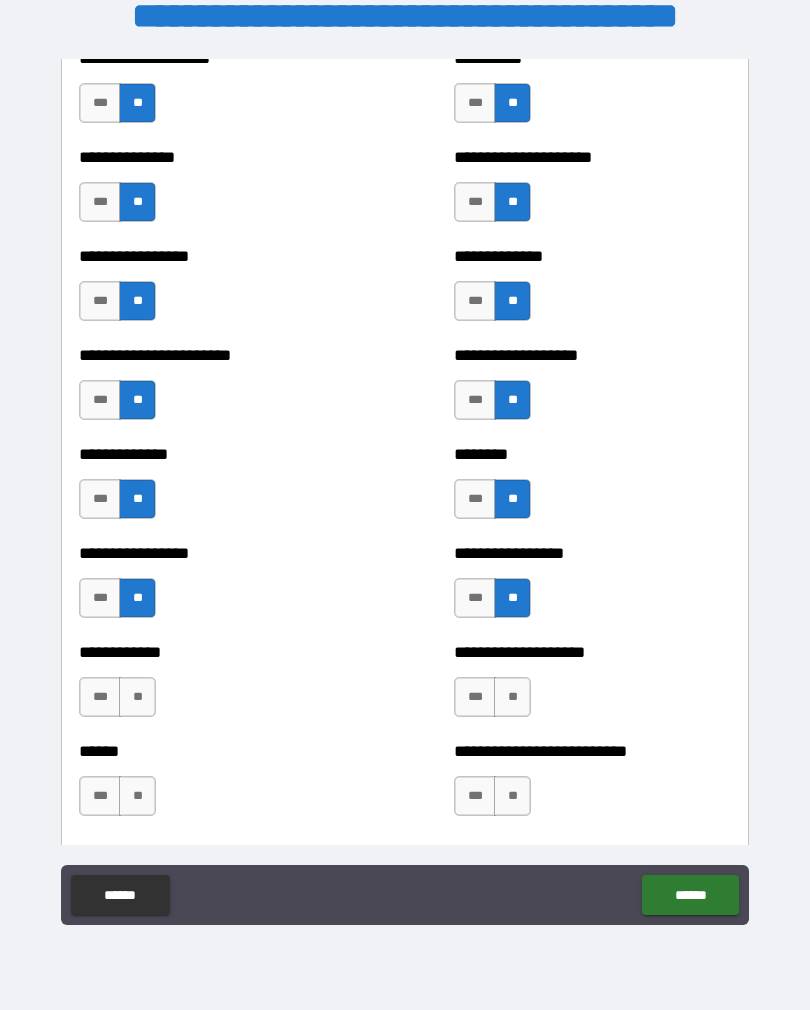 scroll, scrollTop: 3465, scrollLeft: 0, axis: vertical 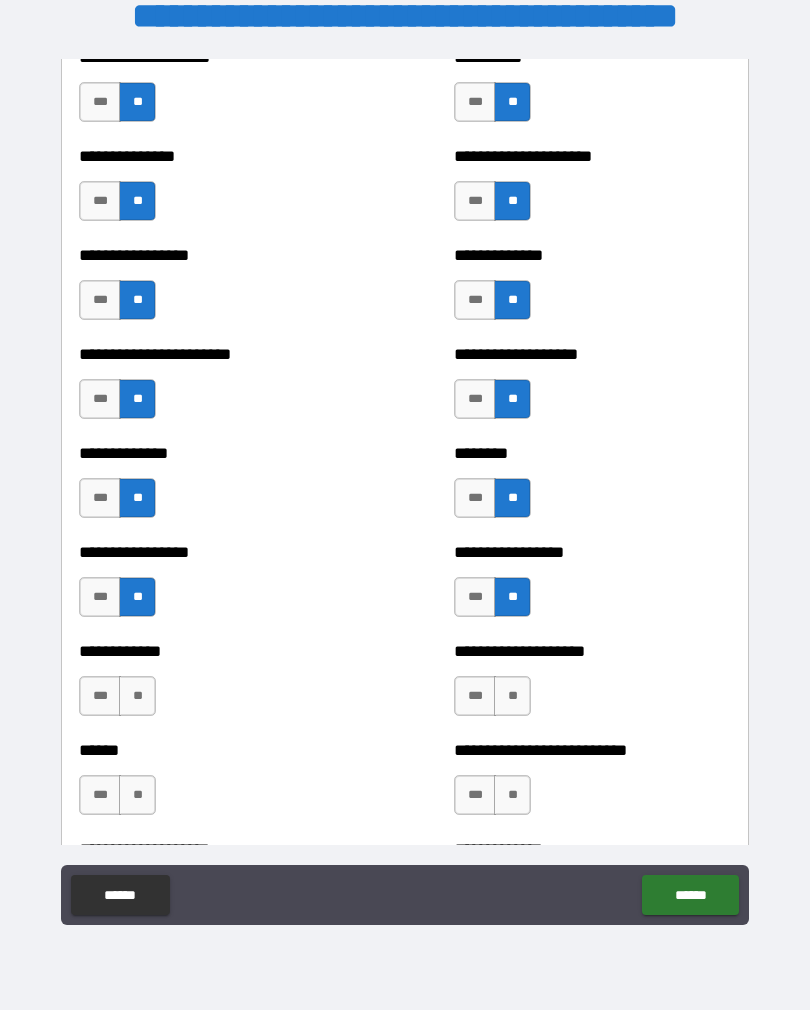 click on "**" at bounding box center (512, 696) 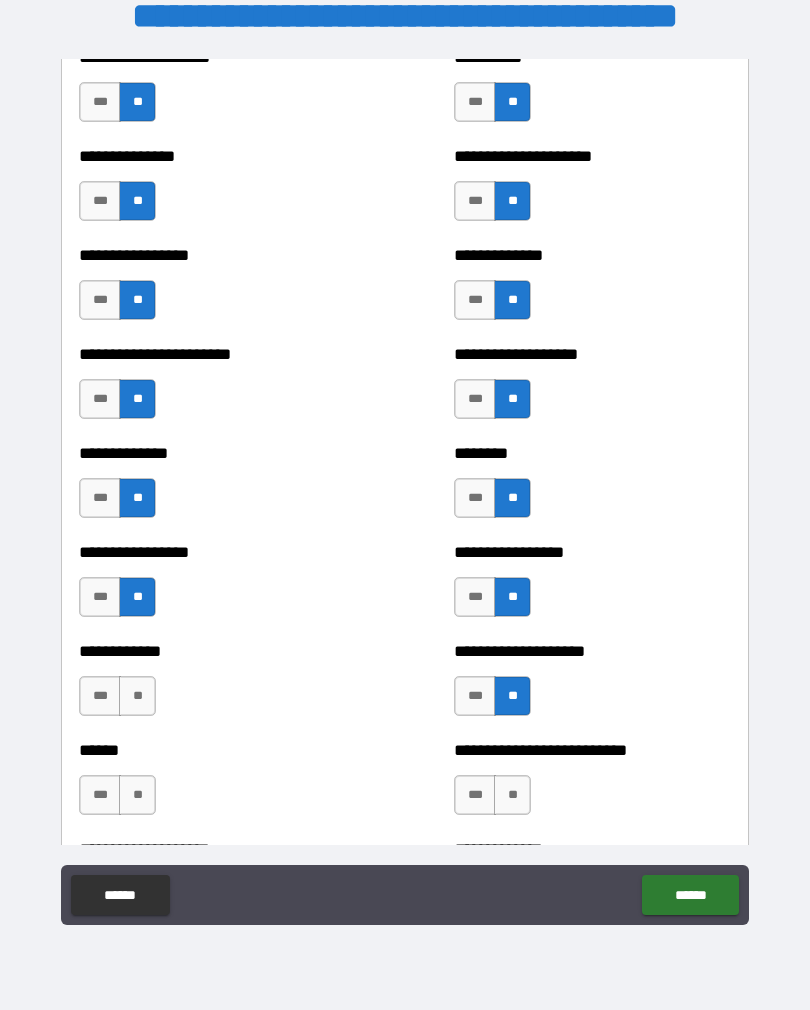 click on "**" at bounding box center [512, 795] 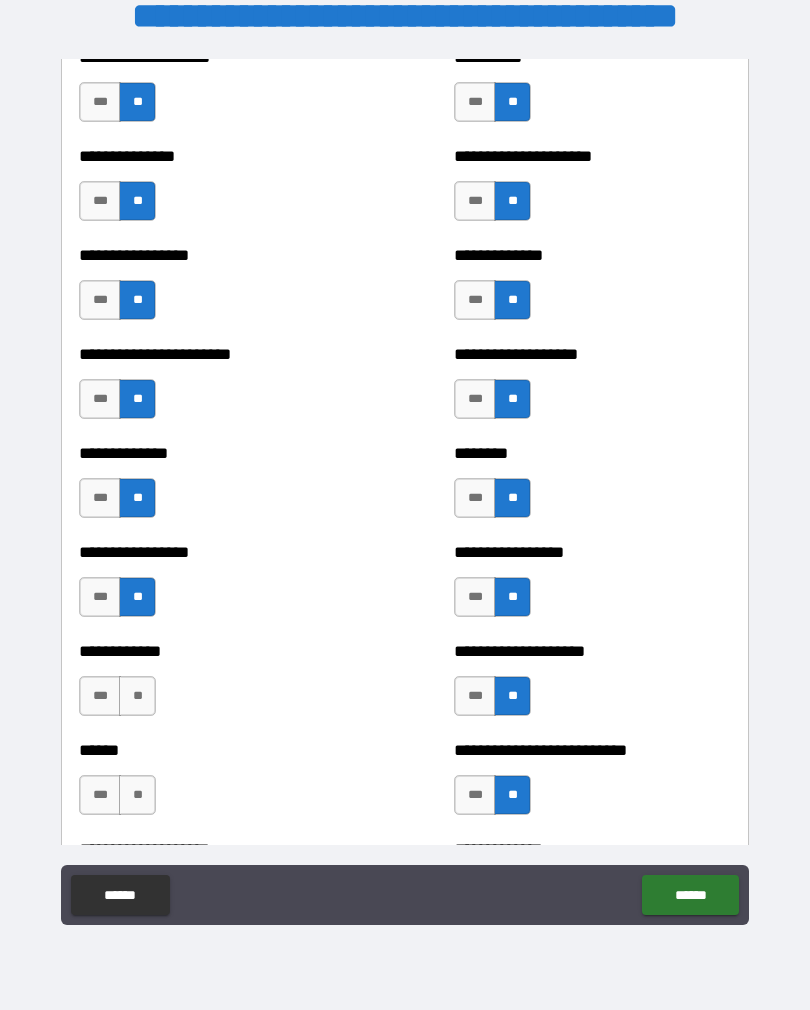 click on "**" at bounding box center [137, 696] 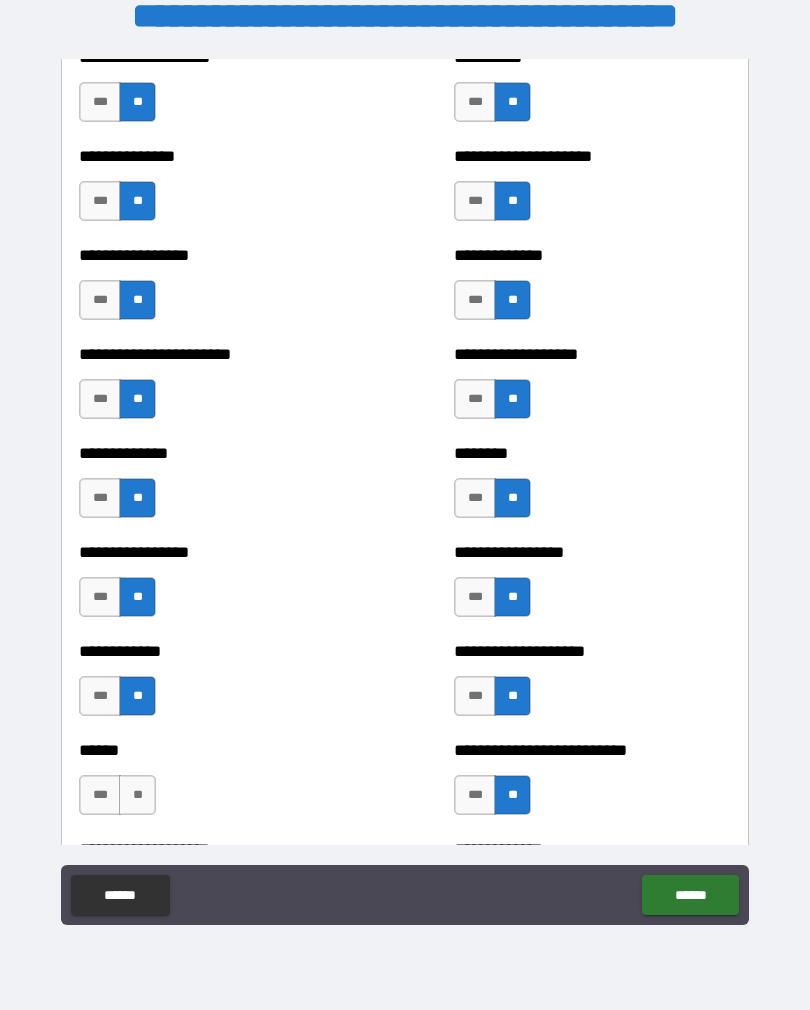 click on "**" at bounding box center (137, 795) 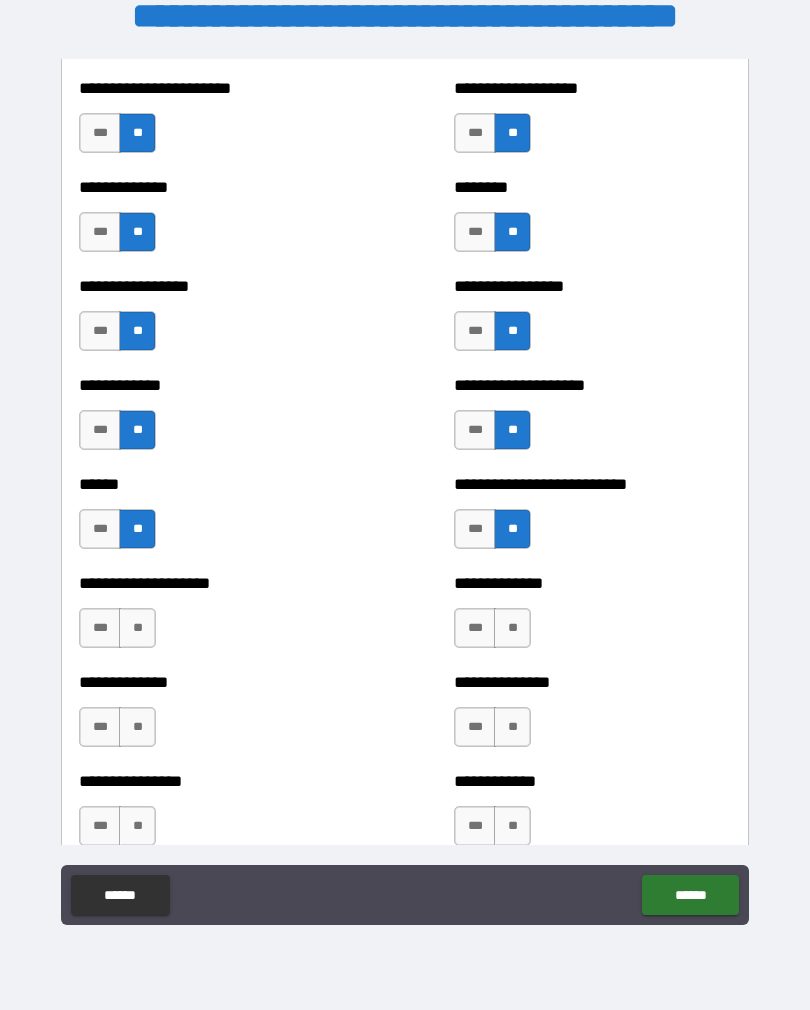scroll, scrollTop: 3745, scrollLeft: 0, axis: vertical 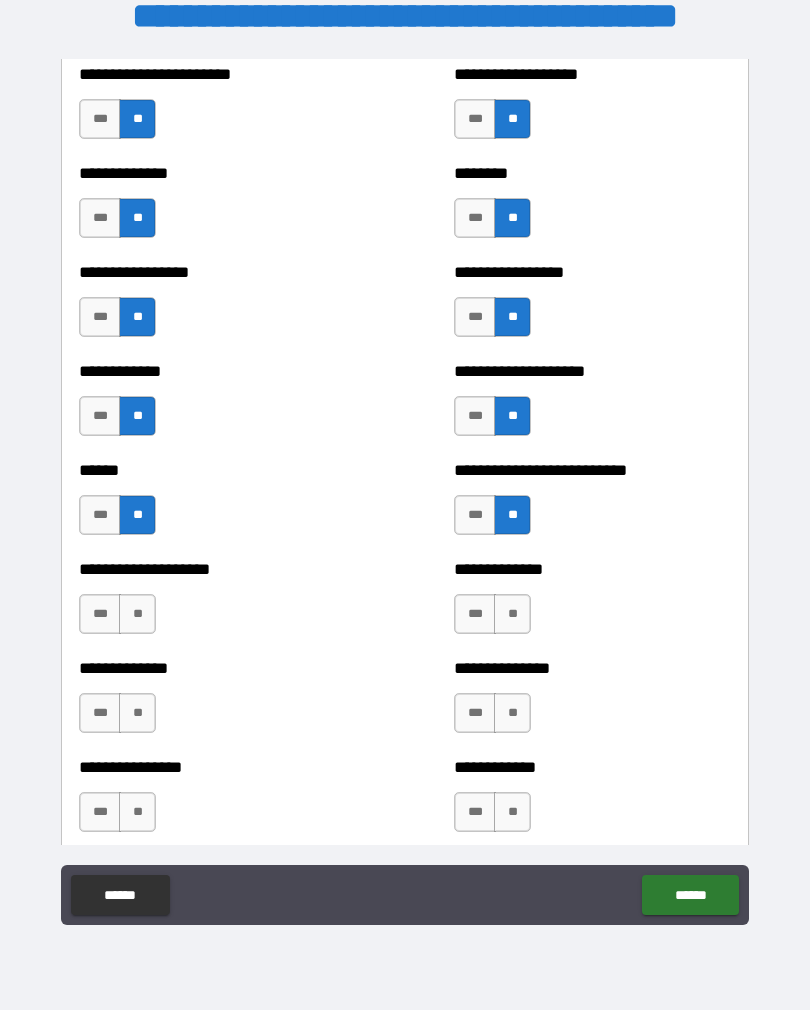 click on "**" at bounding box center (137, 614) 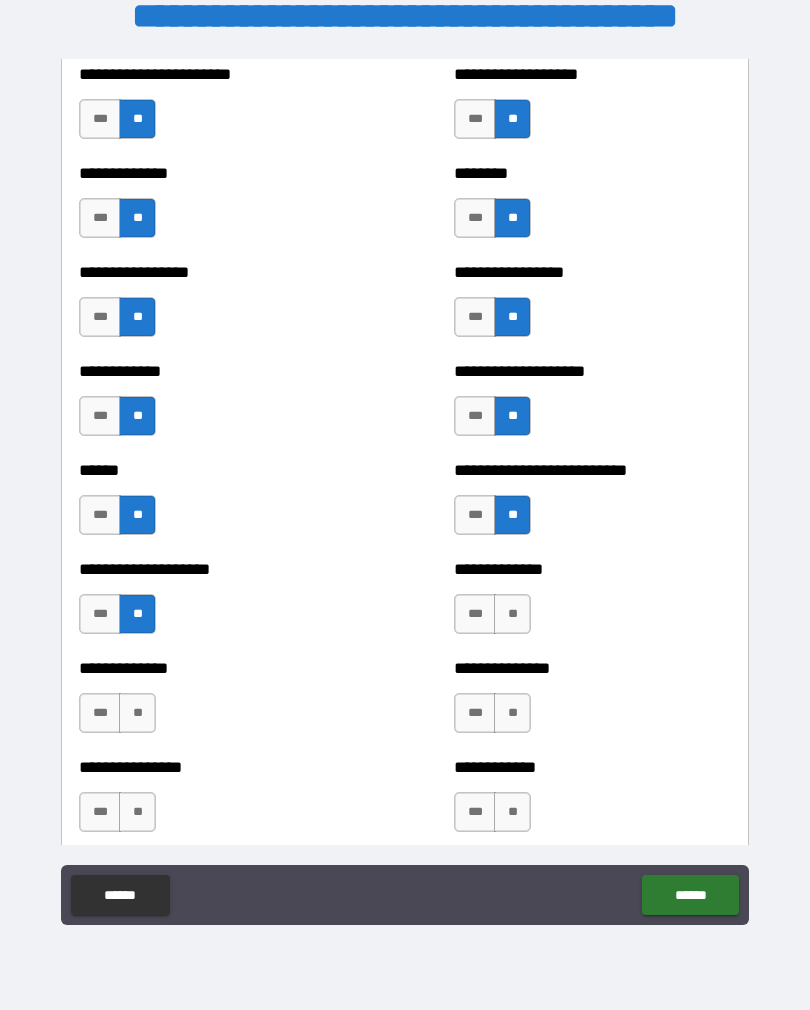 click on "**" at bounding box center (137, 713) 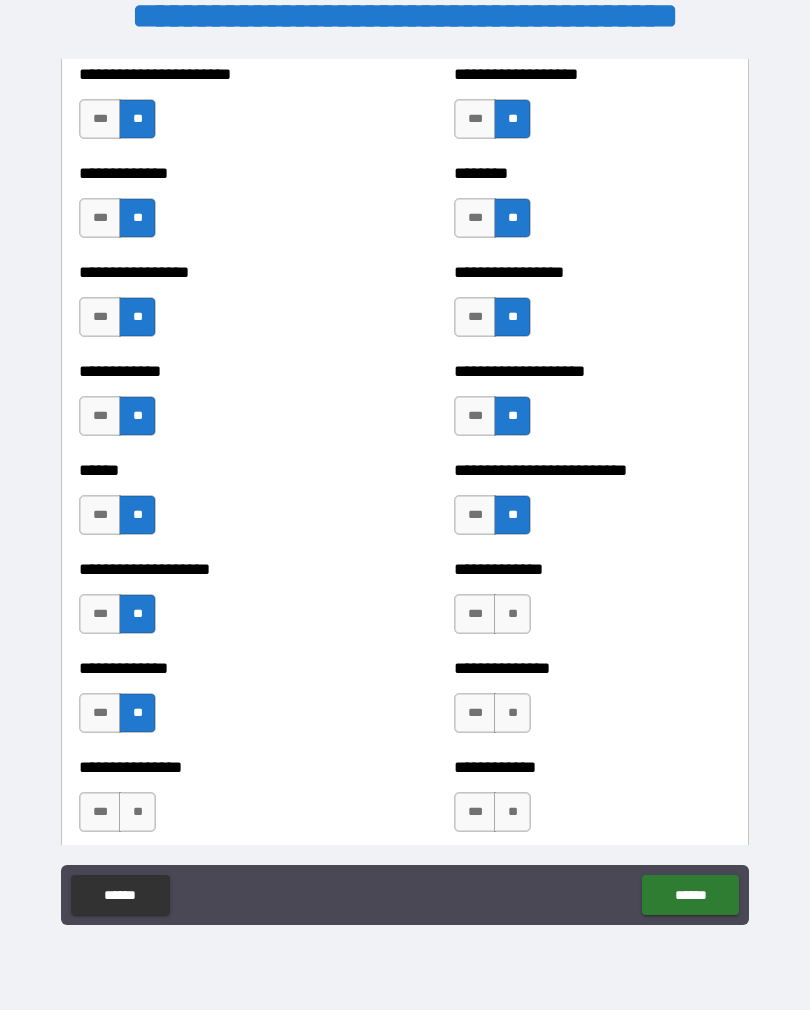 click on "**" at bounding box center (137, 812) 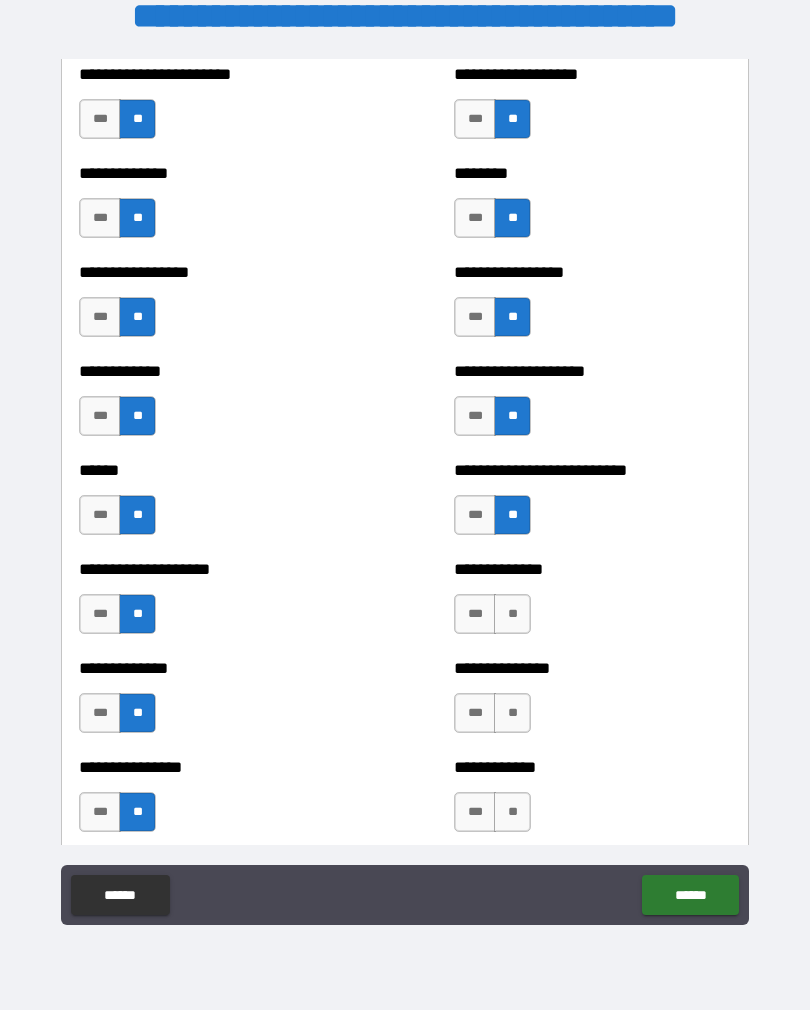click on "**" at bounding box center [512, 614] 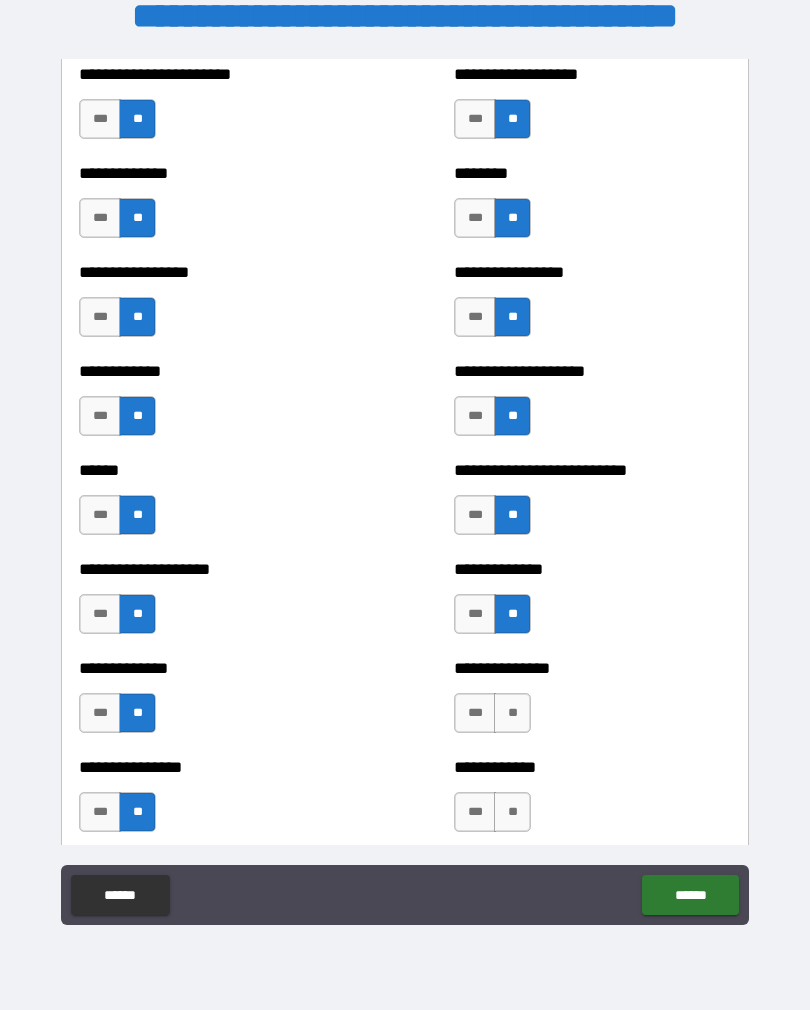 click on "**" at bounding box center (512, 713) 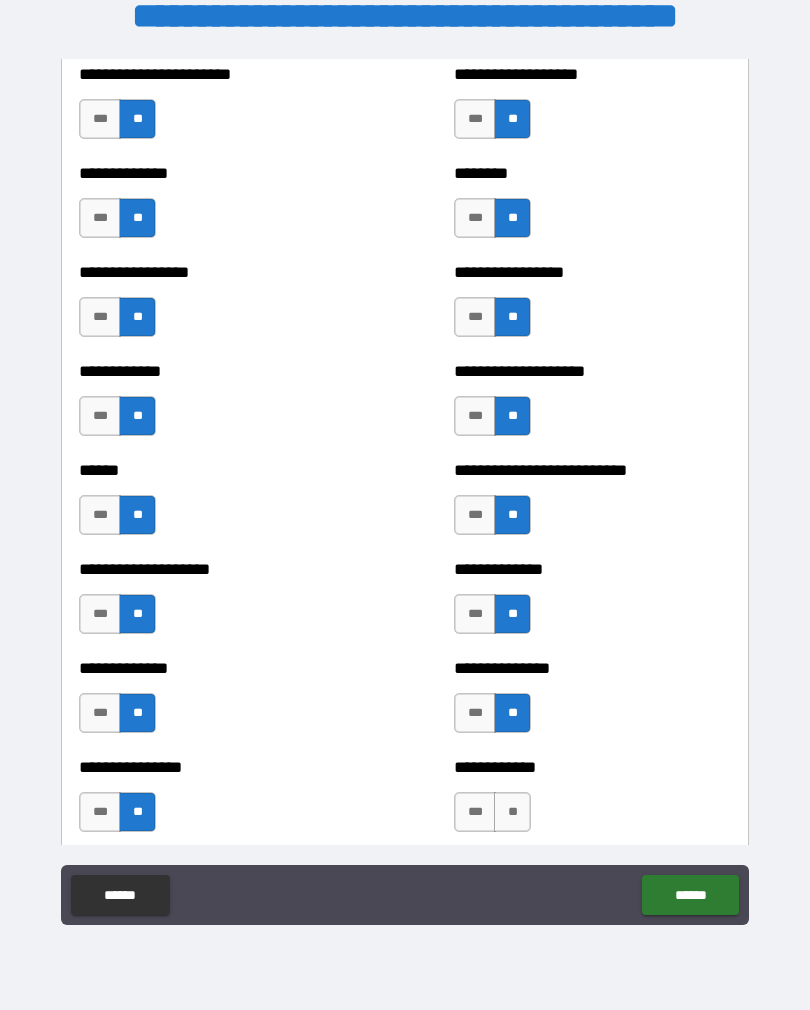 click on "**" at bounding box center [512, 812] 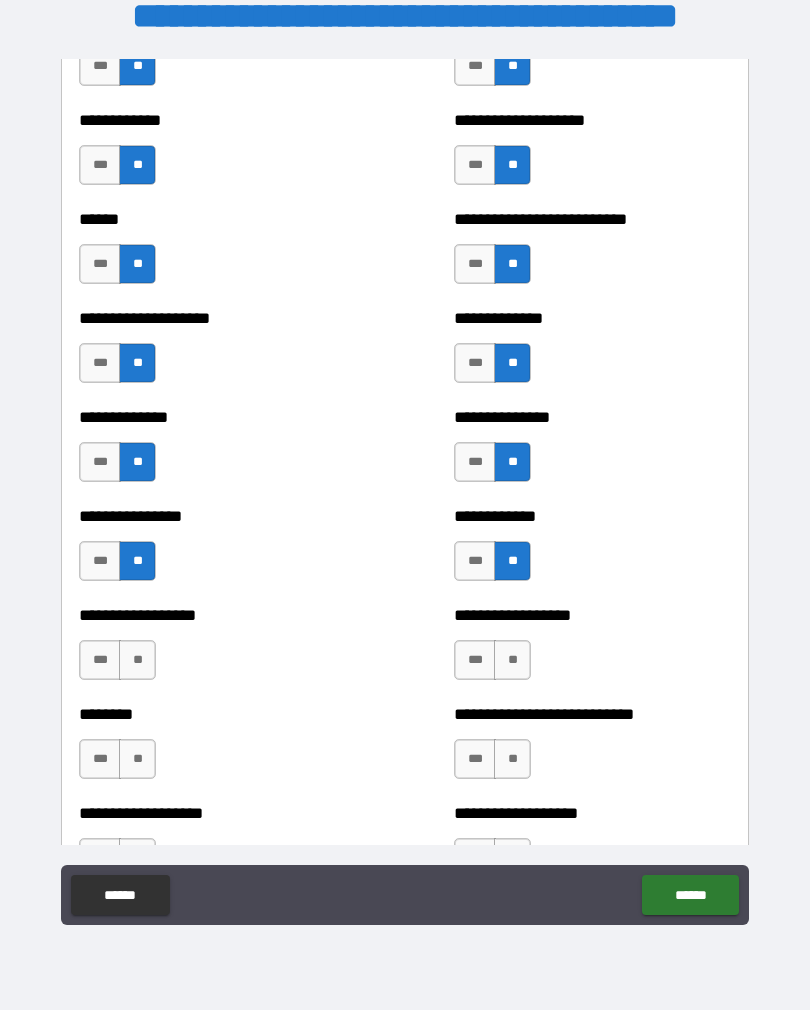 scroll, scrollTop: 3998, scrollLeft: 0, axis: vertical 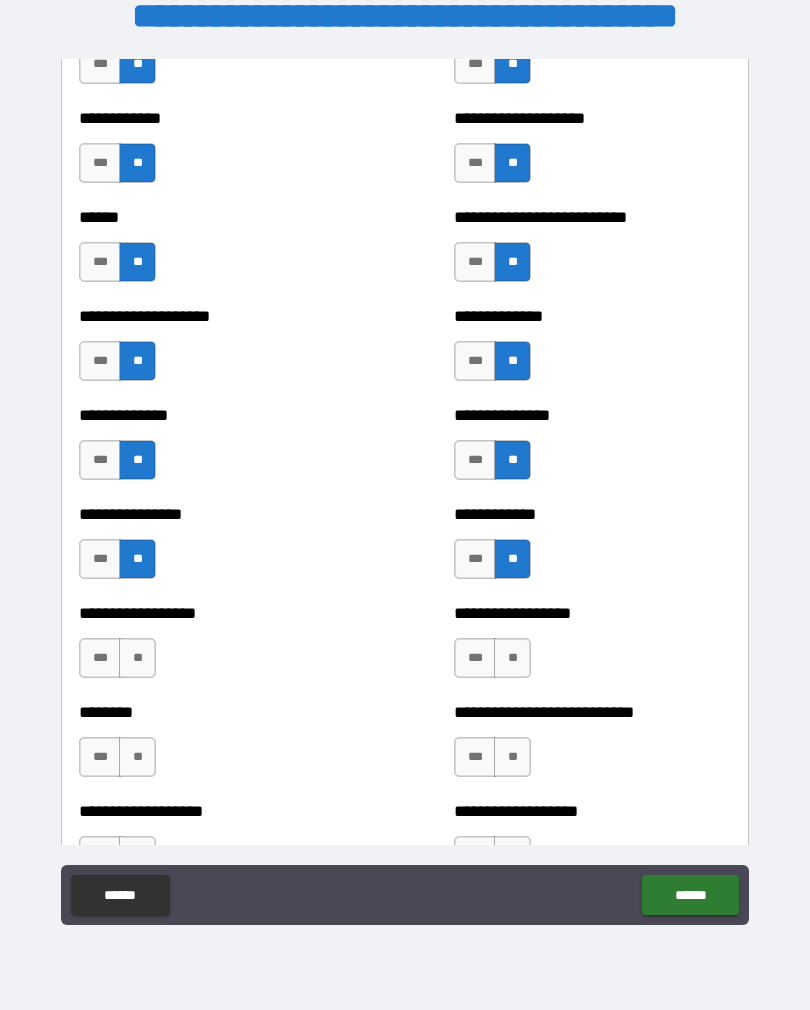 click on "**" at bounding box center [512, 658] 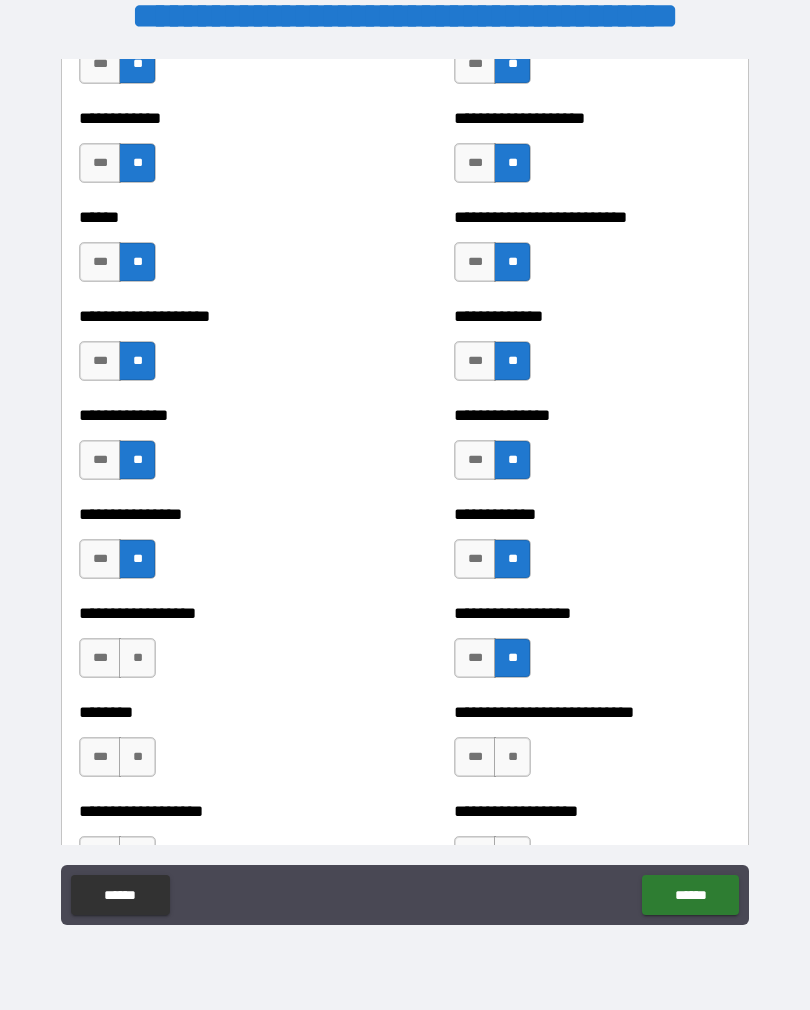 click on "**" at bounding box center (137, 658) 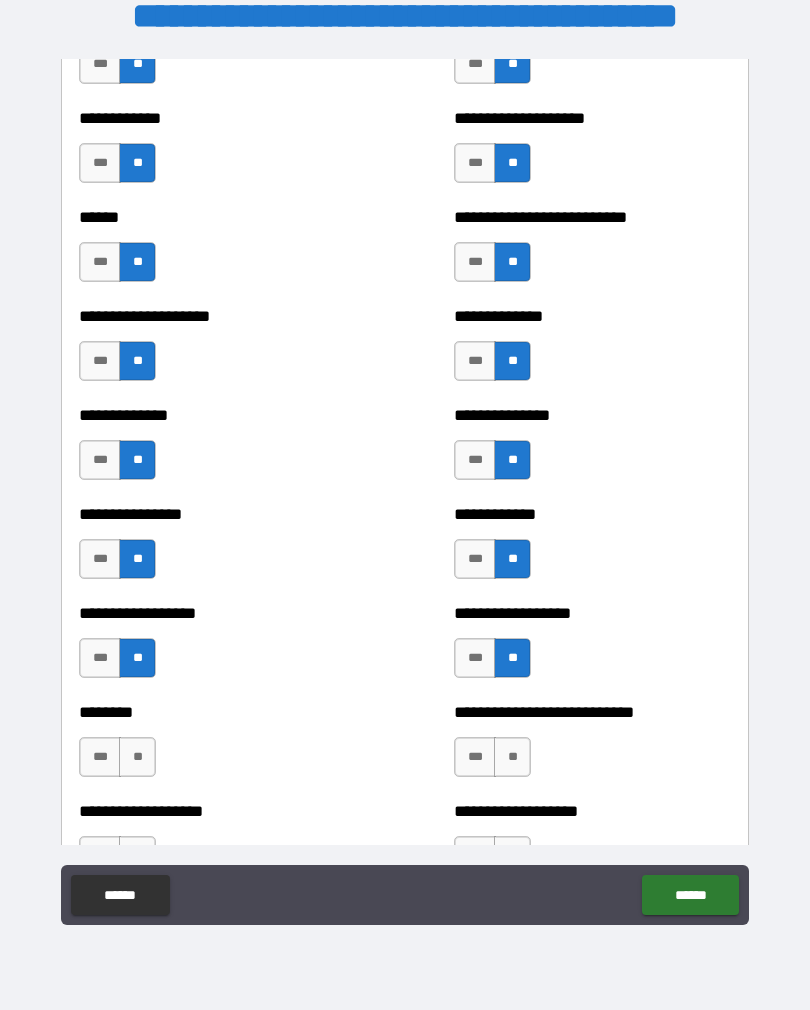 click on "**" at bounding box center [137, 757] 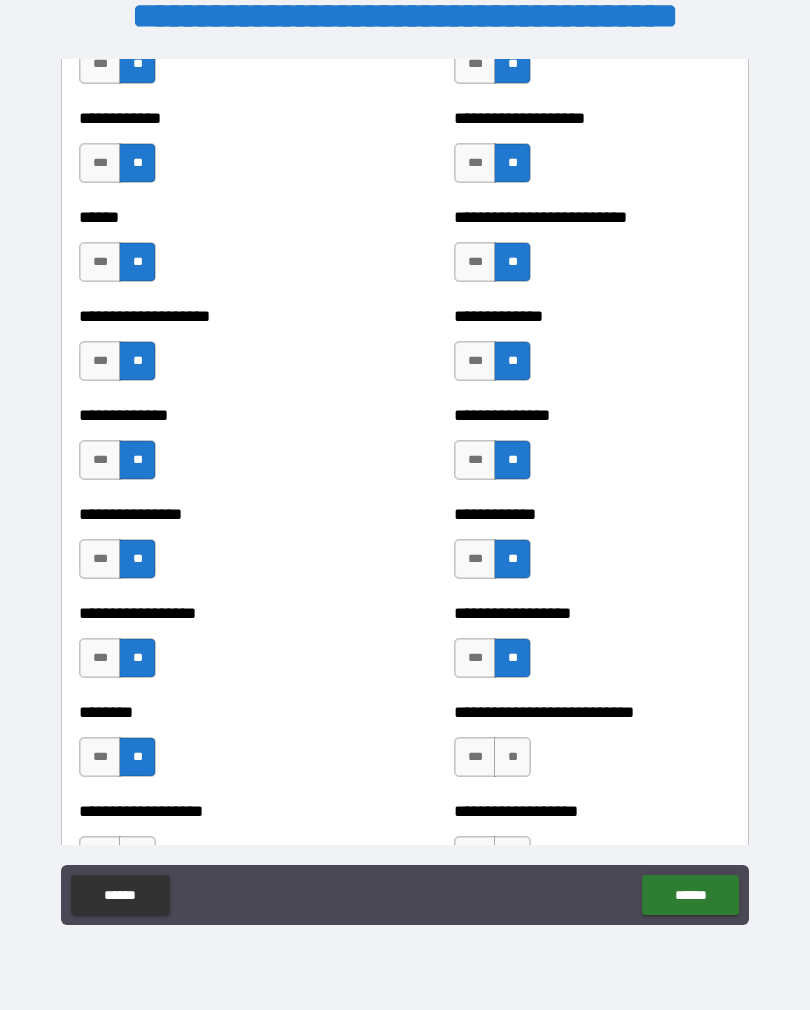 click on "**" at bounding box center (512, 757) 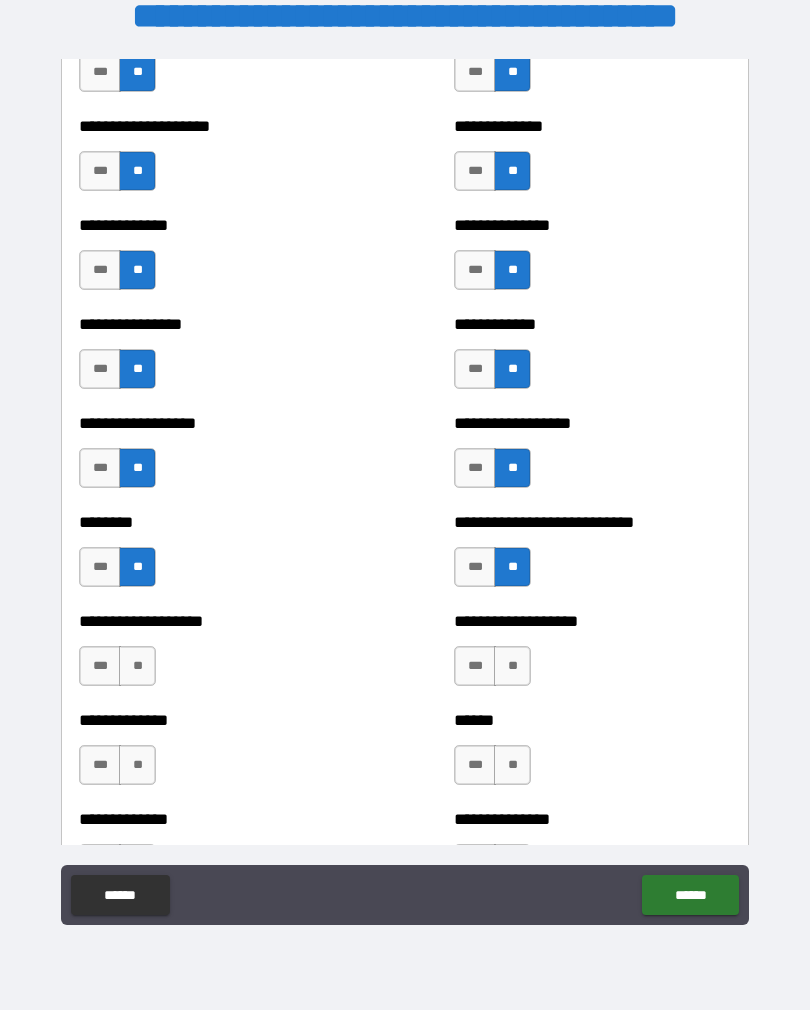 scroll, scrollTop: 4185, scrollLeft: 0, axis: vertical 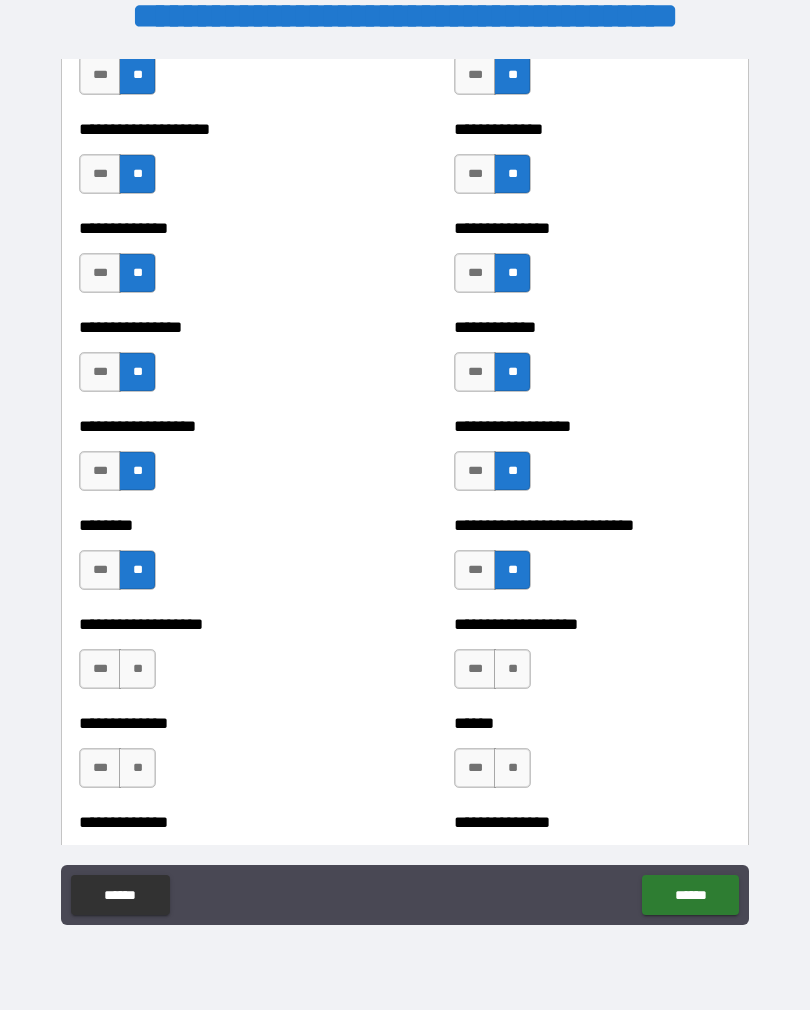 click on "**" at bounding box center (512, 669) 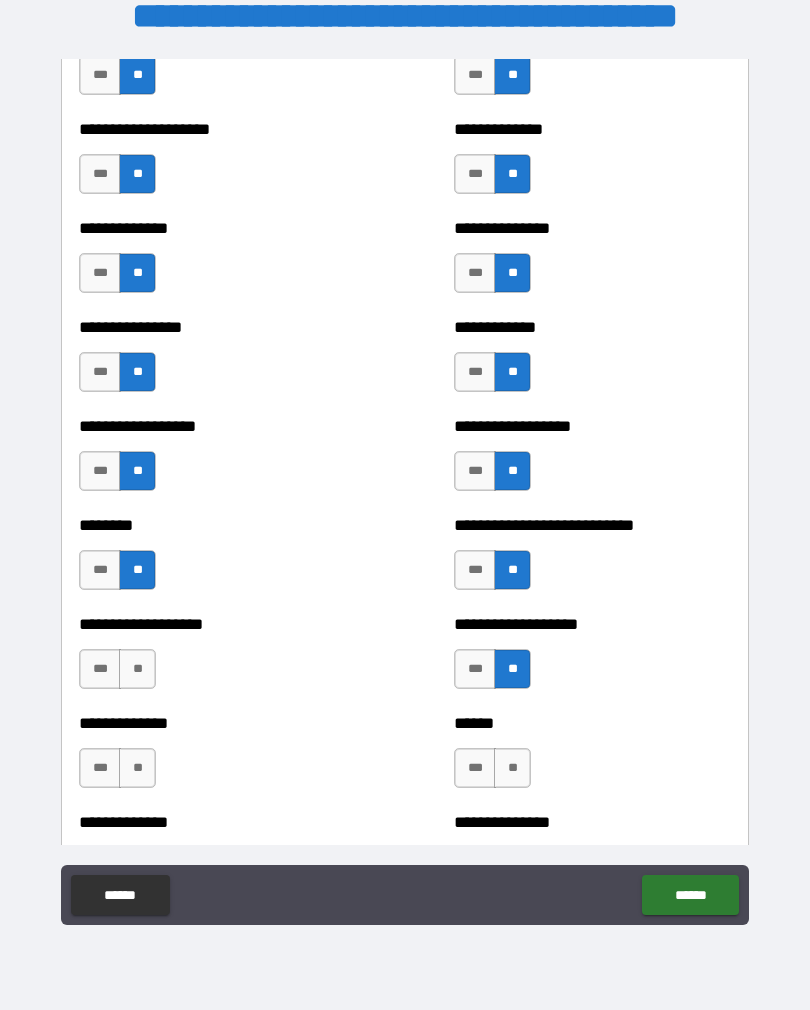 click on "**" at bounding box center [137, 669] 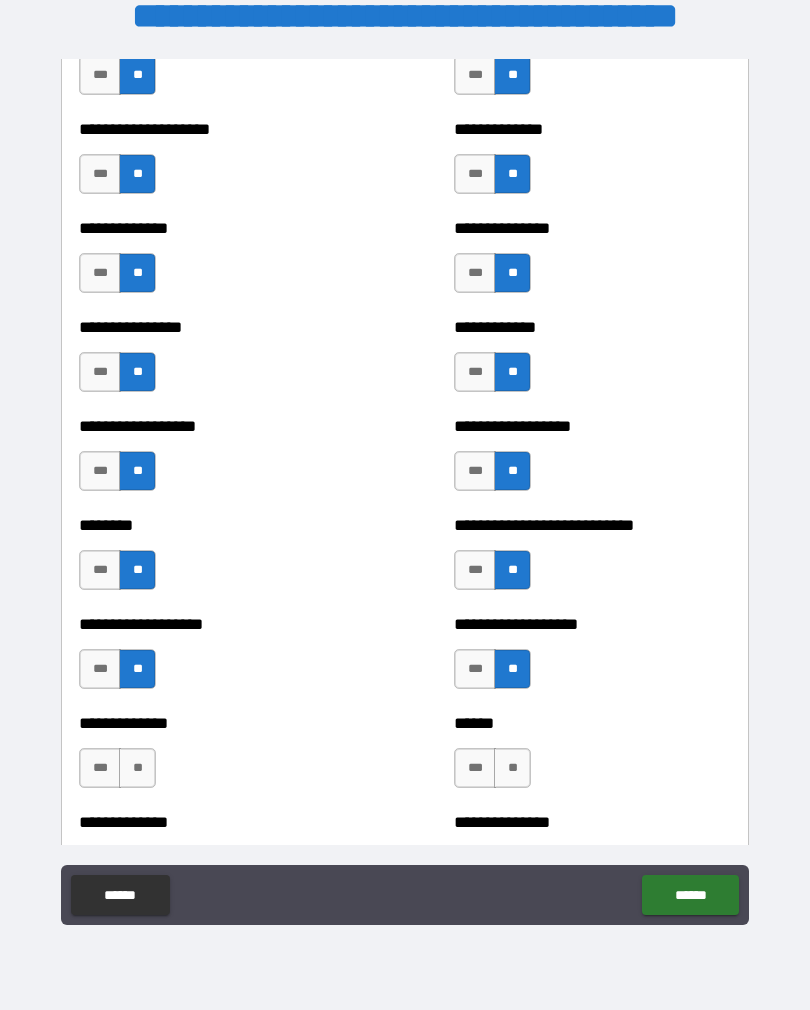 click on "**" at bounding box center [137, 768] 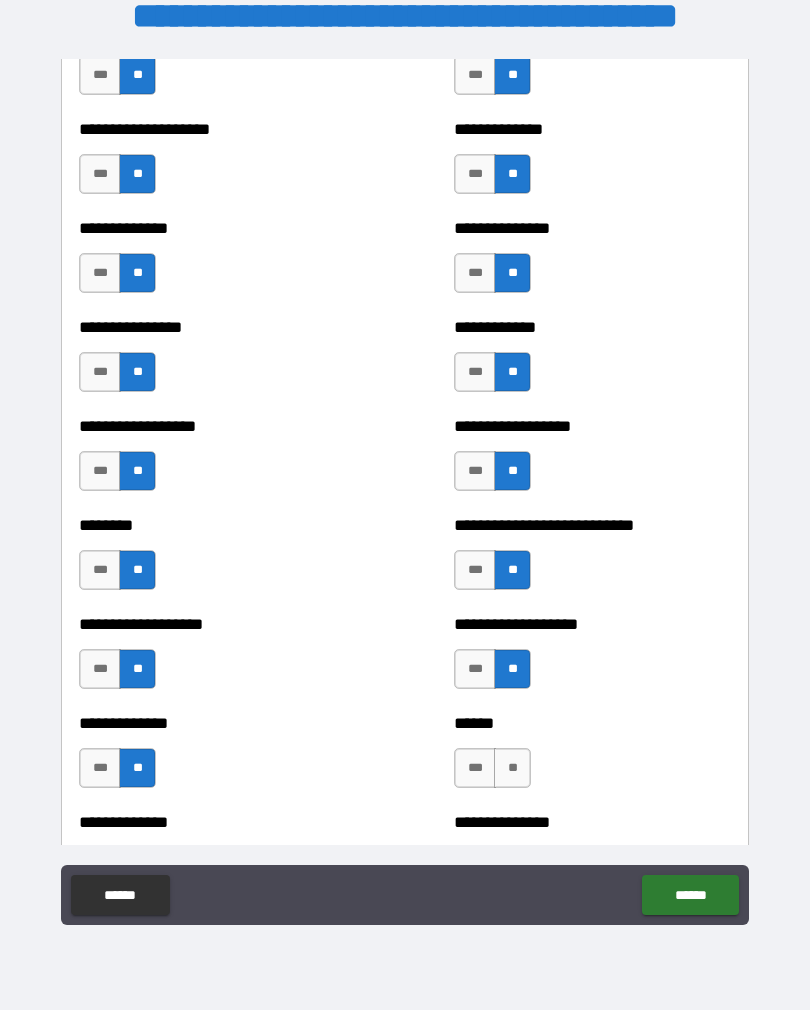 click on "**" at bounding box center (512, 768) 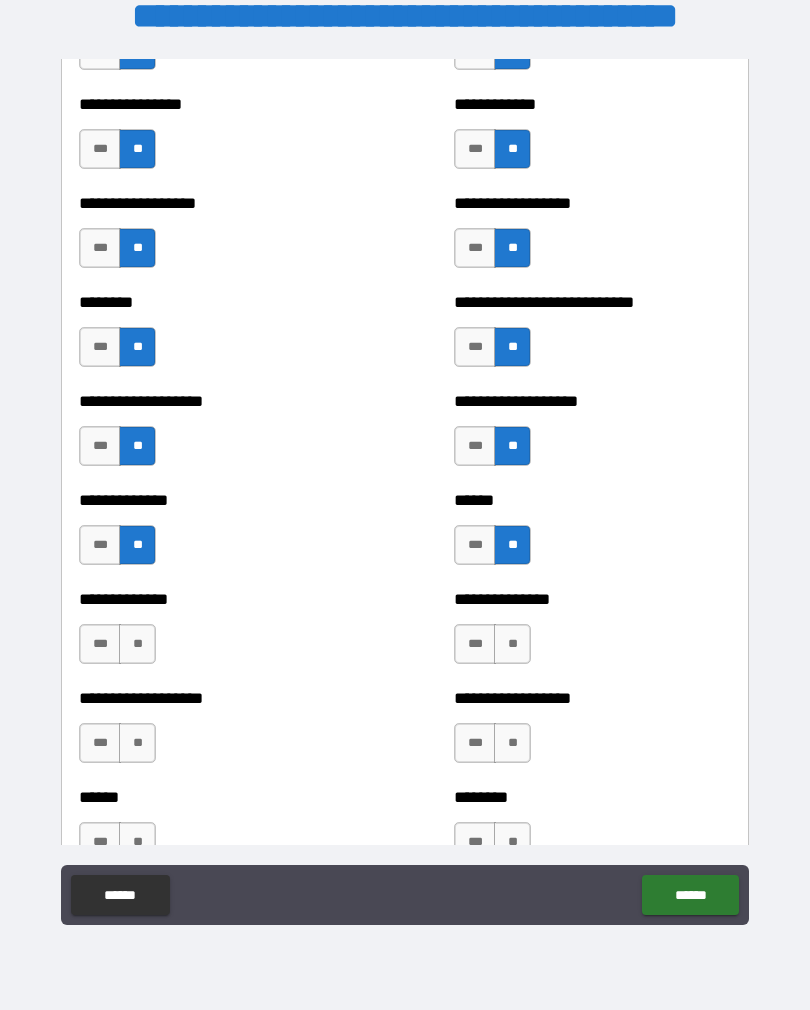 scroll, scrollTop: 4429, scrollLeft: 0, axis: vertical 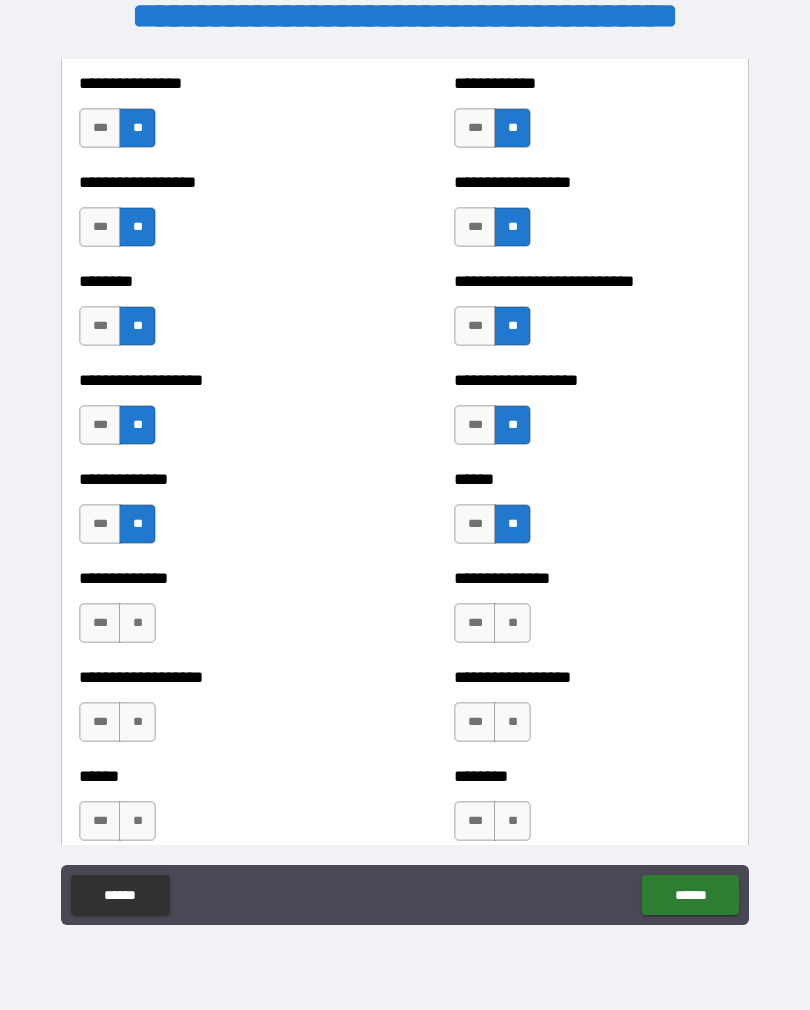 click on "**" at bounding box center [512, 623] 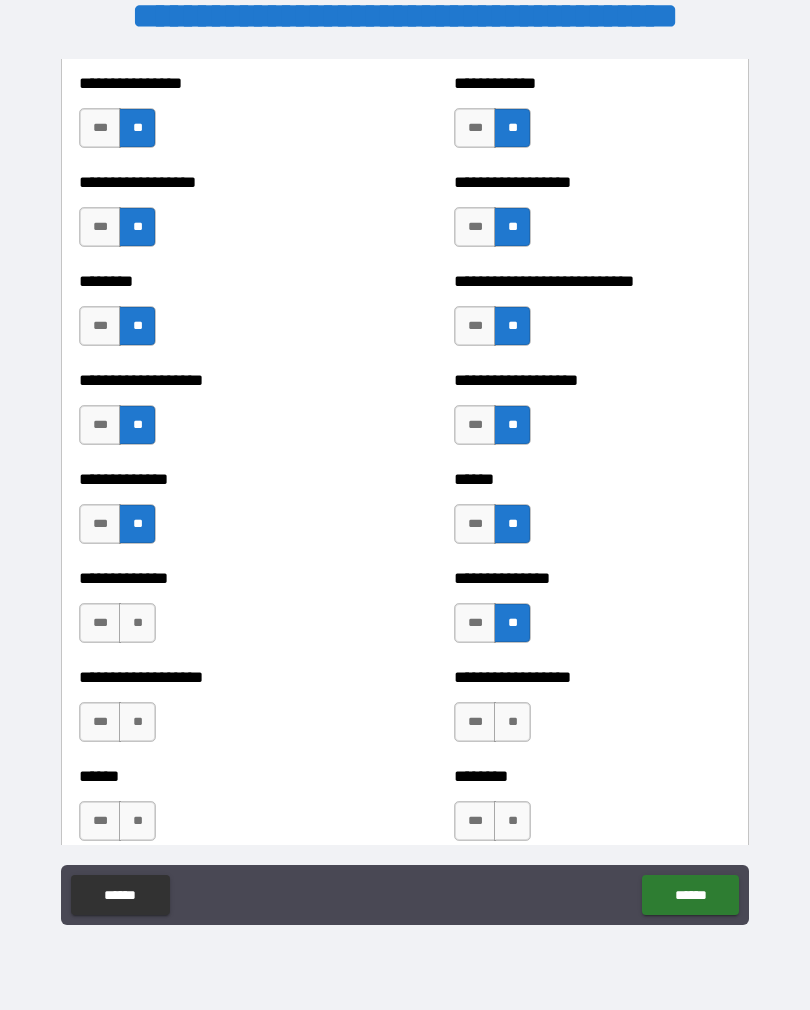 click on "**********" at bounding box center (217, 613) 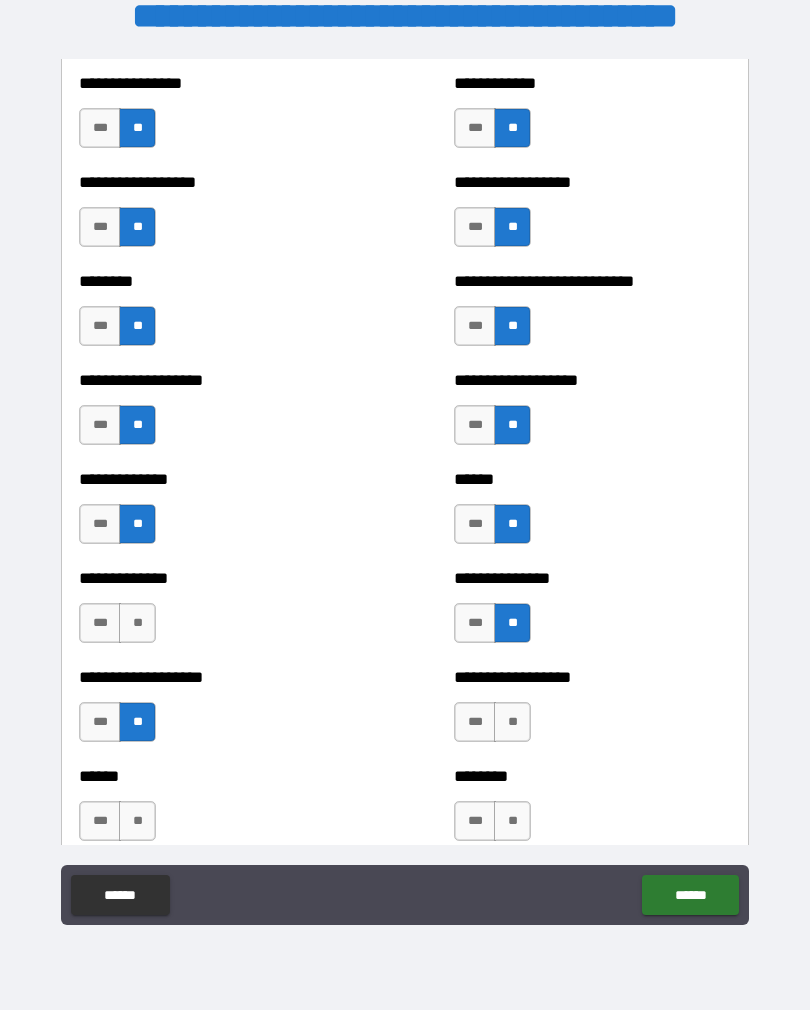 click on "**" at bounding box center (137, 821) 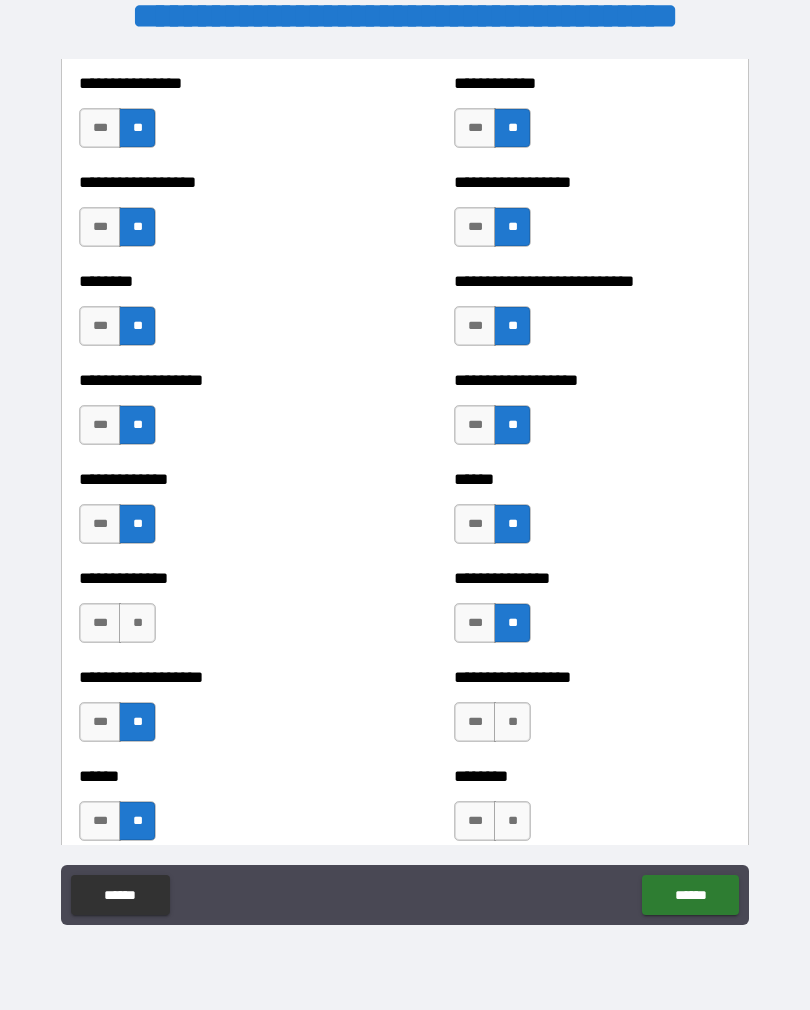 click on "**********" at bounding box center [592, 712] 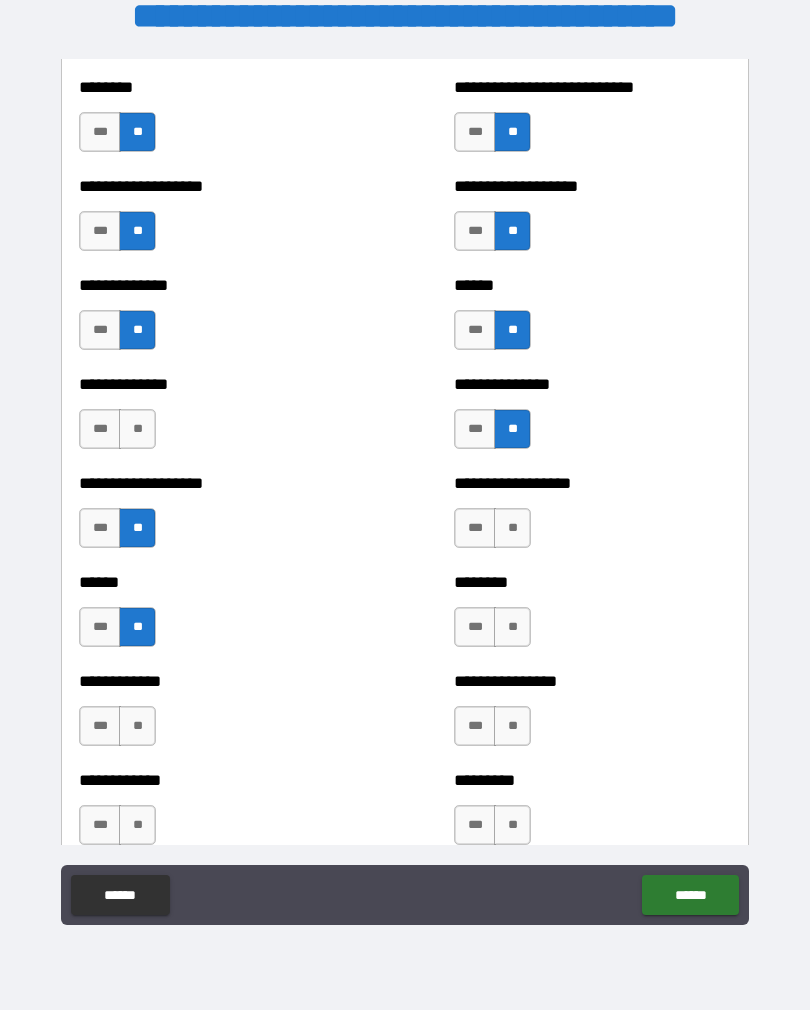 scroll, scrollTop: 4635, scrollLeft: 0, axis: vertical 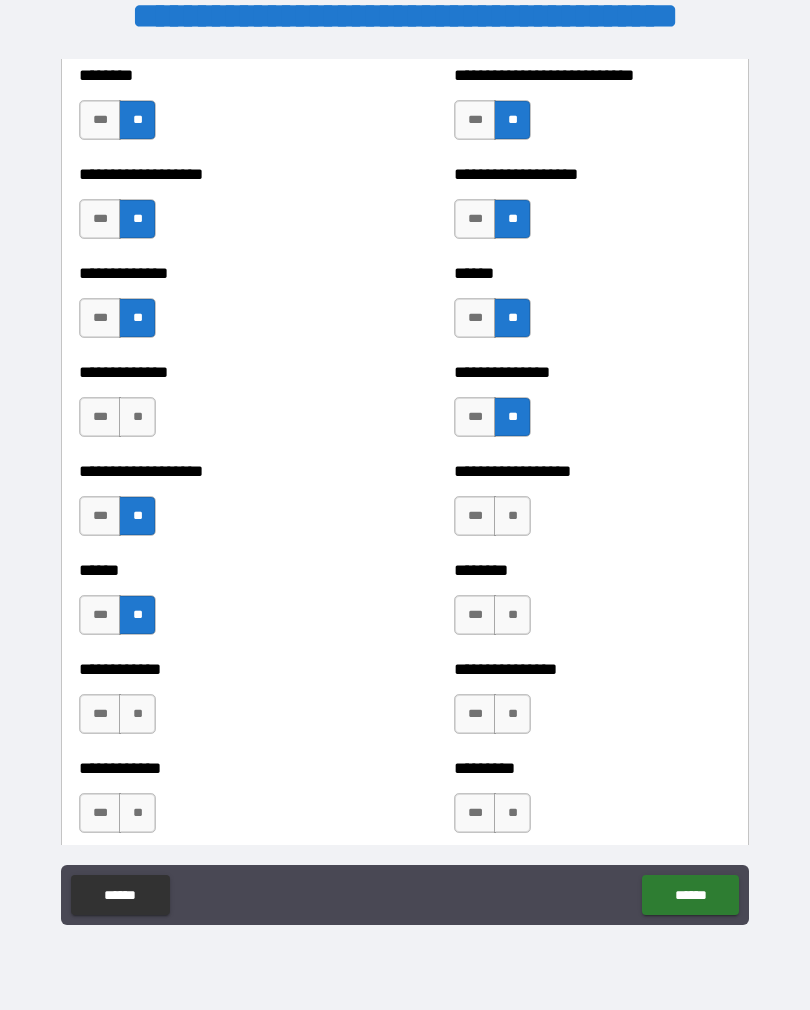 click on "**" at bounding box center (512, 516) 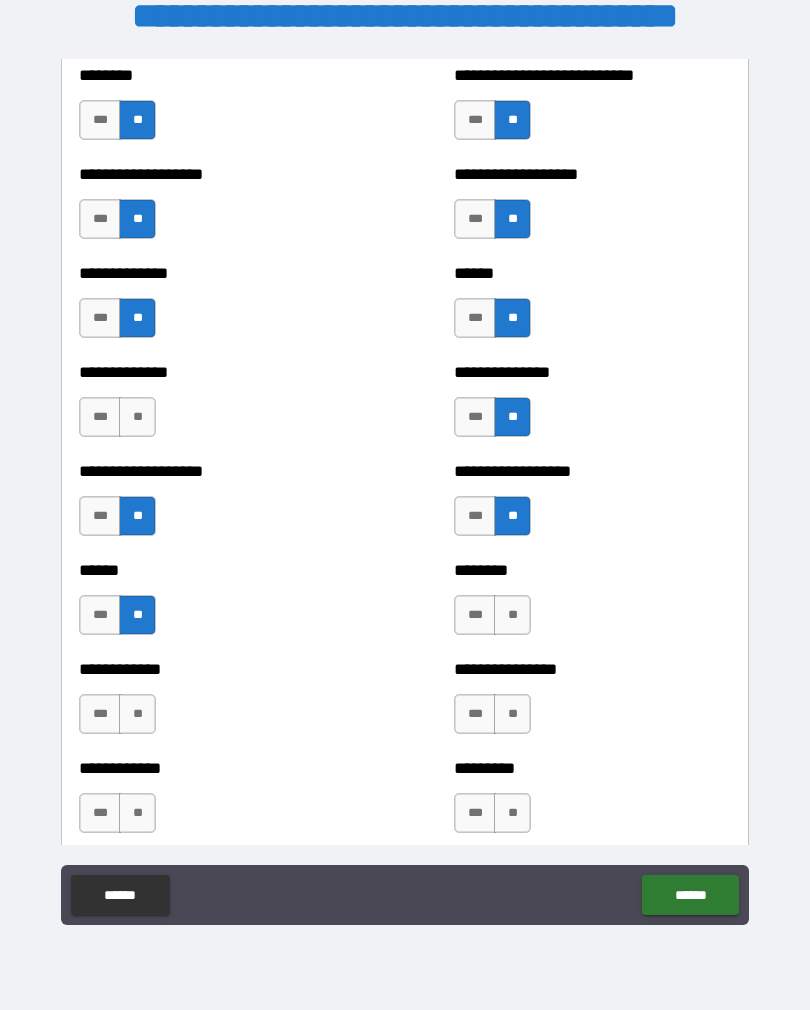 click on "**" at bounding box center [512, 615] 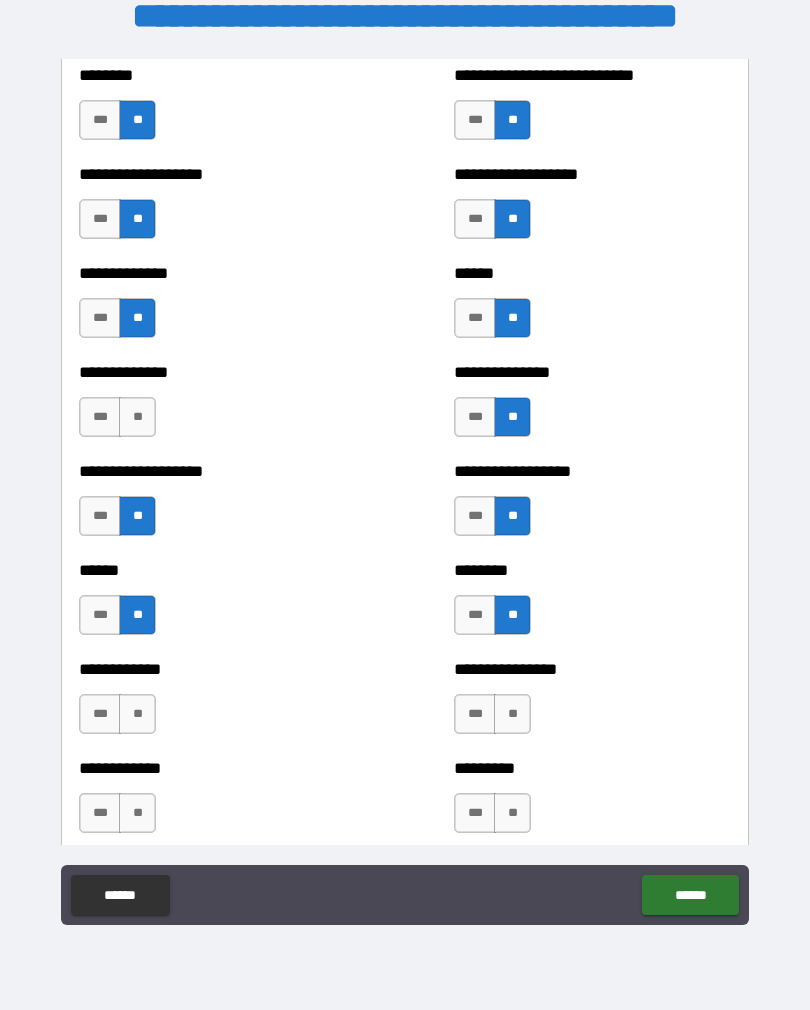 click on "**" at bounding box center (512, 714) 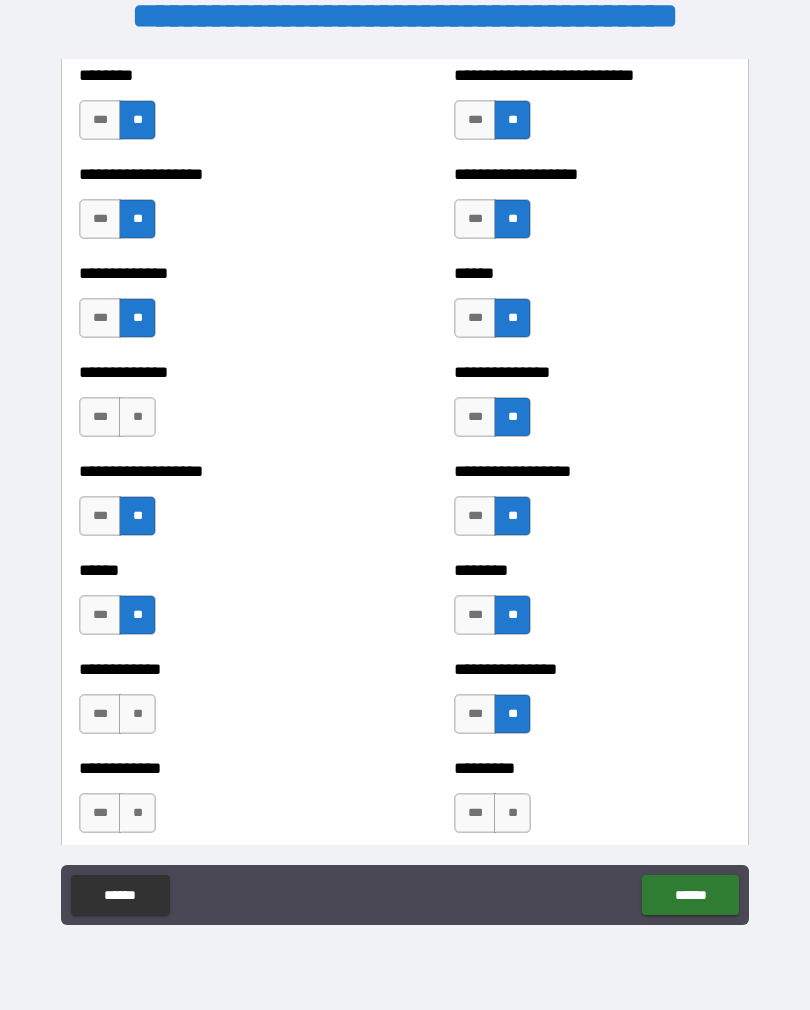 click on "**" at bounding box center (512, 813) 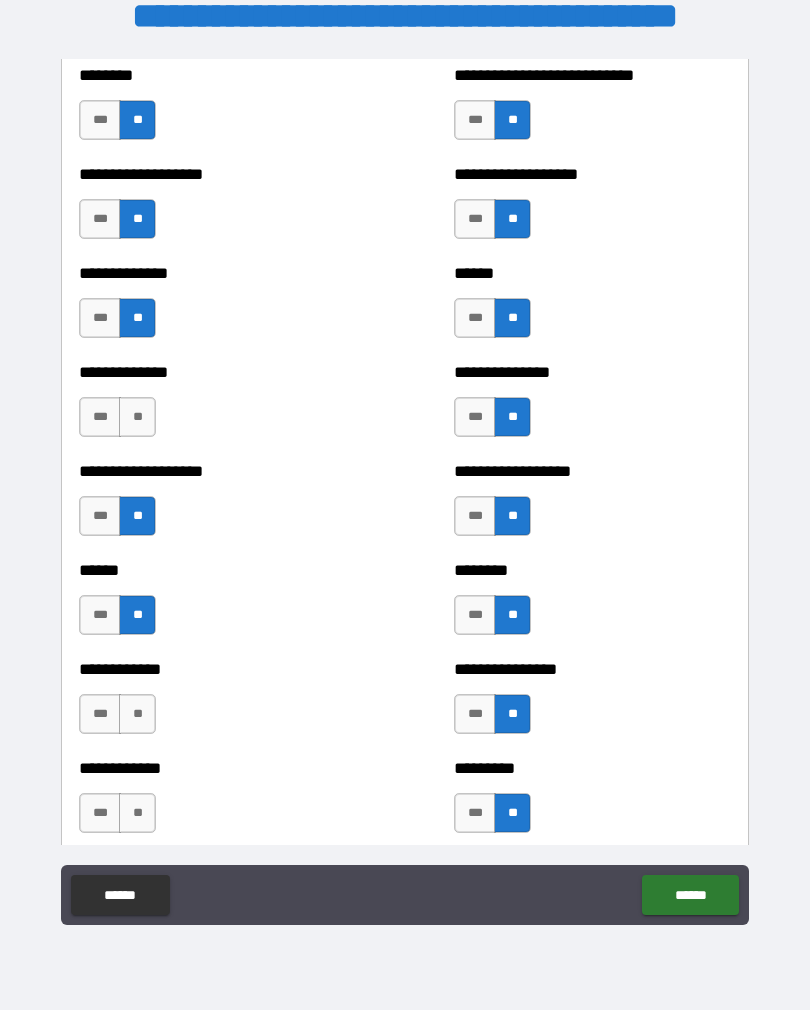 click on "**" at bounding box center [137, 714] 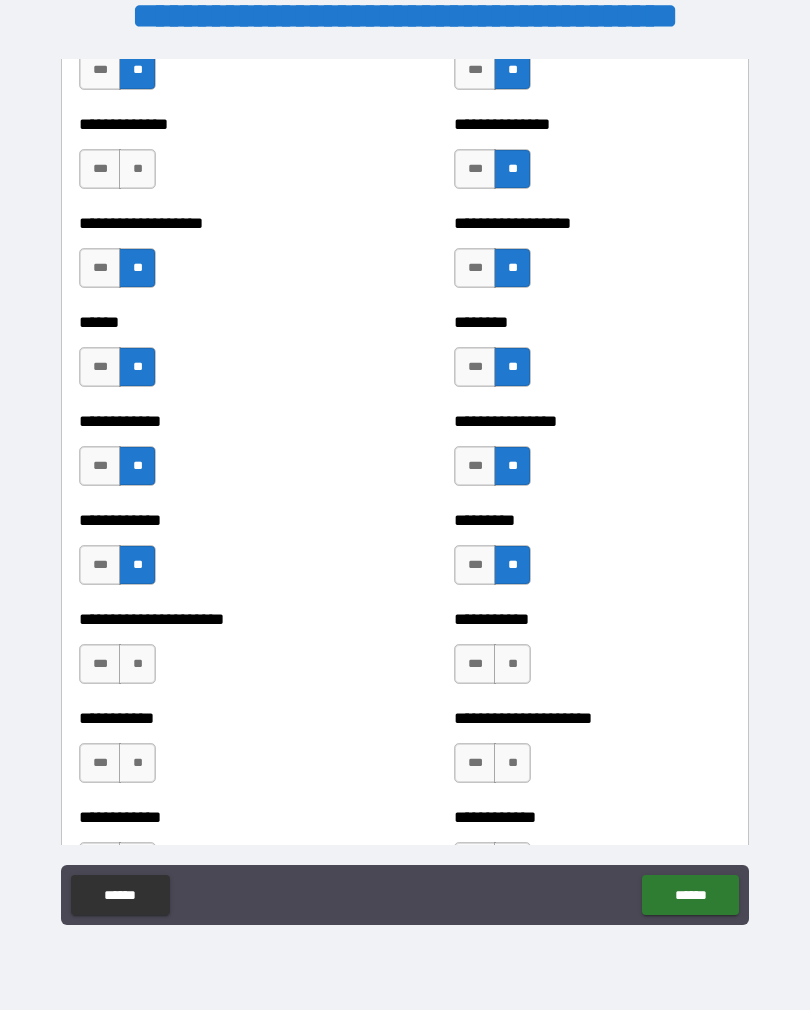 scroll, scrollTop: 4909, scrollLeft: 0, axis: vertical 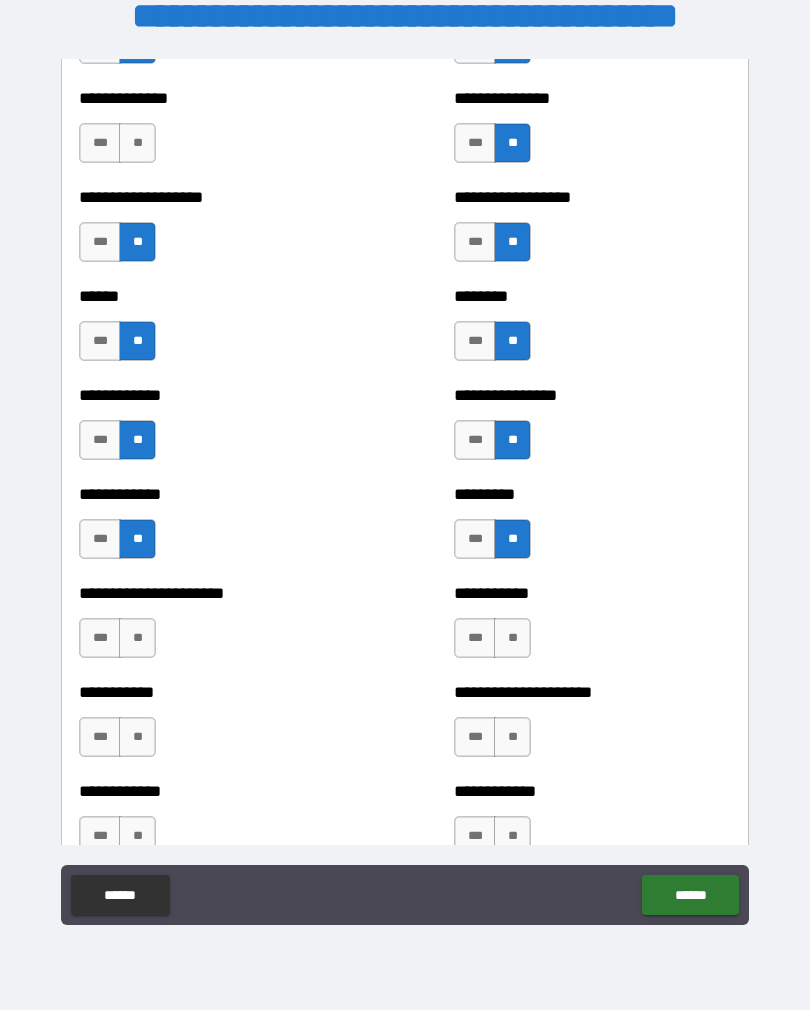click on "**" at bounding box center (137, 638) 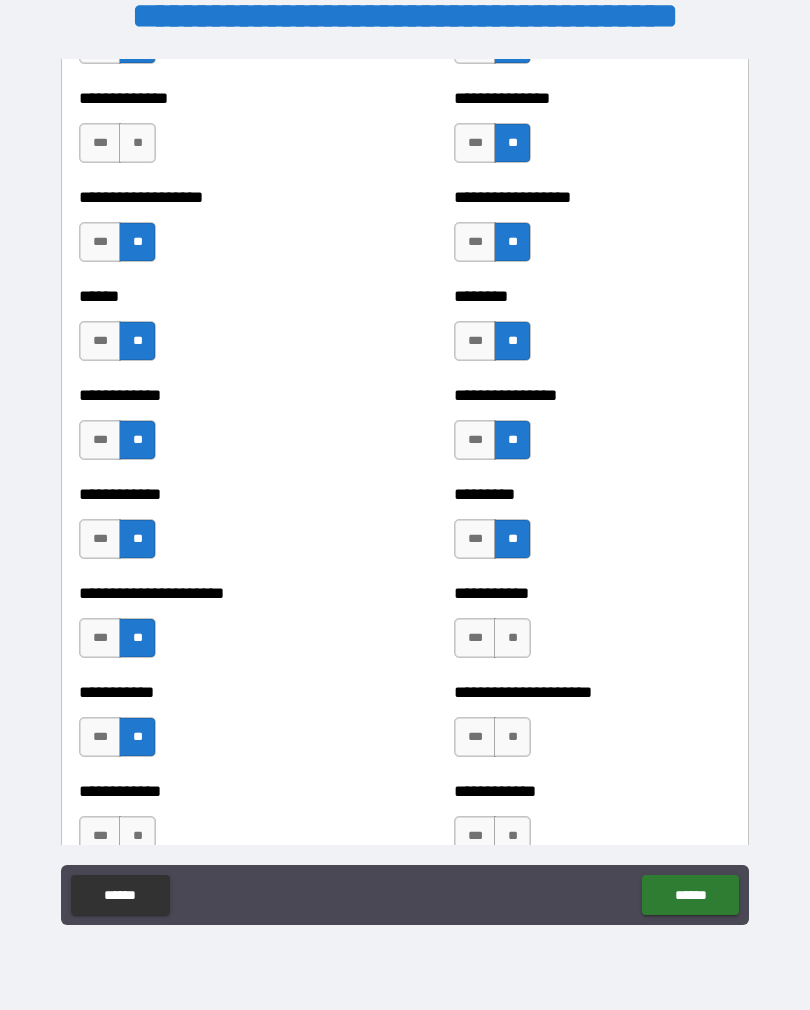 click on "**" at bounding box center (137, 836) 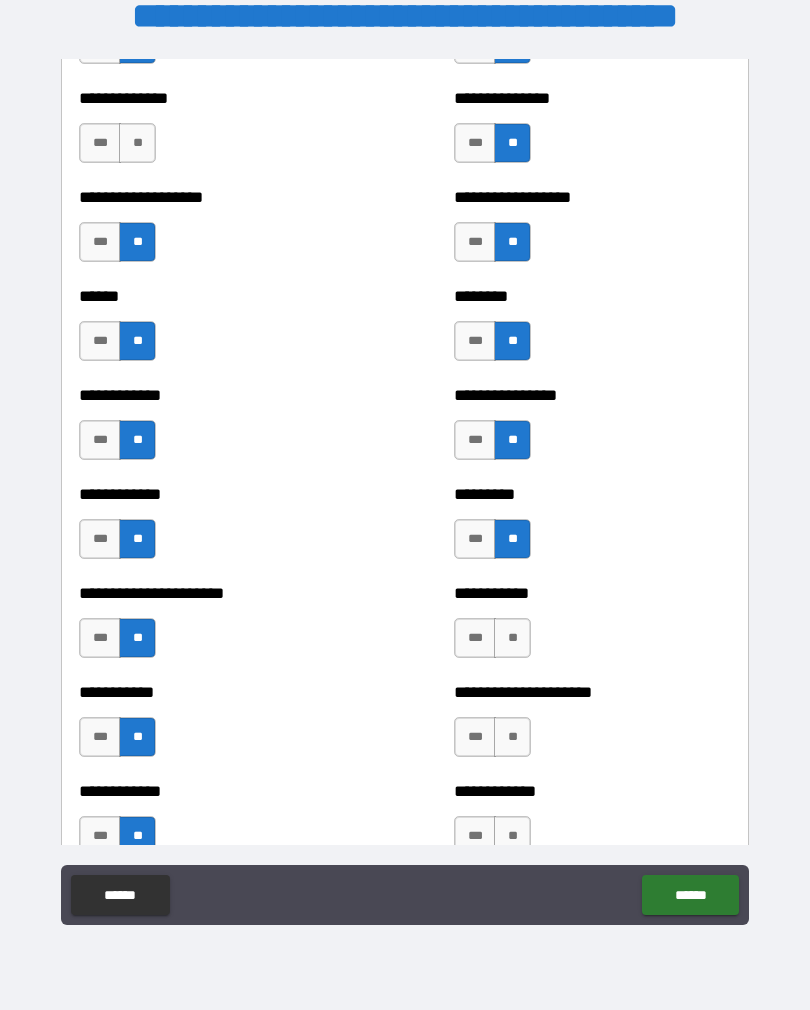 click on "**" at bounding box center (512, 638) 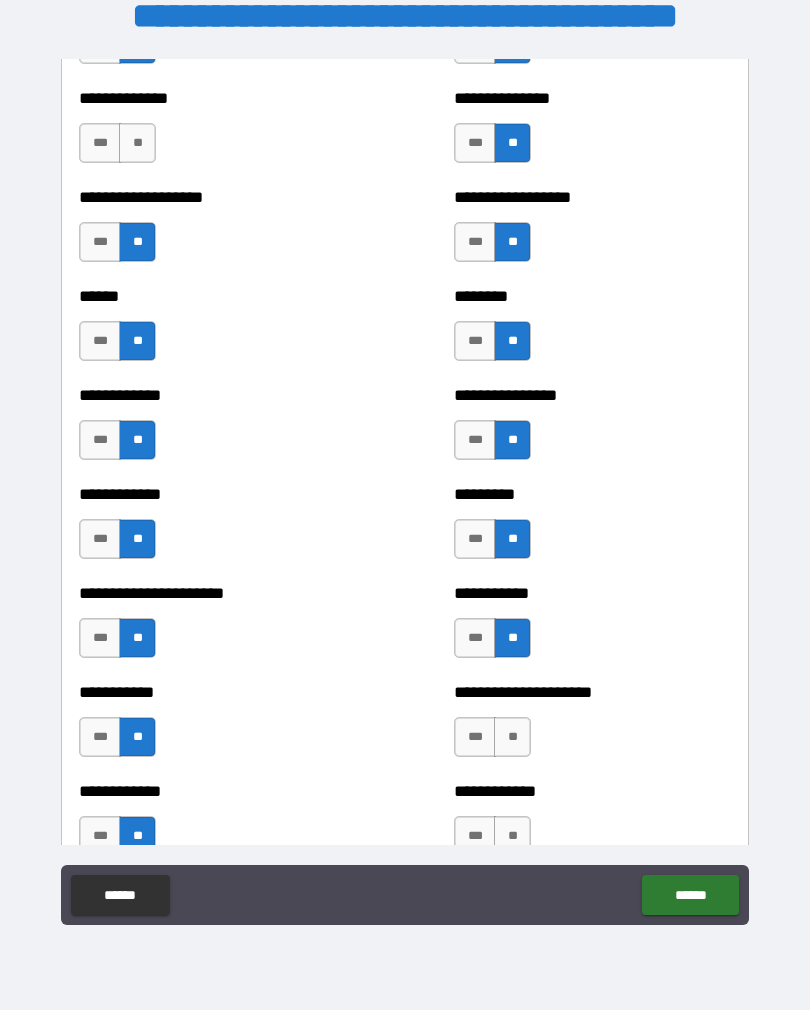 click on "**" at bounding box center (512, 737) 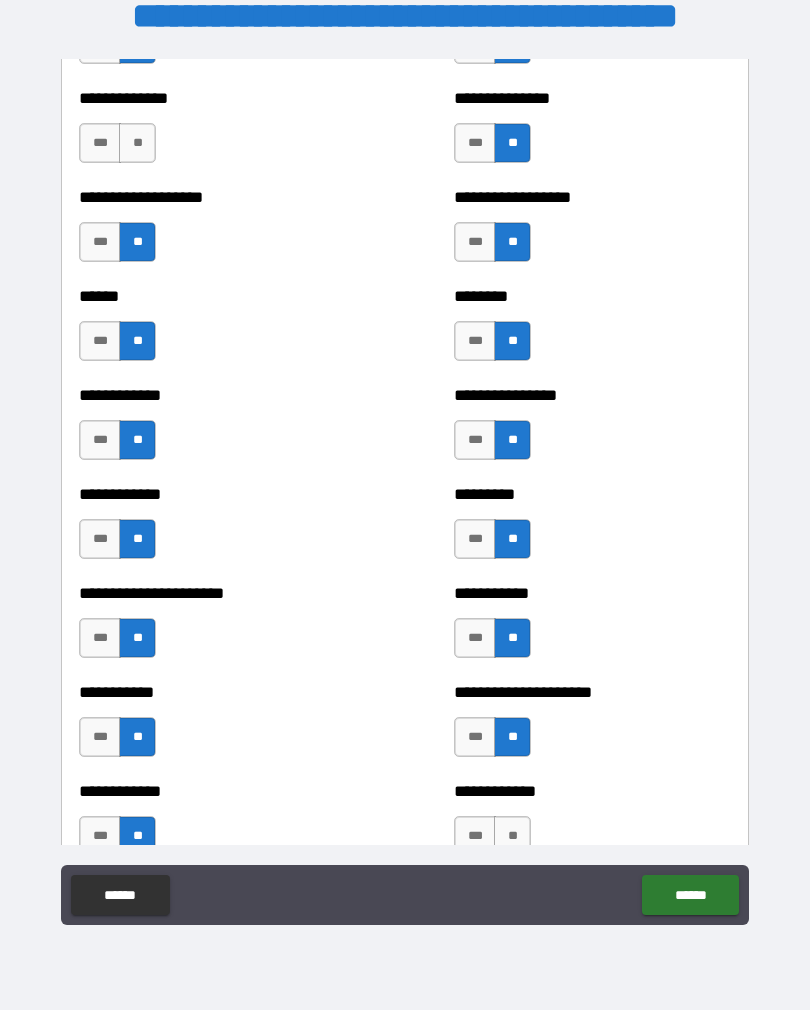 click on "**" at bounding box center [512, 836] 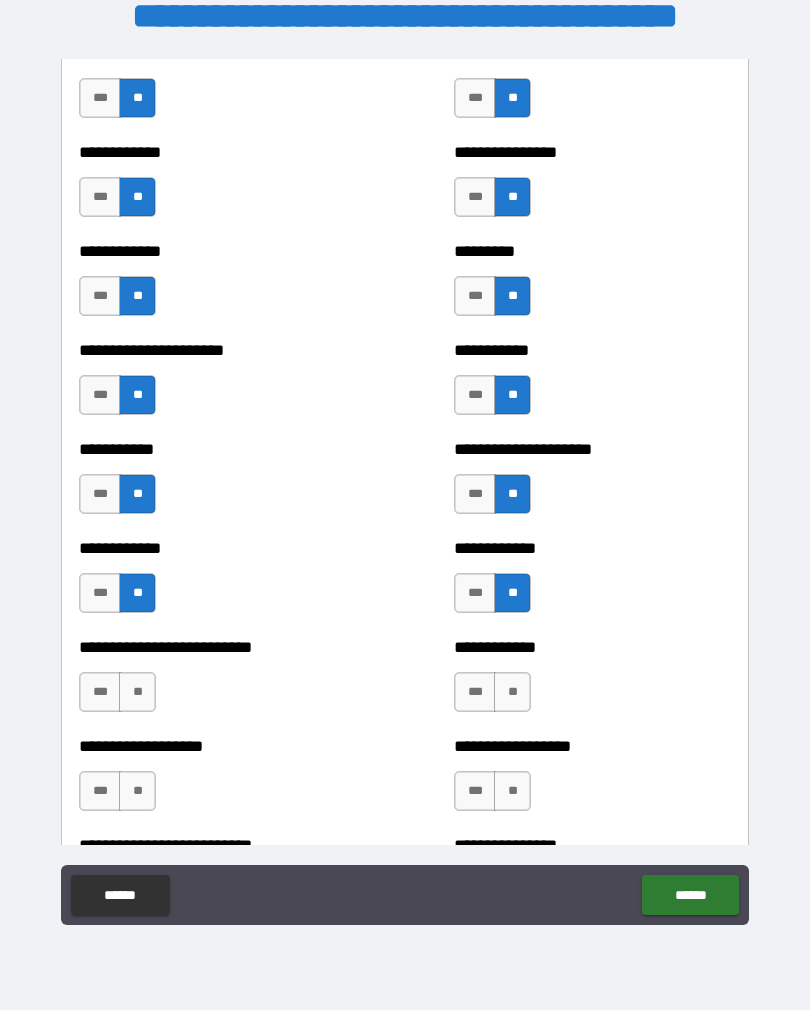 scroll, scrollTop: 5174, scrollLeft: 0, axis: vertical 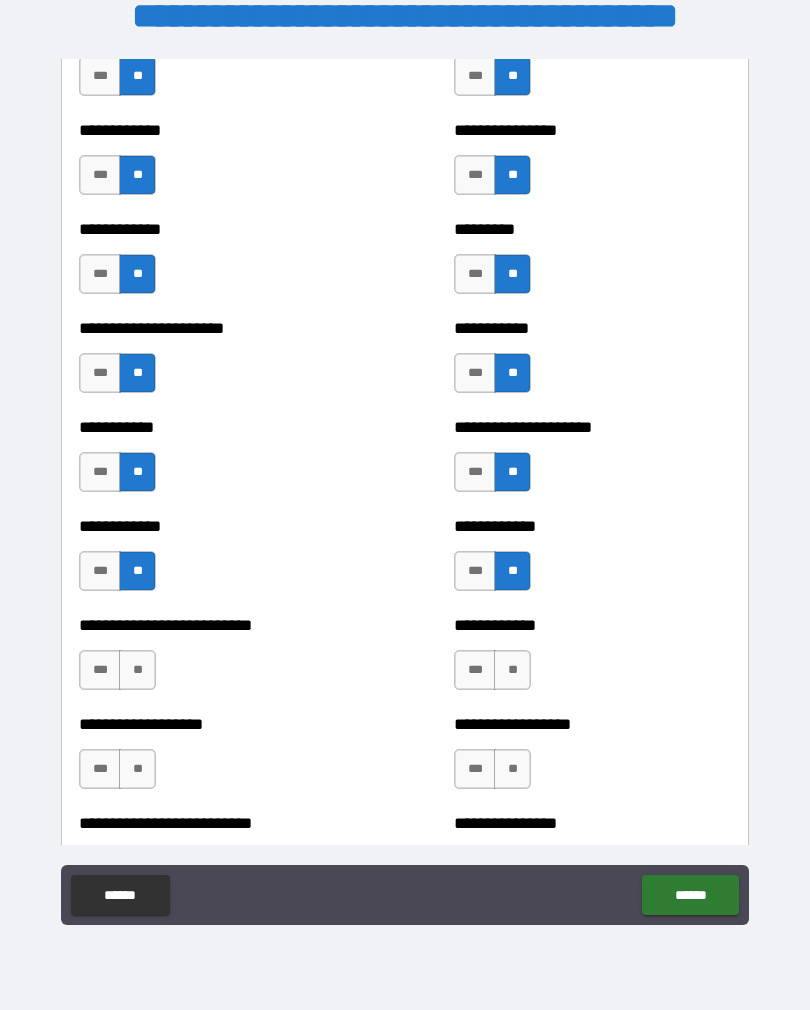 click on "**" at bounding box center [512, 670] 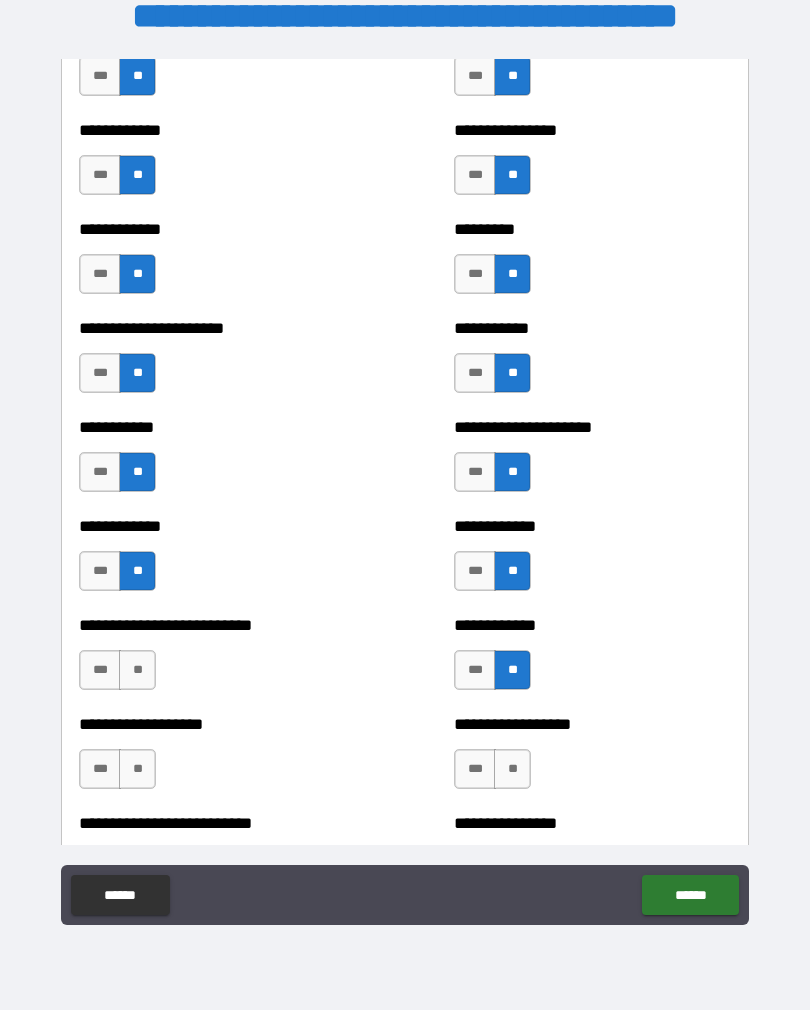 click on "**" at bounding box center (137, 670) 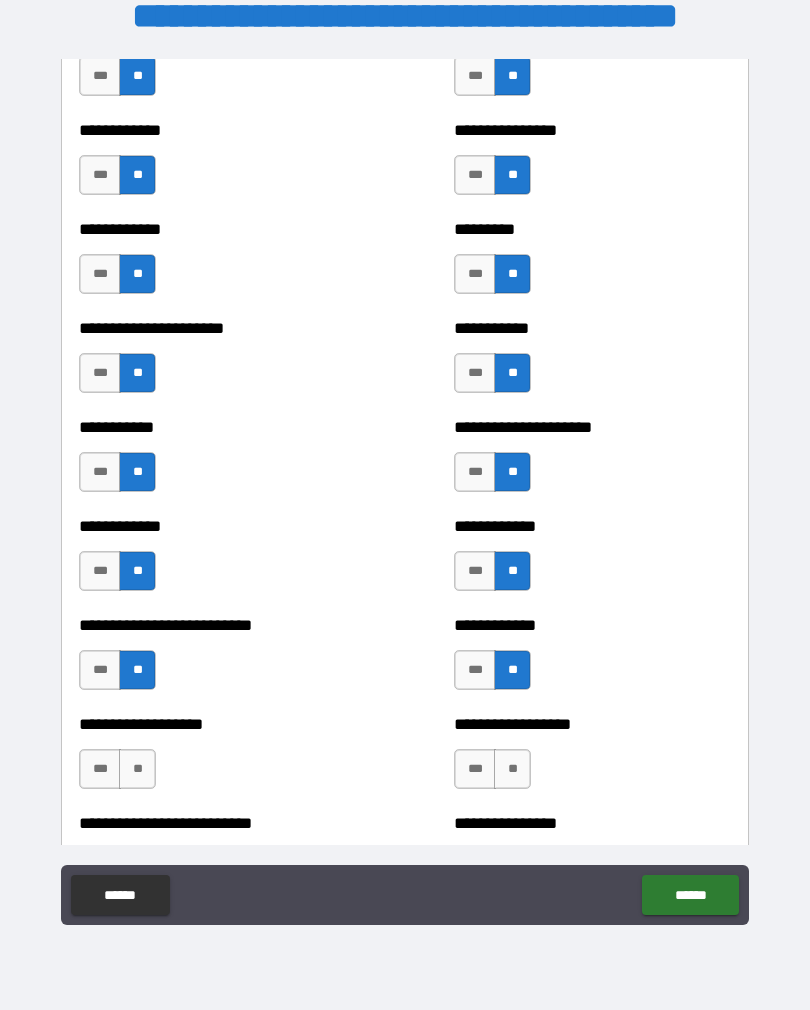 click on "**" at bounding box center [137, 769] 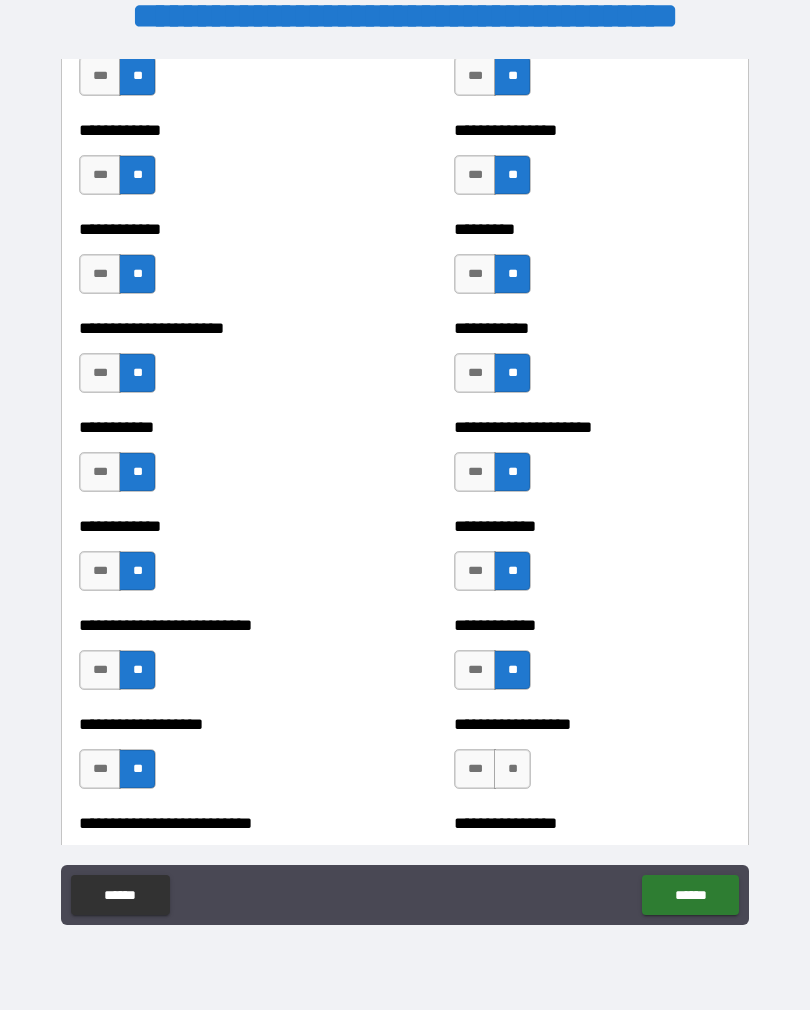 click on "**********" at bounding box center (592, 759) 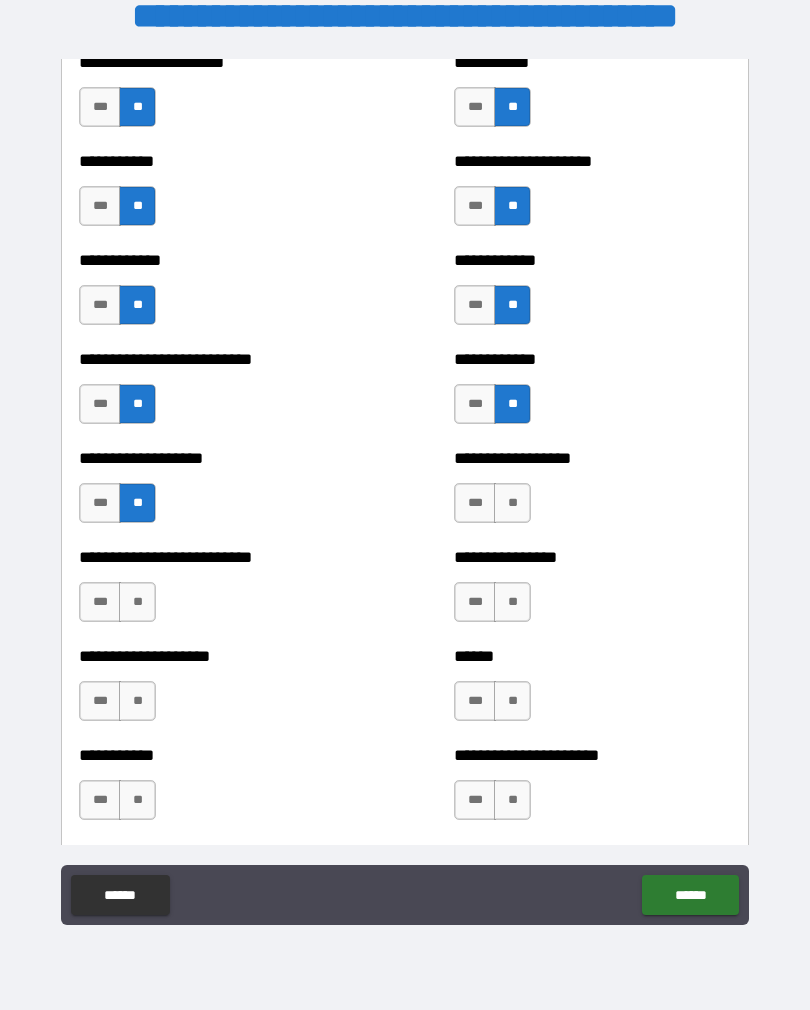 scroll, scrollTop: 5438, scrollLeft: 0, axis: vertical 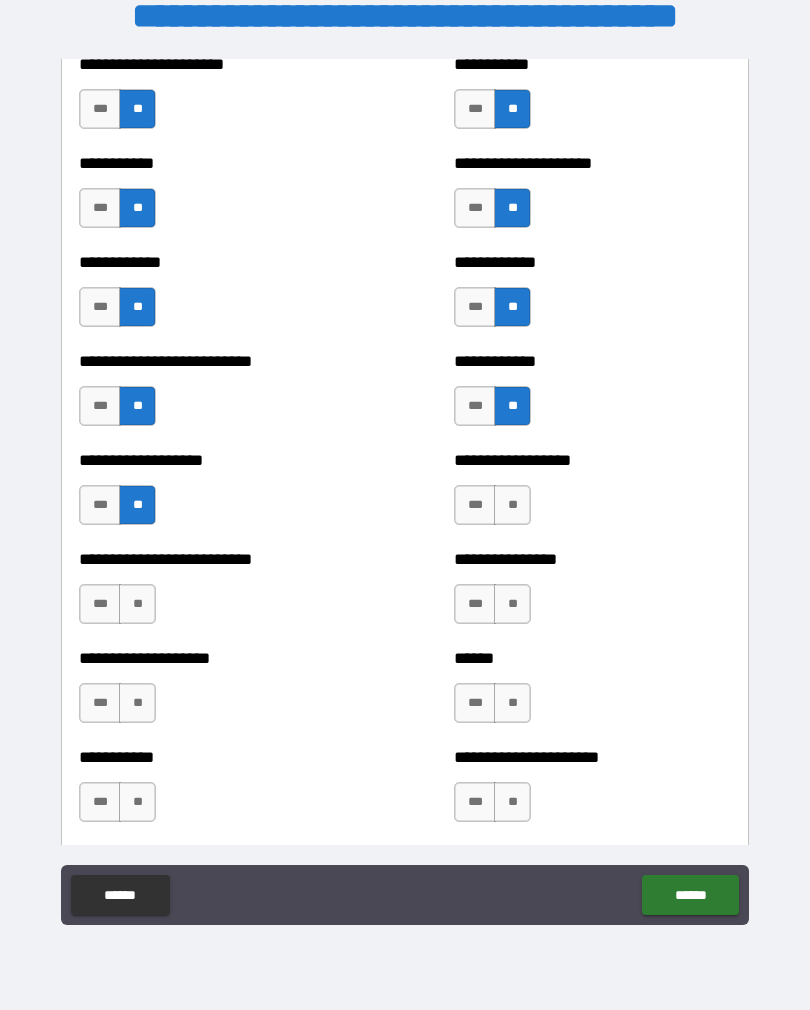 click on "**" at bounding box center (512, 505) 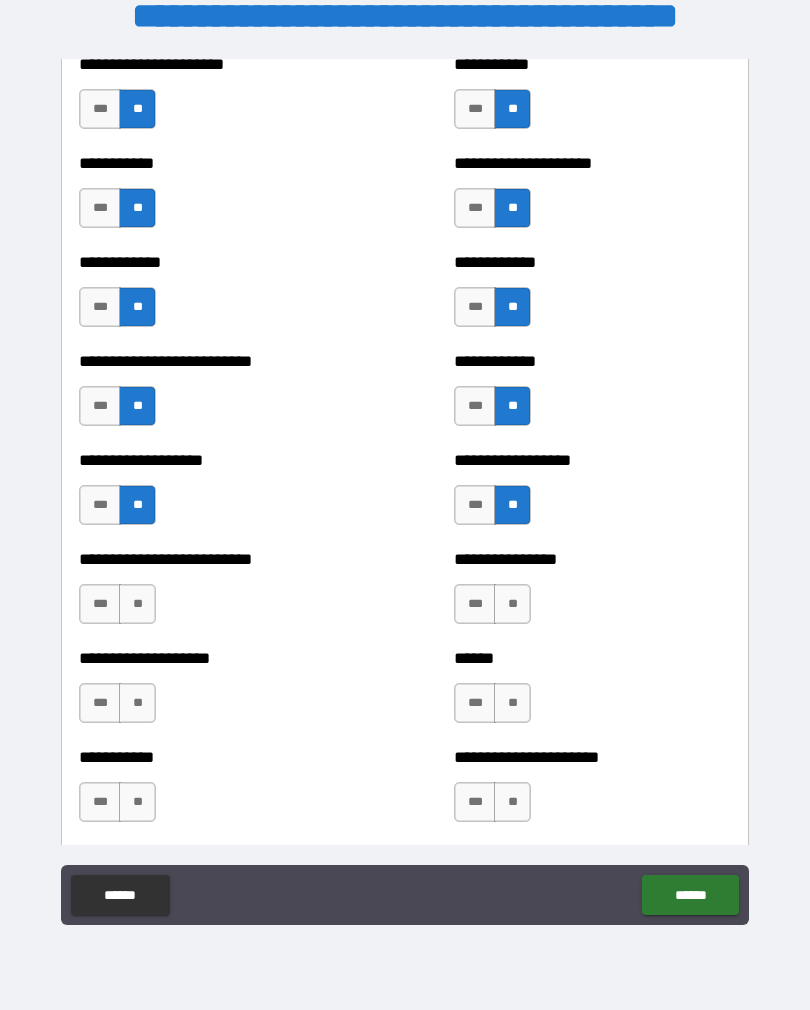 click on "**" at bounding box center [512, 604] 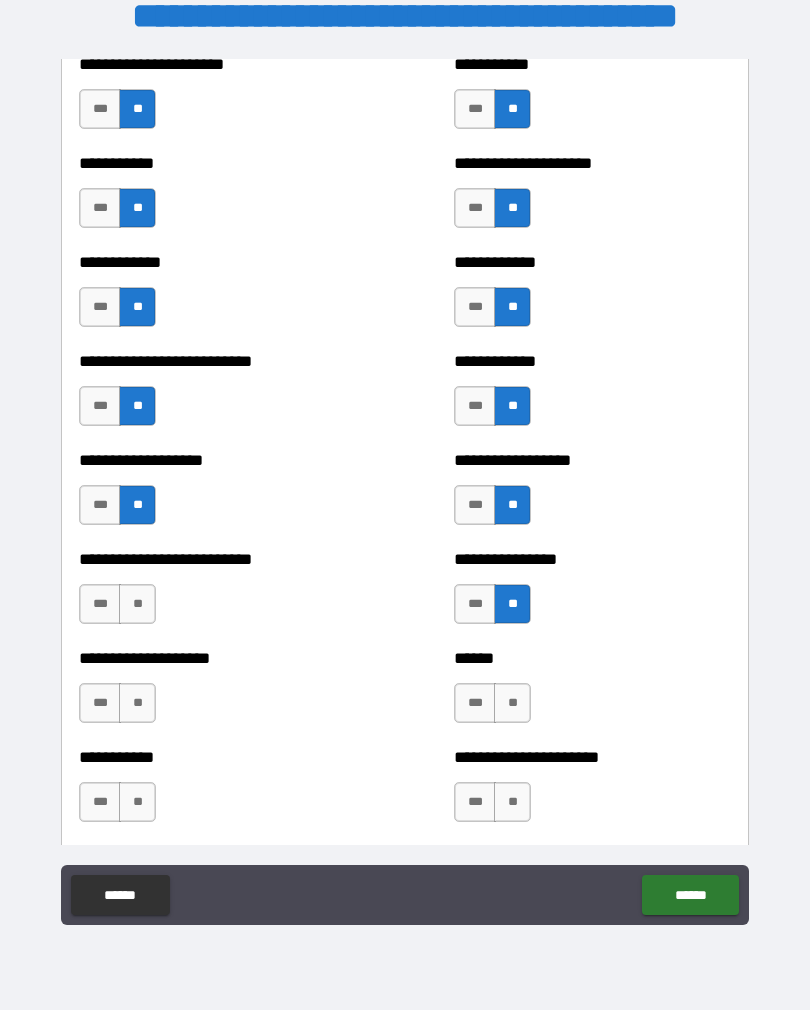 click on "**" at bounding box center [137, 604] 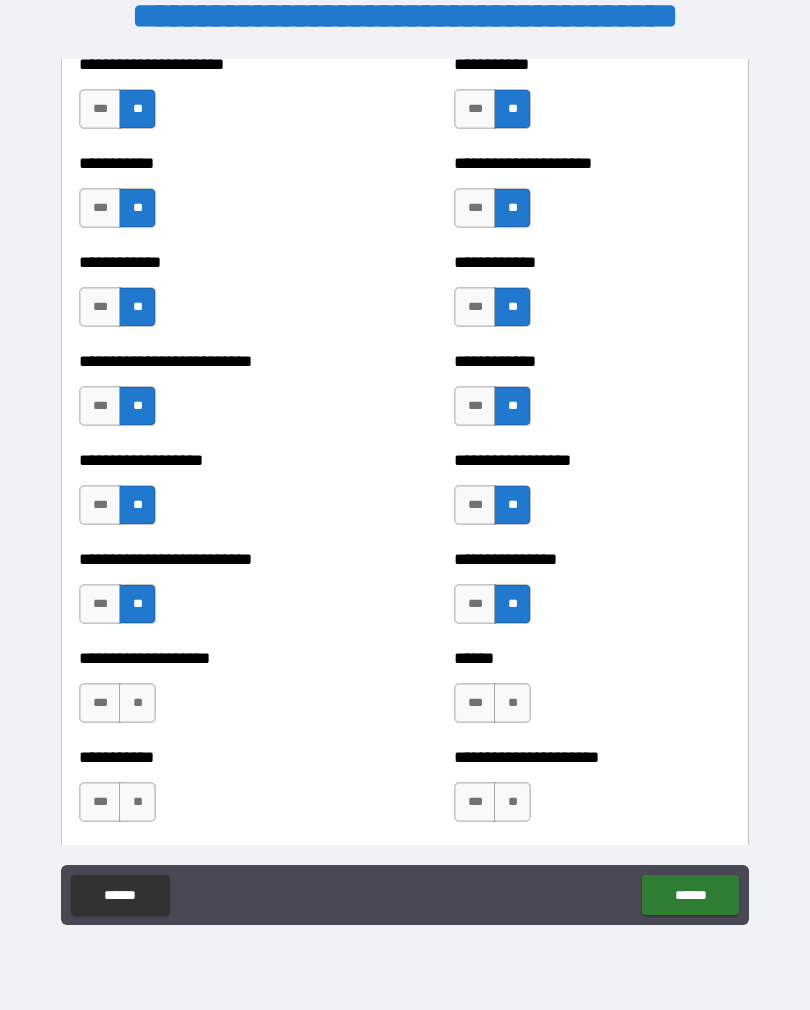 click on "**" at bounding box center (137, 703) 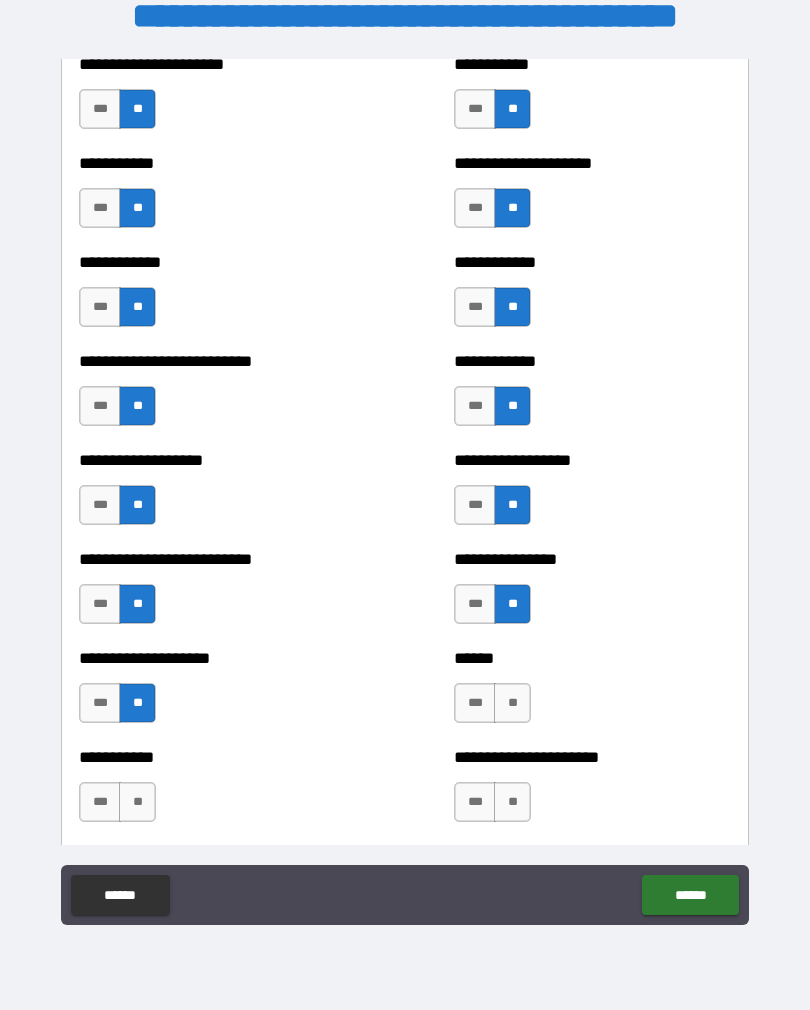 click on "**" at bounding box center (137, 802) 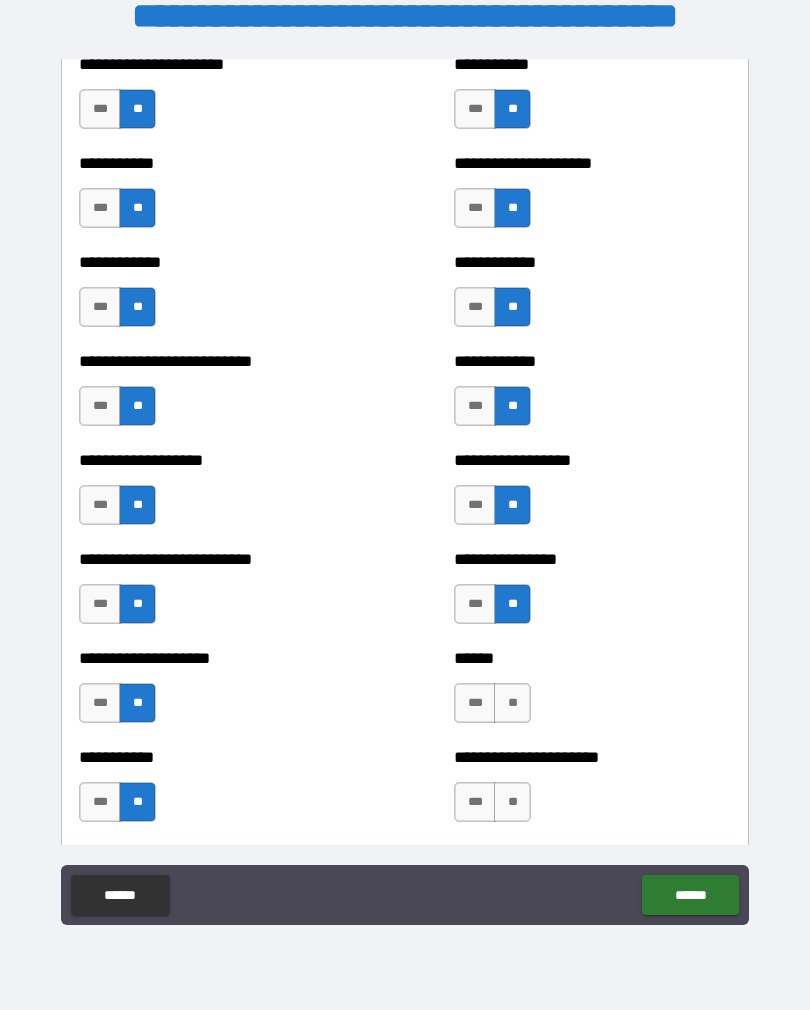 click on "**" at bounding box center [512, 703] 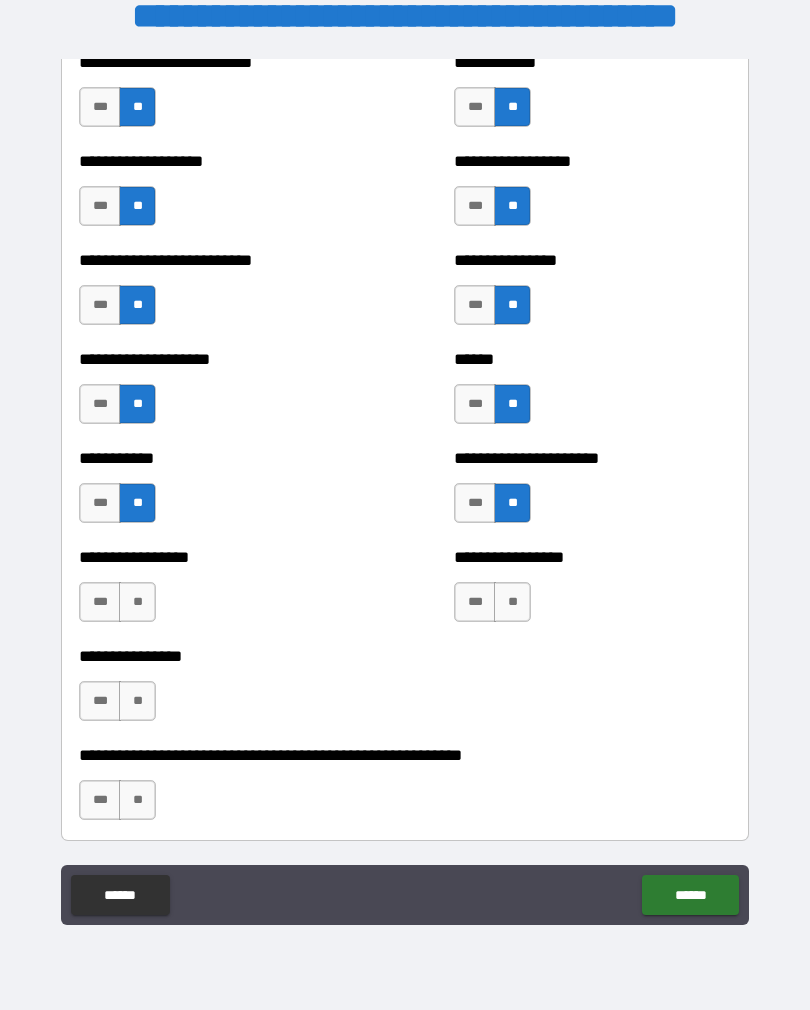scroll, scrollTop: 5742, scrollLeft: 0, axis: vertical 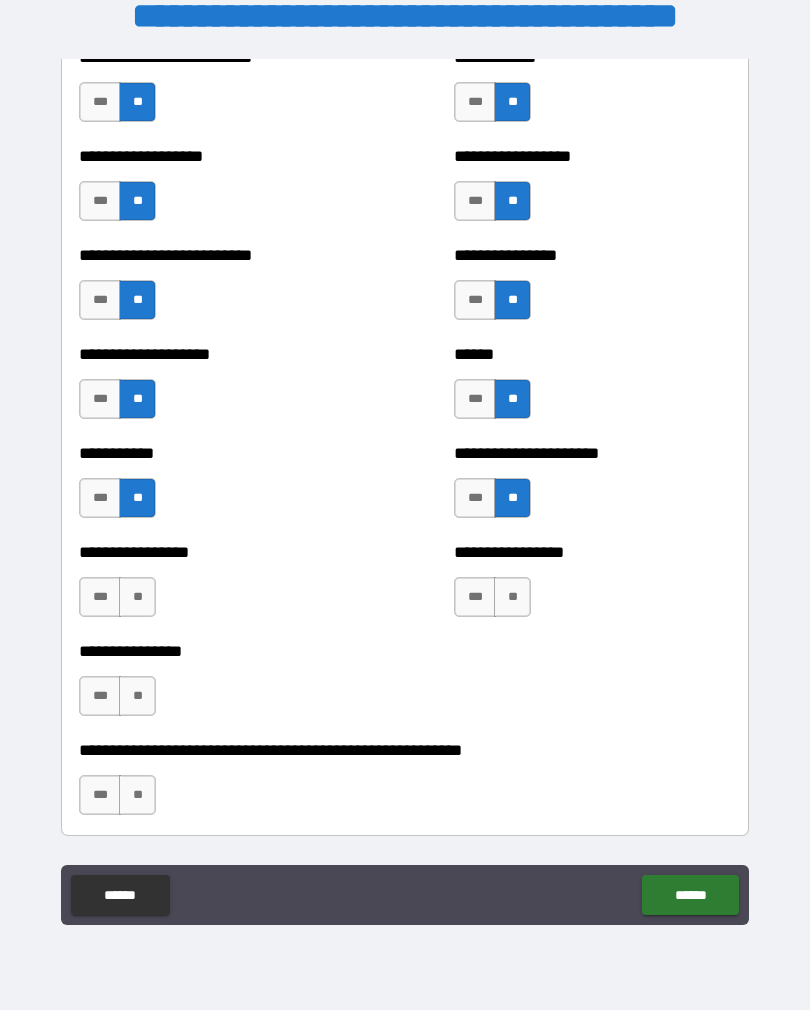 click on "**********" at bounding box center (592, 587) 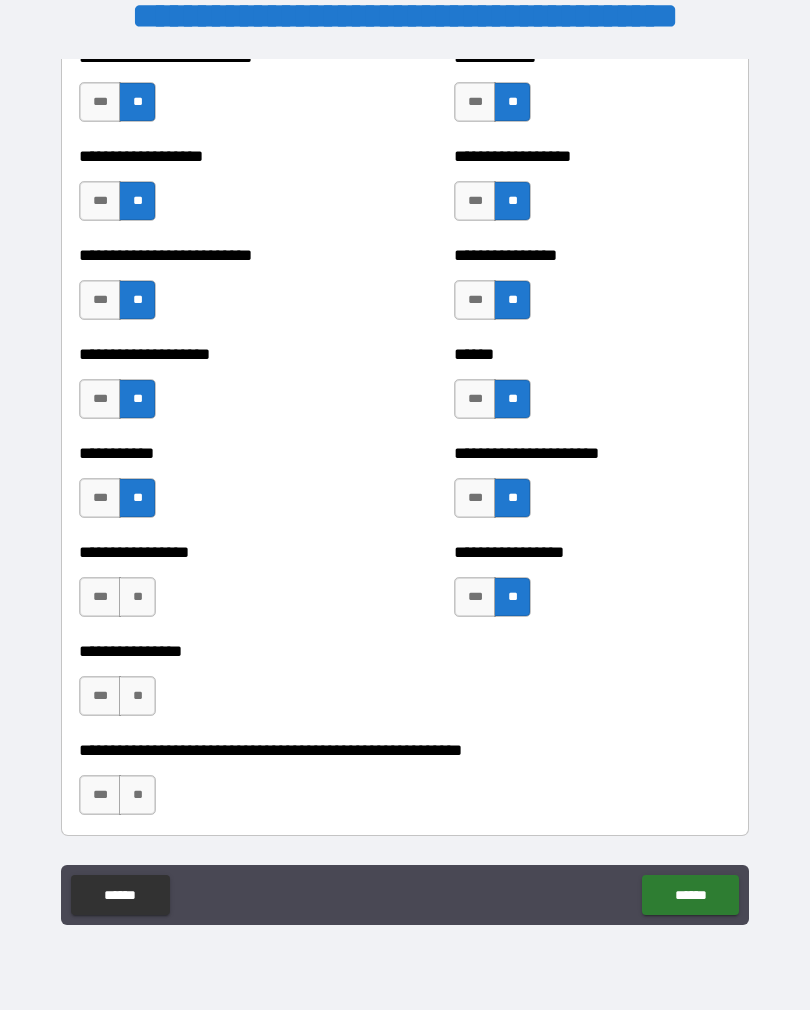 click on "**" at bounding box center [137, 597] 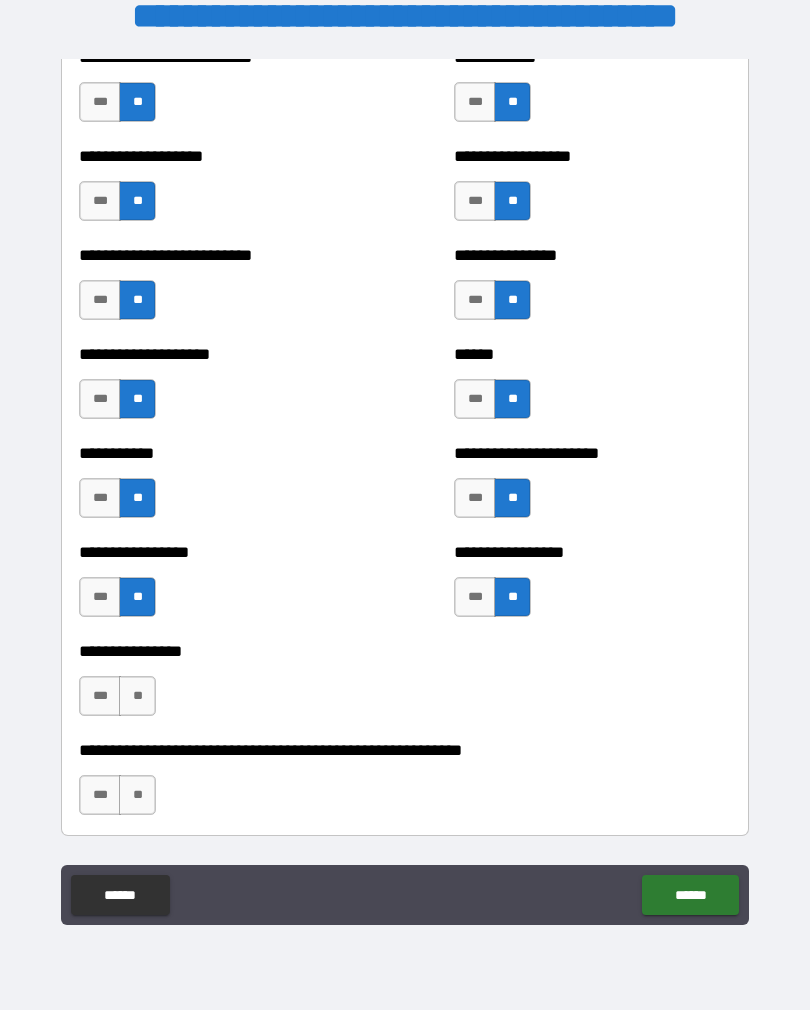 click on "**" at bounding box center [137, 696] 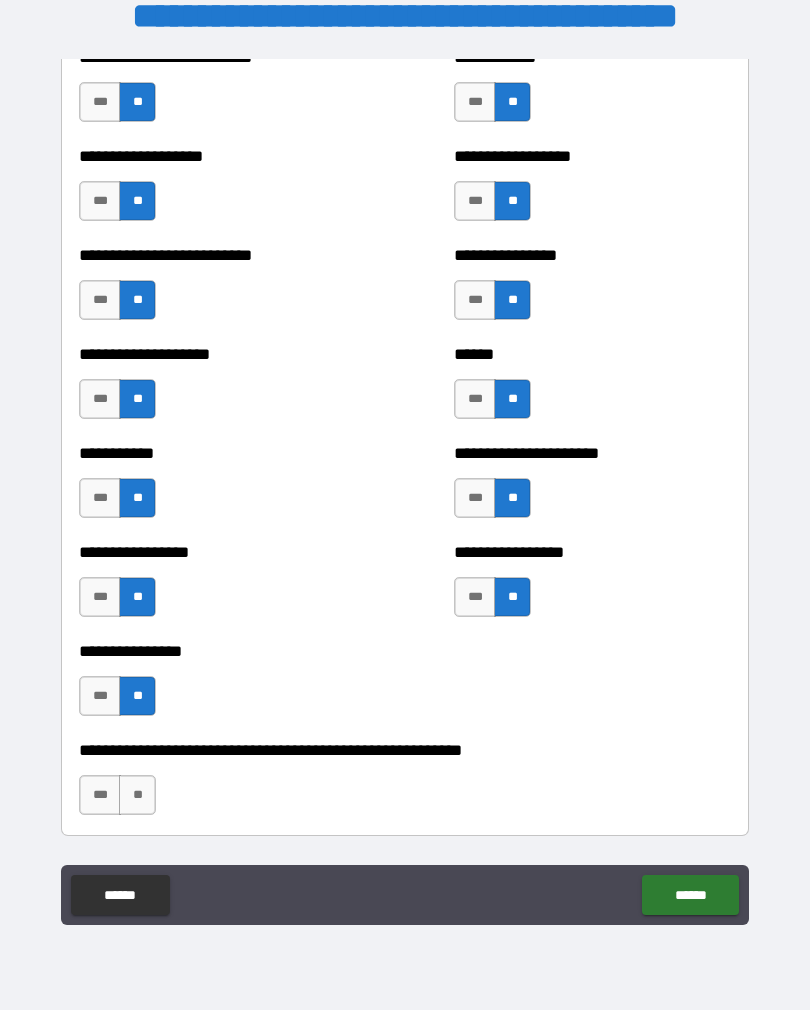 click on "**" at bounding box center [137, 795] 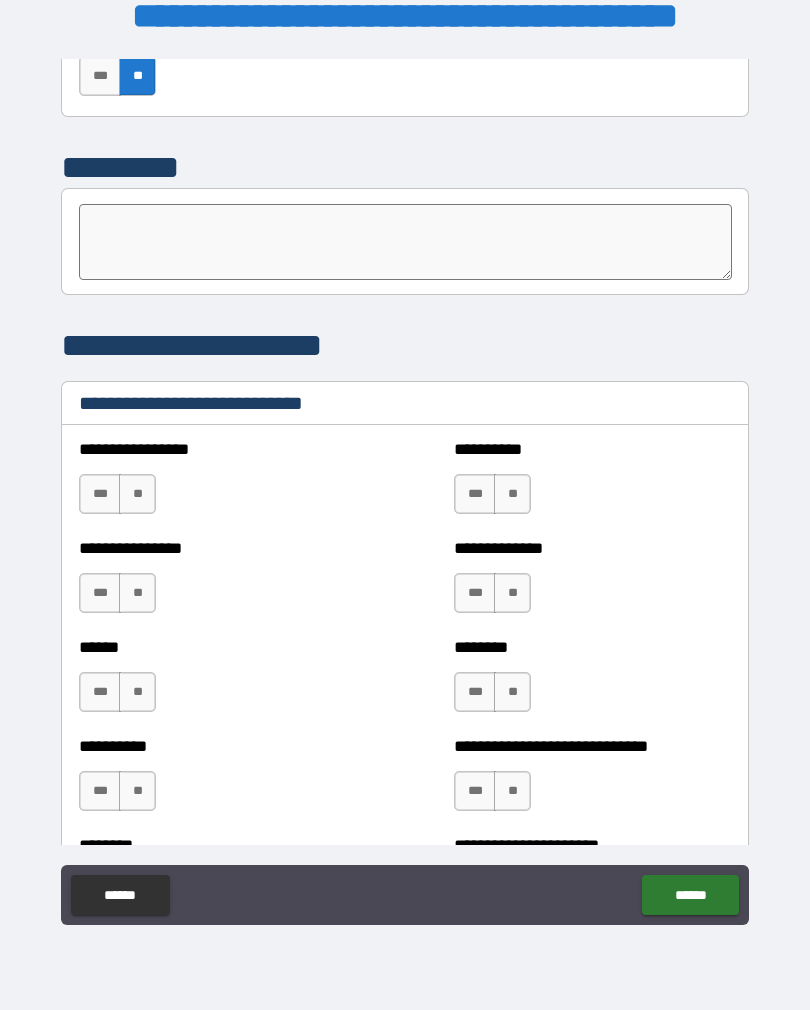 scroll, scrollTop: 6473, scrollLeft: 0, axis: vertical 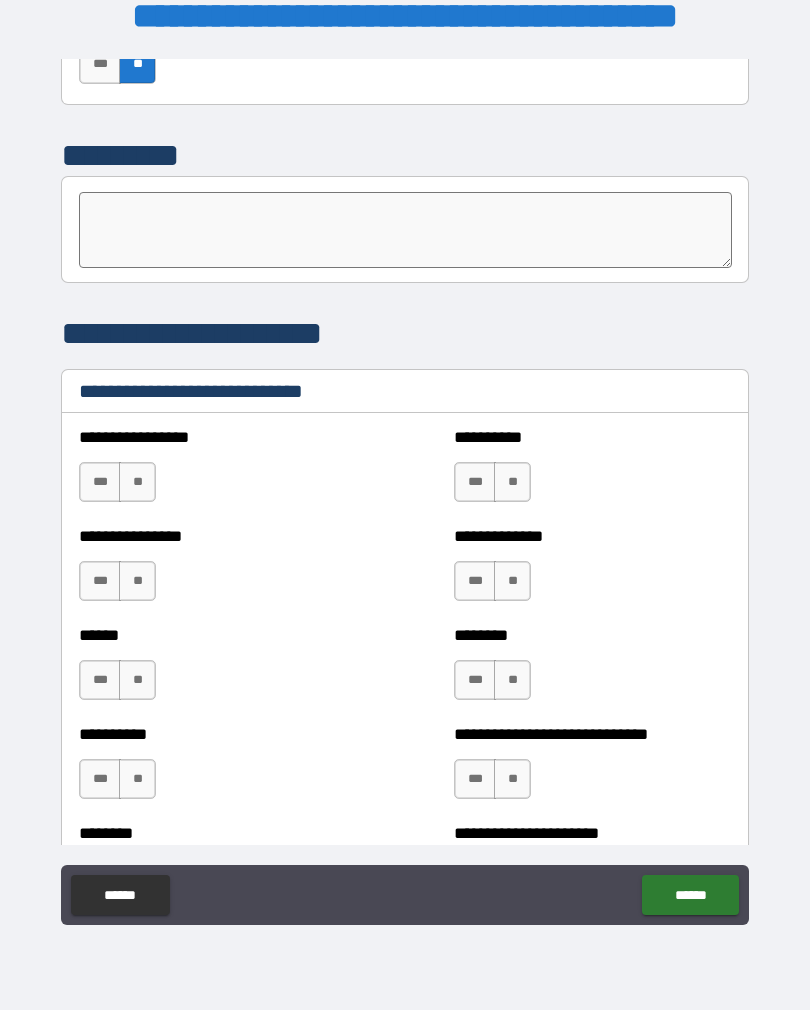 click on "**" at bounding box center (512, 581) 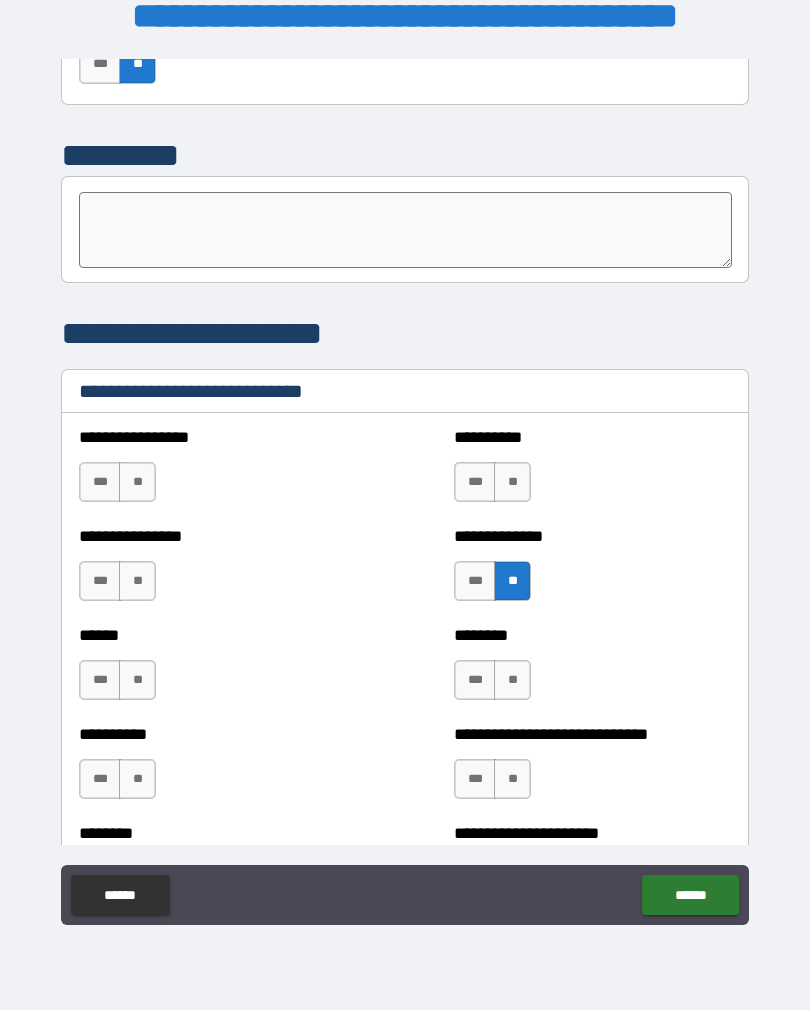 click on "**" at bounding box center (512, 482) 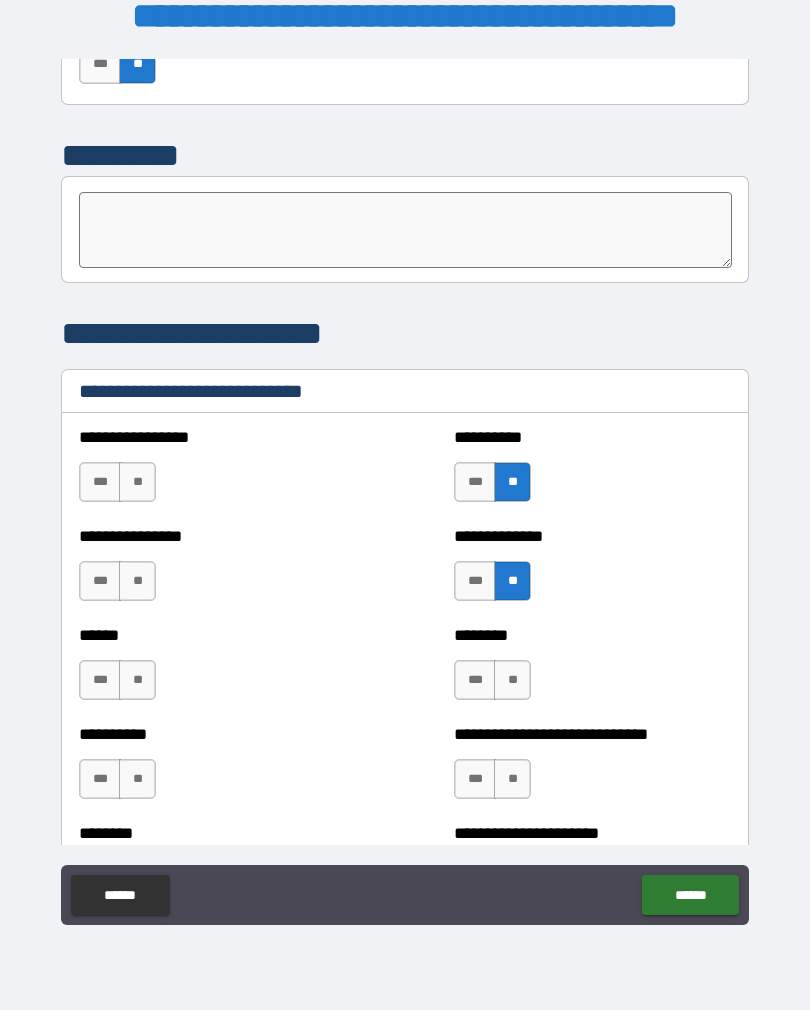 click on "**" at bounding box center [137, 482] 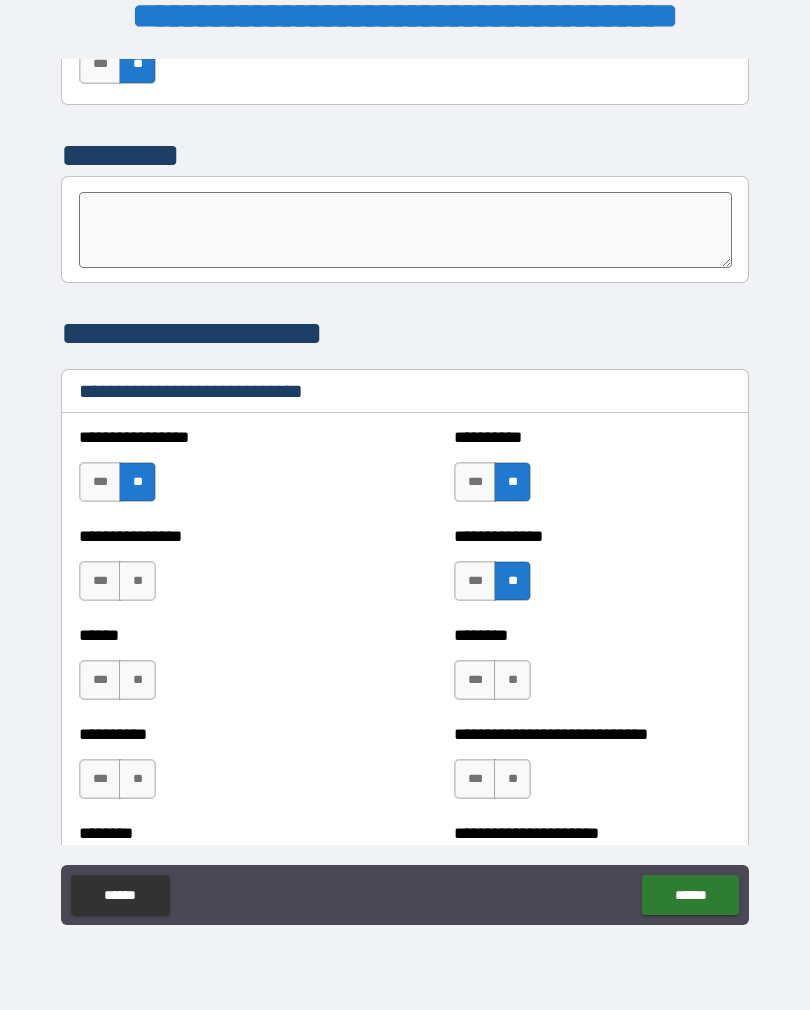 click on "**" at bounding box center [137, 581] 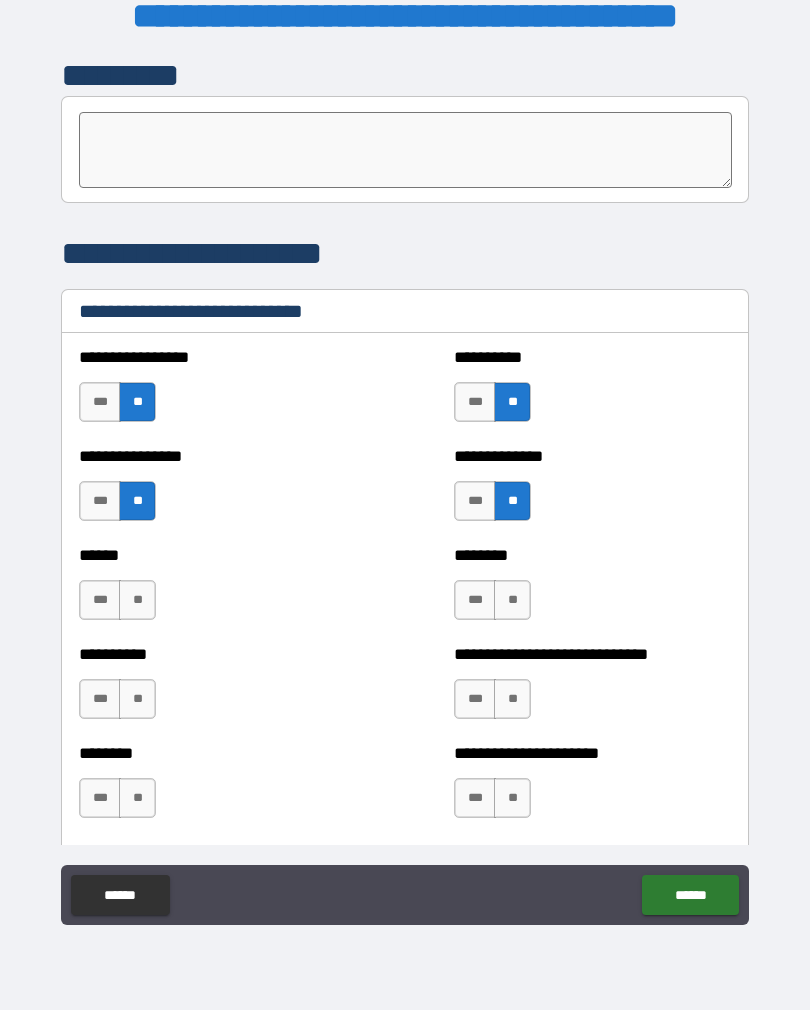 scroll, scrollTop: 6621, scrollLeft: 0, axis: vertical 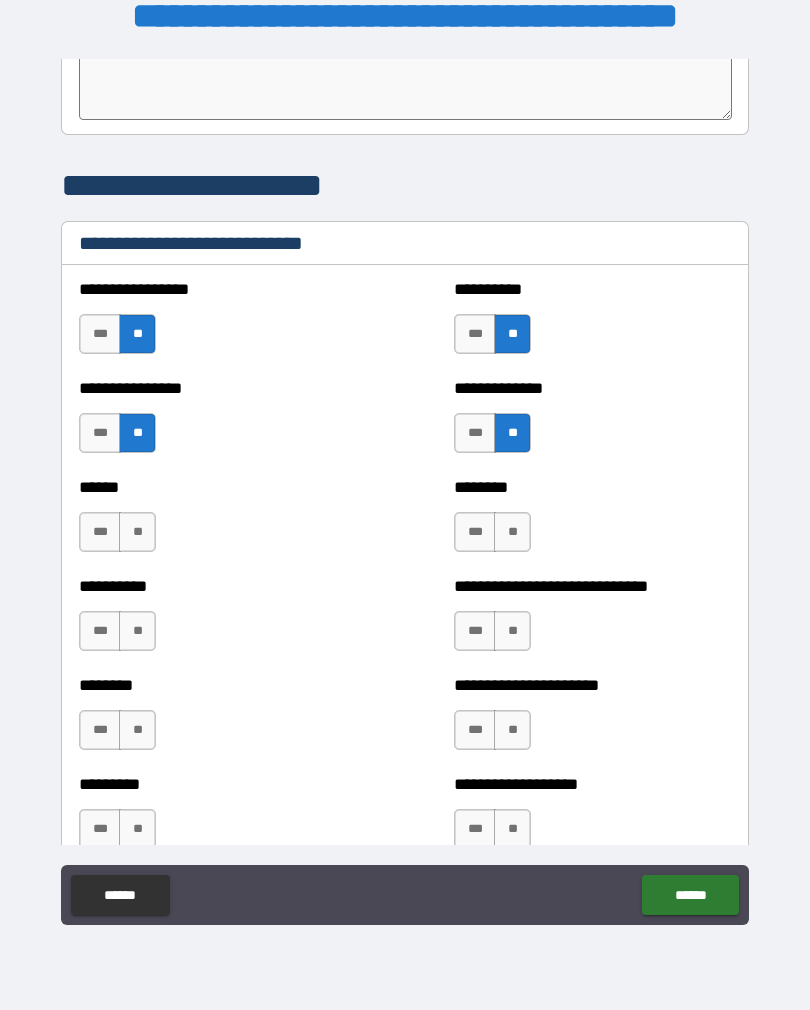 click on "**" at bounding box center (512, 532) 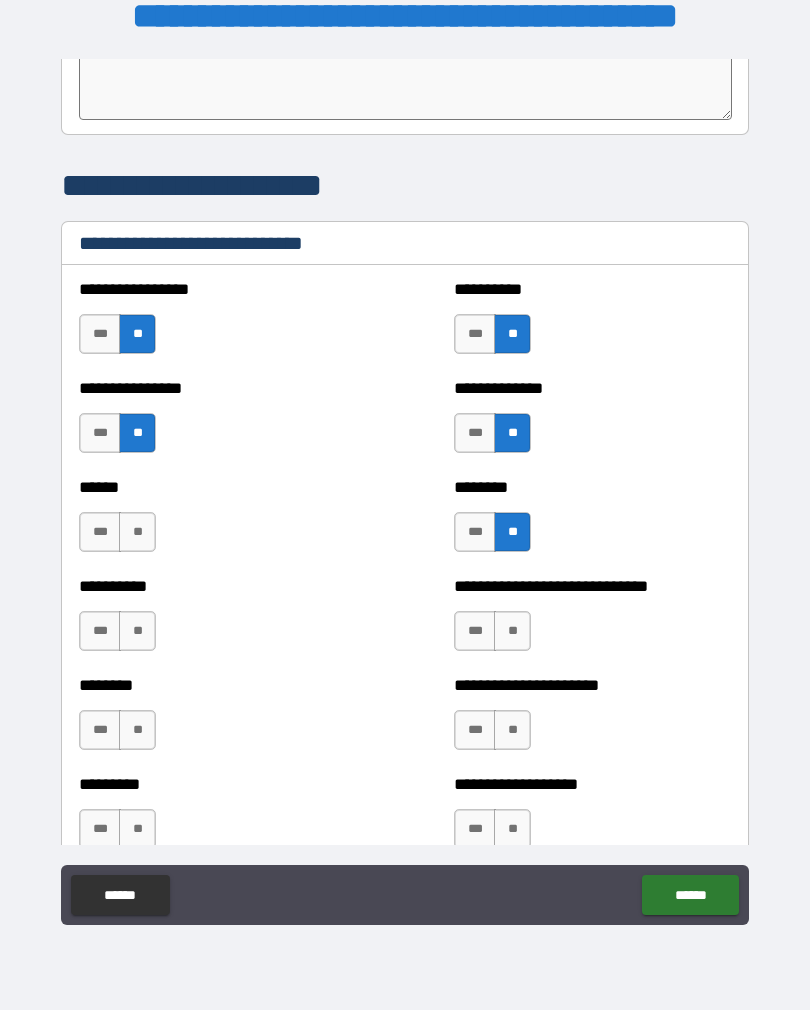click on "**" at bounding box center (137, 532) 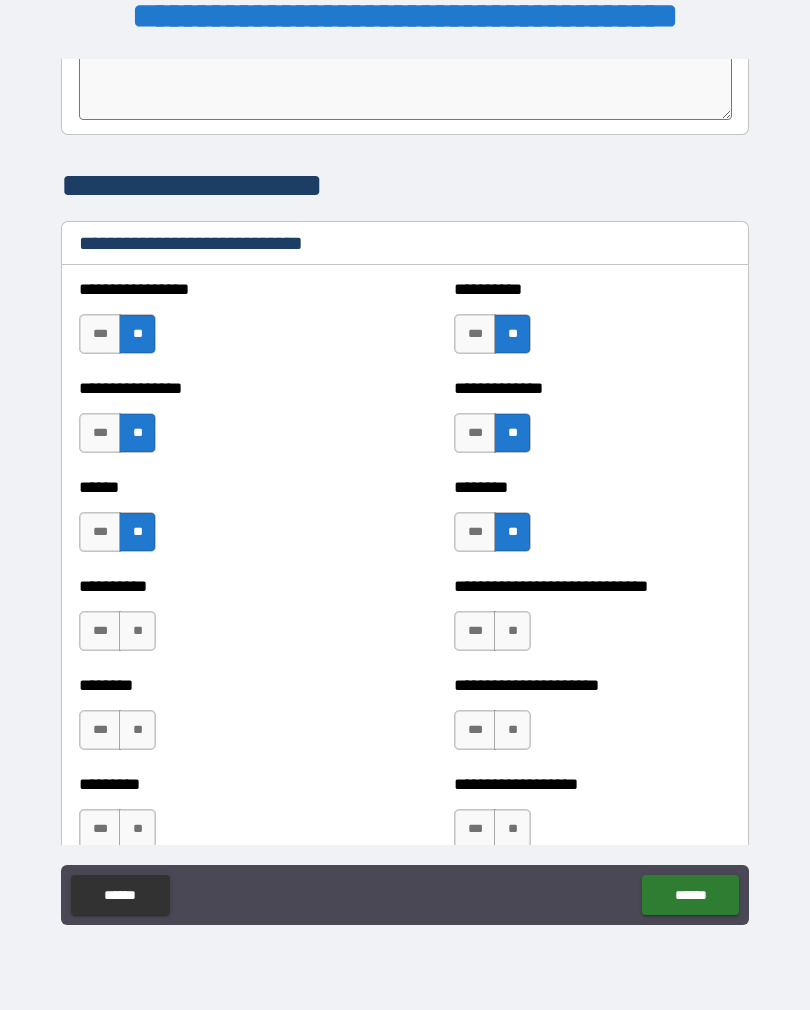 click on "**" at bounding box center [512, 631] 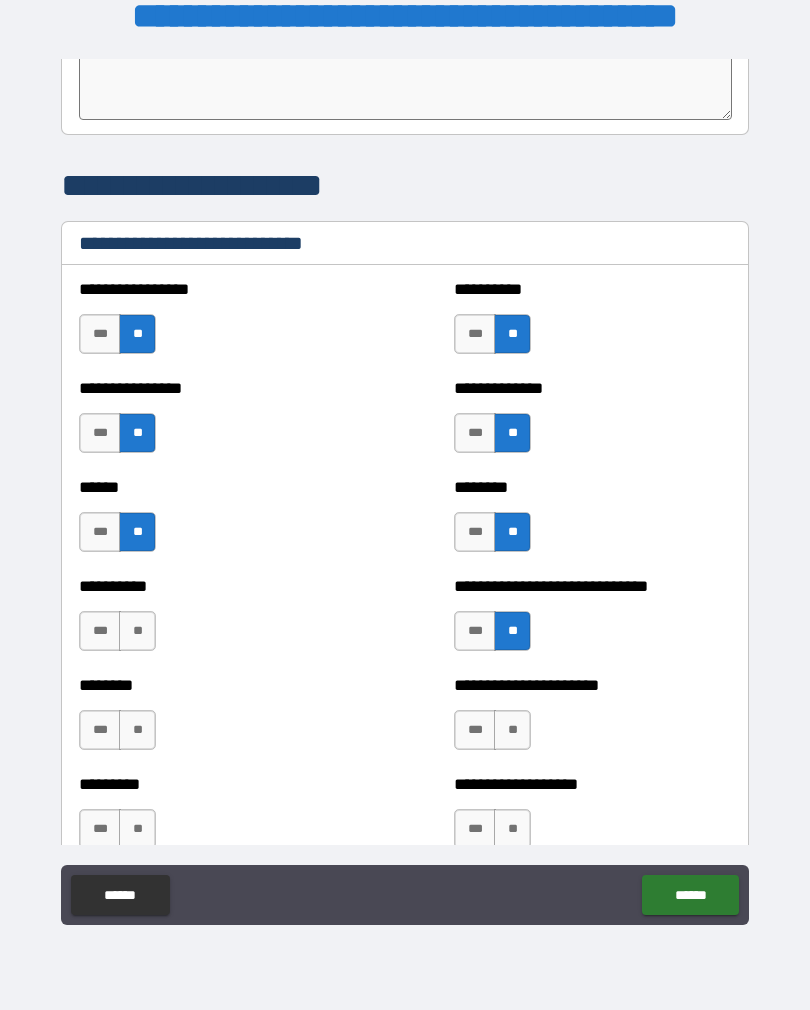 click on "**" at bounding box center (137, 631) 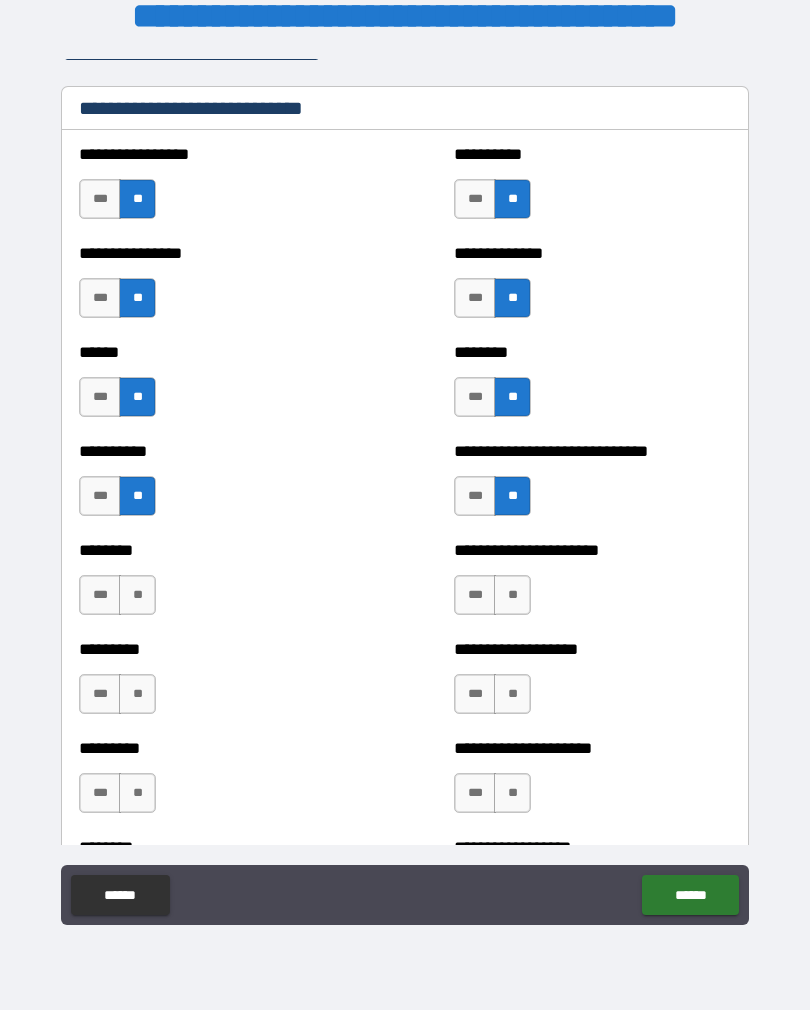 scroll, scrollTop: 6757, scrollLeft: 0, axis: vertical 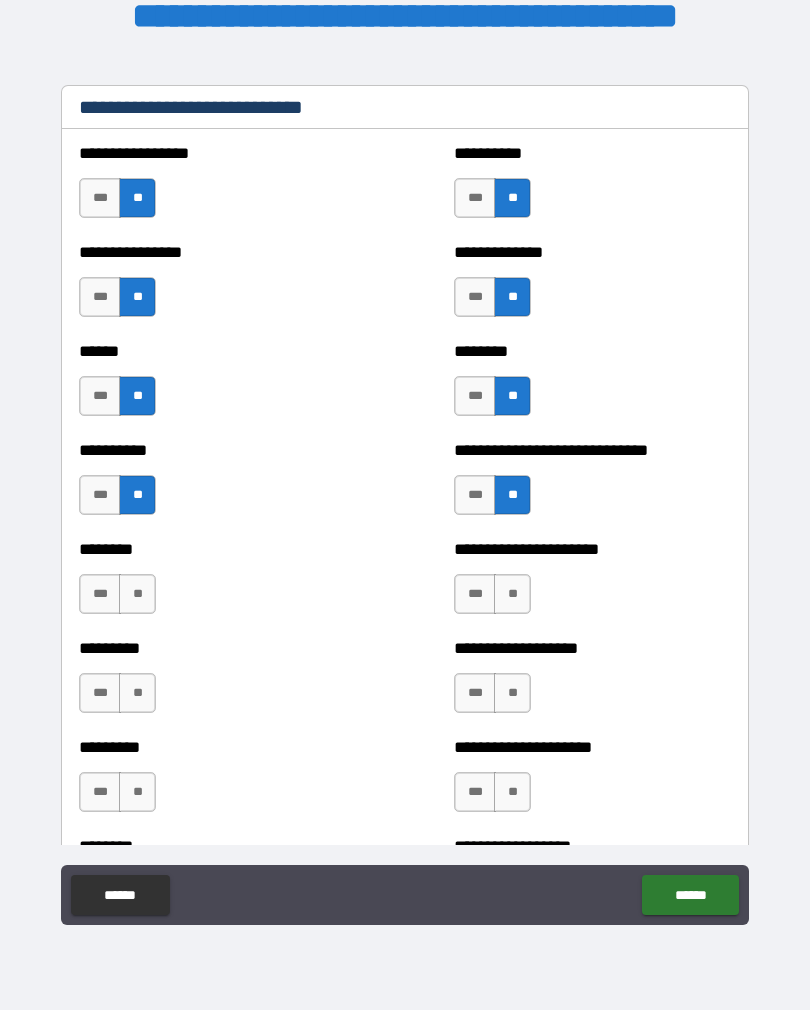 click on "**" at bounding box center (512, 594) 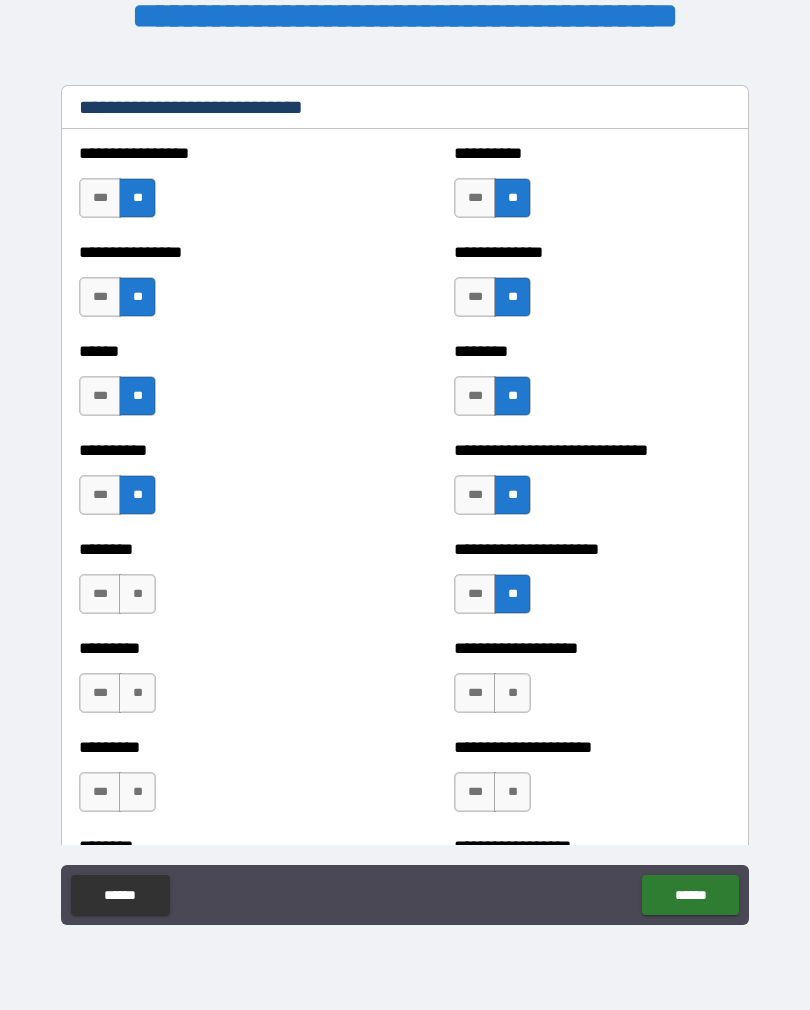 click on "*** **" at bounding box center (120, 599) 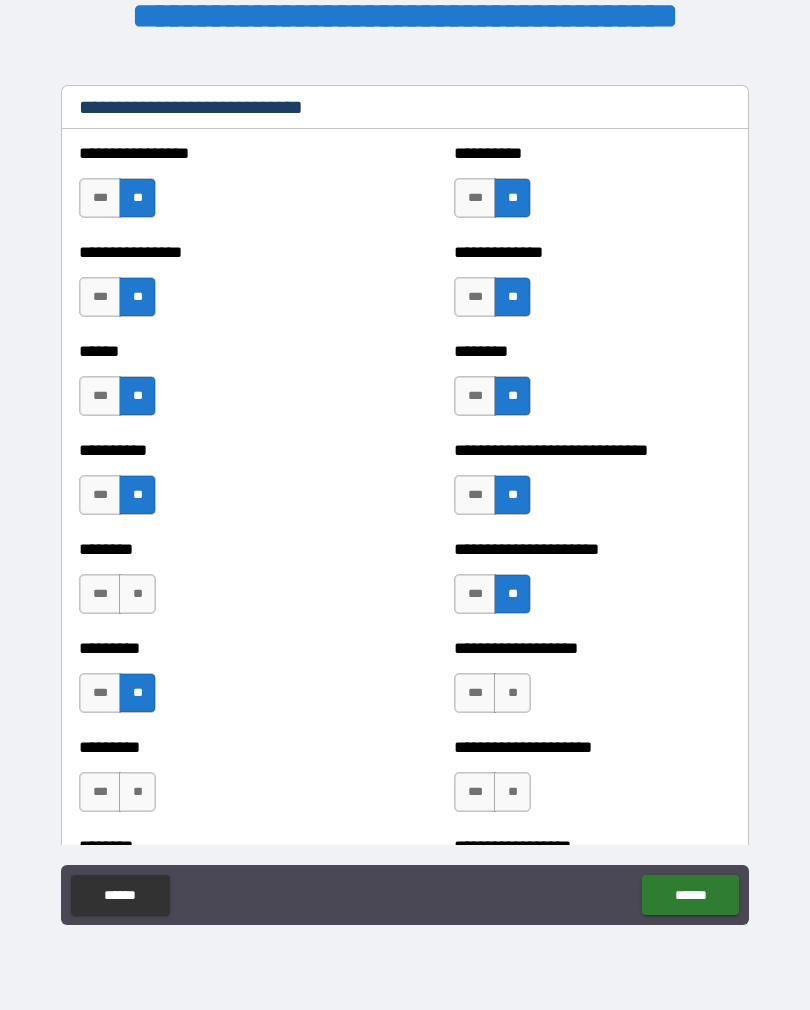 click on "**" at bounding box center [512, 693] 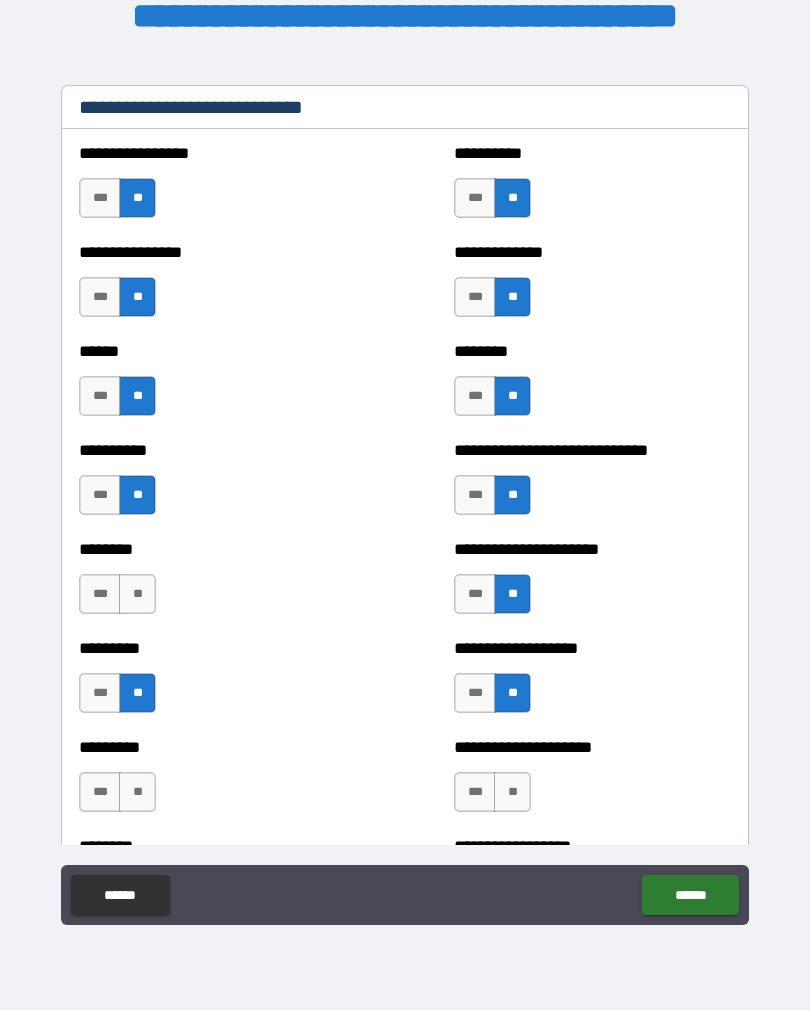 scroll, scrollTop: 6916, scrollLeft: 0, axis: vertical 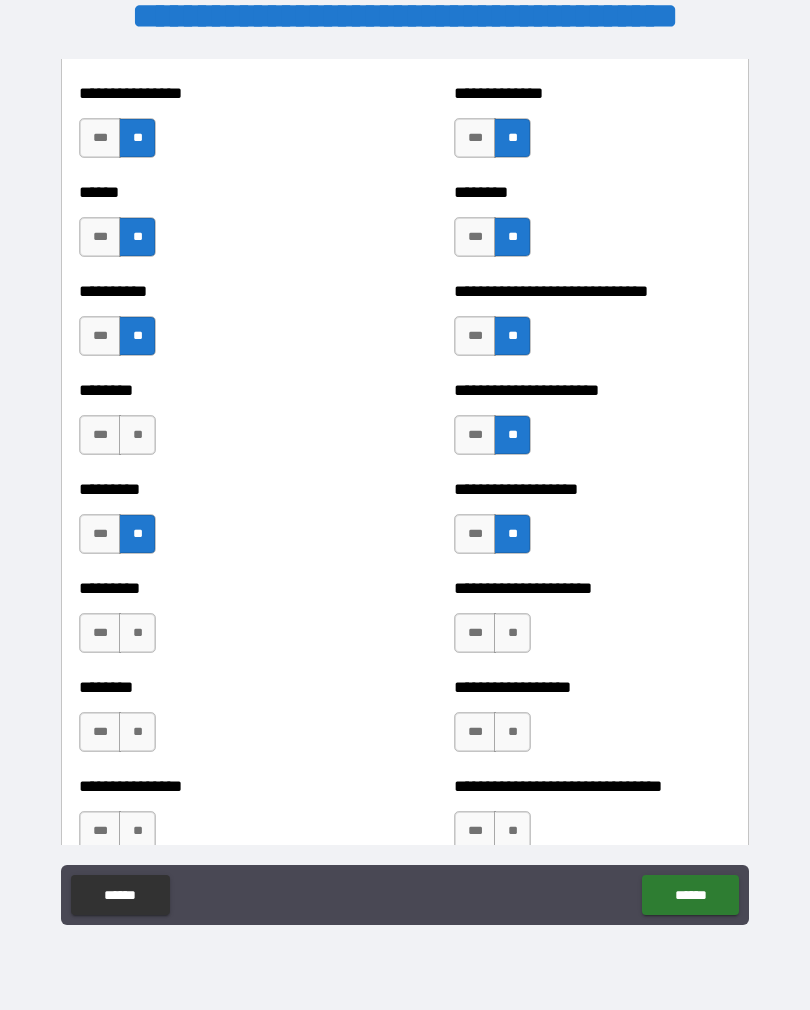 click on "**" at bounding box center [512, 633] 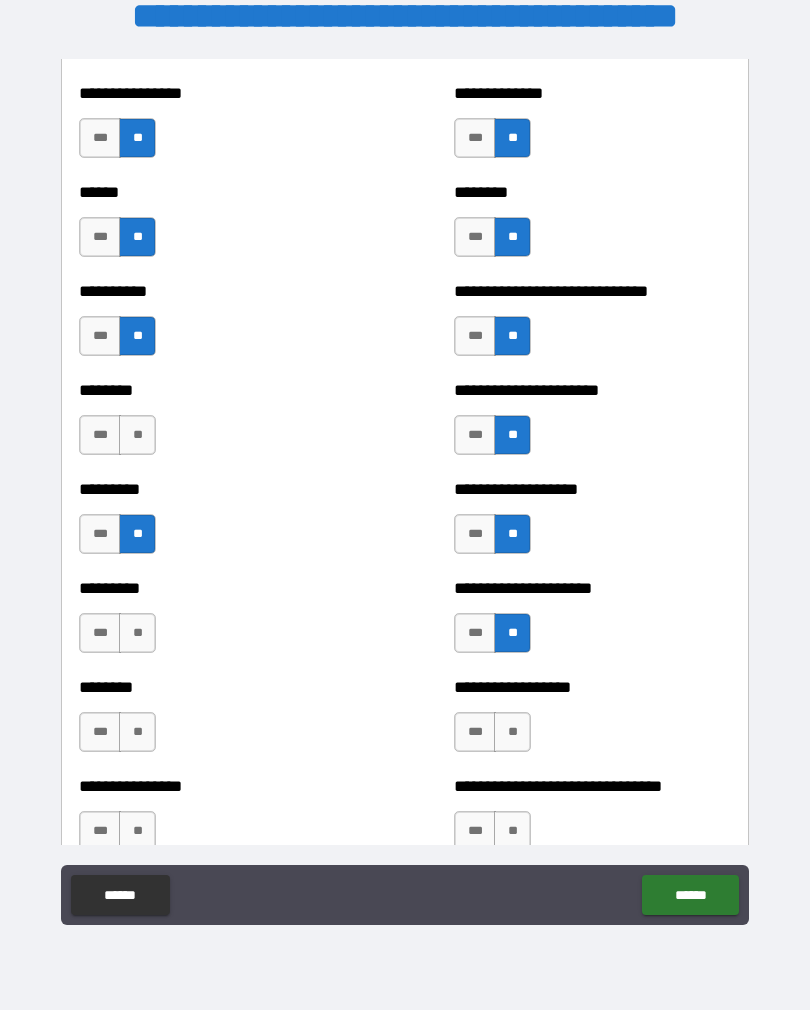 click on "**" at bounding box center (137, 633) 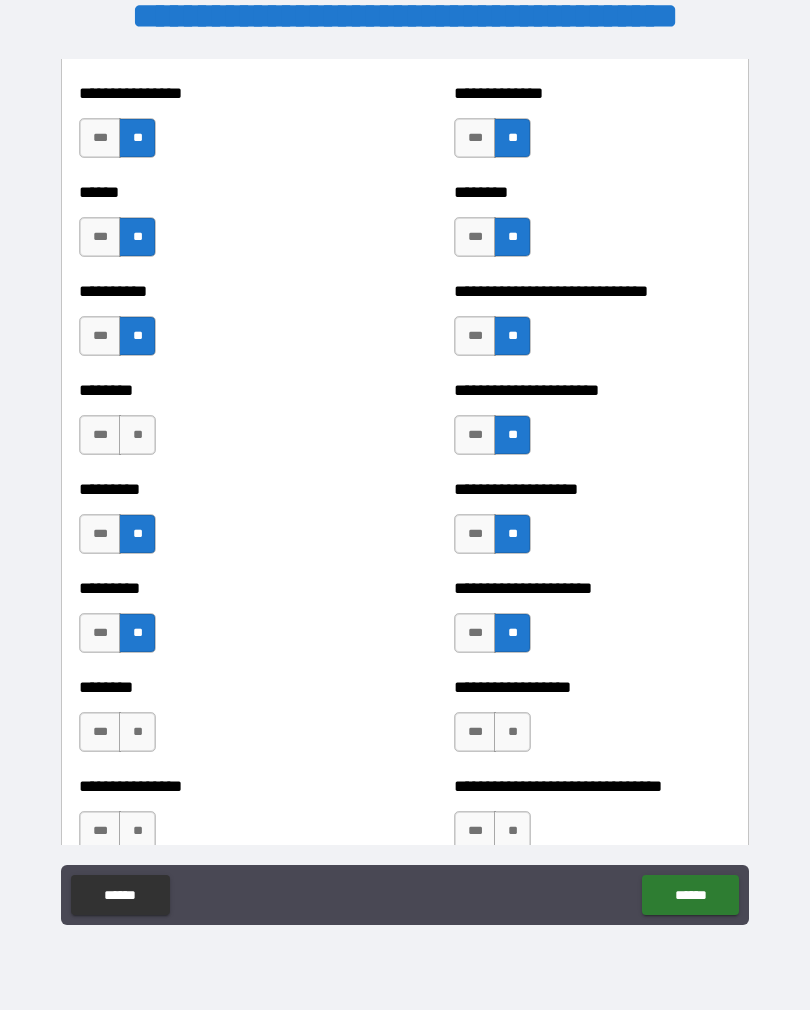 click on "**" at bounding box center (137, 732) 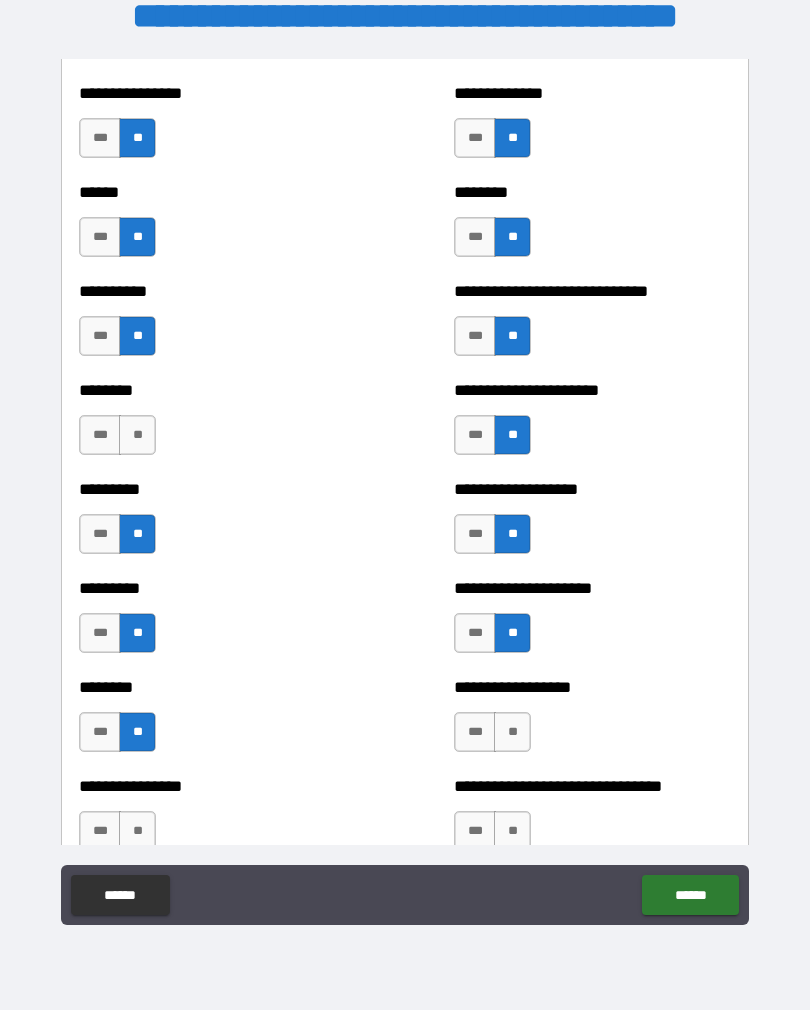 click on "**" at bounding box center (512, 732) 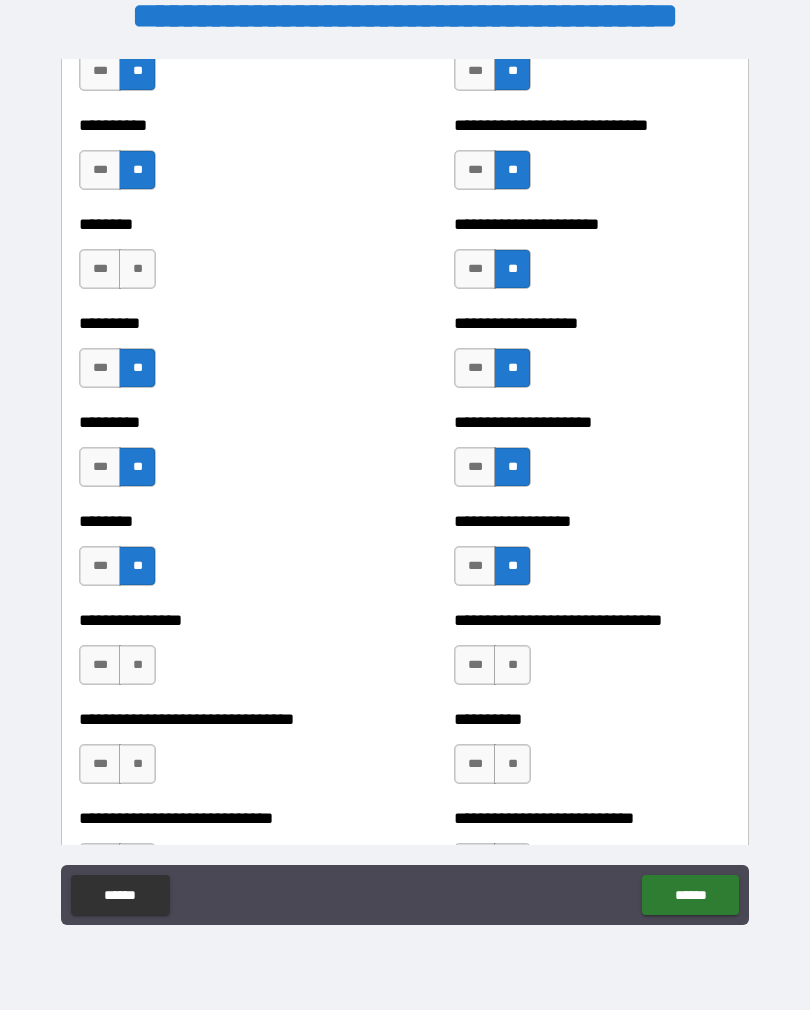 scroll, scrollTop: 7098, scrollLeft: 0, axis: vertical 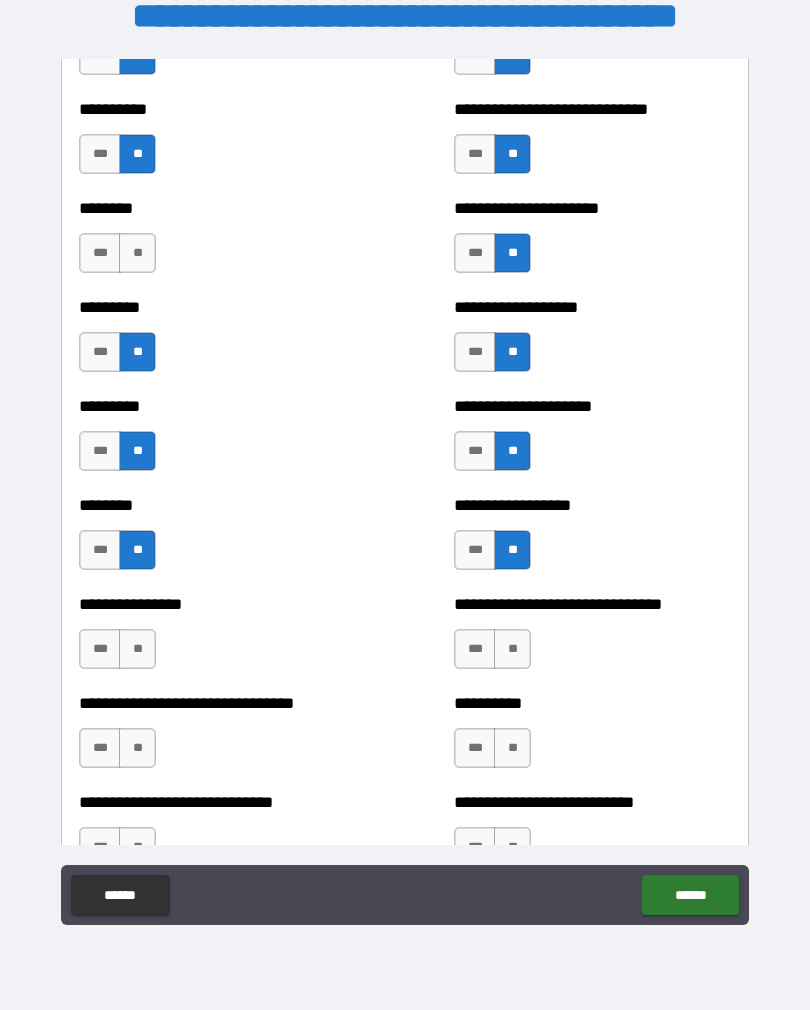 click on "**" at bounding box center [137, 649] 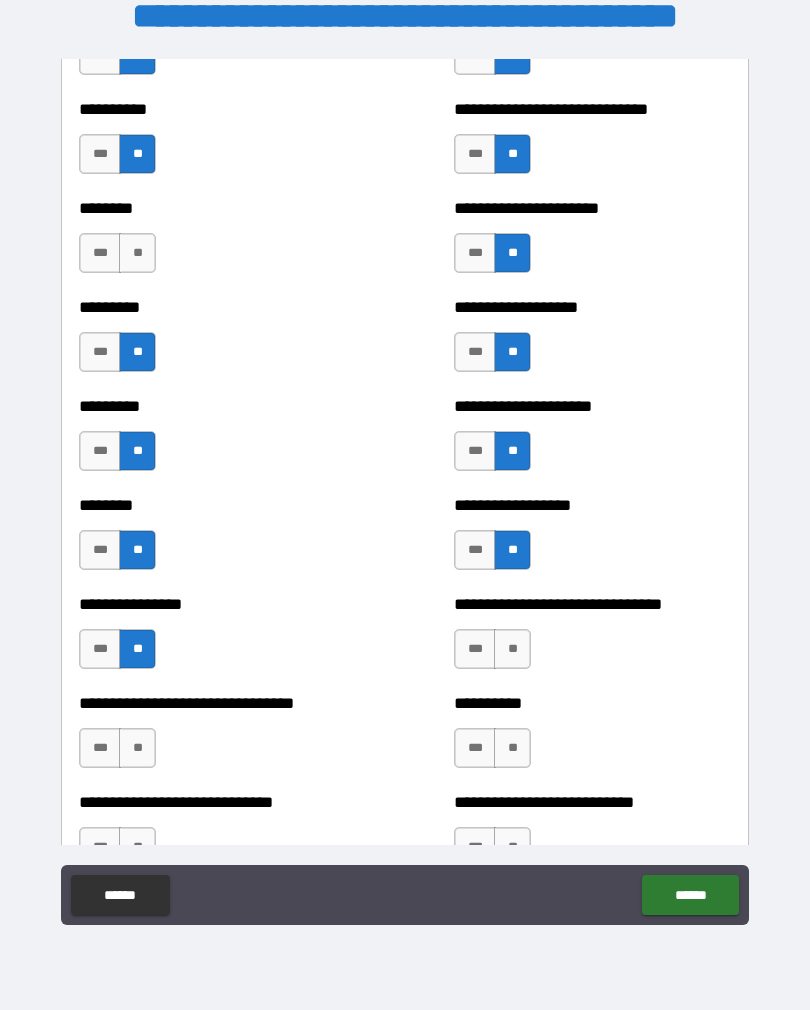 click on "**" at bounding box center [512, 649] 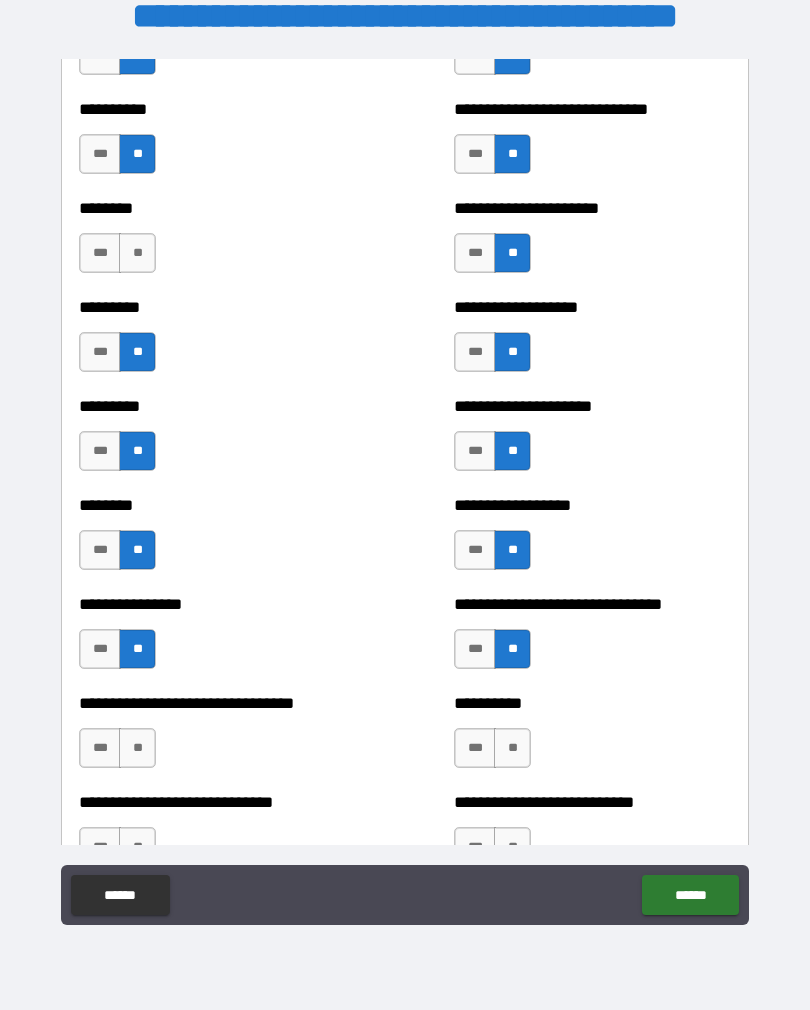 click on "**" at bounding box center [512, 748] 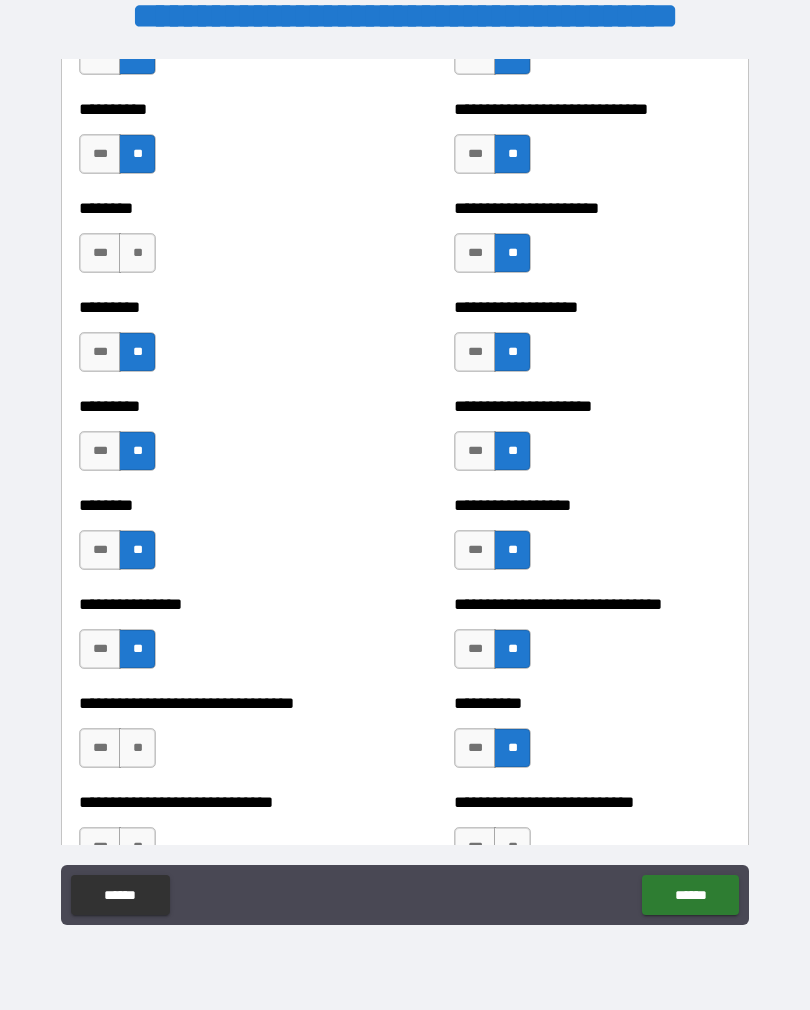 click on "**" at bounding box center [137, 748] 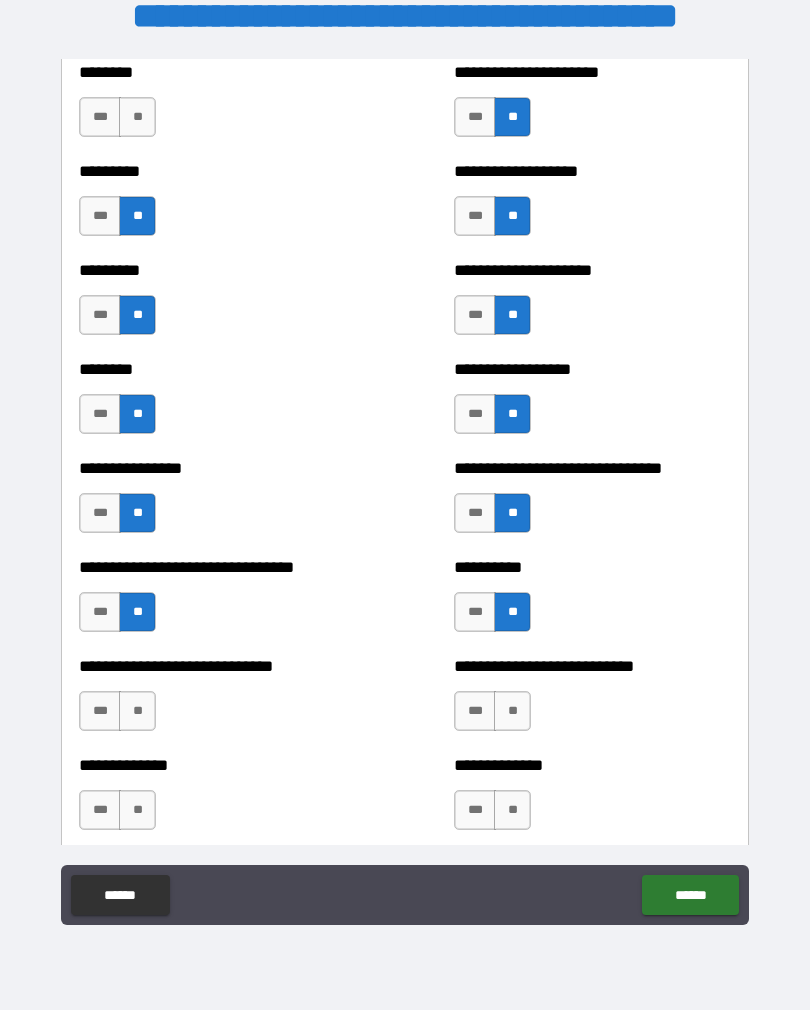 scroll, scrollTop: 7256, scrollLeft: 0, axis: vertical 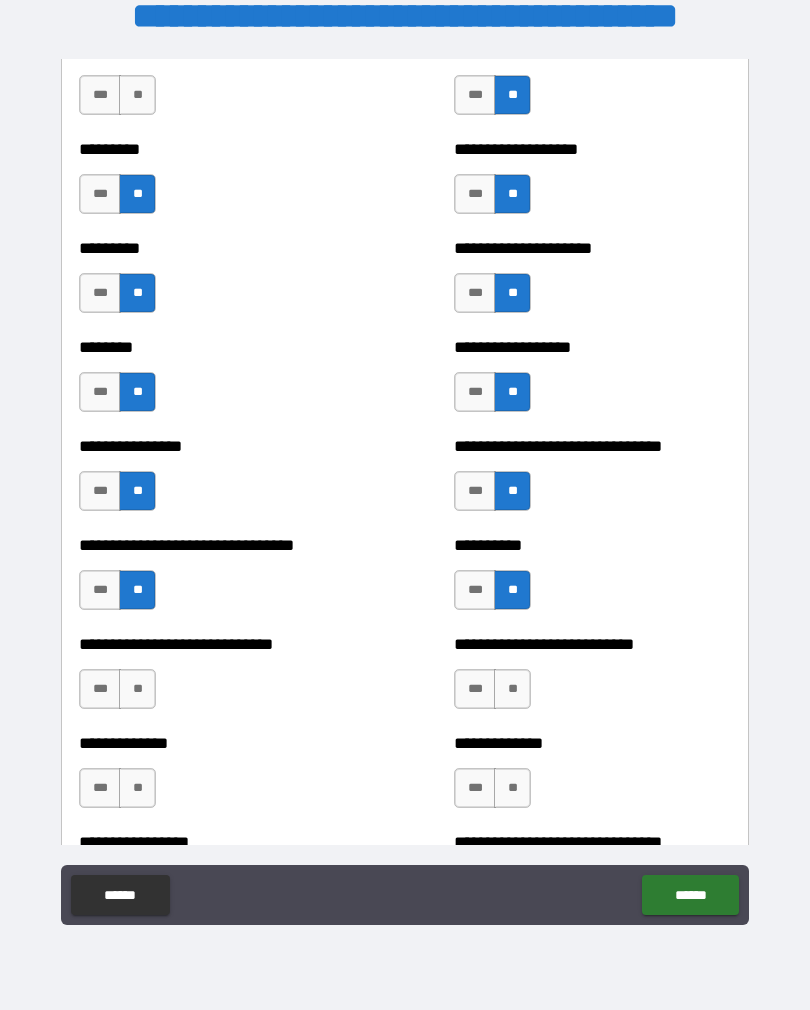 click on "**" at bounding box center [512, 689] 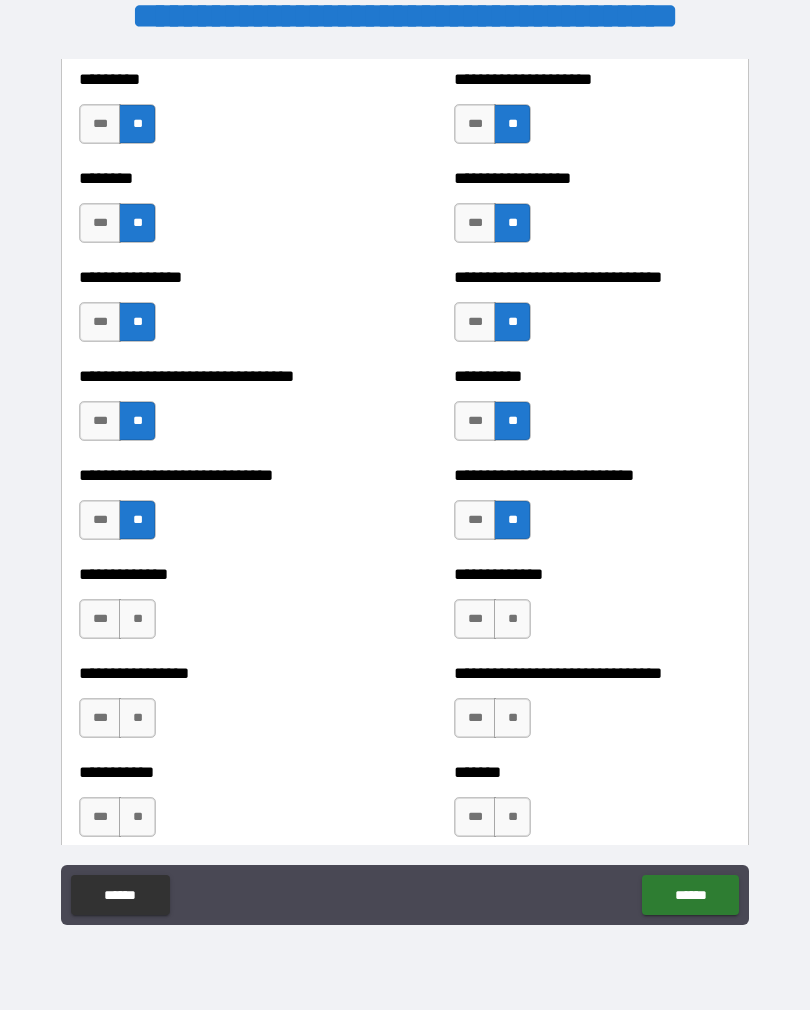 scroll, scrollTop: 7435, scrollLeft: 0, axis: vertical 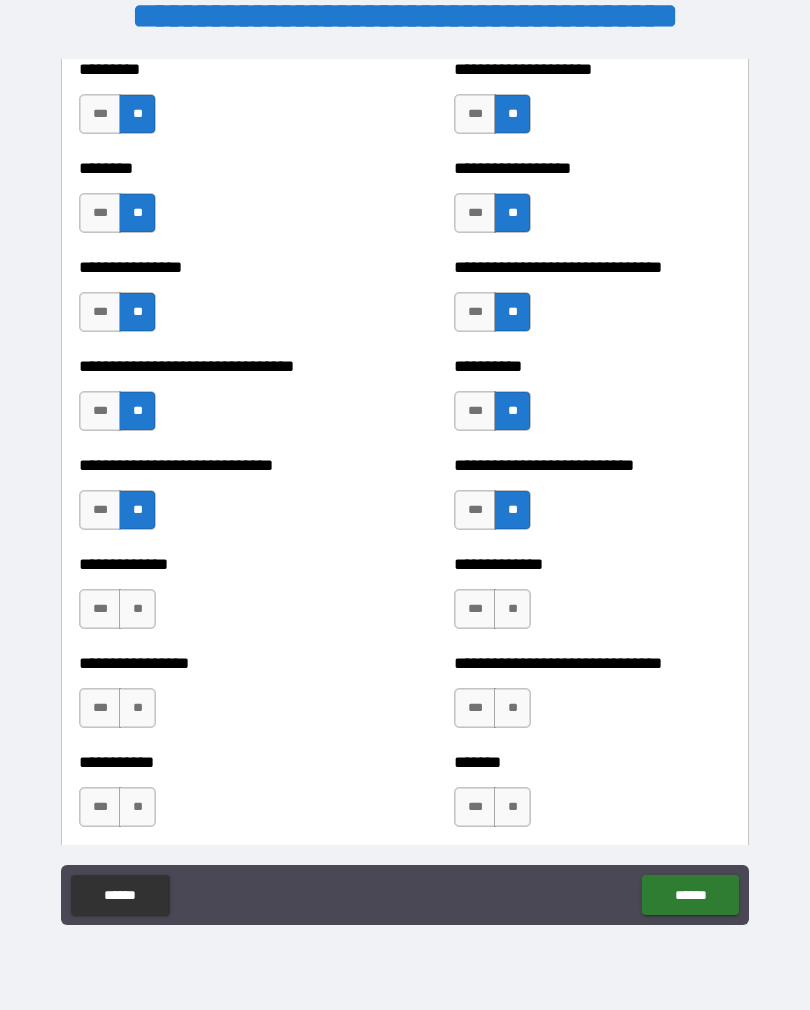 click on "**" at bounding box center [137, 609] 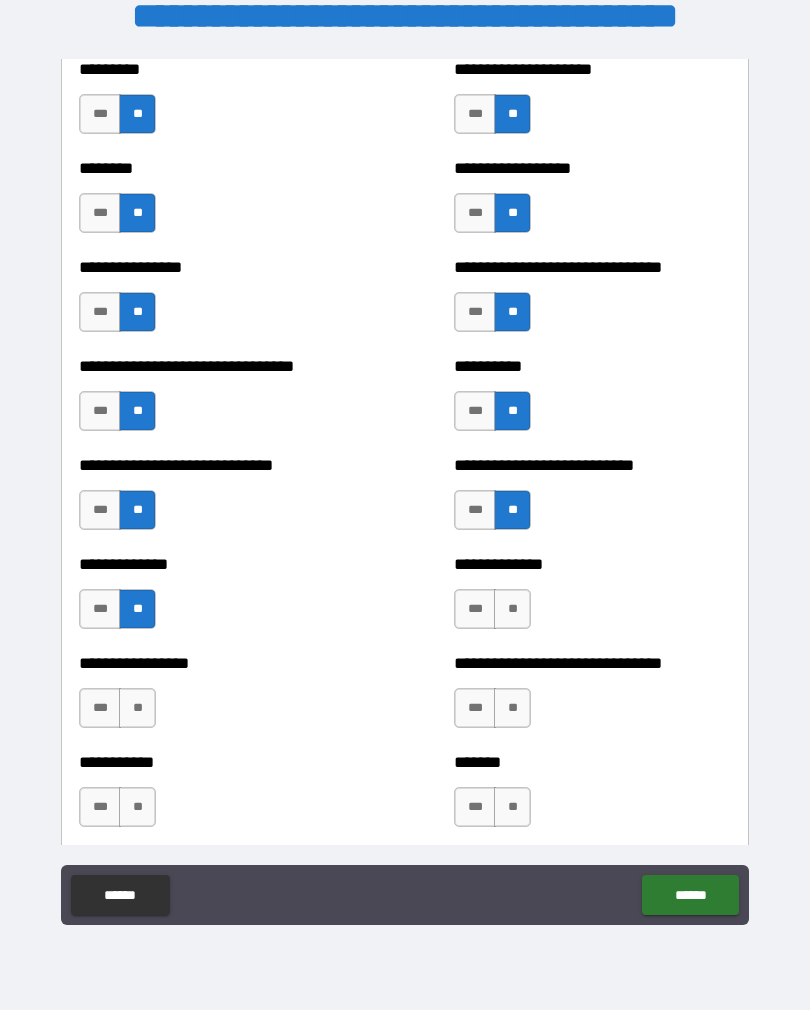 click on "**" at bounding box center [512, 609] 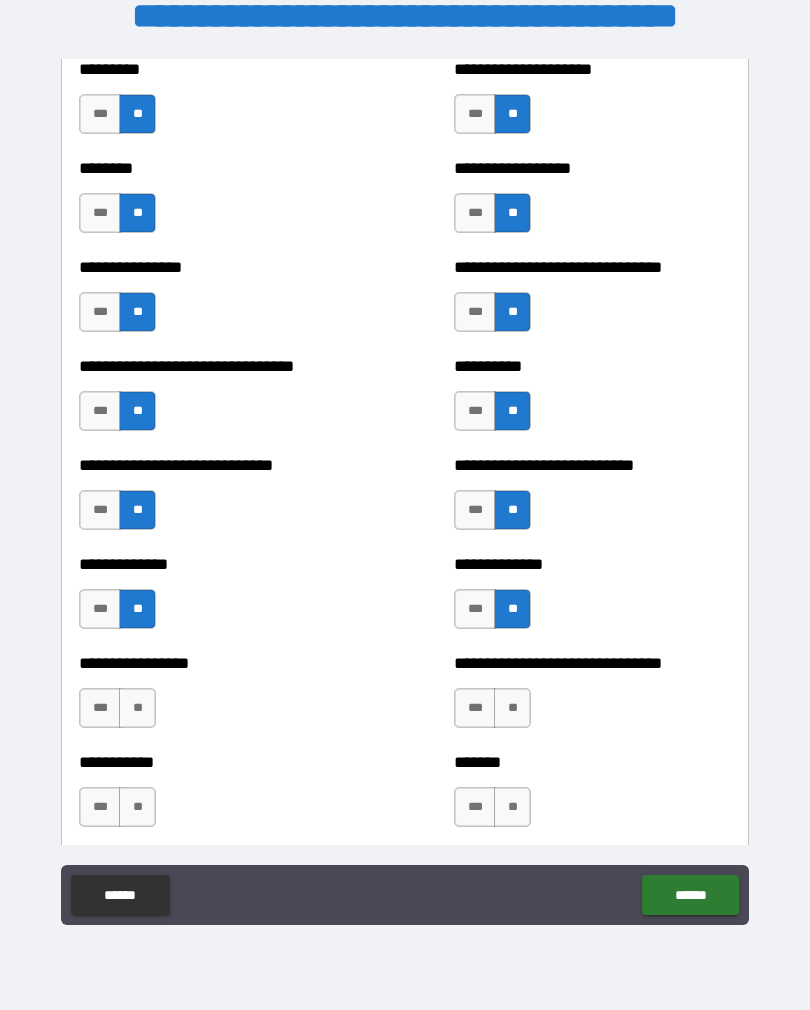 click on "**" at bounding box center [137, 708] 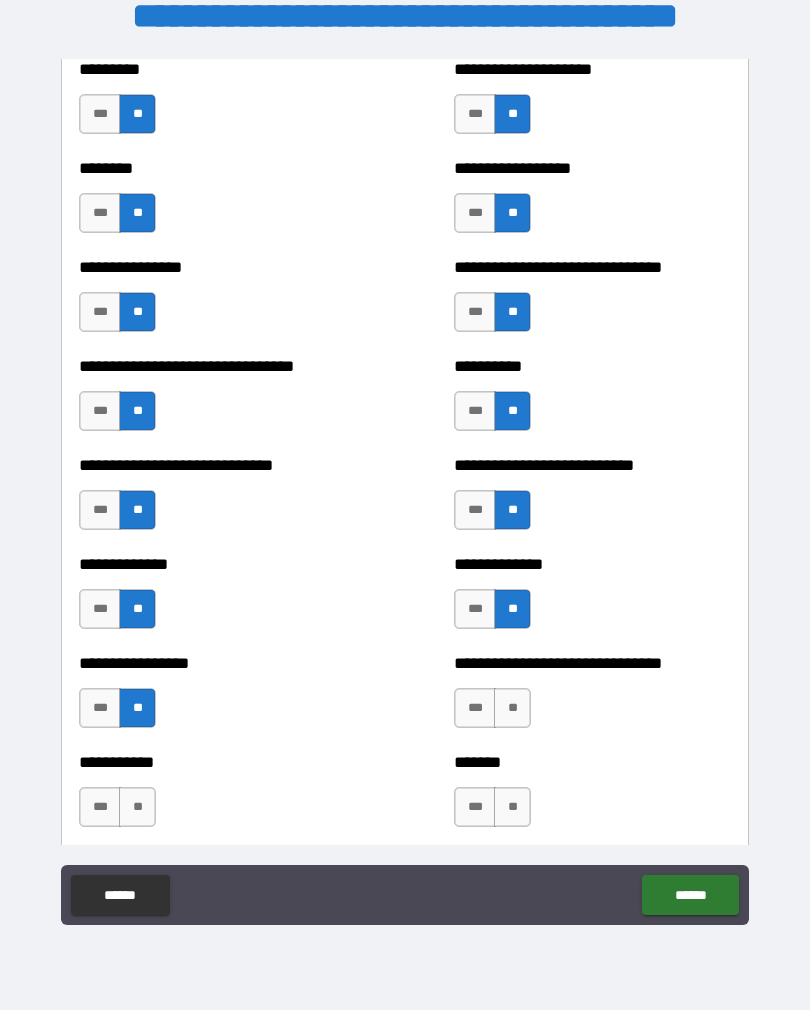 click on "**" at bounding box center (512, 708) 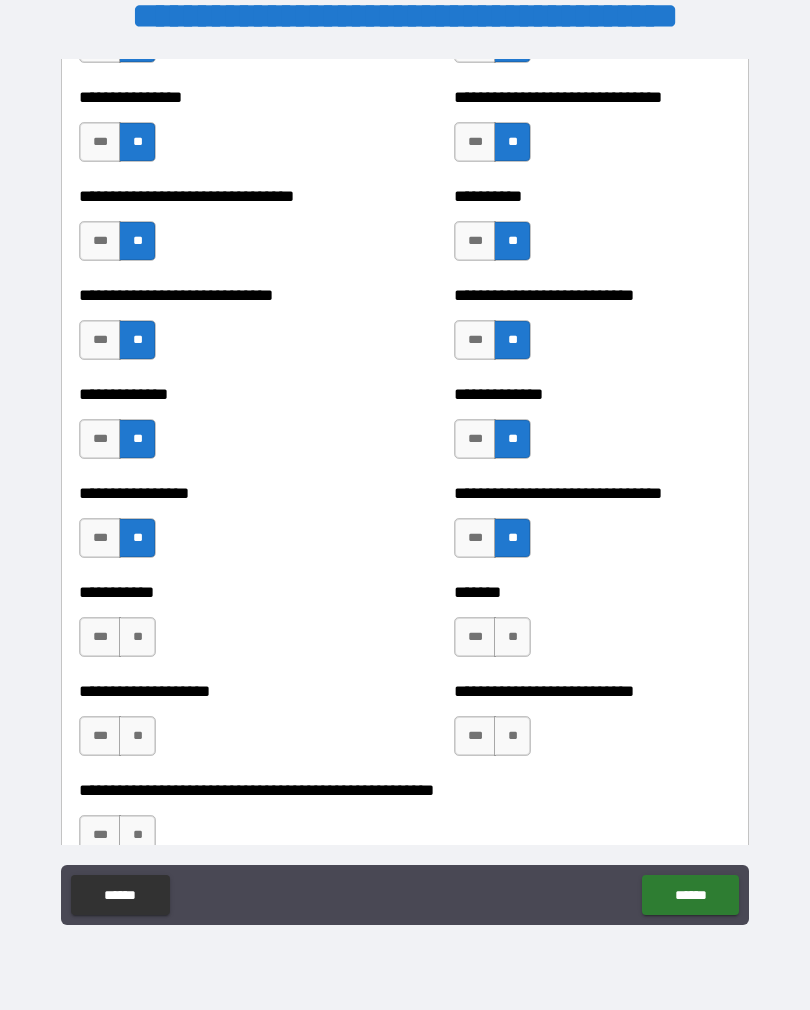 scroll, scrollTop: 7622, scrollLeft: 0, axis: vertical 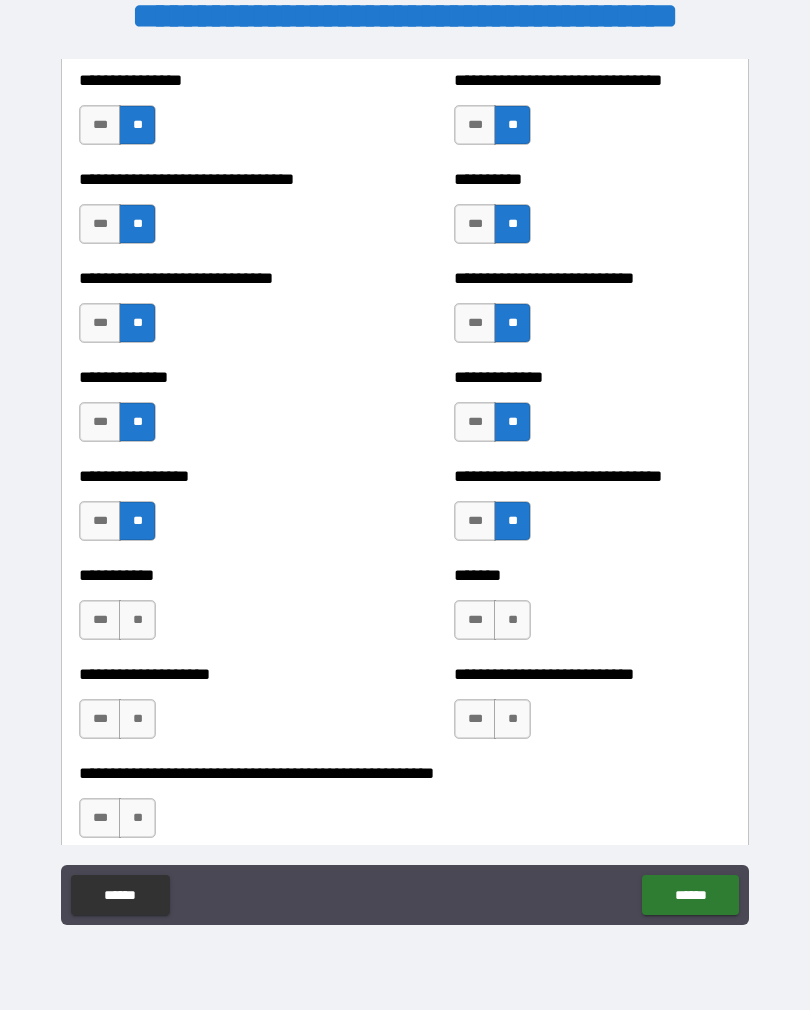 click on "**" at bounding box center (137, 620) 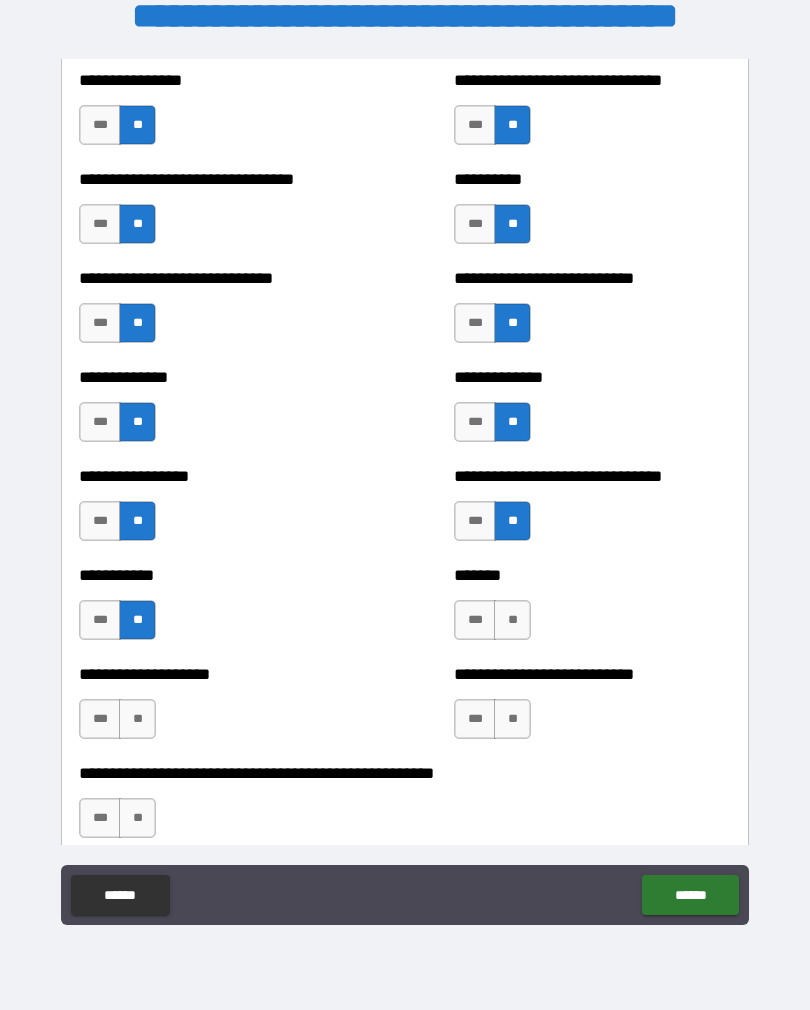 click on "**" at bounding box center (512, 620) 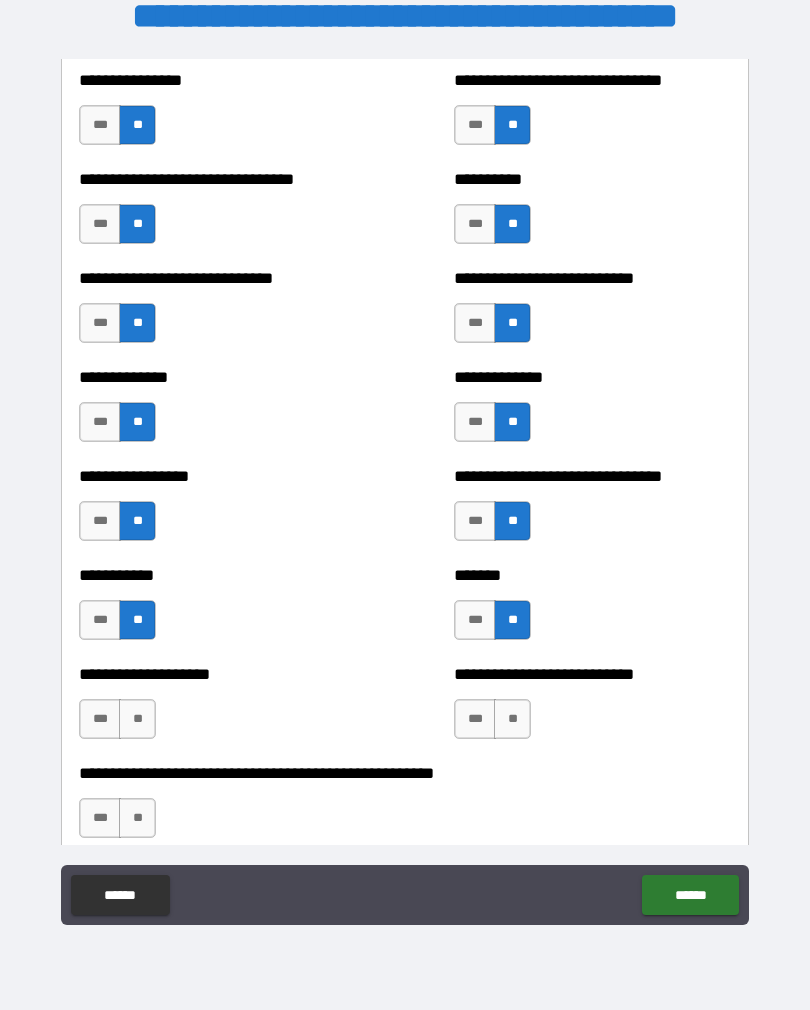 click on "**" at bounding box center [137, 719] 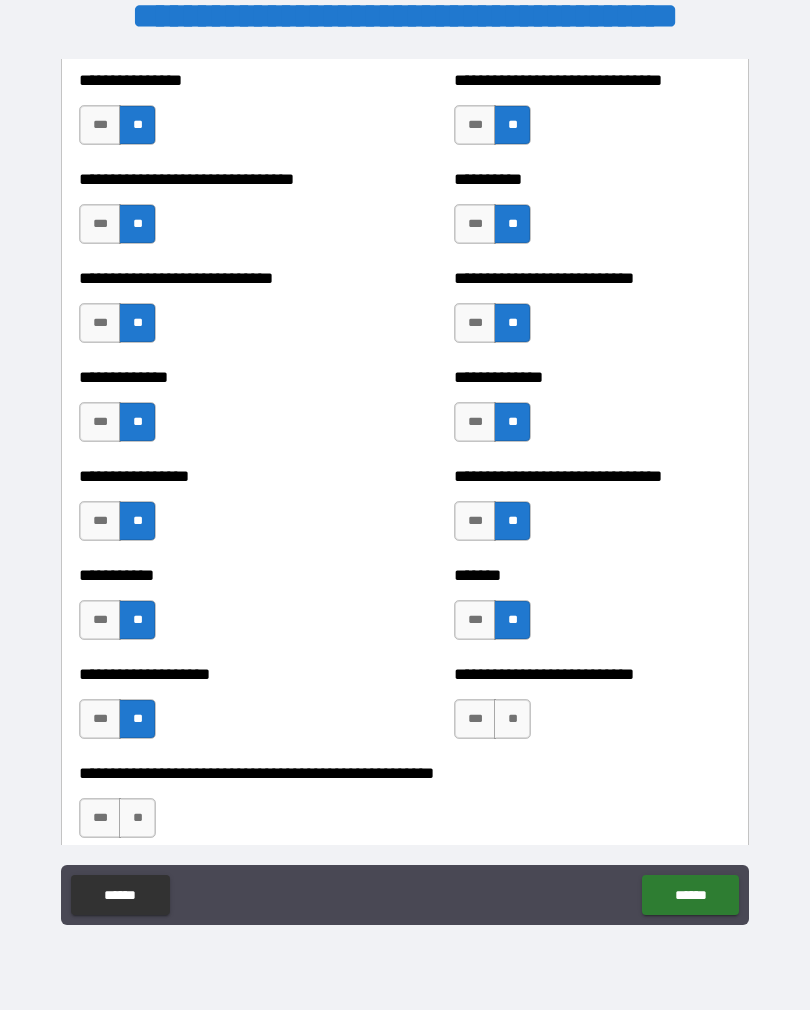 click on "**" at bounding box center [512, 719] 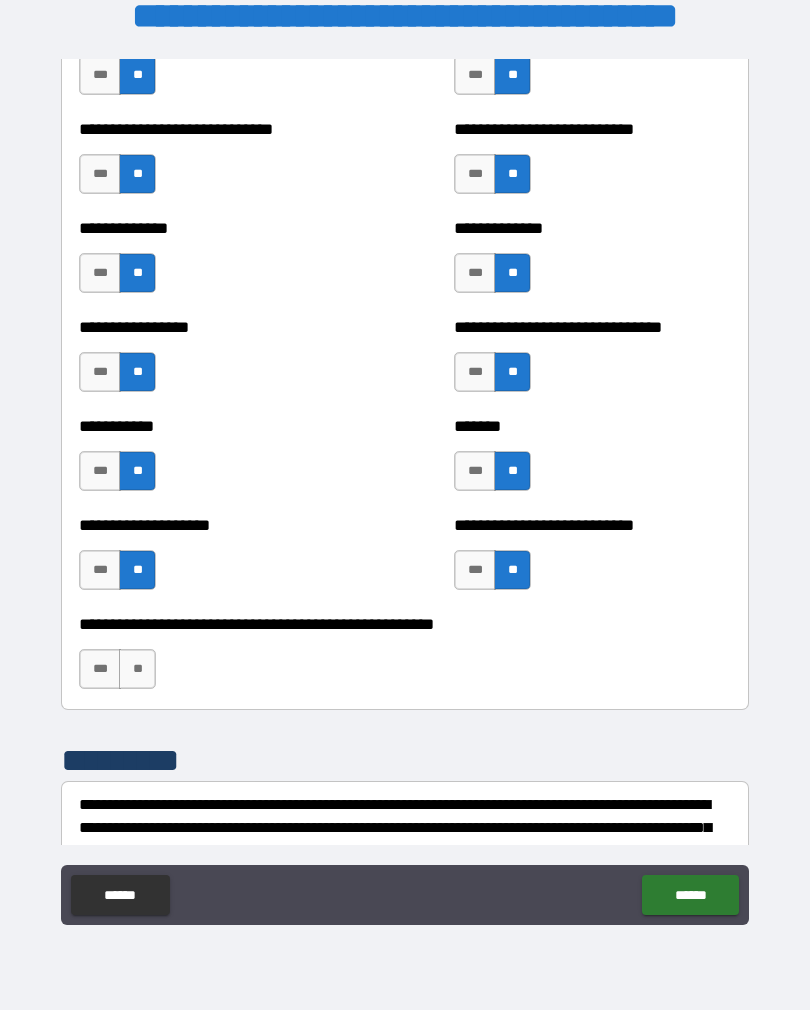 click on "**" at bounding box center [137, 669] 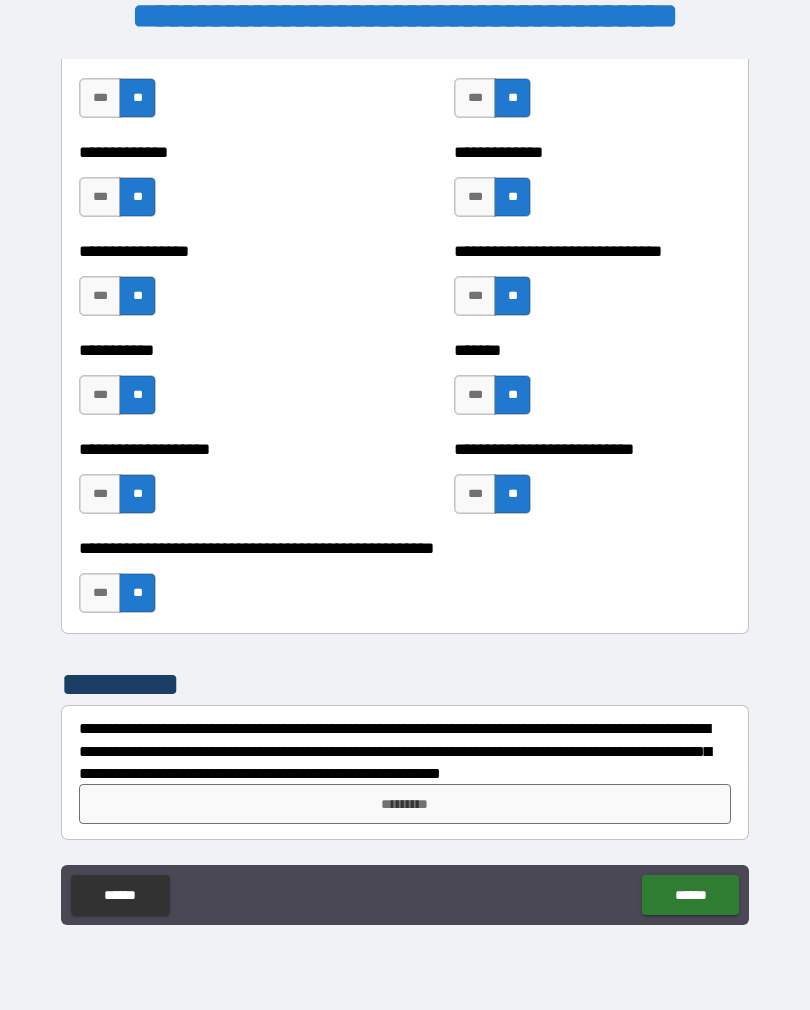 scroll, scrollTop: 7847, scrollLeft: 0, axis: vertical 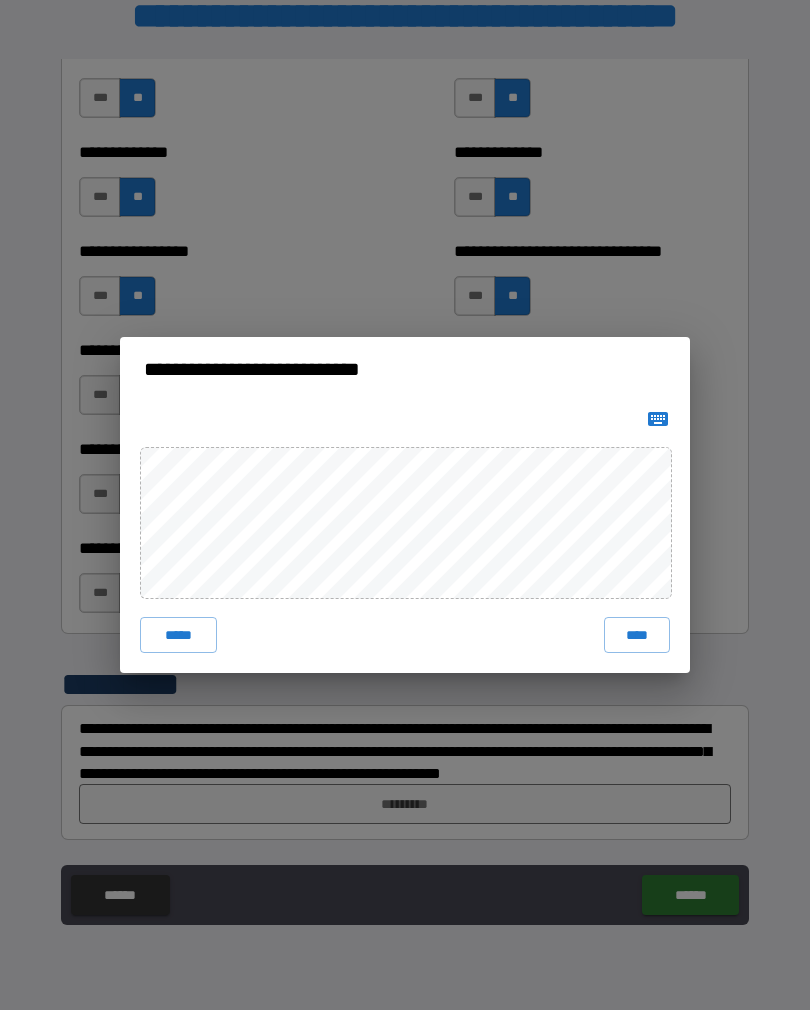 click on "****" at bounding box center (637, 635) 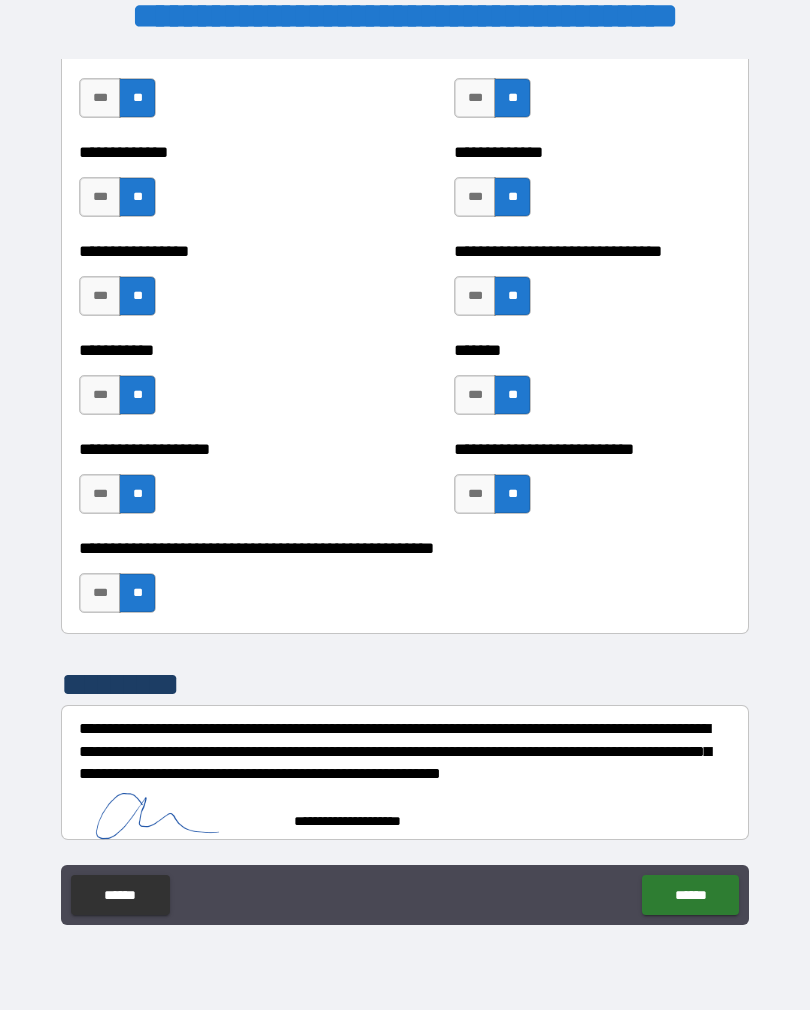 scroll, scrollTop: 7837, scrollLeft: 0, axis: vertical 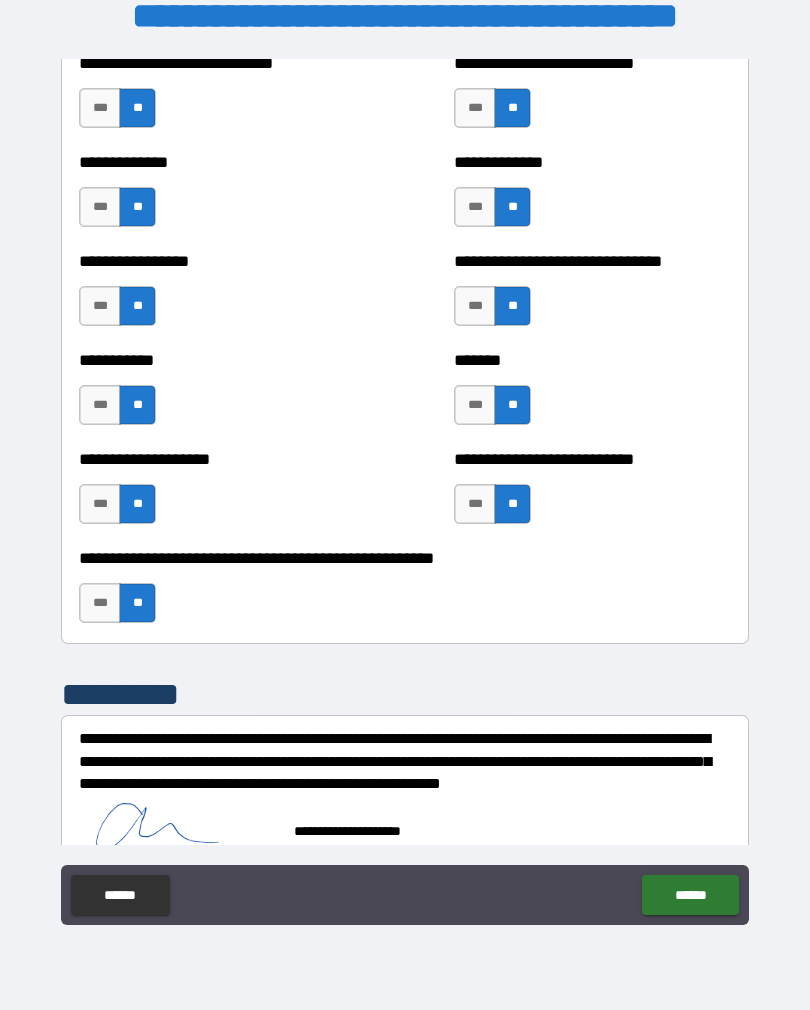click on "******" at bounding box center [690, 895] 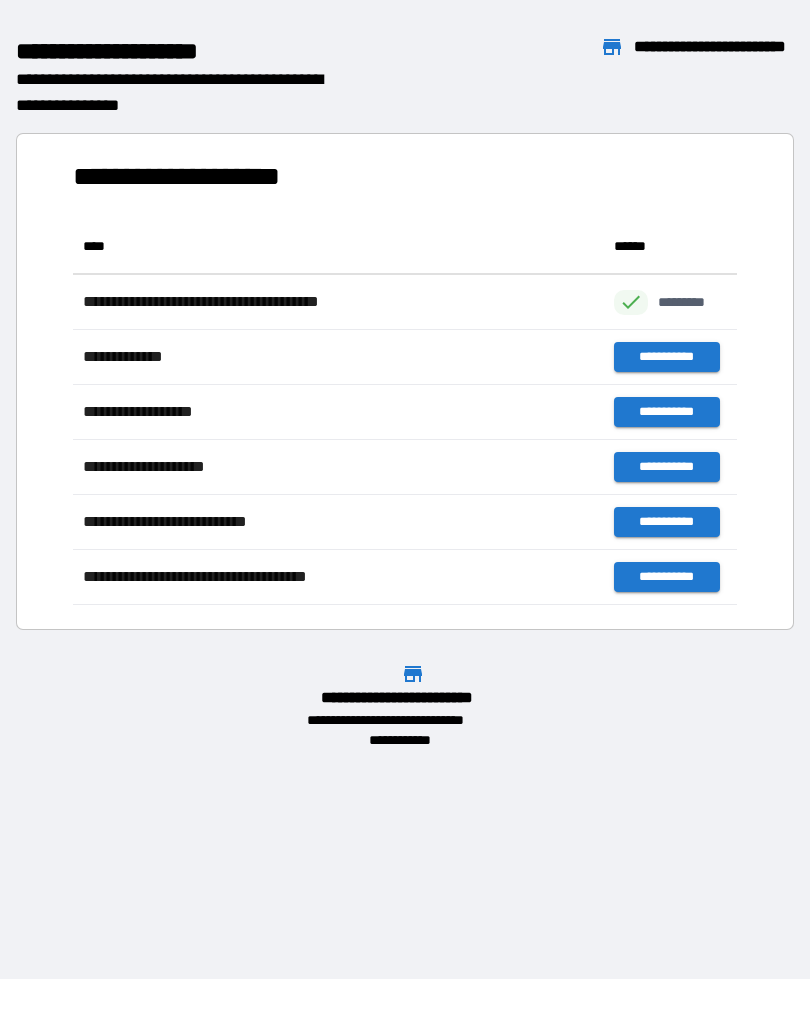 scroll, scrollTop: 386, scrollLeft: 664, axis: both 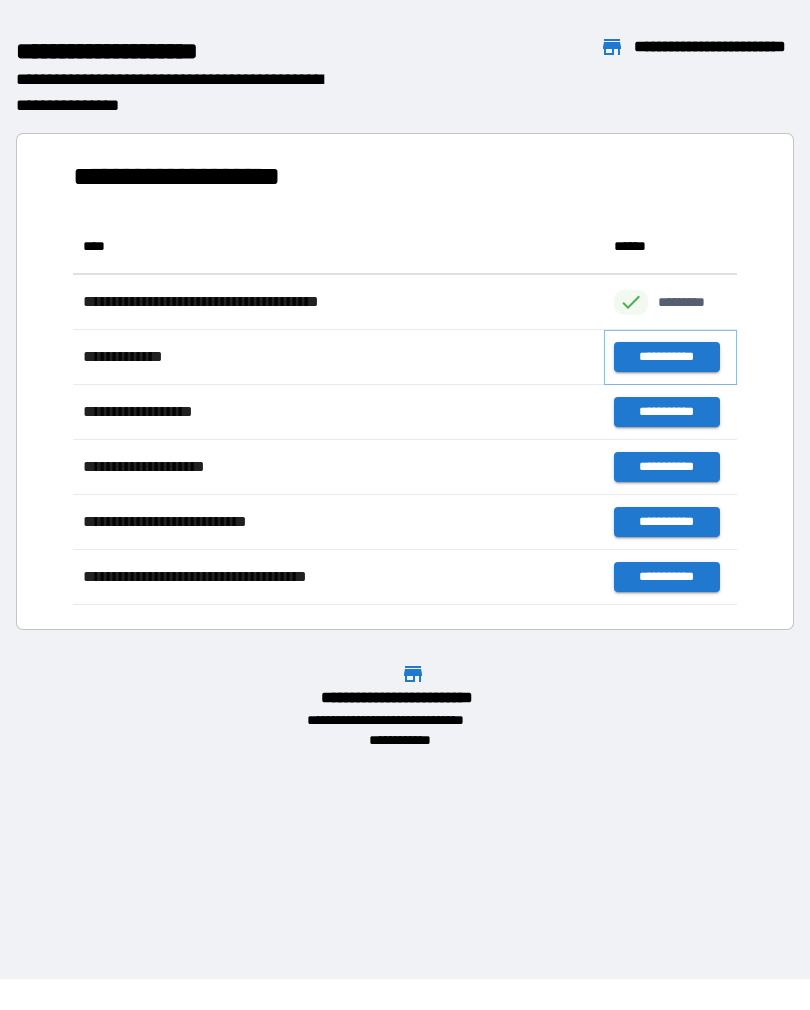click on "**********" at bounding box center [666, 357] 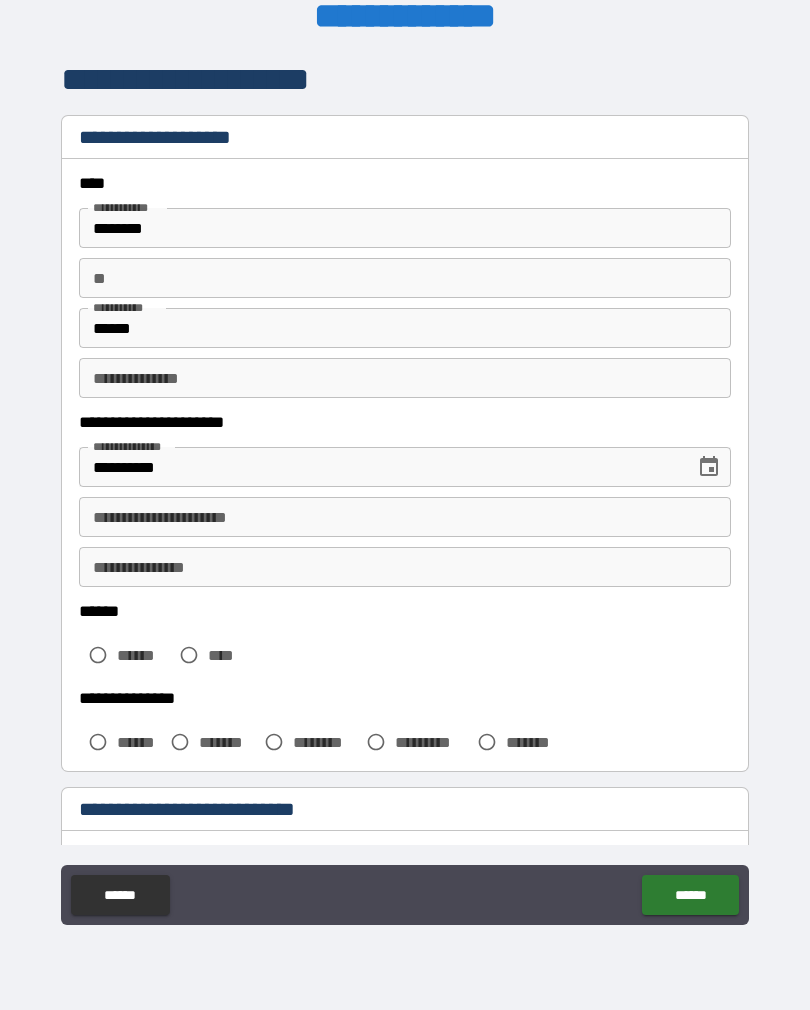 click on "**********" at bounding box center [405, 517] 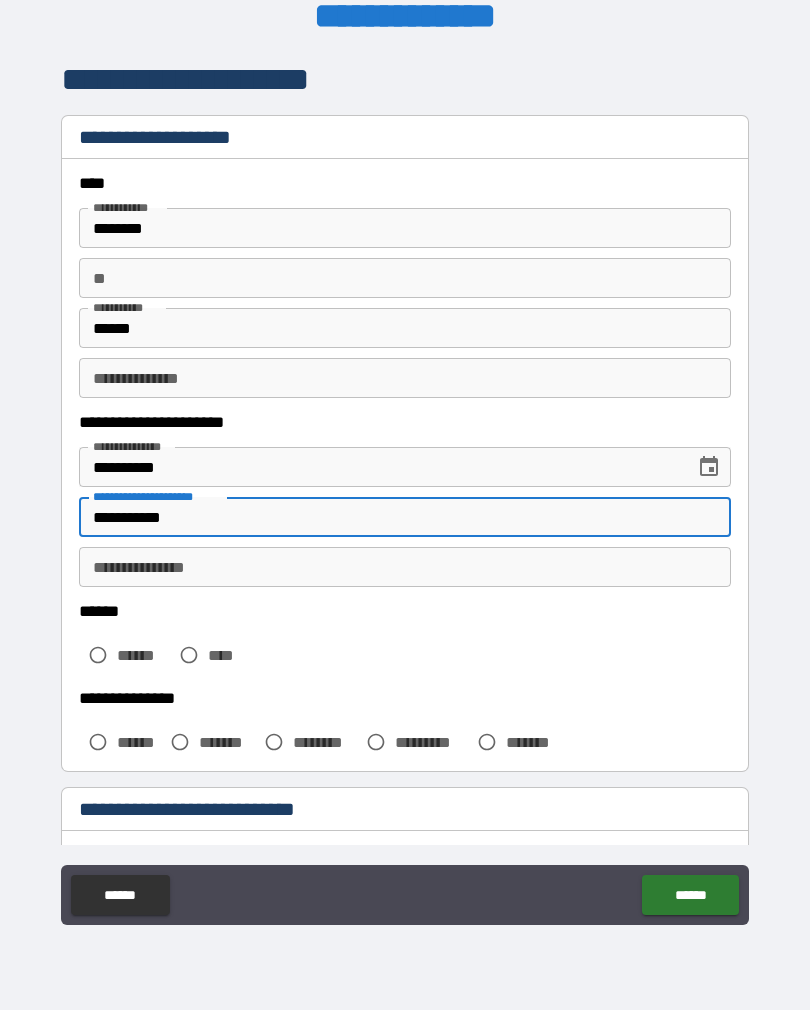 type on "**********" 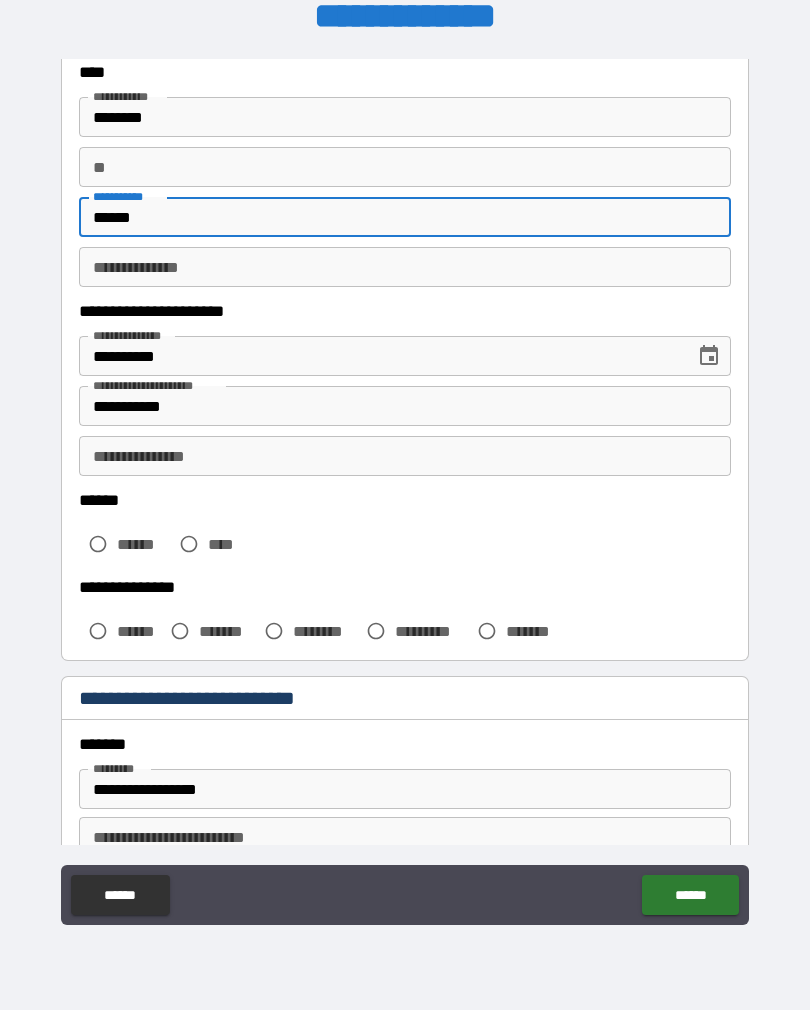 scroll, scrollTop: 128, scrollLeft: 0, axis: vertical 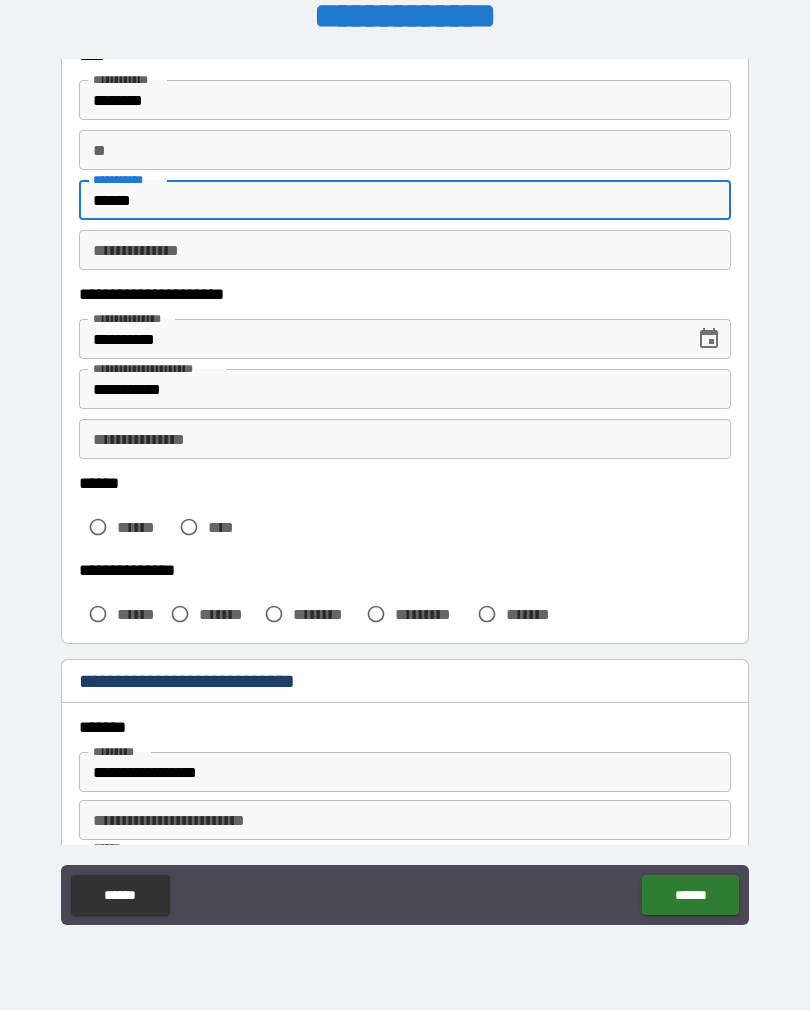 type on "******" 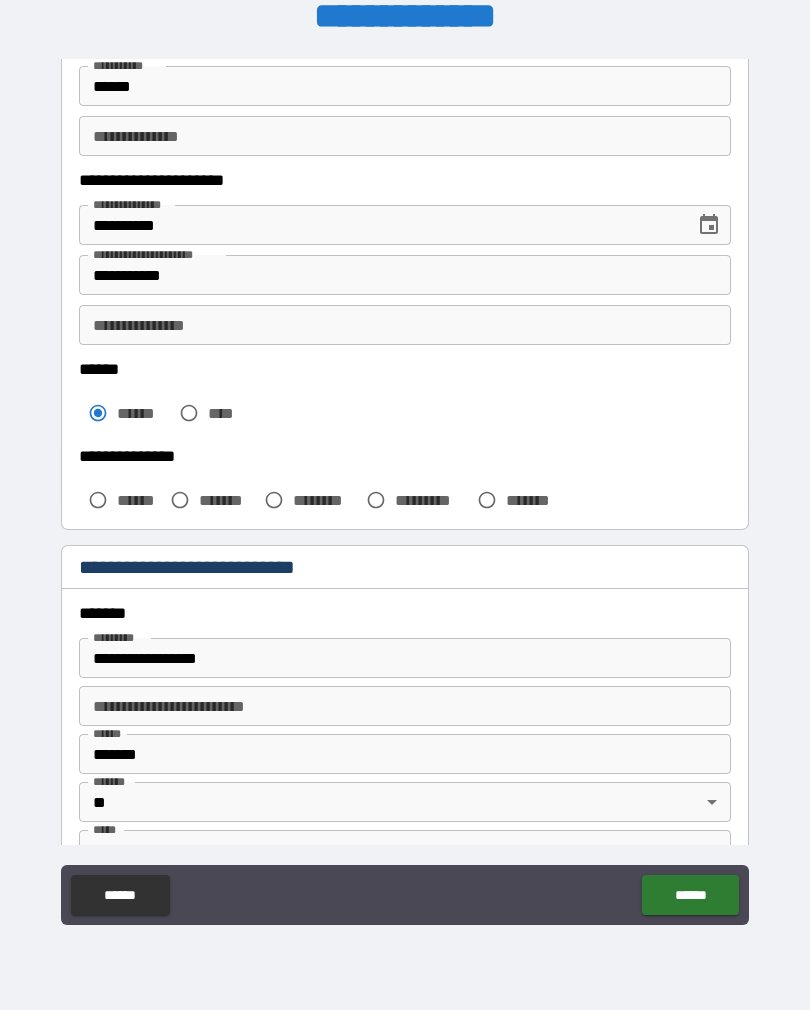 scroll, scrollTop: 243, scrollLeft: 0, axis: vertical 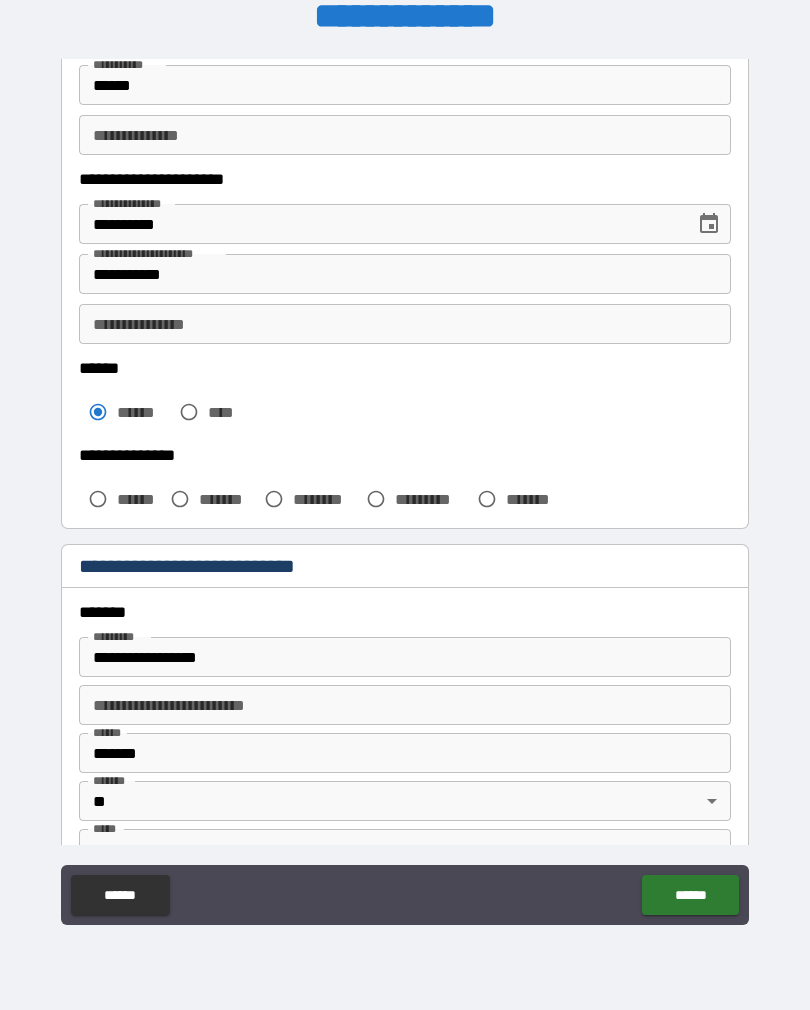 click on "******" at bounding box center (120, 499) 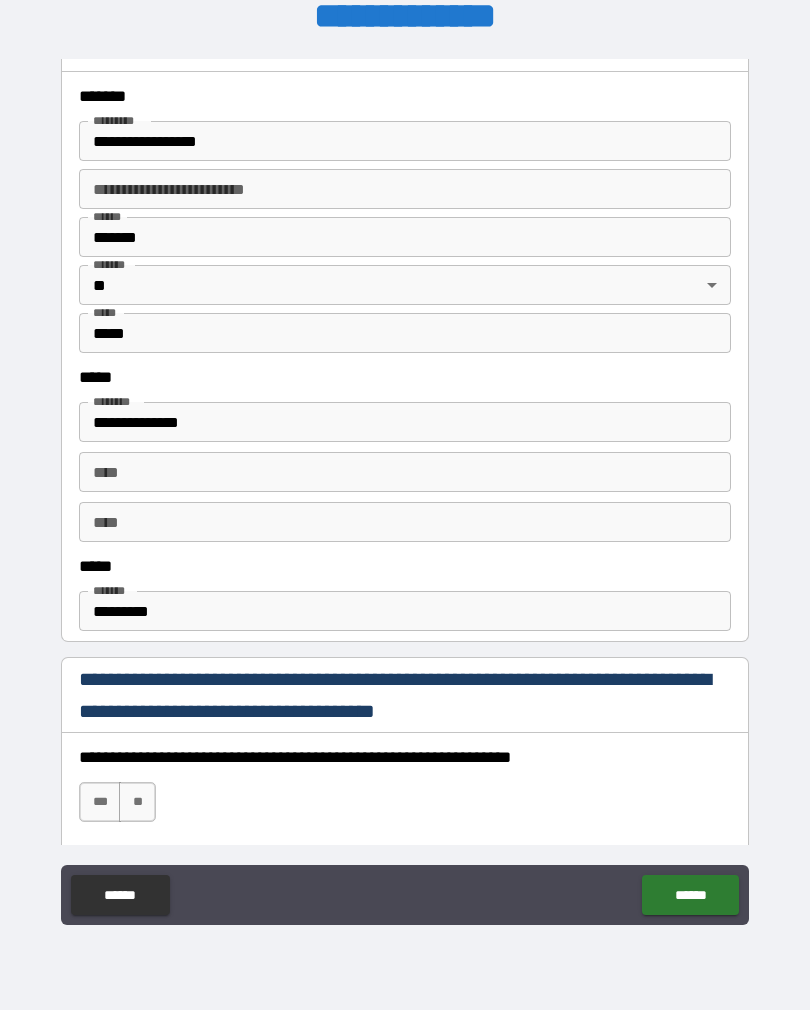 scroll, scrollTop: 764, scrollLeft: 0, axis: vertical 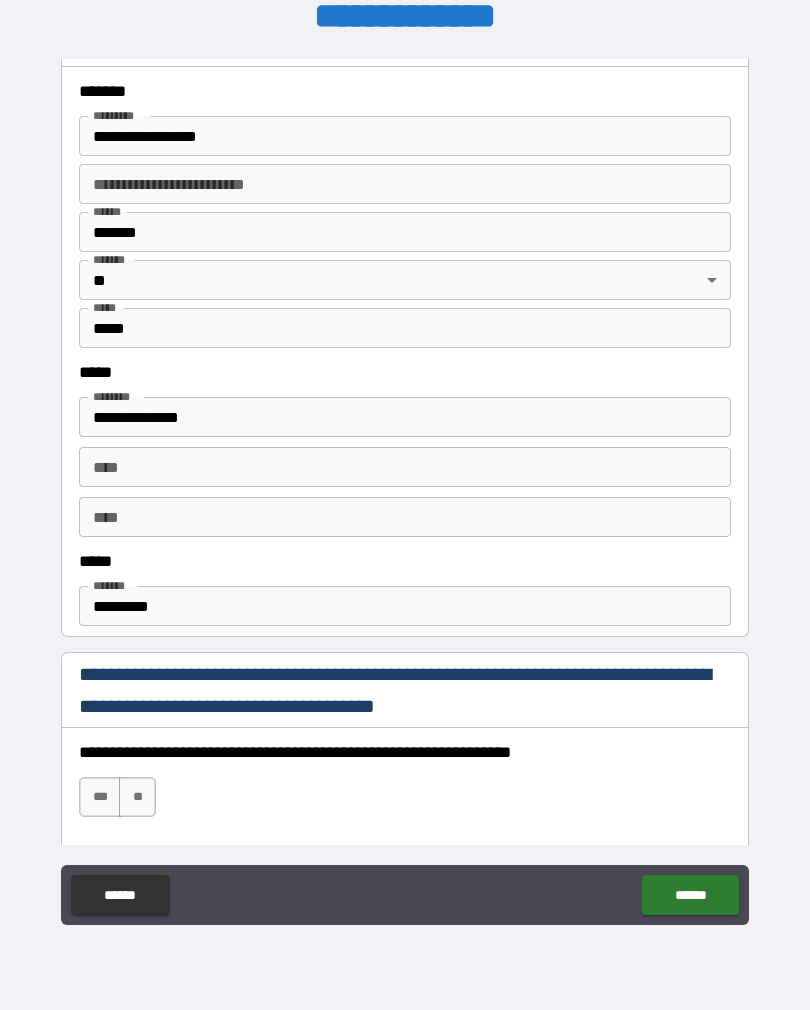 click on "*********" at bounding box center [405, 606] 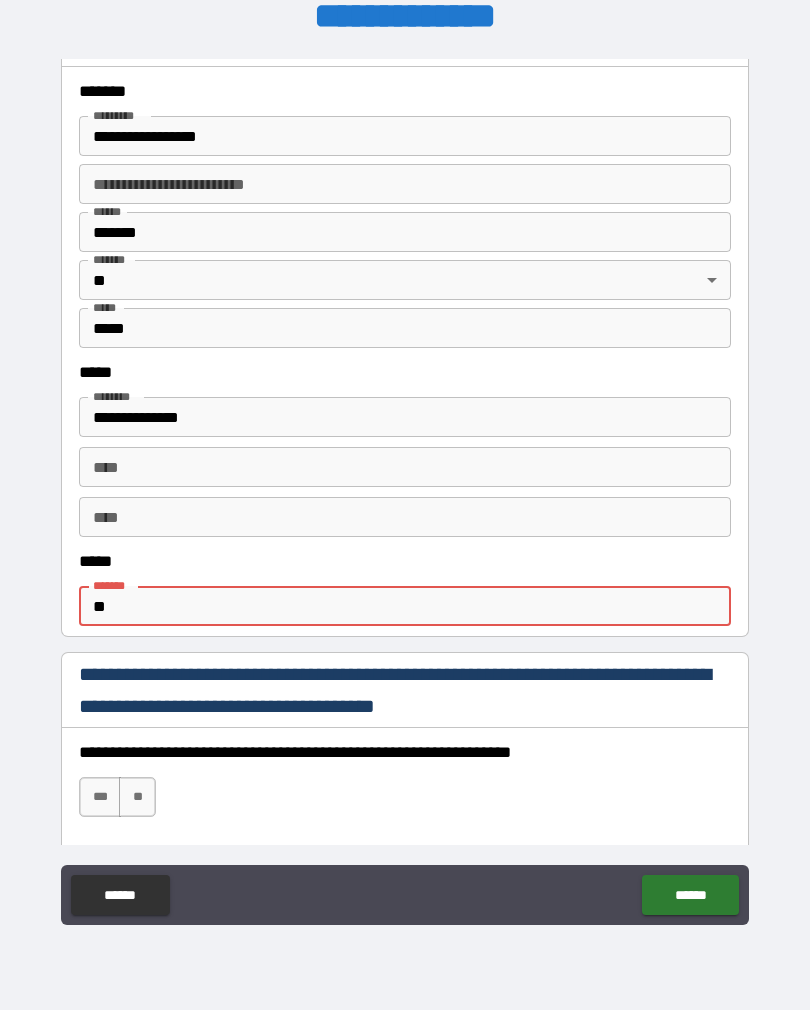 type on "*" 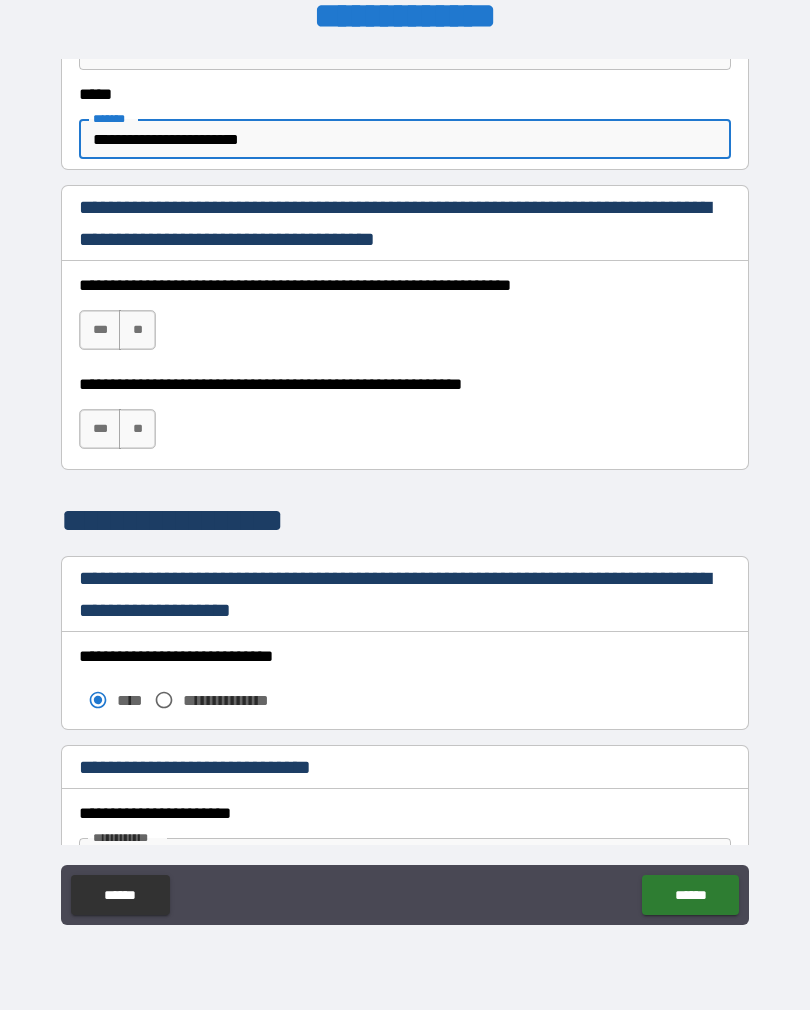 scroll, scrollTop: 1233, scrollLeft: 0, axis: vertical 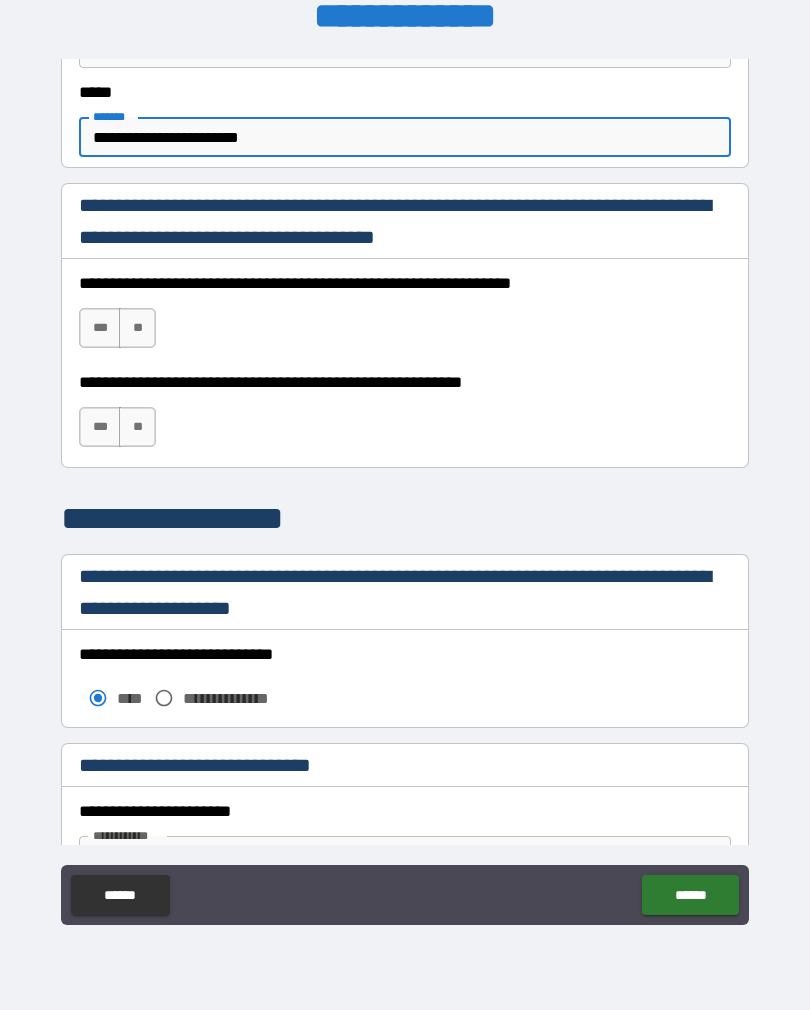 type on "**********" 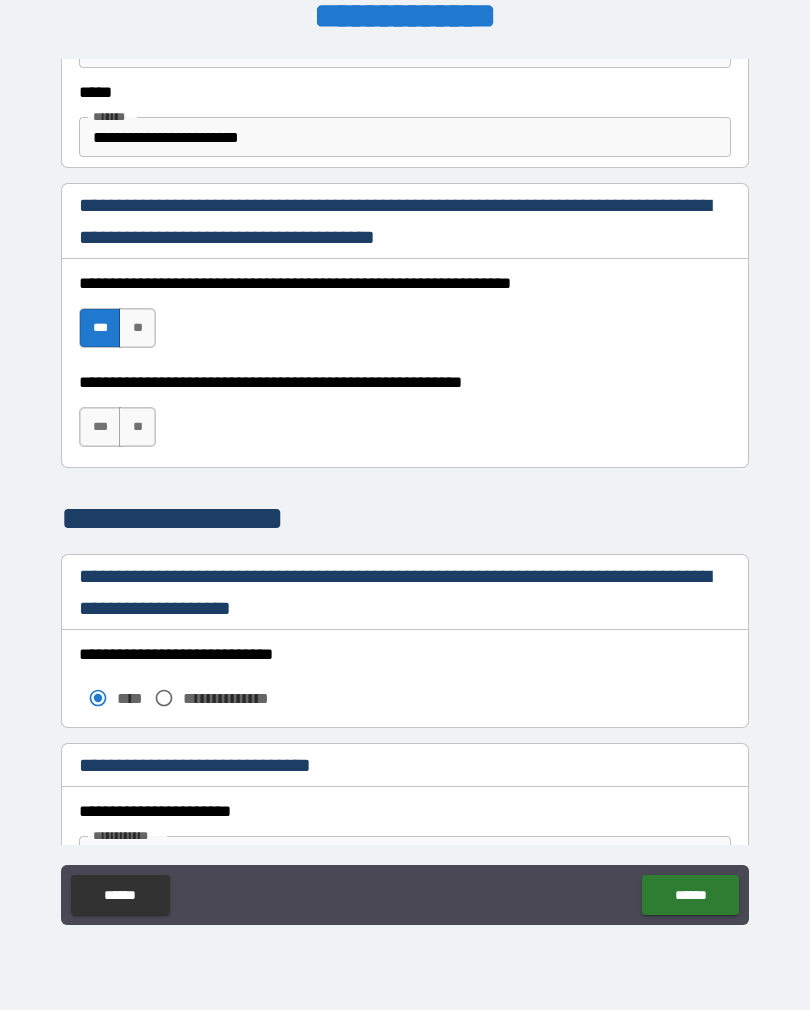 click on "***" at bounding box center [100, 427] 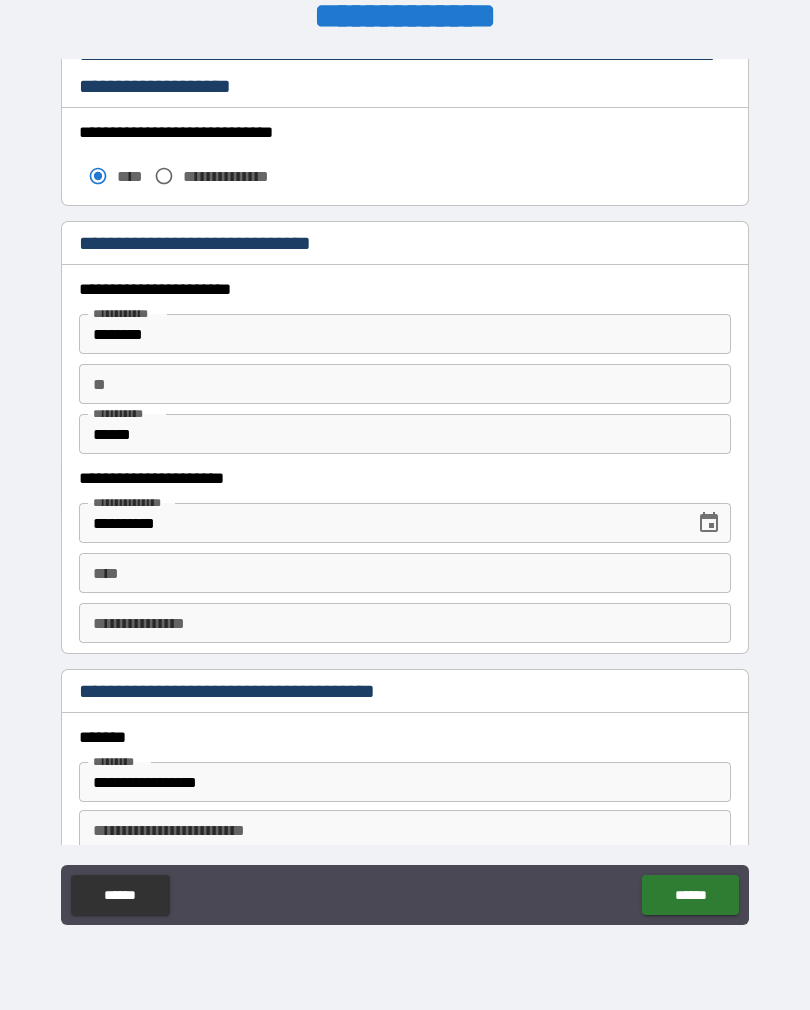 scroll, scrollTop: 1766, scrollLeft: 0, axis: vertical 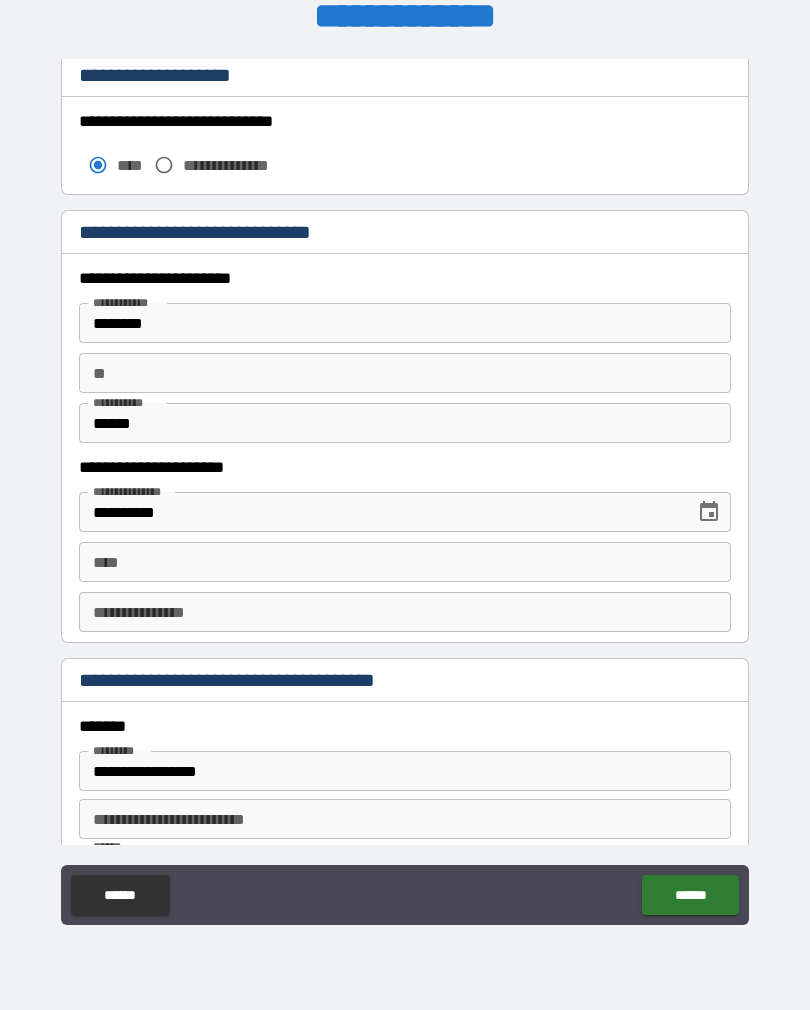 click on "****" at bounding box center [405, 562] 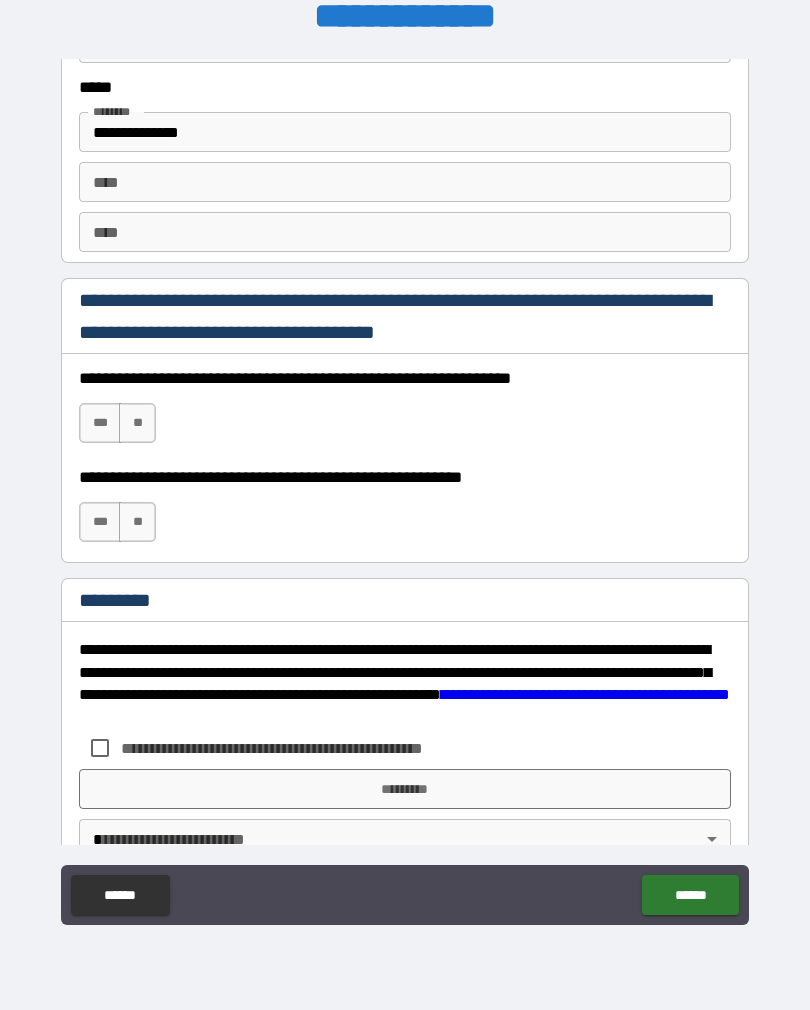 scroll, scrollTop: 2777, scrollLeft: 0, axis: vertical 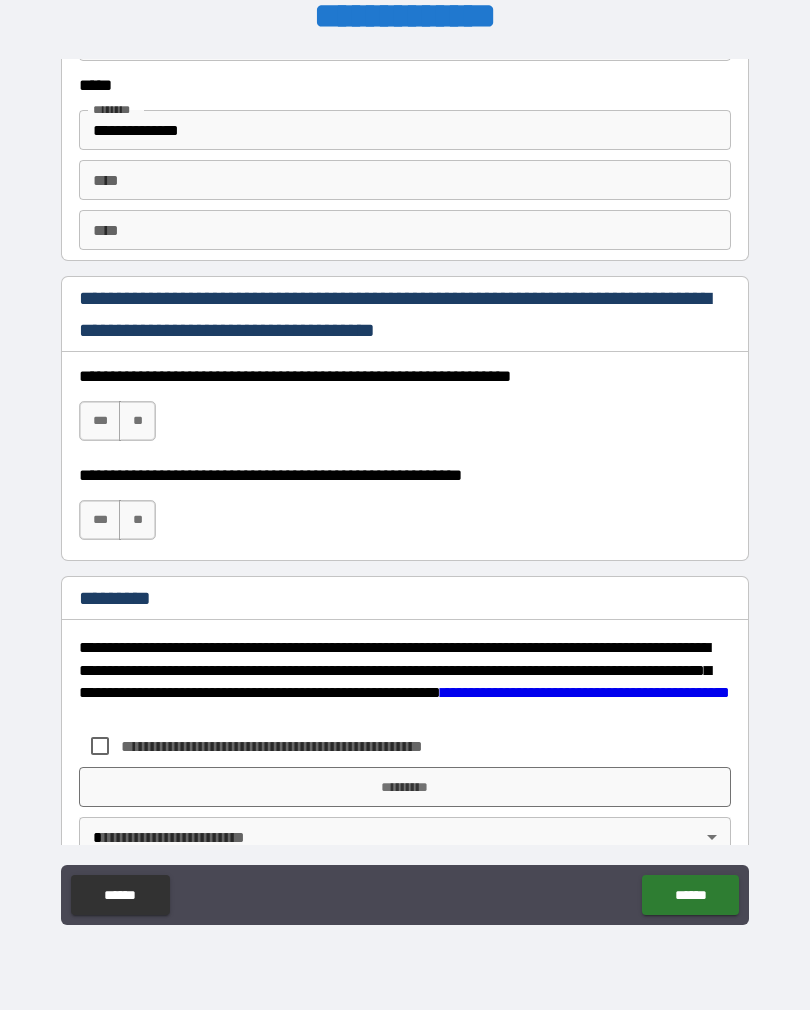type on "**********" 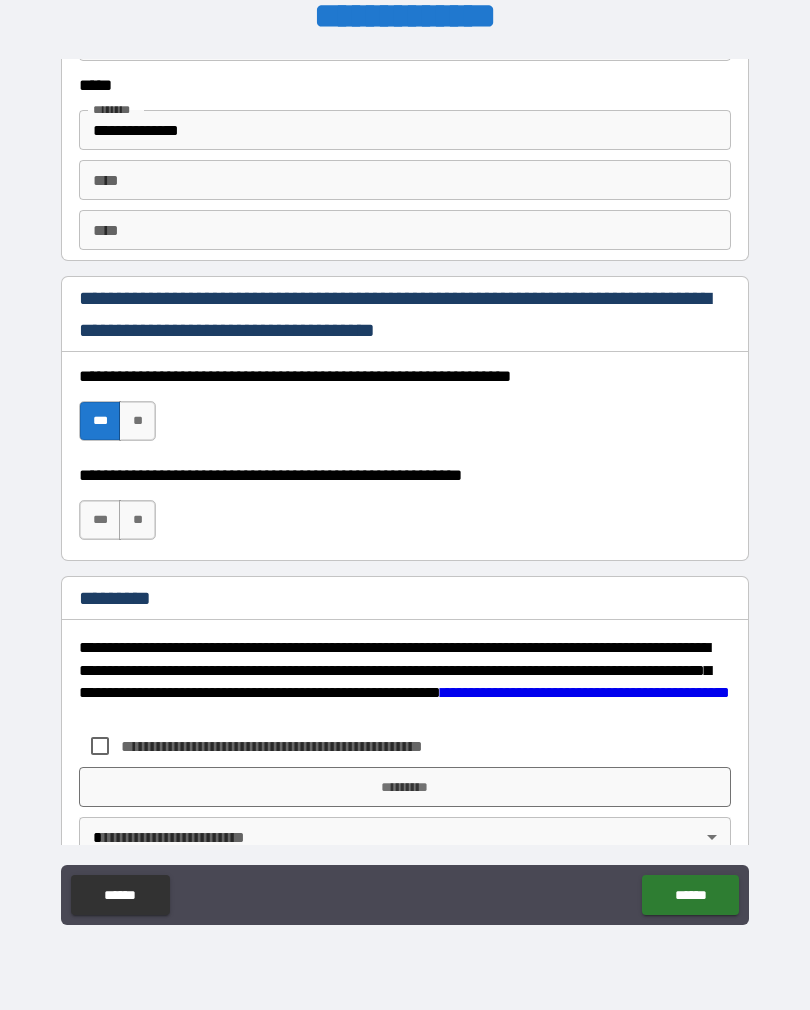click on "***" at bounding box center (100, 520) 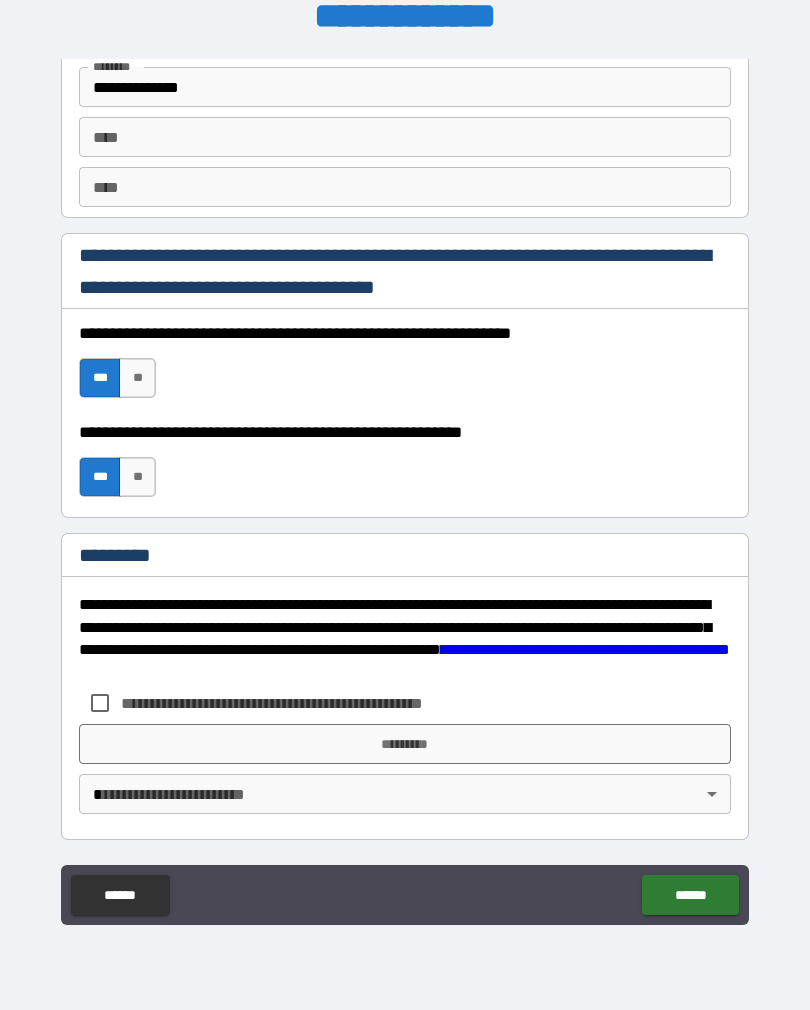 scroll, scrollTop: 2820, scrollLeft: 0, axis: vertical 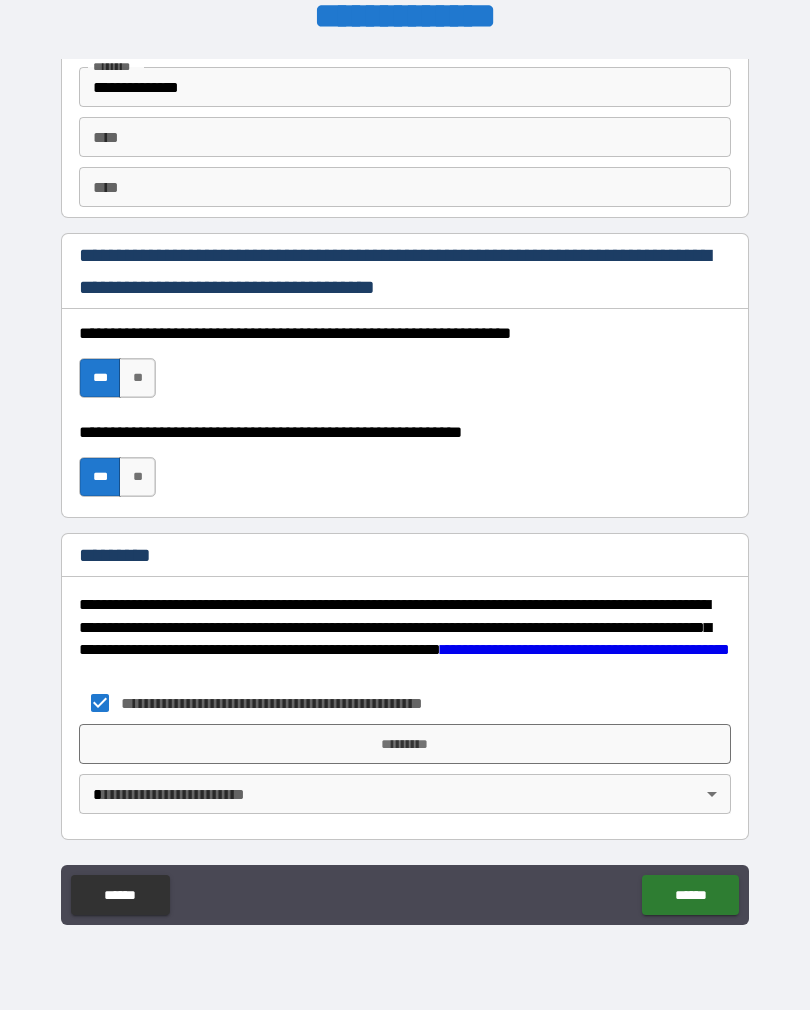 click on "*********" at bounding box center [405, 744] 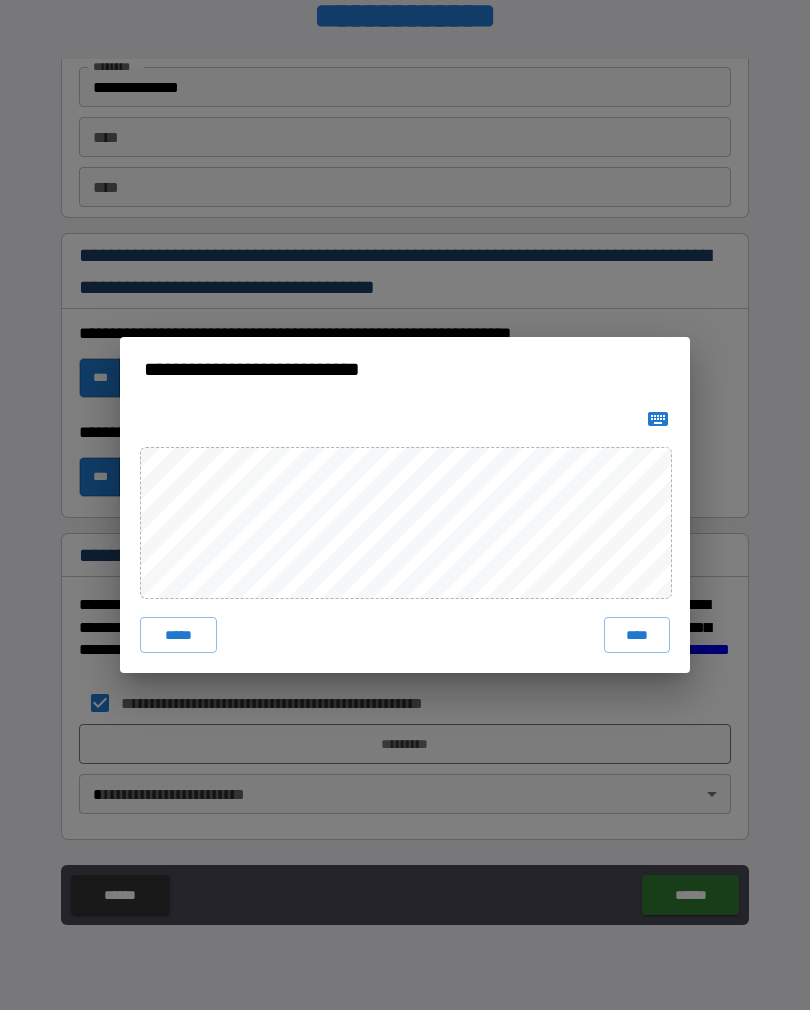 click on "****" at bounding box center [637, 635] 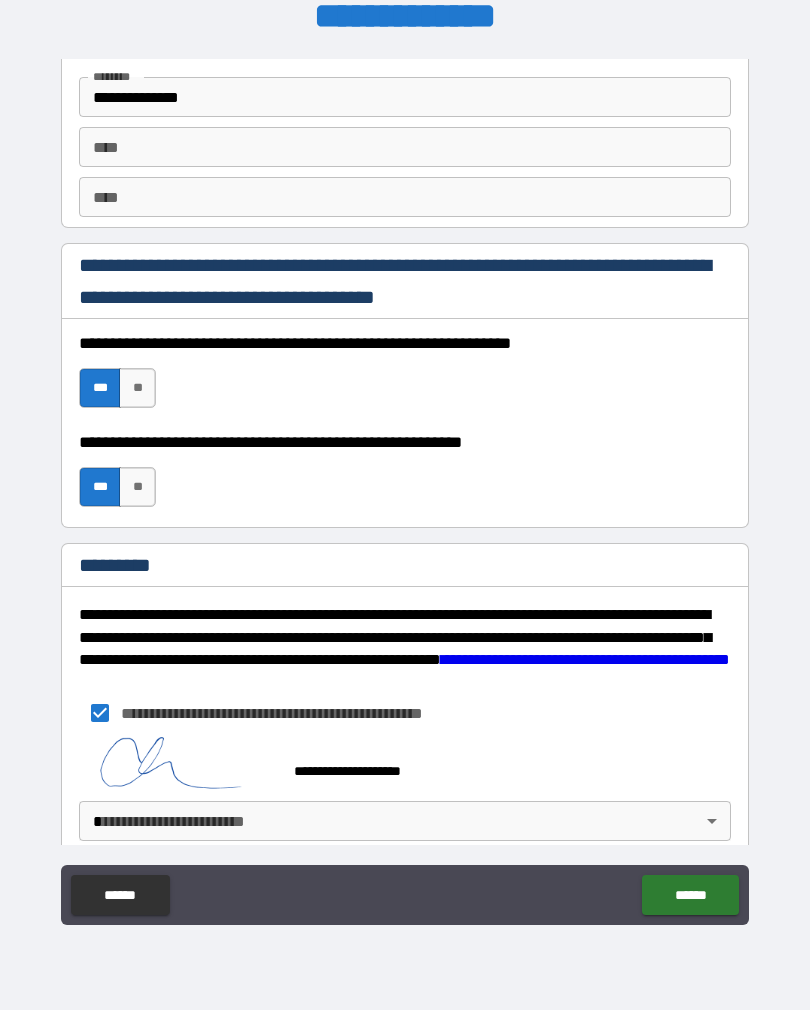 click on "******" at bounding box center [690, 895] 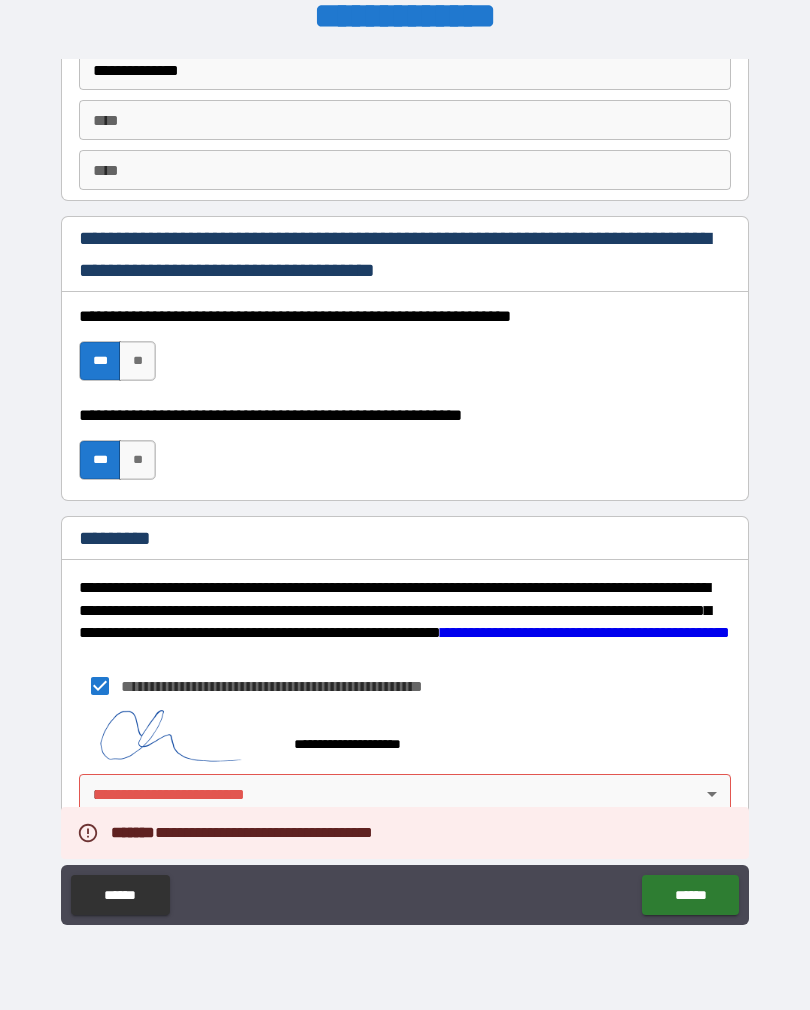 scroll, scrollTop: 2837, scrollLeft: 0, axis: vertical 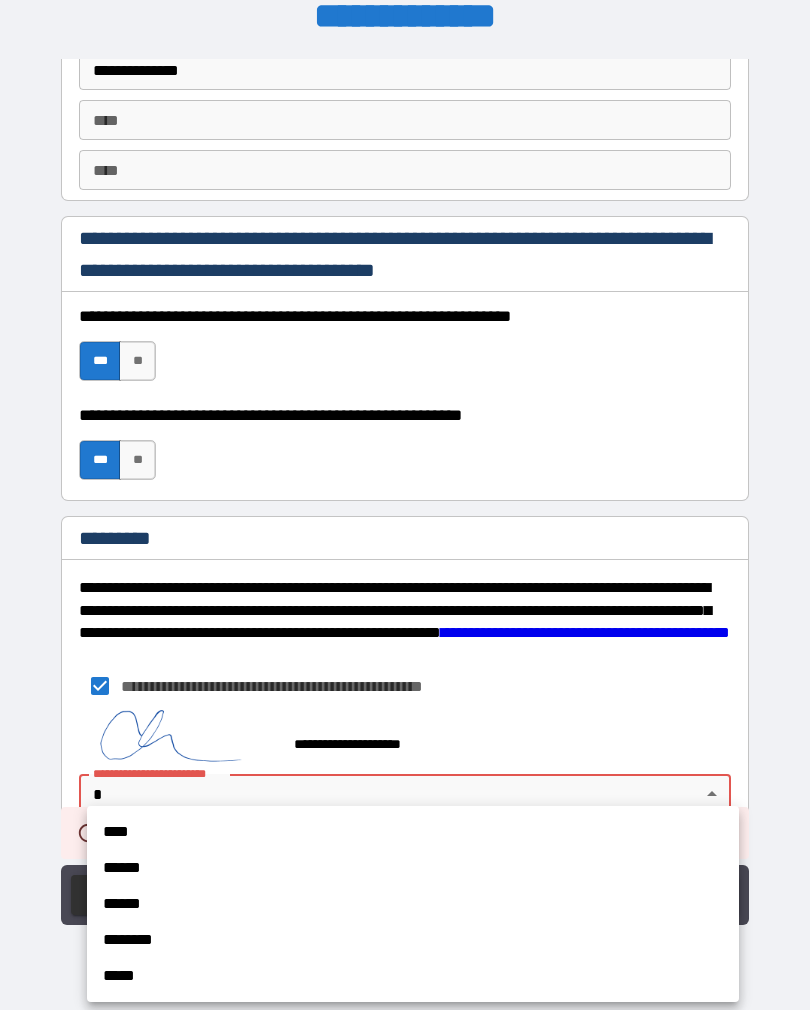 click on "****" at bounding box center (413, 832) 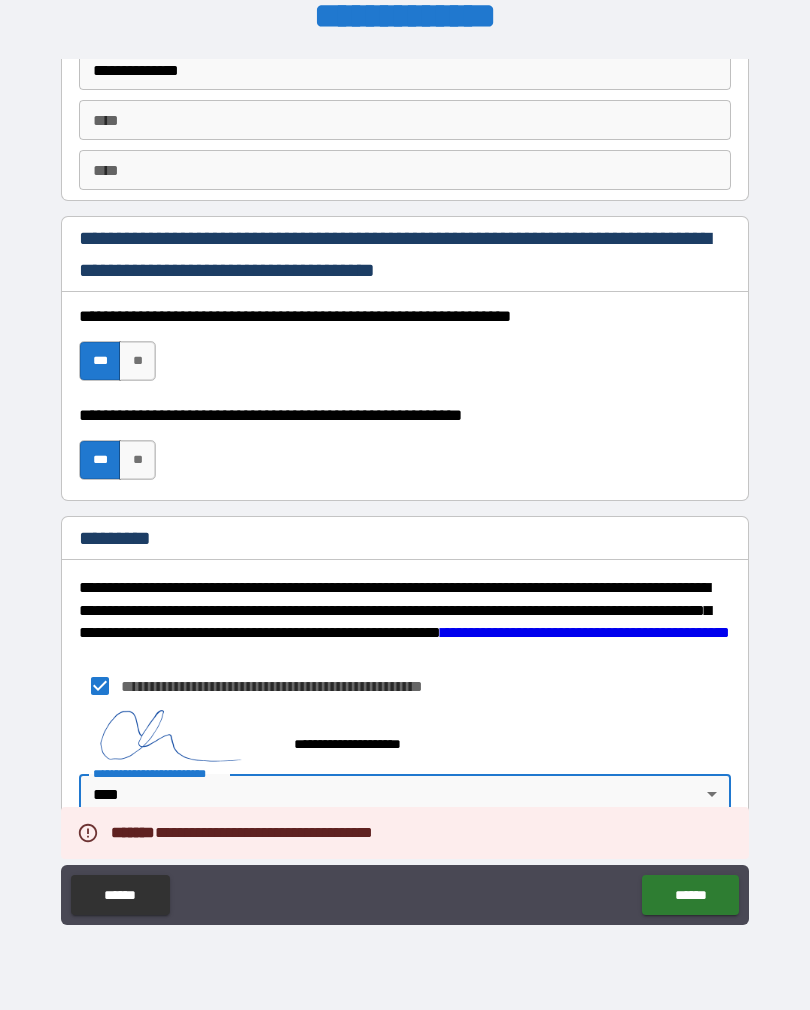 click on "******" at bounding box center [690, 895] 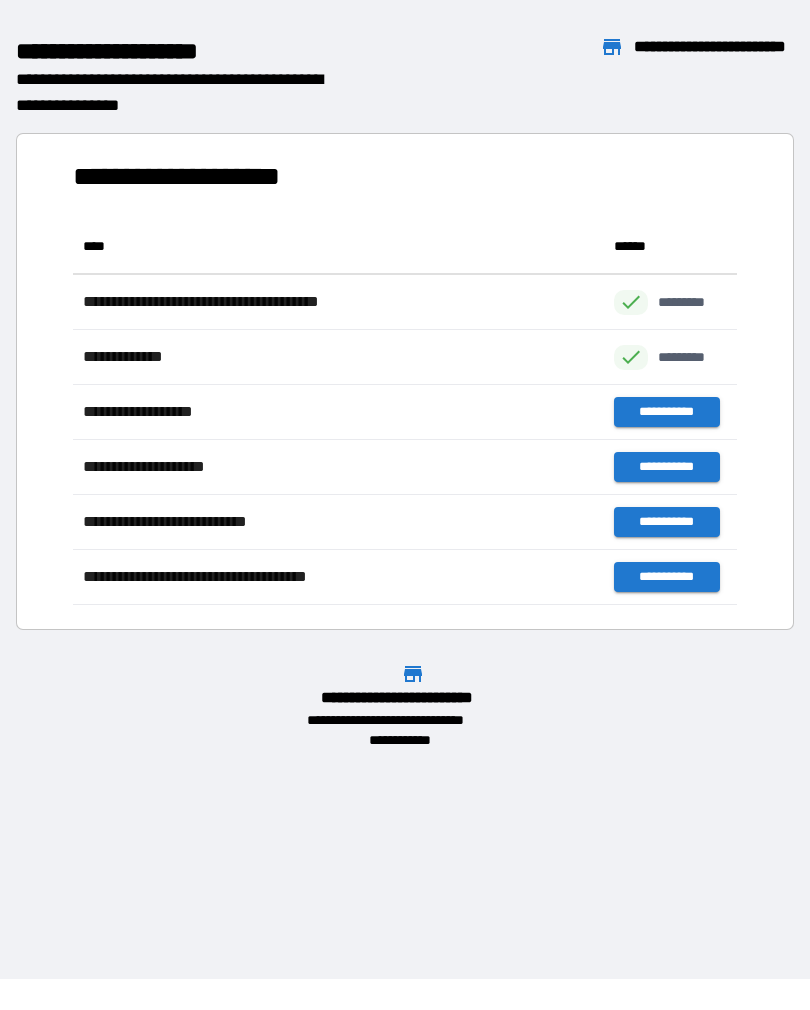 scroll, scrollTop: 386, scrollLeft: 664, axis: both 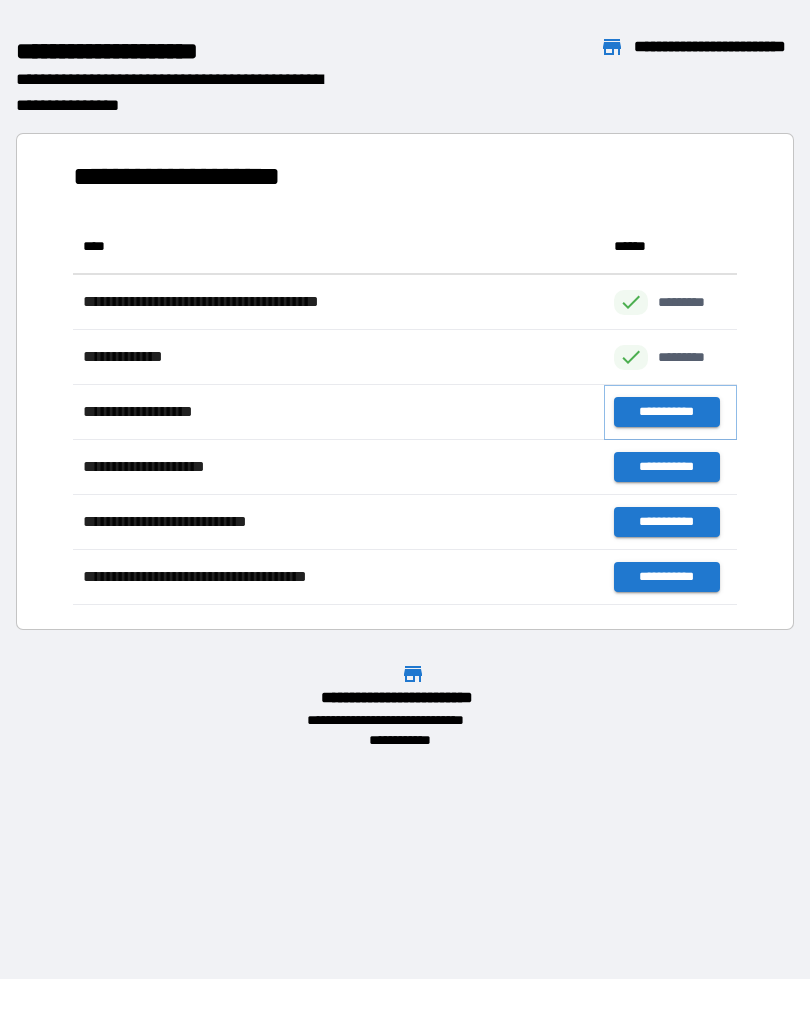click on "**********" at bounding box center [666, 412] 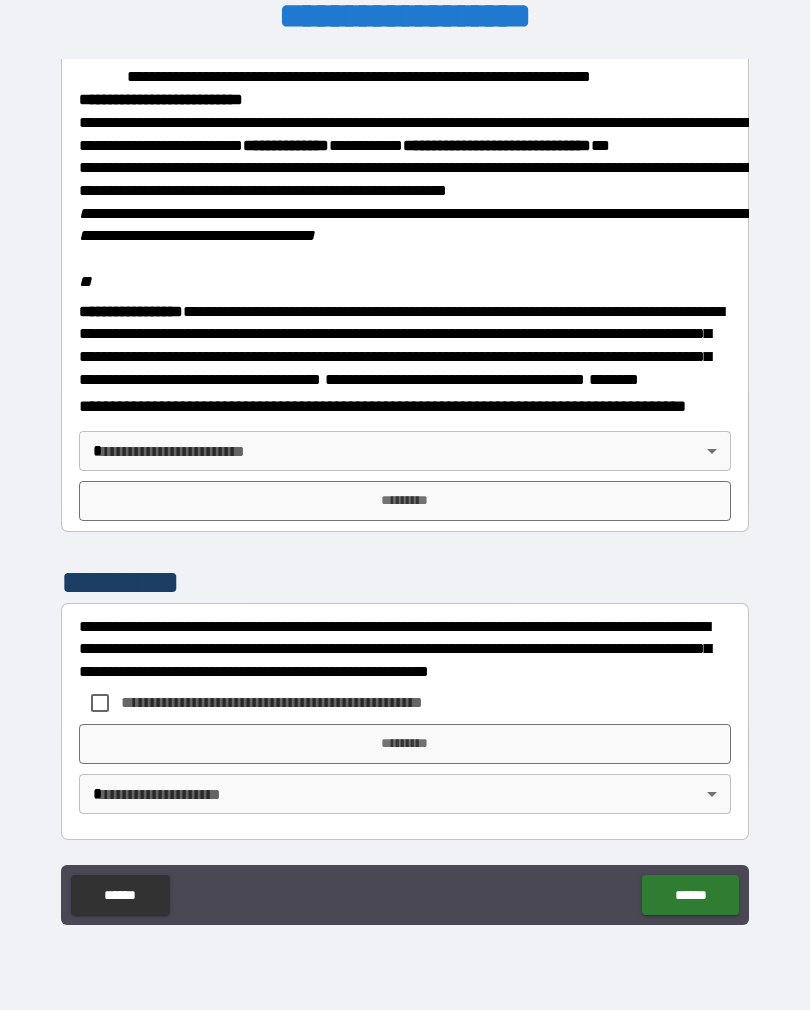 scroll, scrollTop: 2345, scrollLeft: 0, axis: vertical 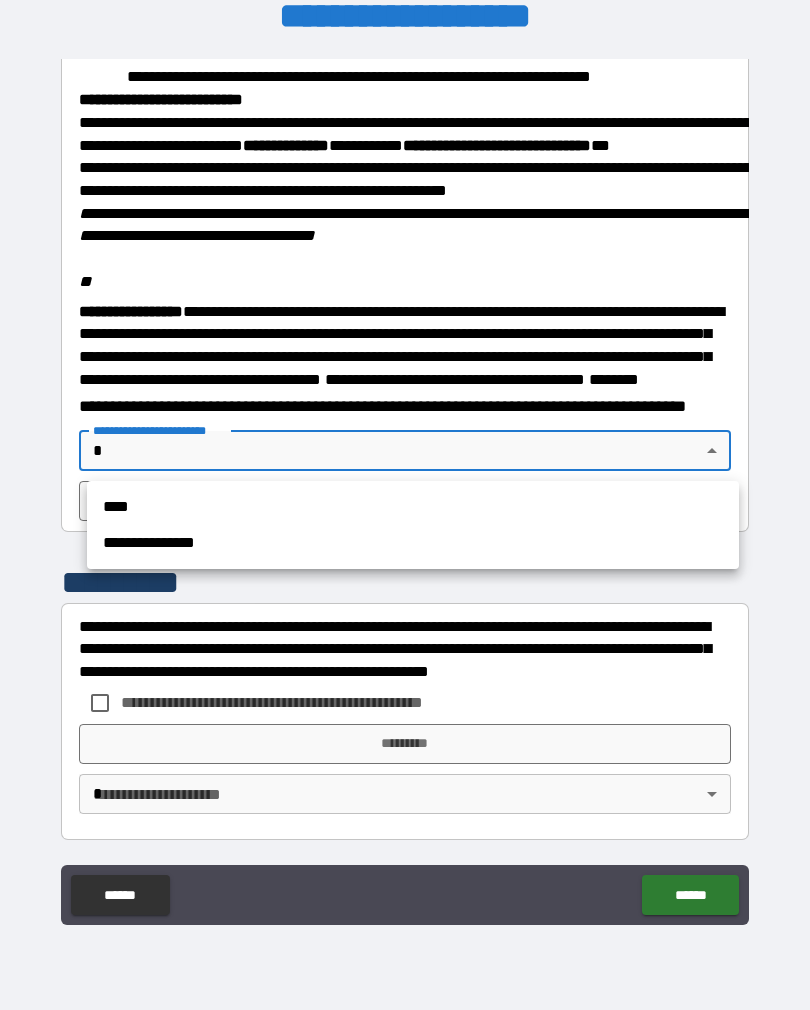 click on "****" at bounding box center [413, 507] 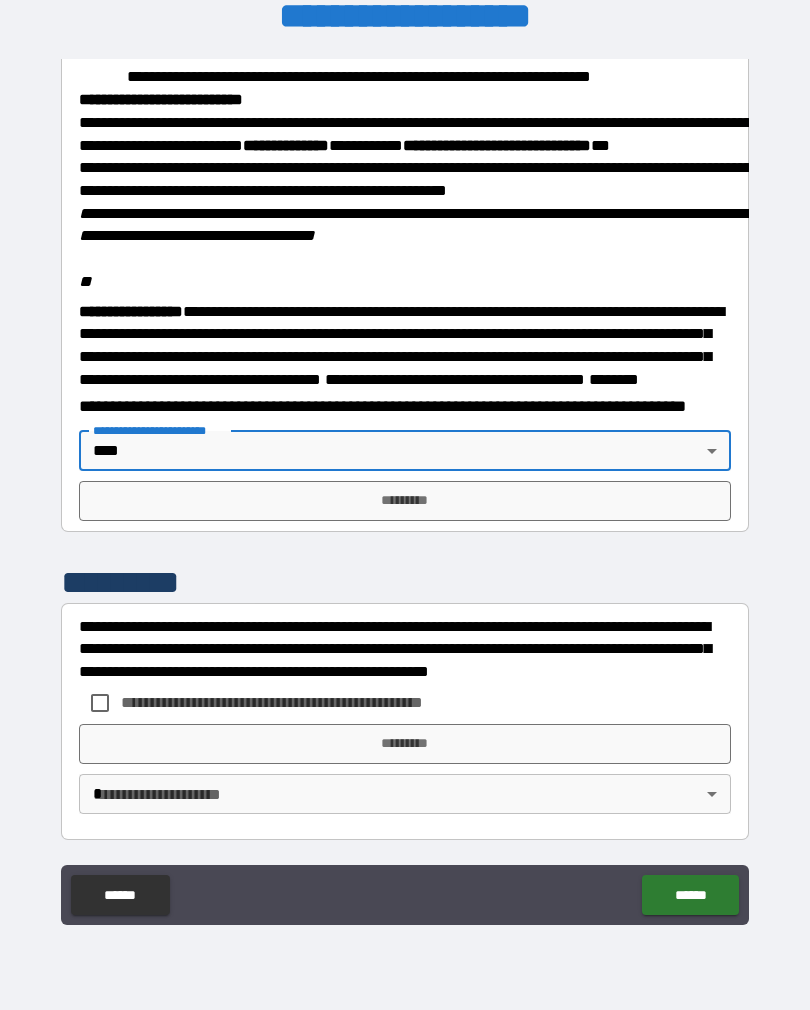 click on "*********" at bounding box center (405, 501) 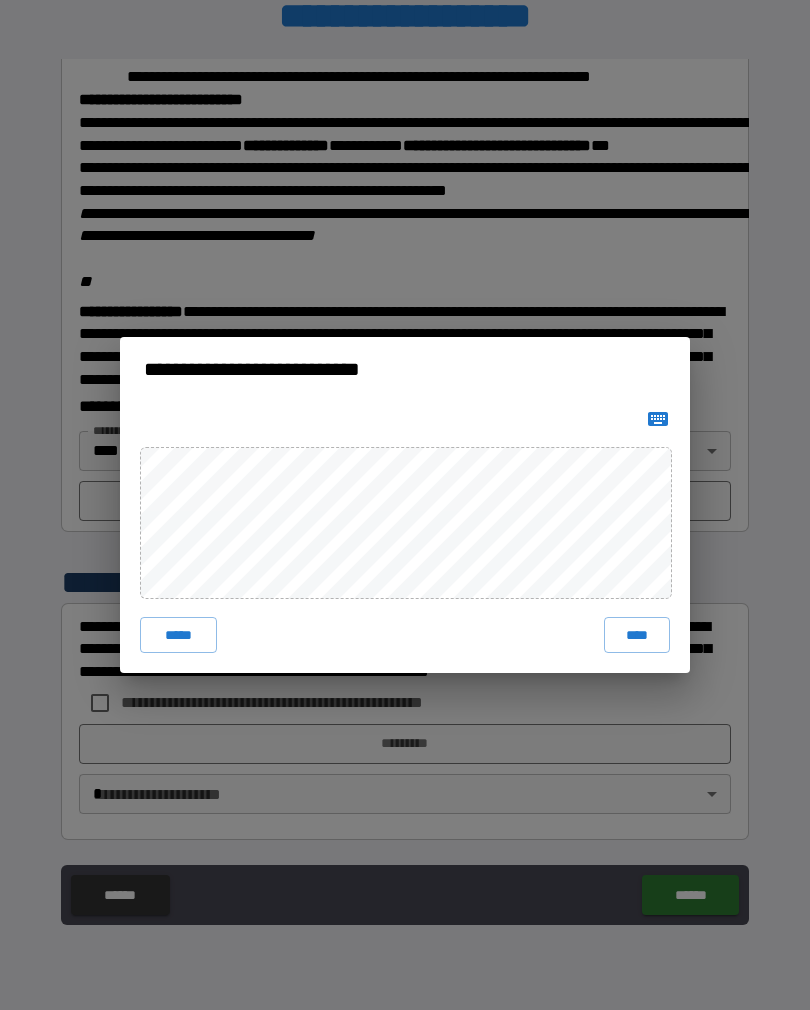 click on "****" at bounding box center (637, 635) 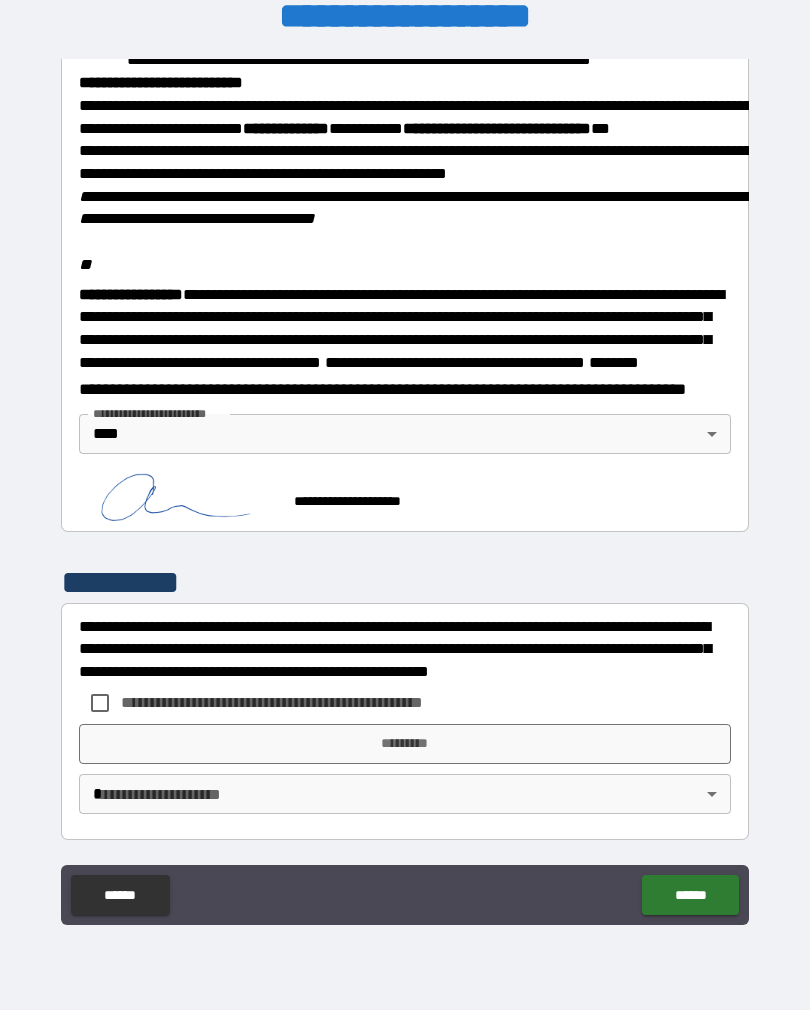 scroll, scrollTop: 2335, scrollLeft: 0, axis: vertical 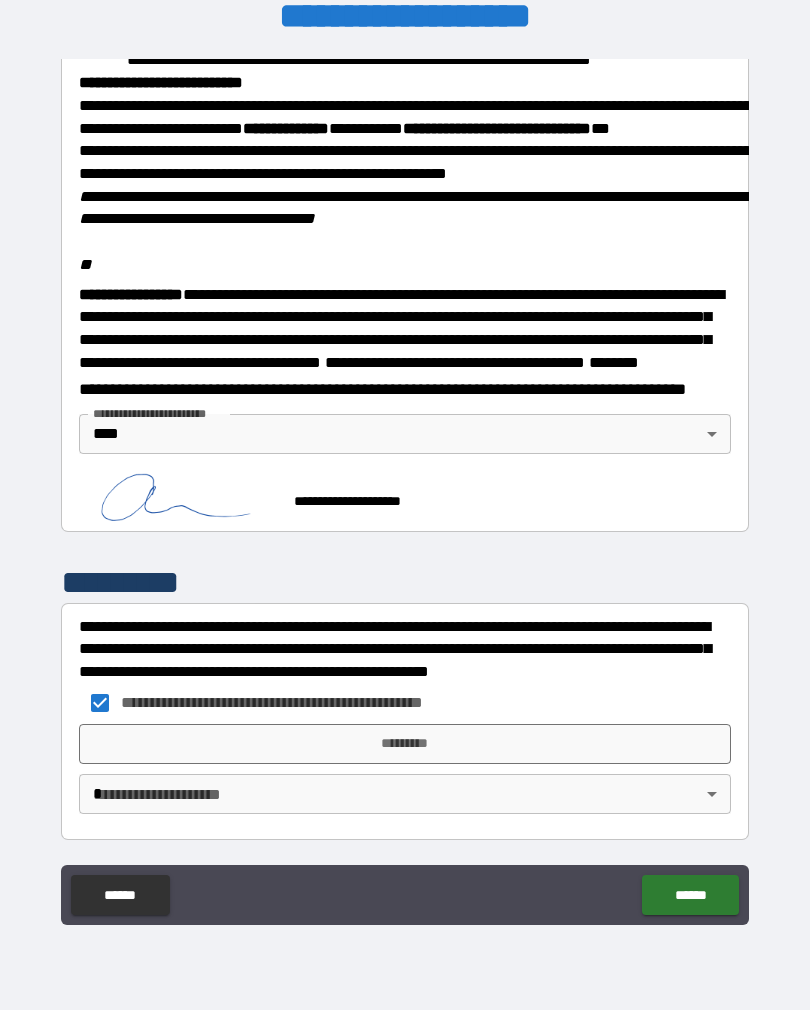 click on "*********" at bounding box center (405, 744) 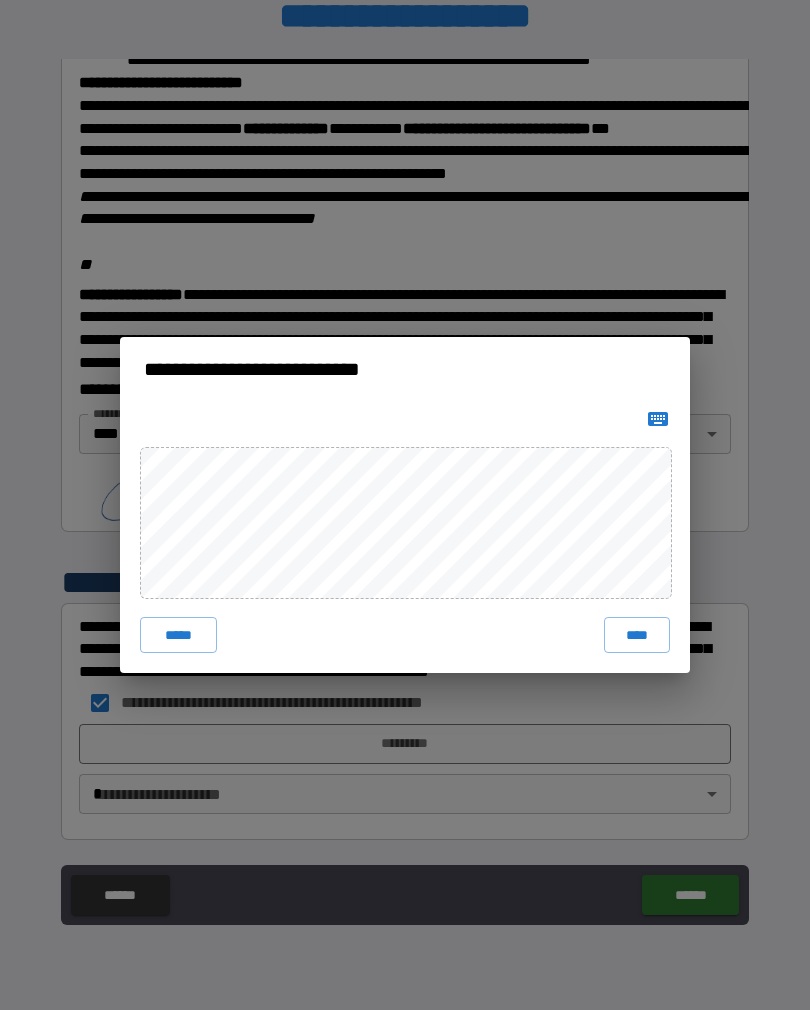 click on "****" at bounding box center [637, 635] 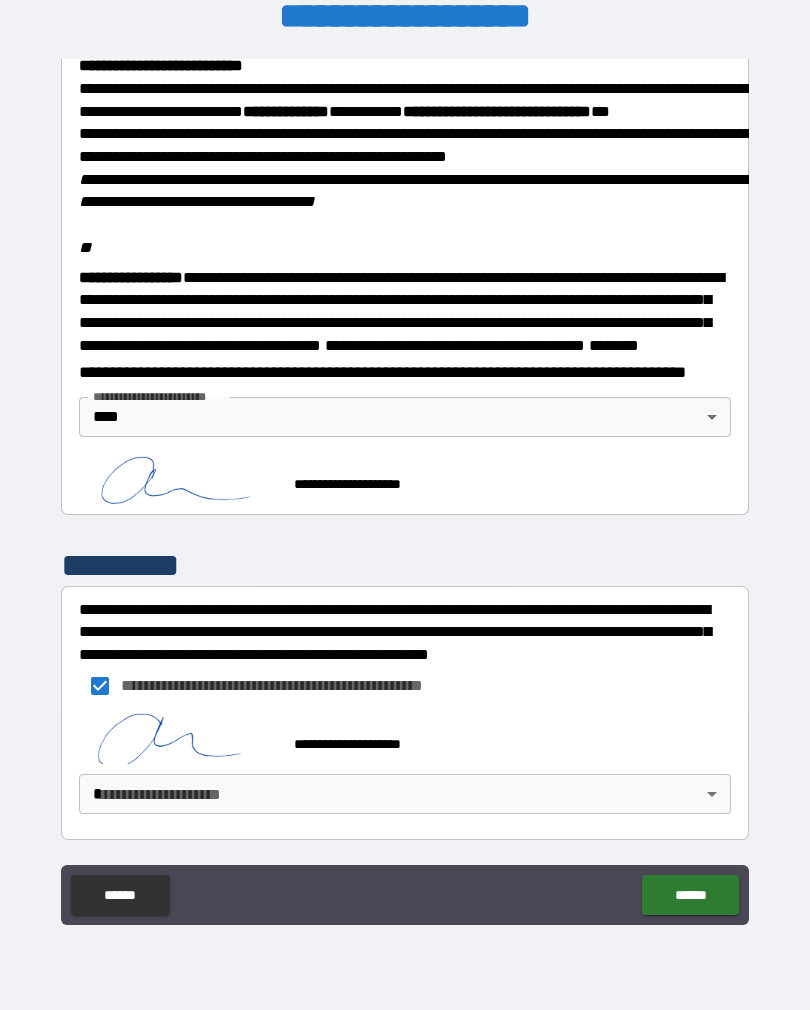 click on "**********" at bounding box center [405, 489] 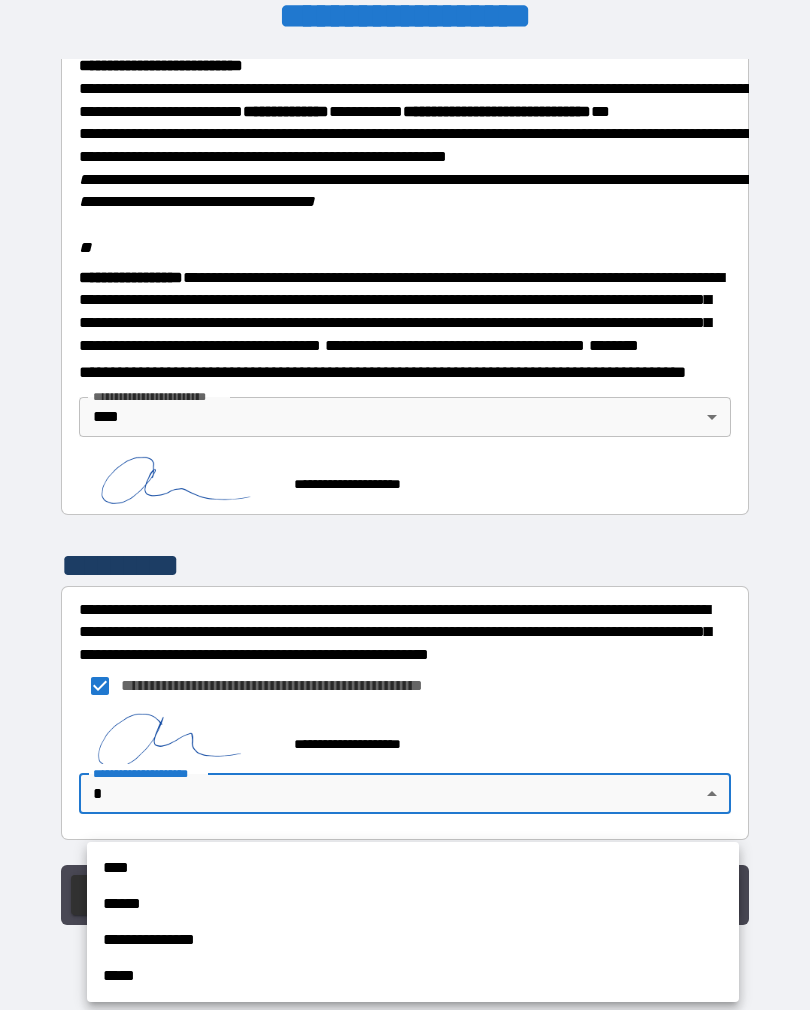 click on "****" at bounding box center [413, 868] 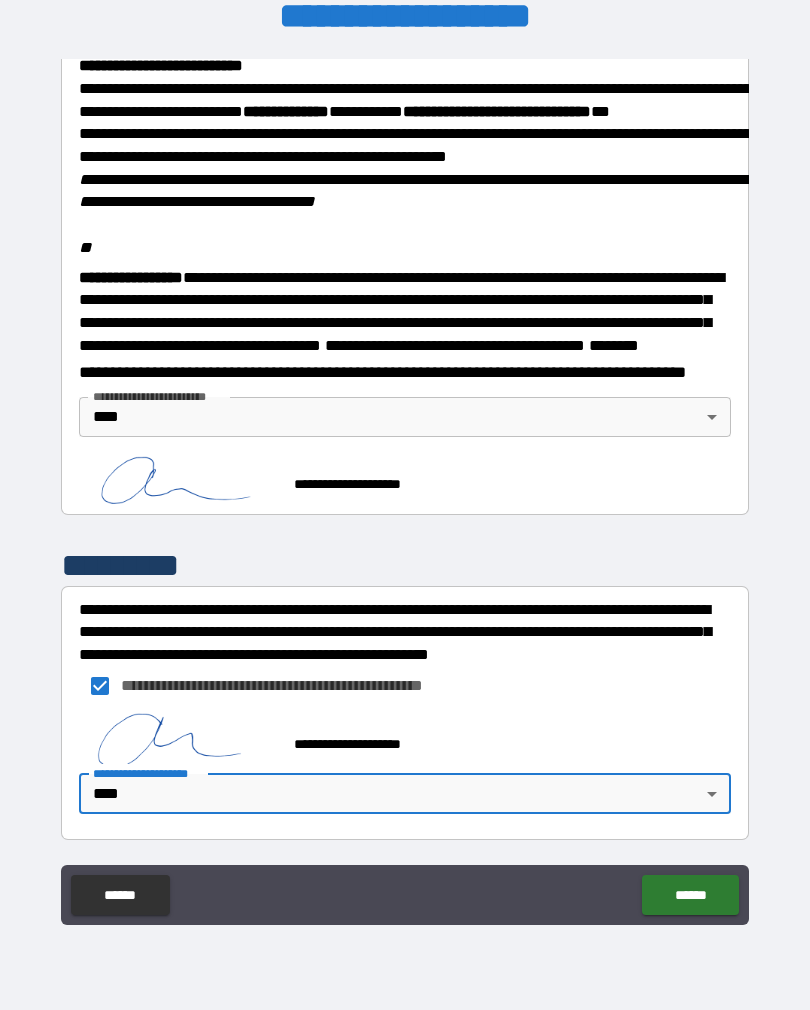 scroll, scrollTop: 2348, scrollLeft: 0, axis: vertical 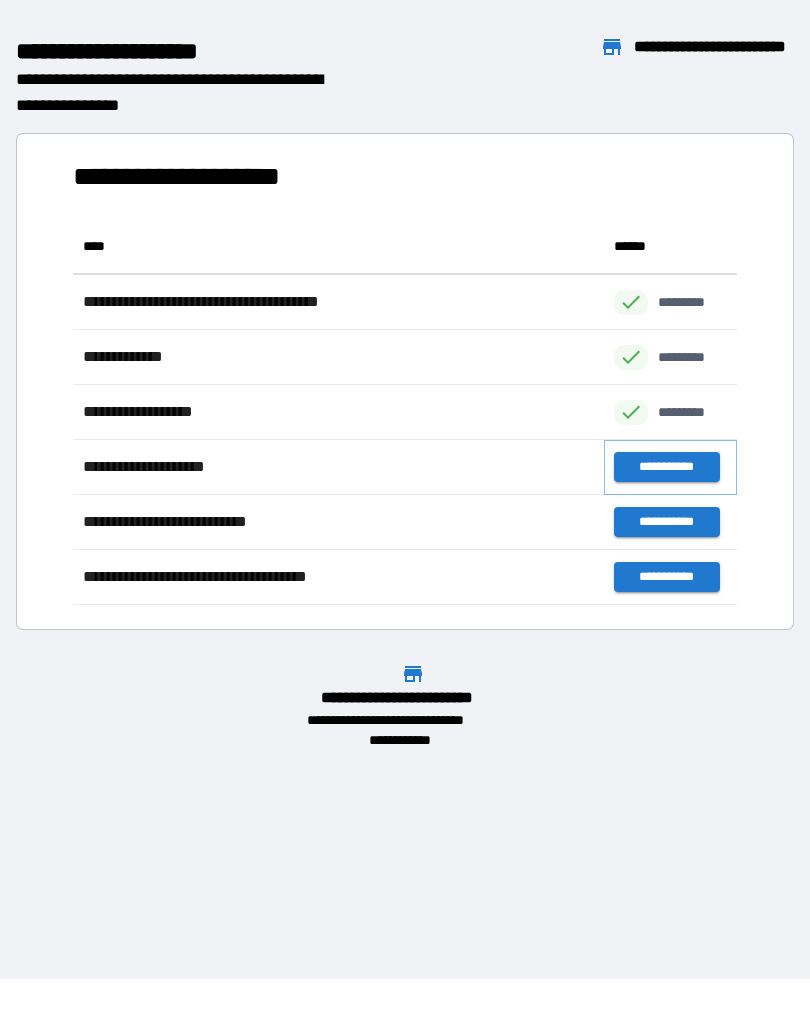 click on "**********" at bounding box center [666, 467] 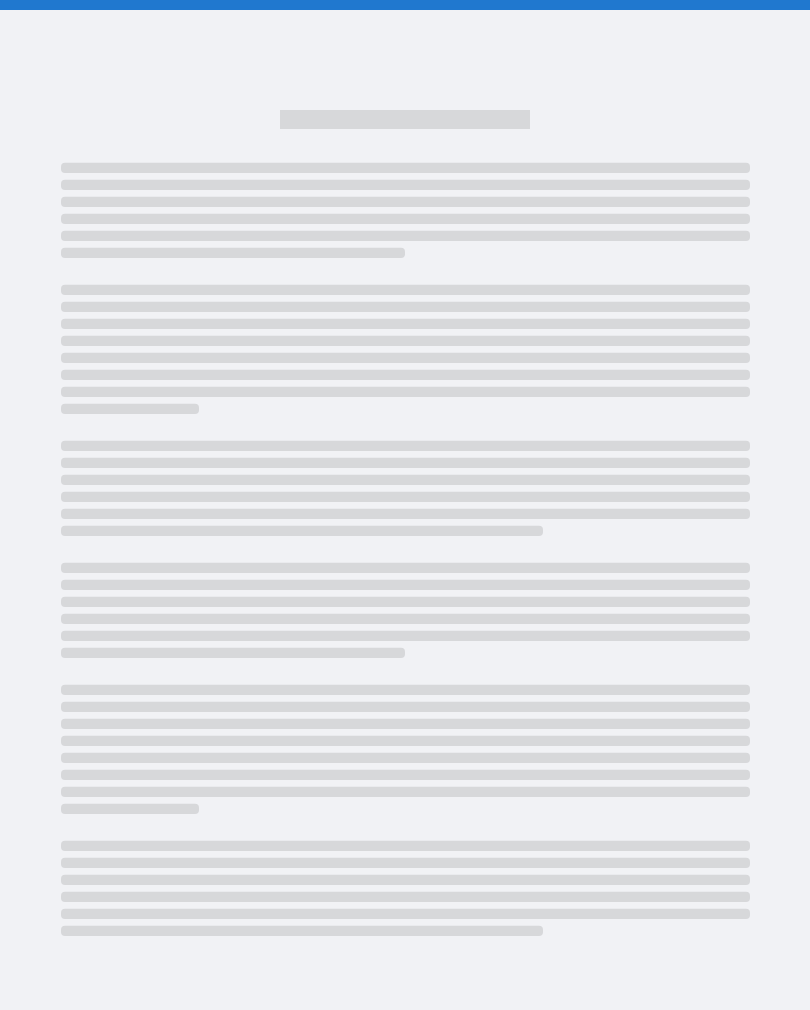 scroll, scrollTop: 0, scrollLeft: 0, axis: both 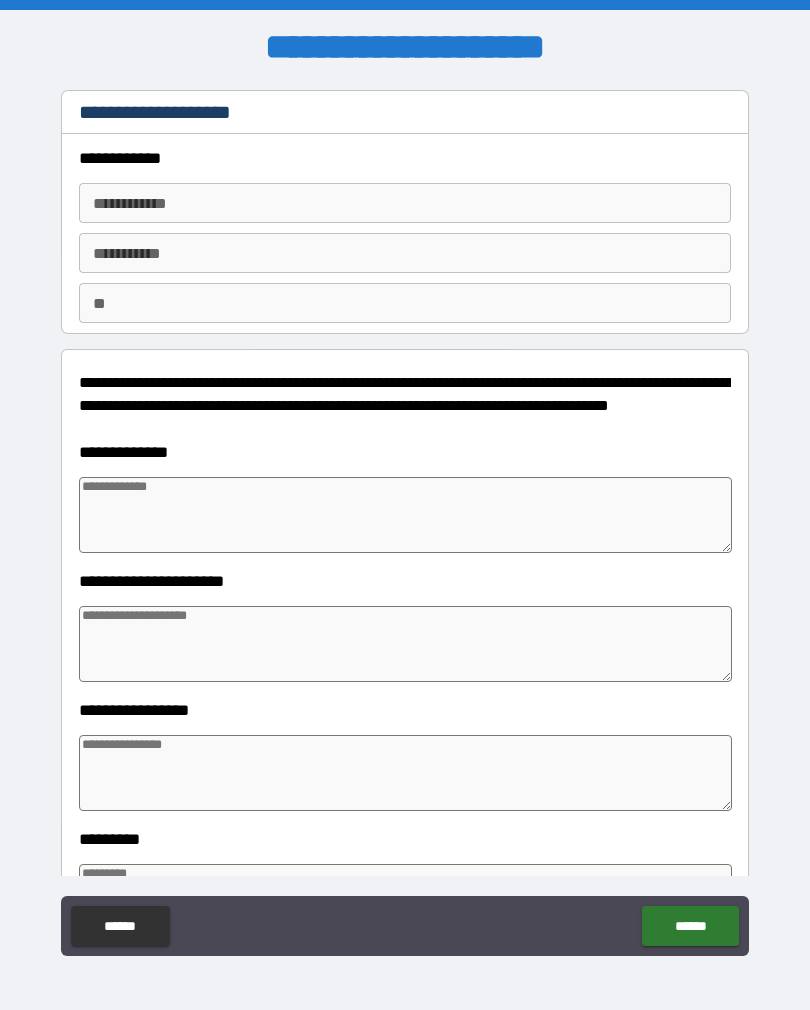 type on "*" 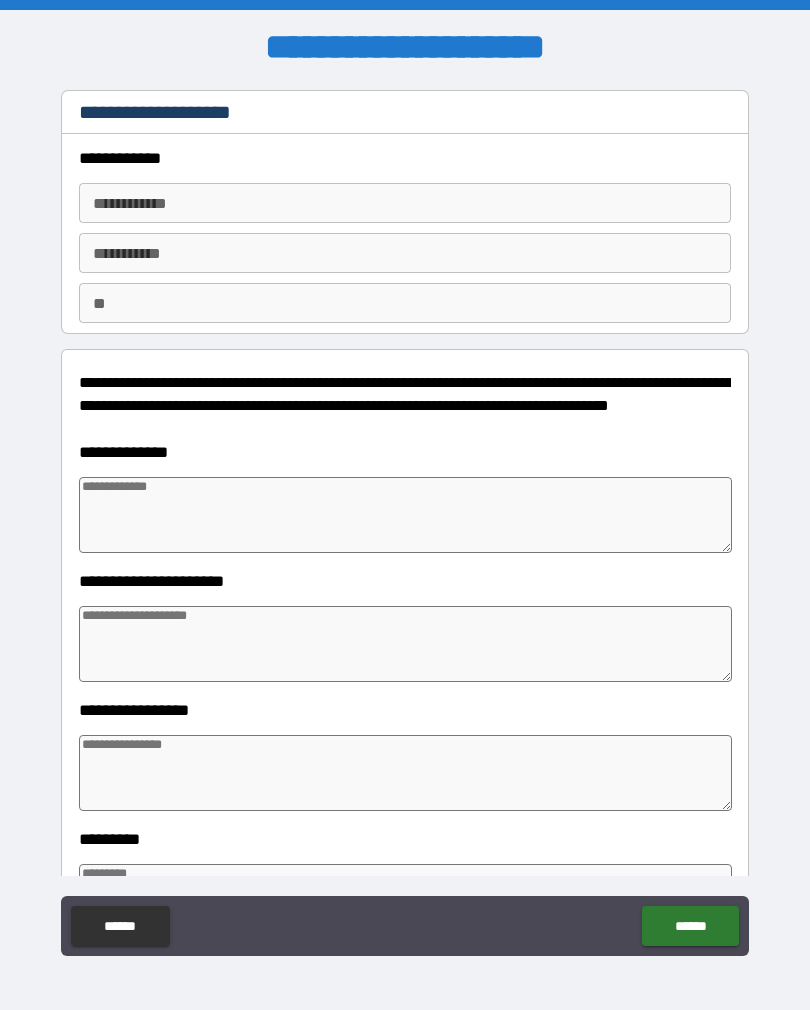 type on "*" 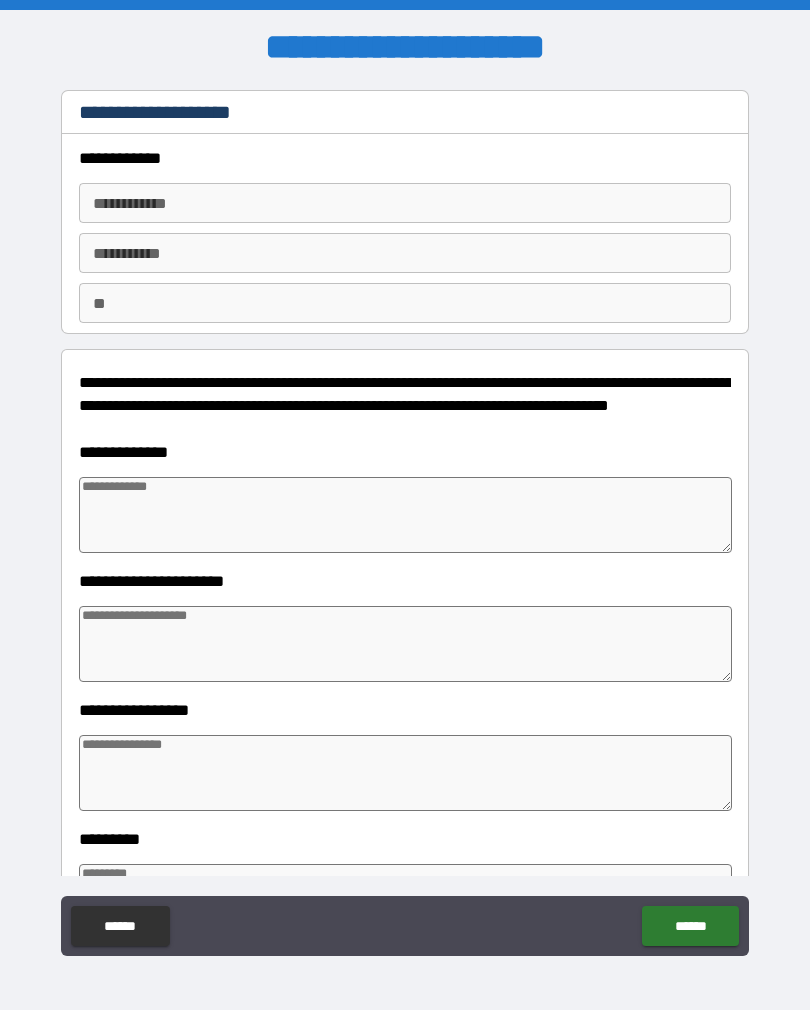 scroll, scrollTop: 0, scrollLeft: 0, axis: both 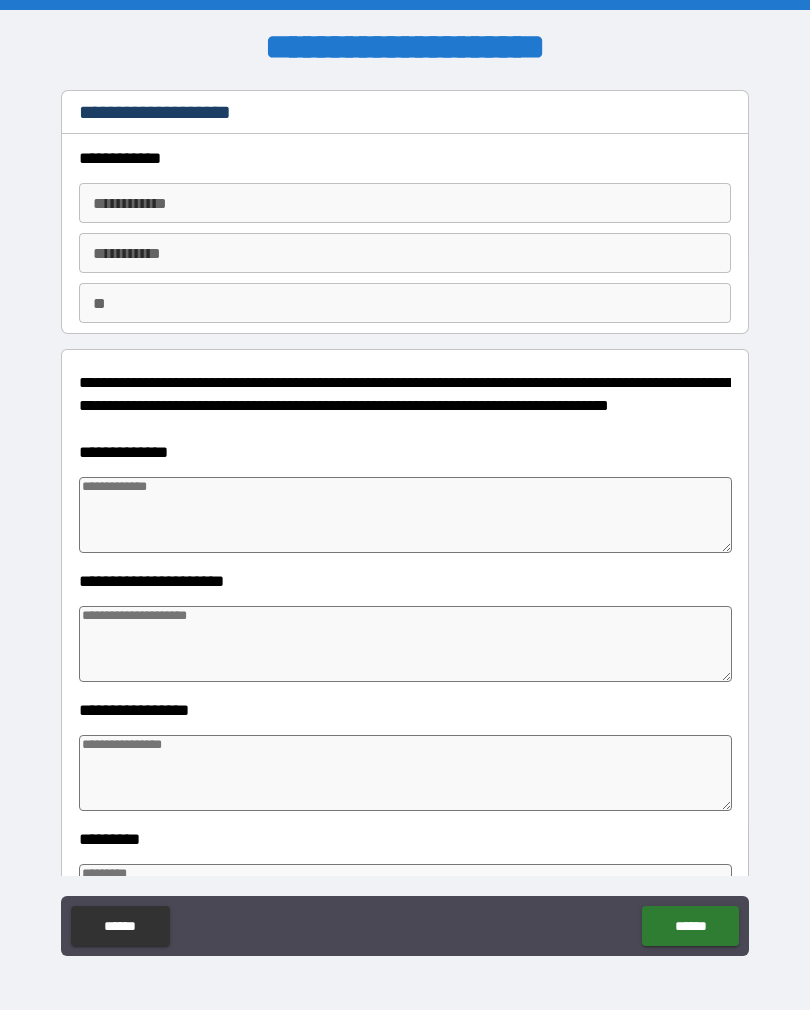 click on "**********" at bounding box center [405, 203] 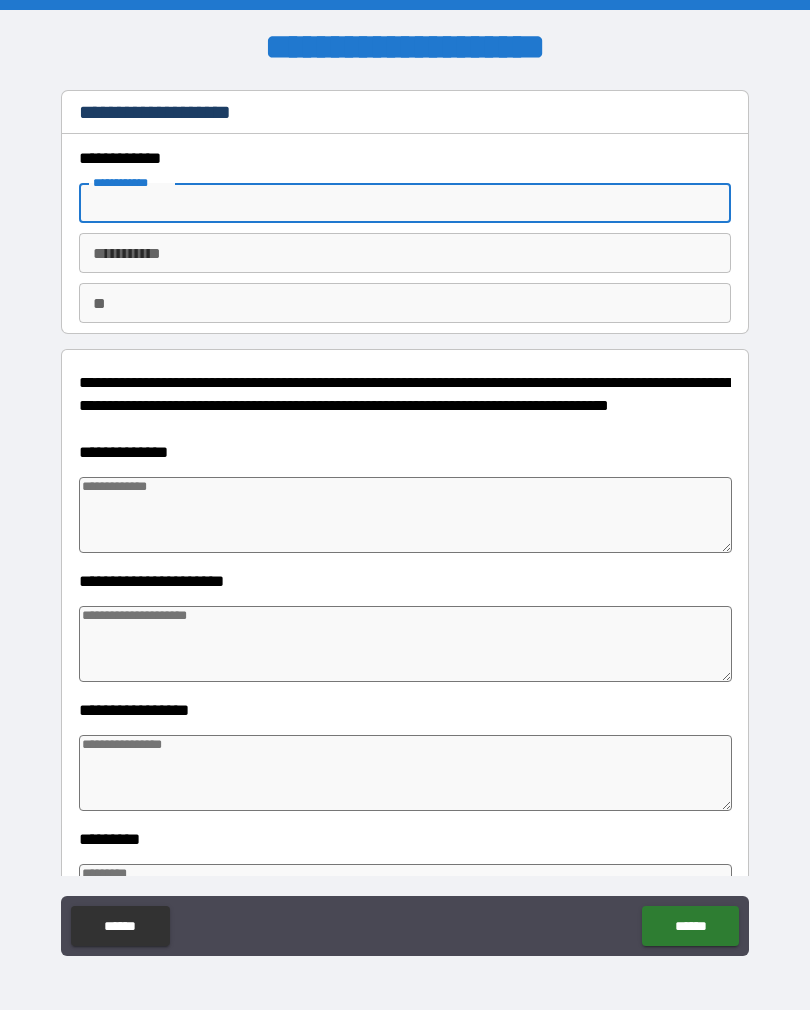type on "*" 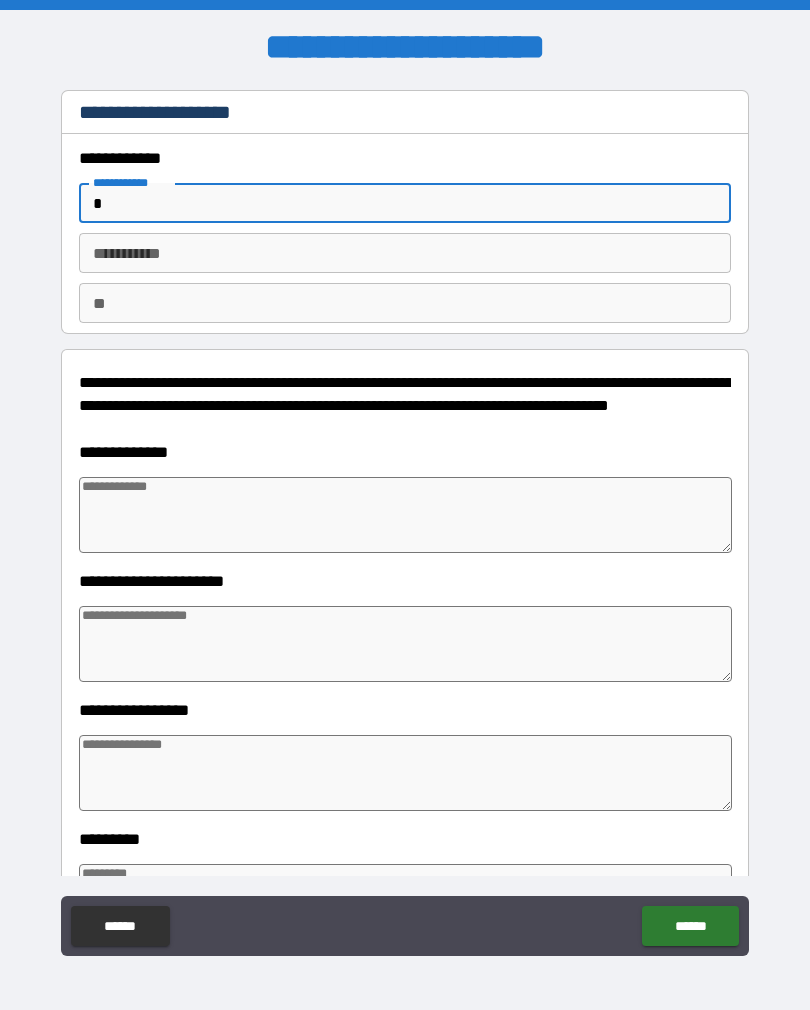 type on "*" 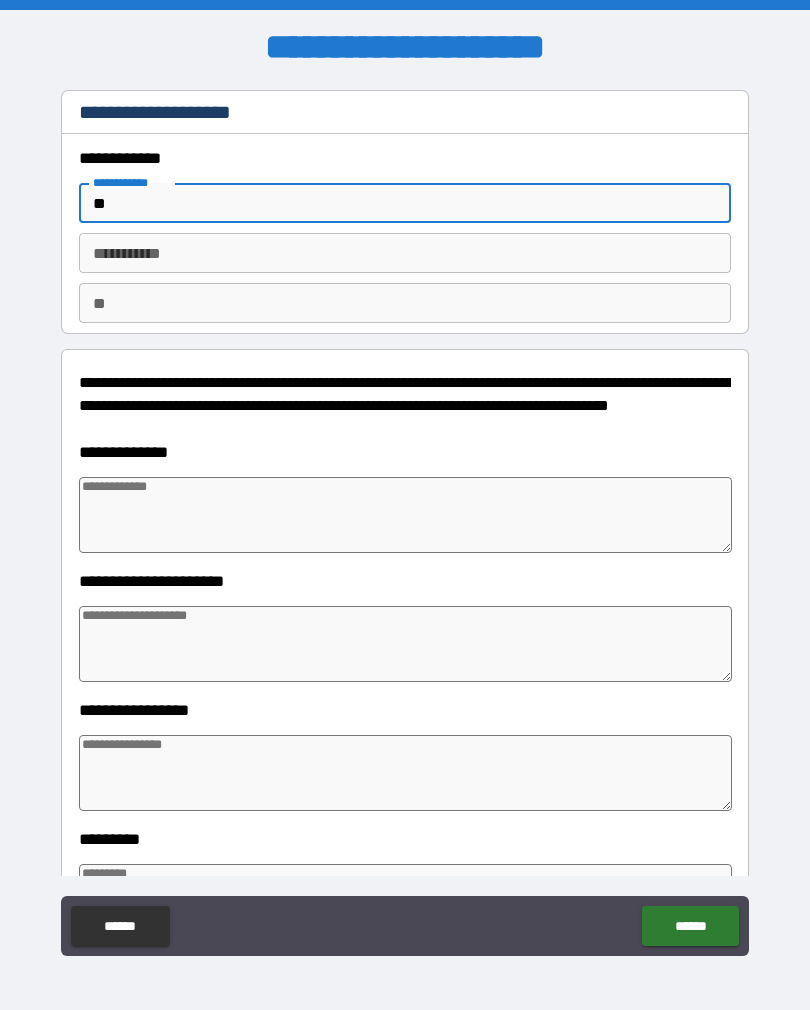 type on "*" 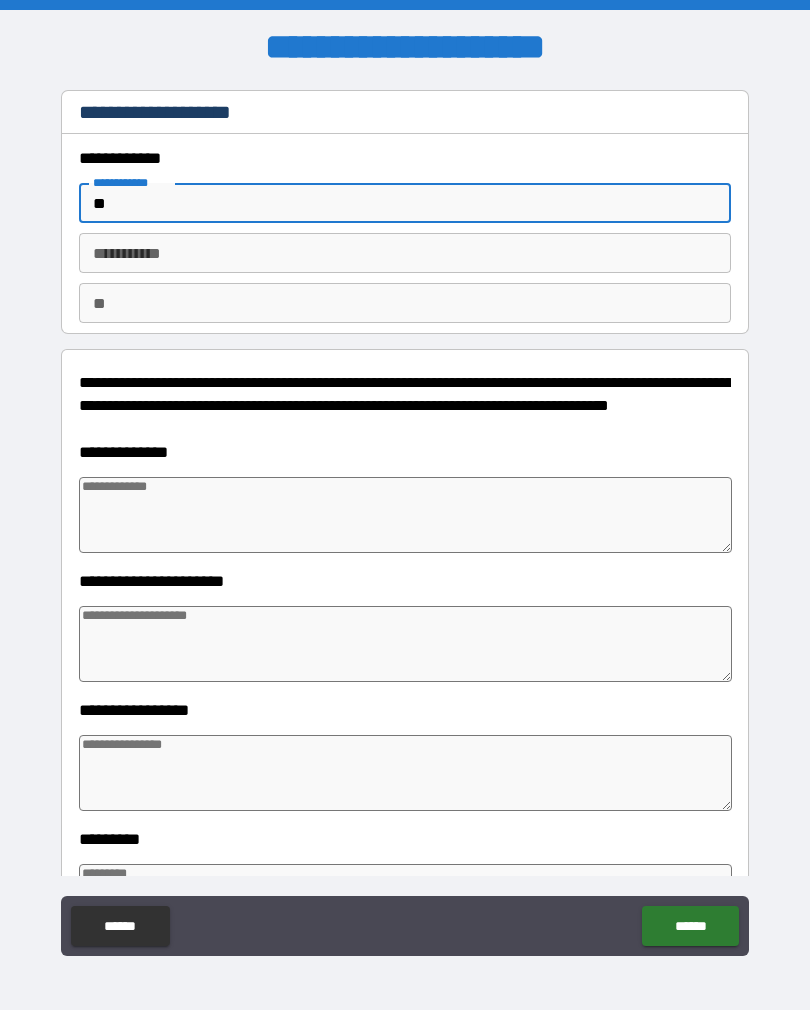 type on "*" 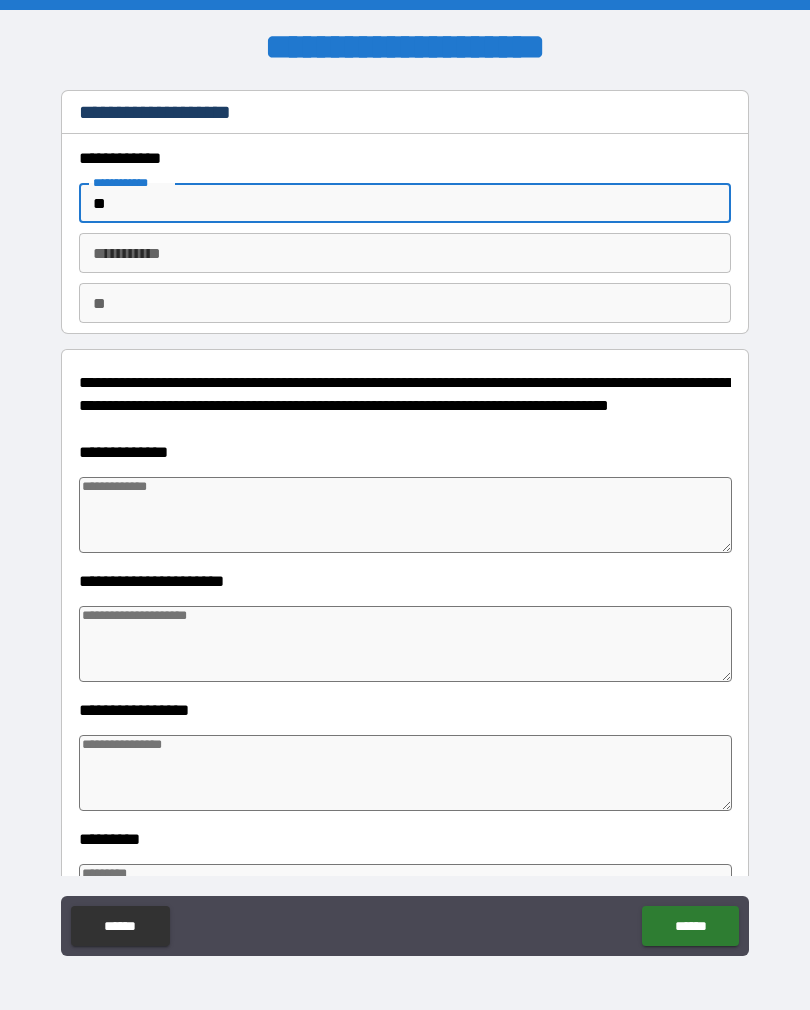 type on "*" 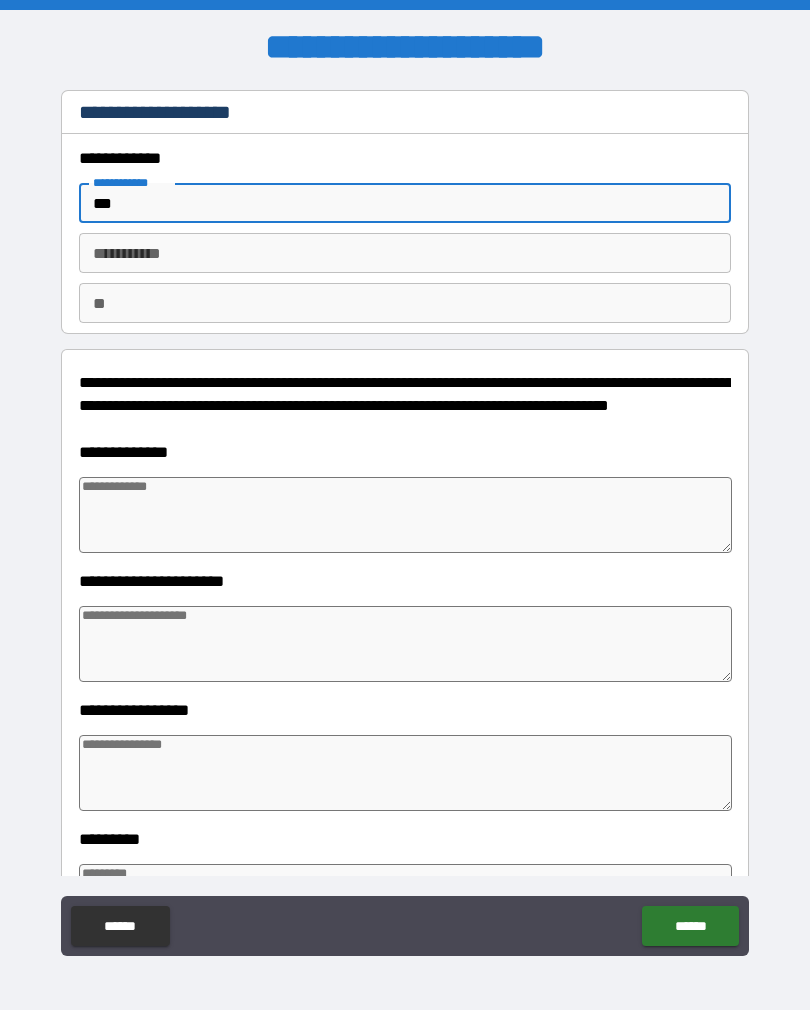 type on "*" 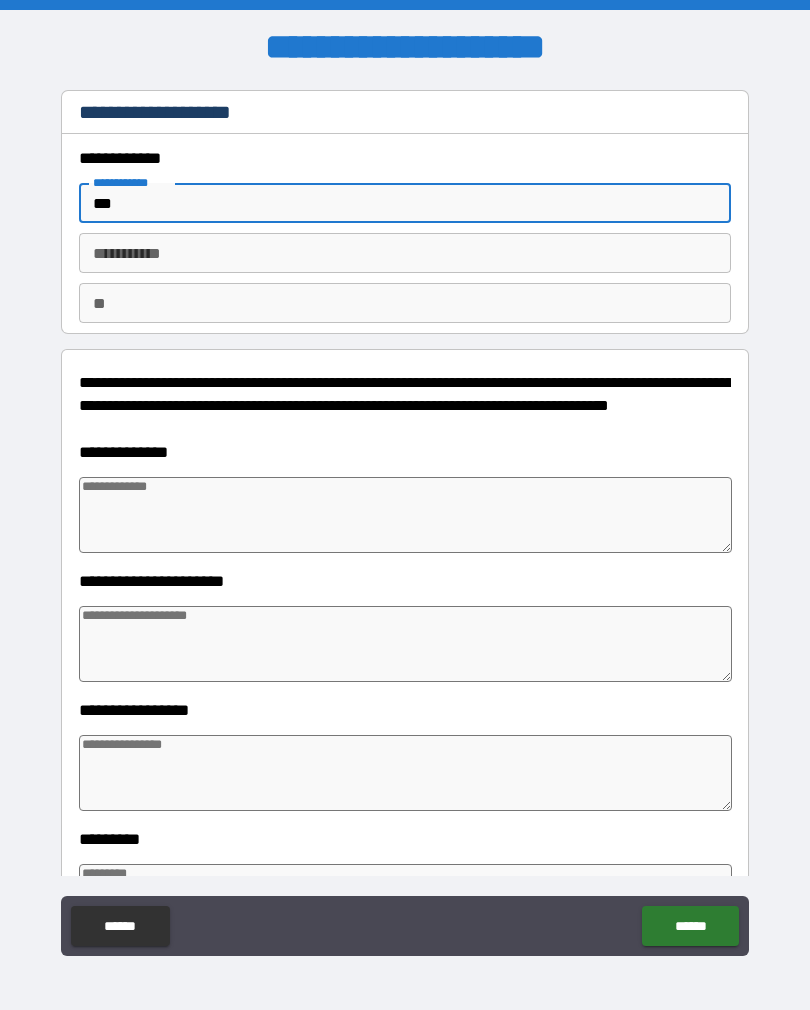 type on "*" 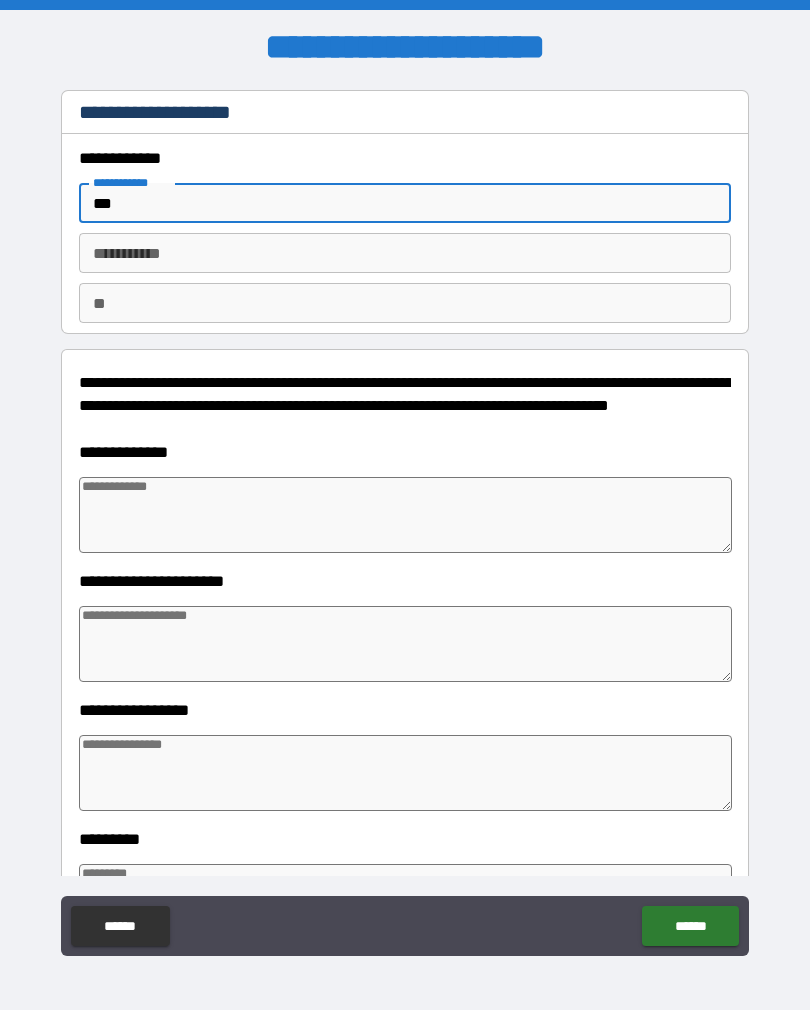 type on "*" 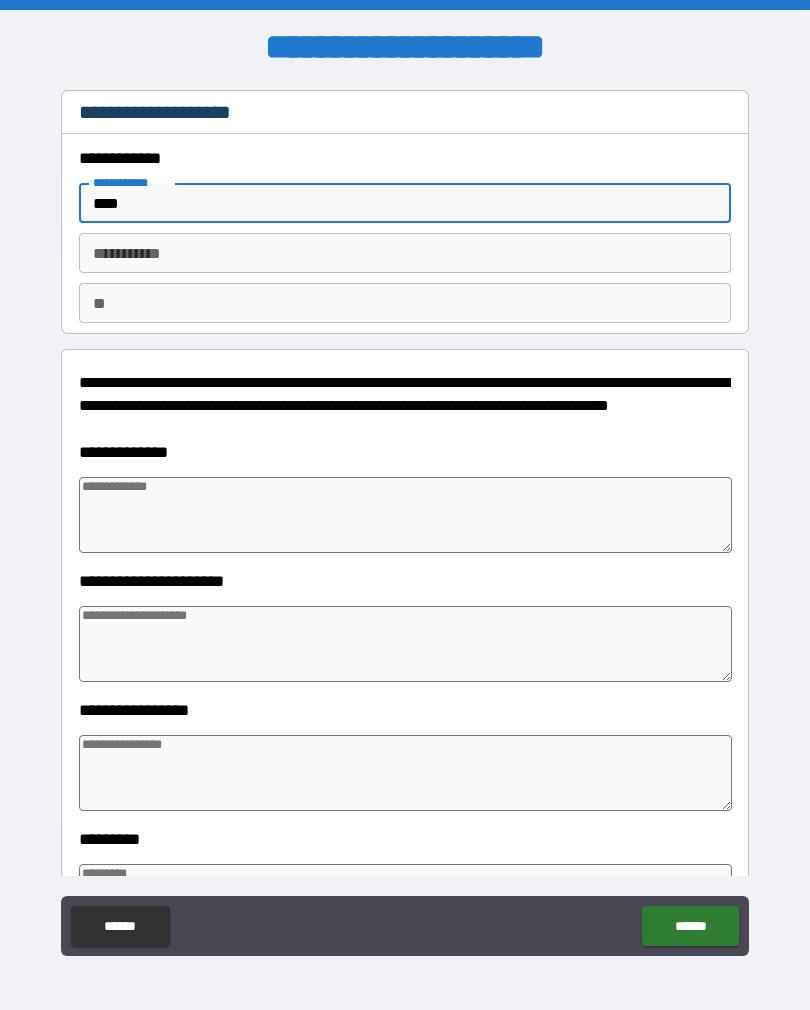 type on "*" 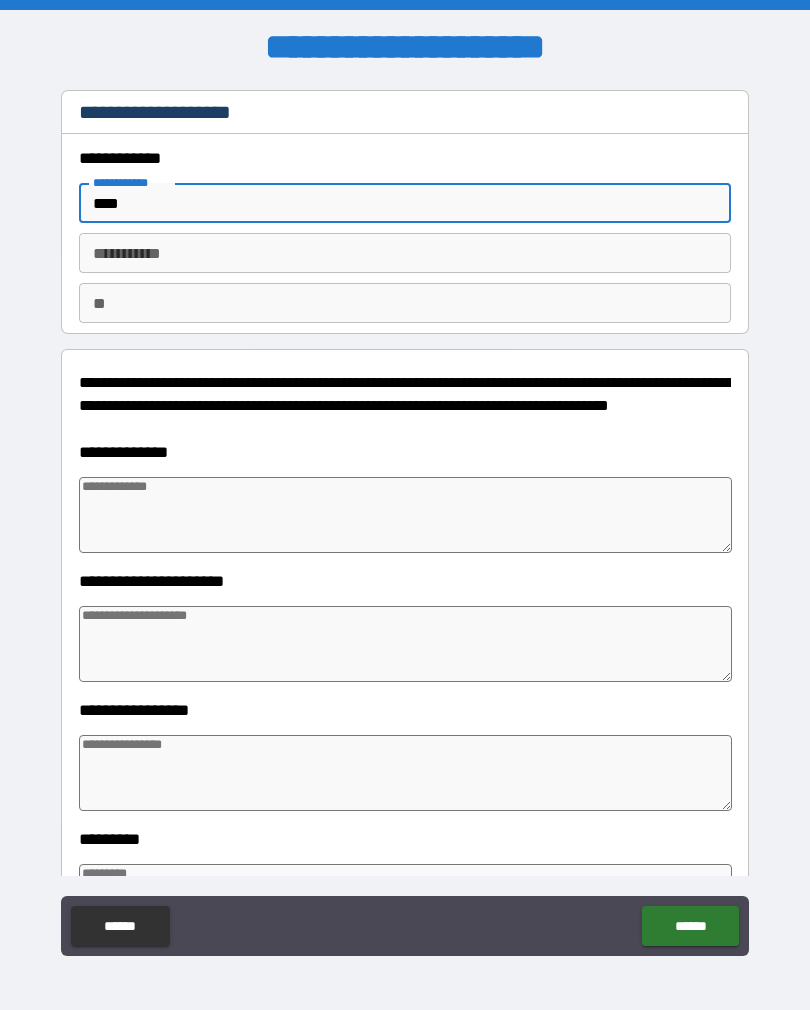 type on "*****" 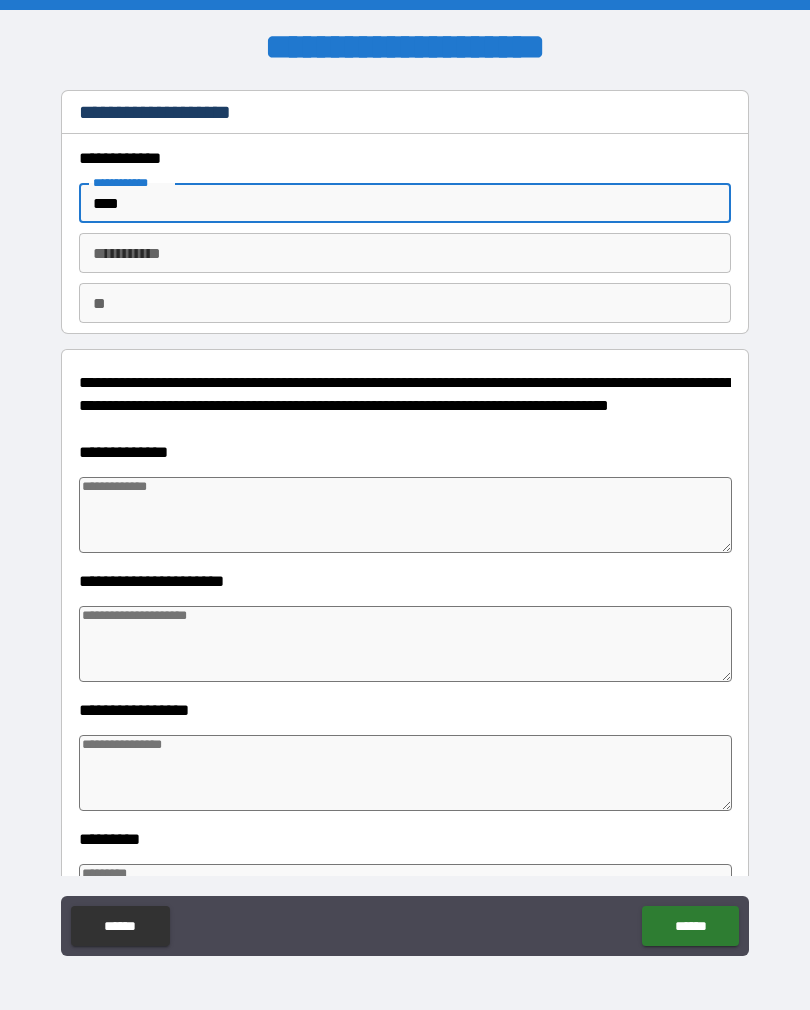 type on "*" 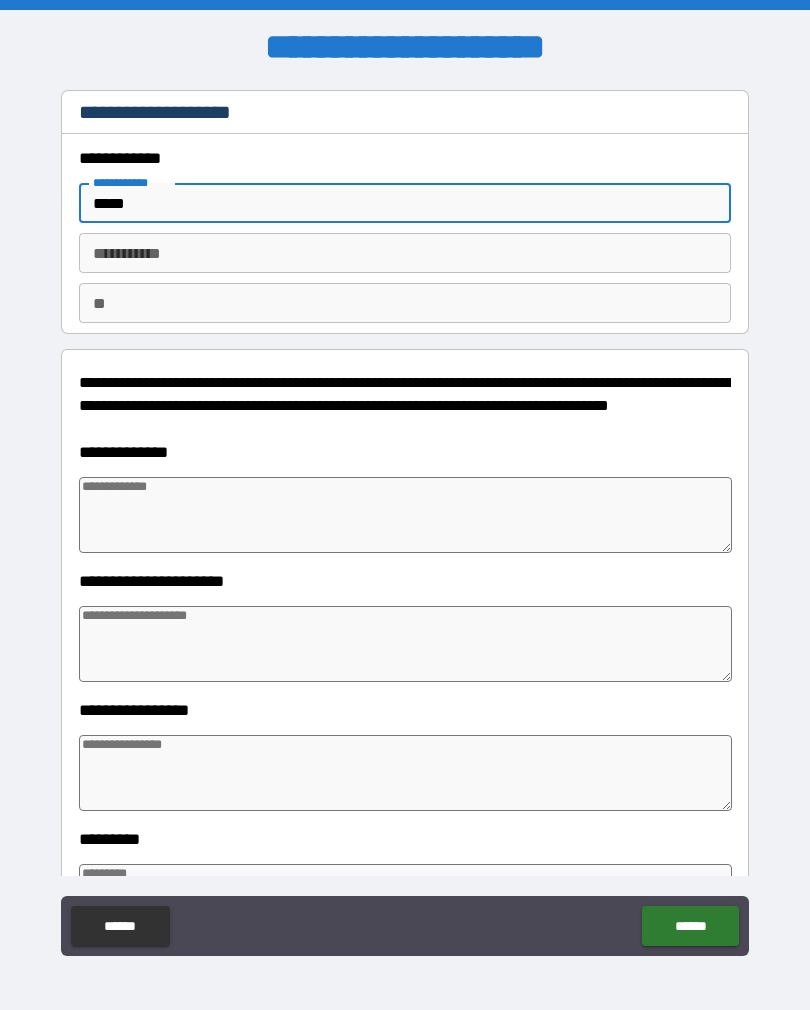 type on "*" 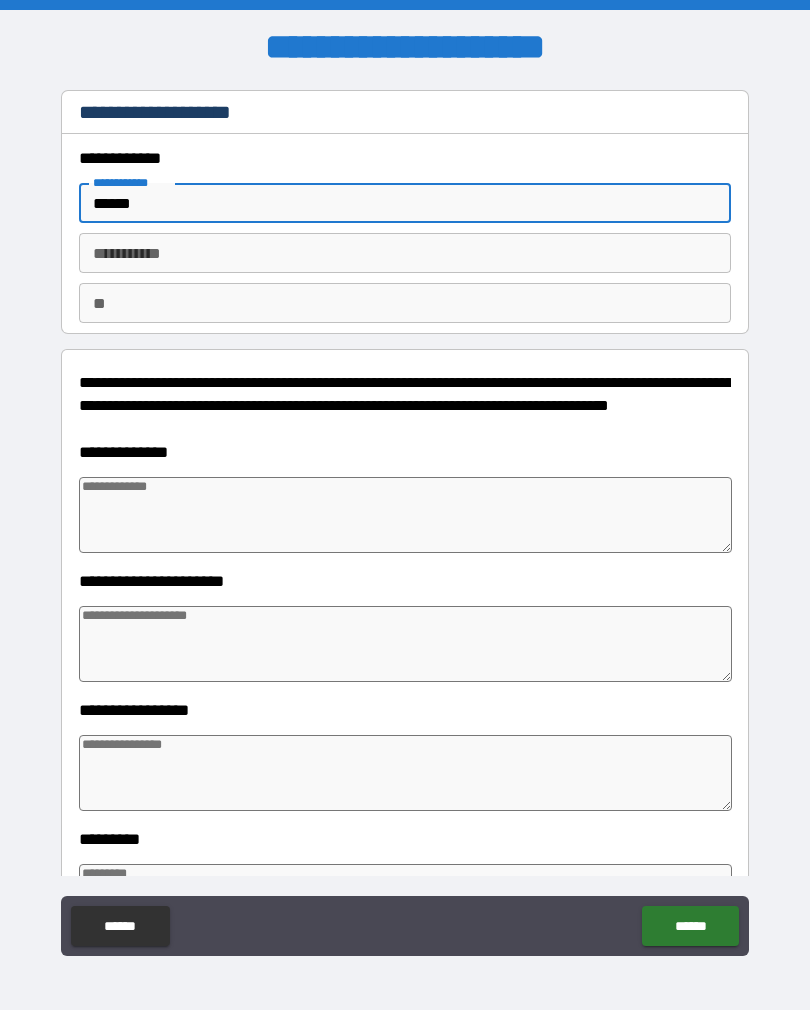 type on "*" 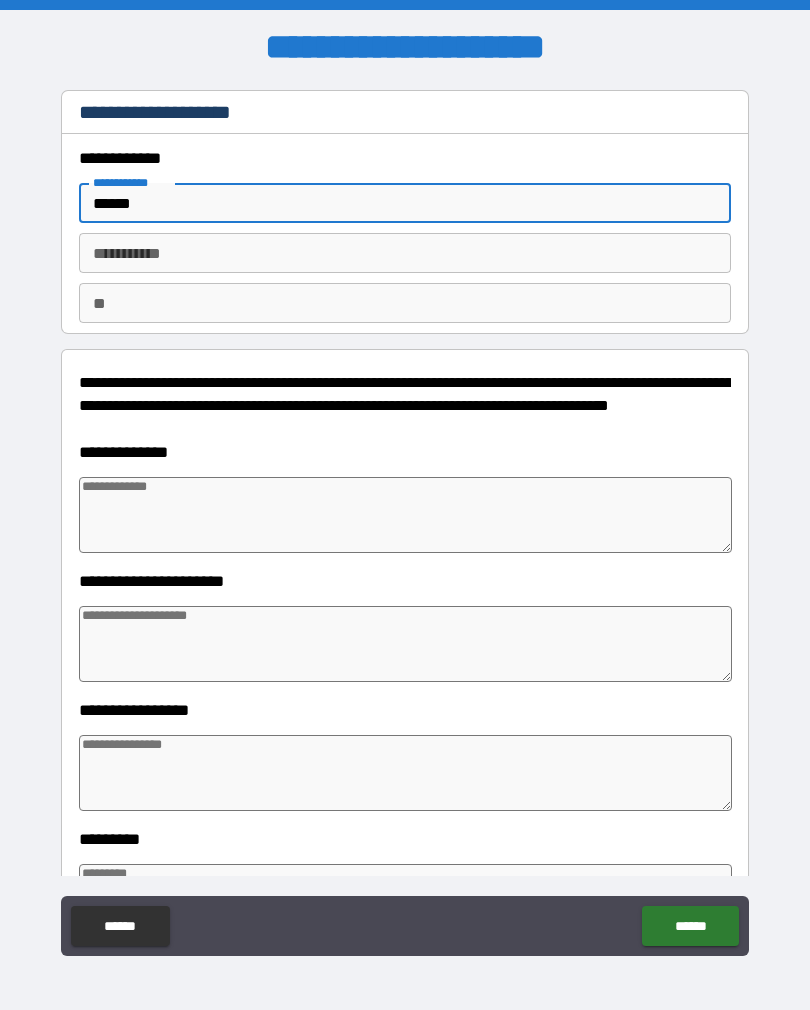type on "*******" 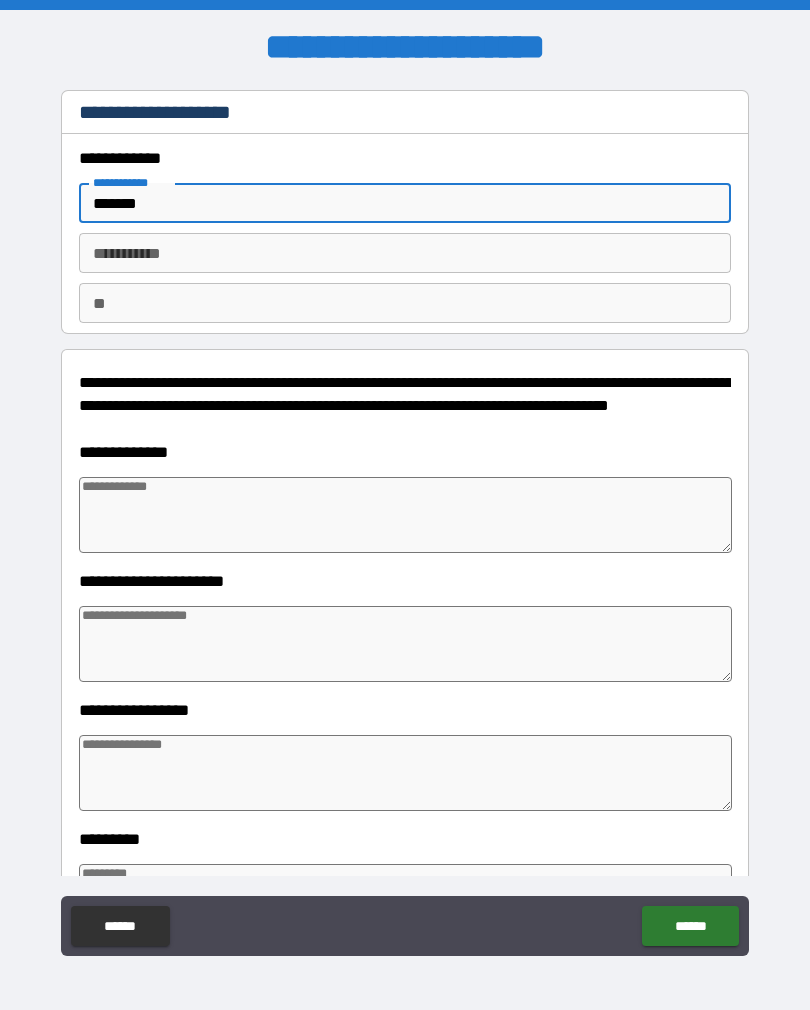 type on "*" 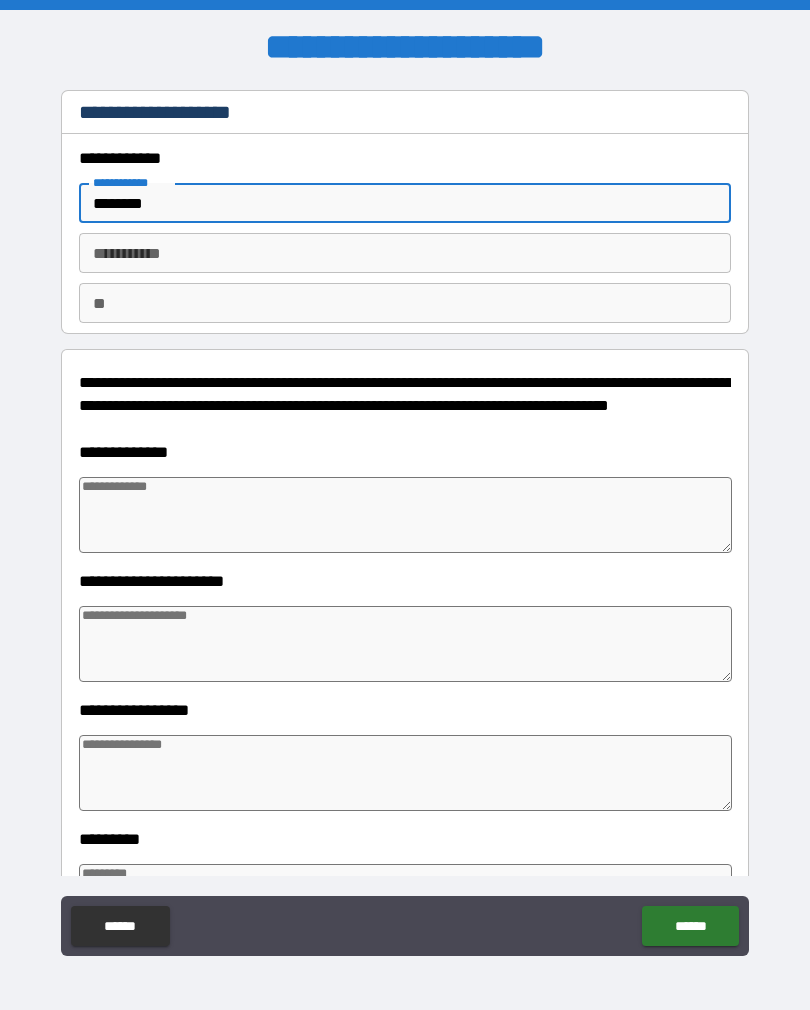 type on "*" 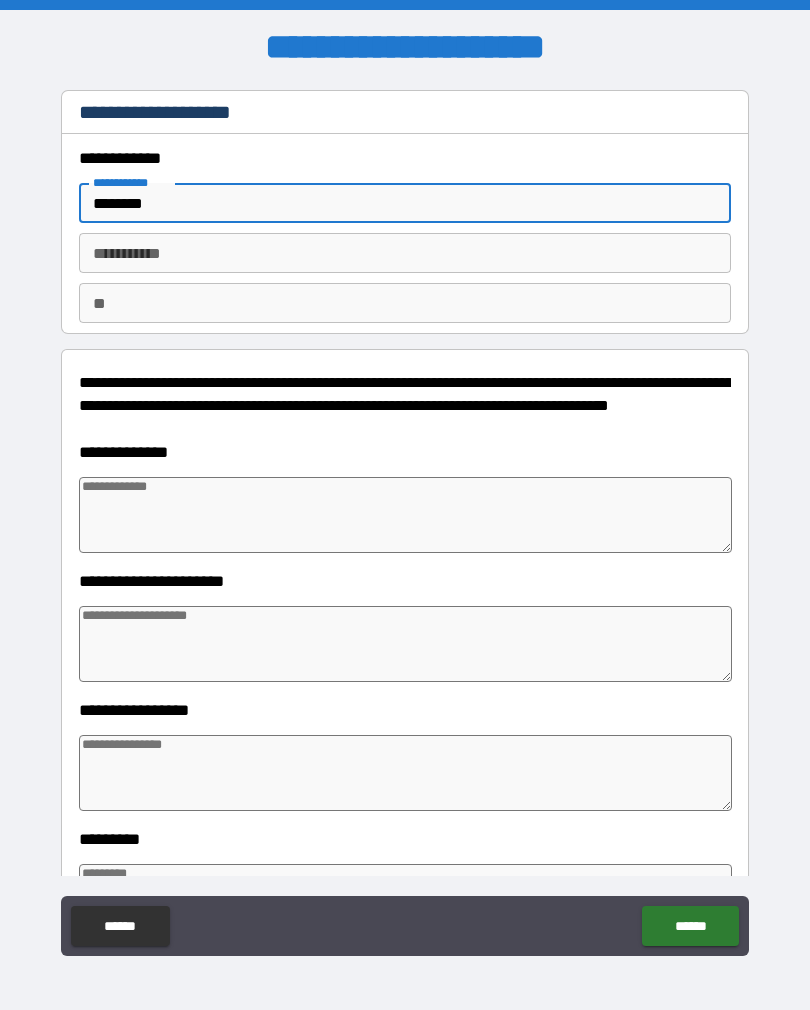 type on "*" 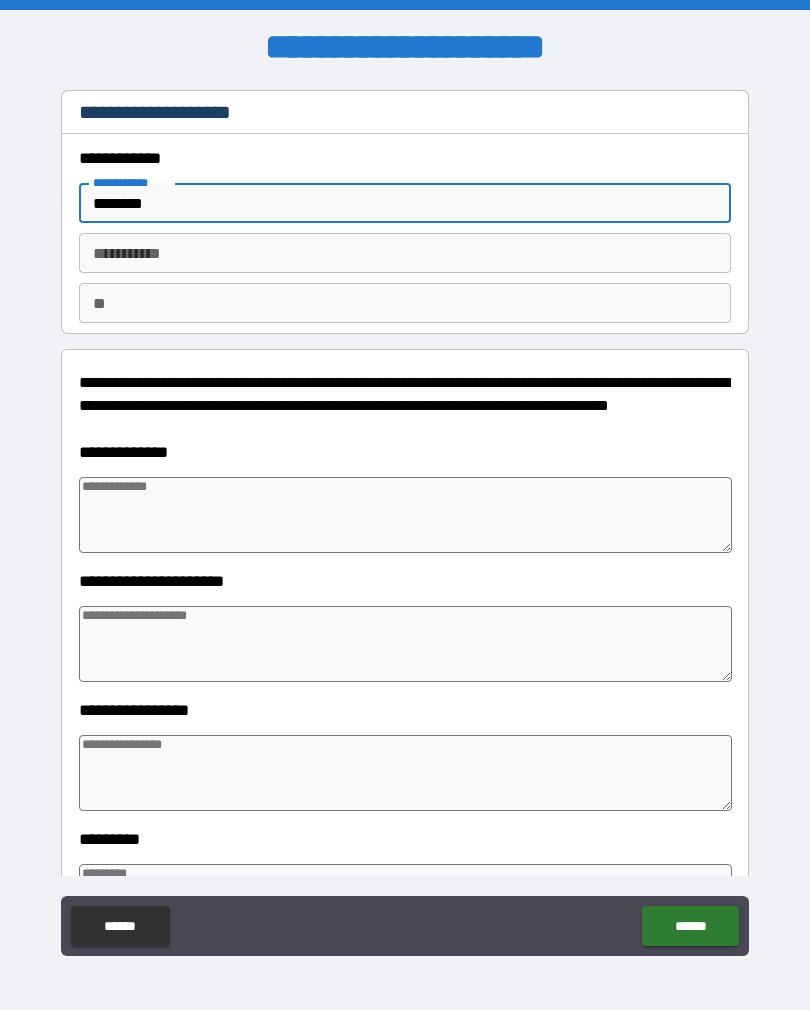 type on "*" 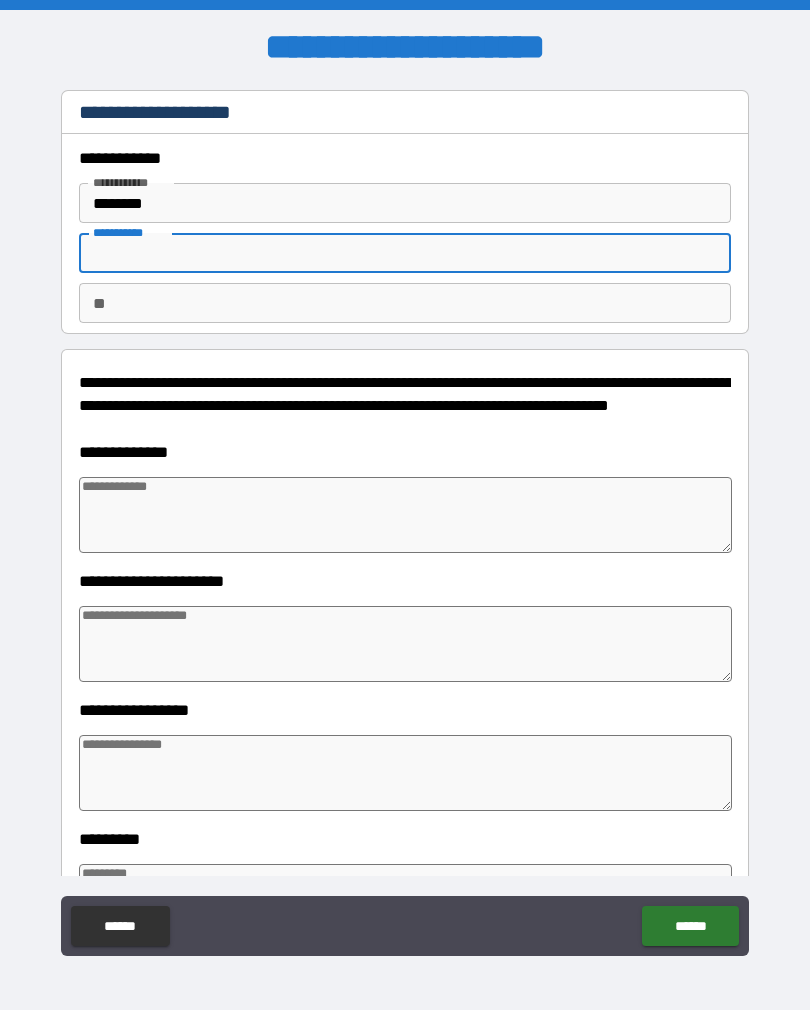 type on "*" 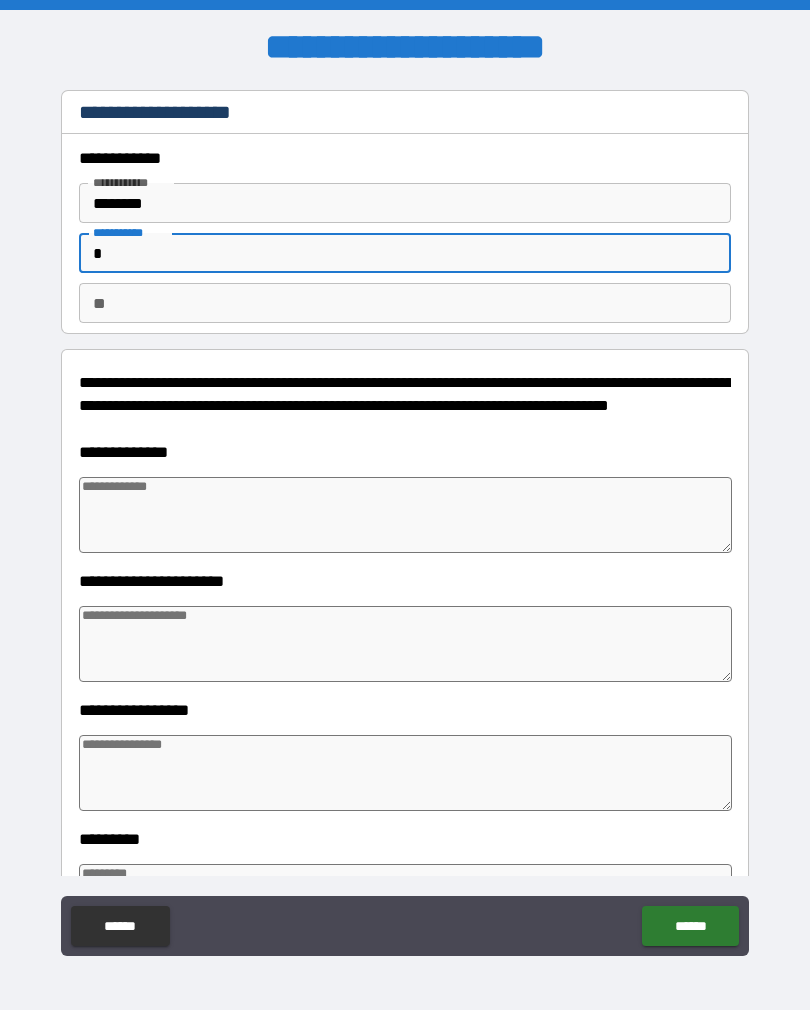 type on "*" 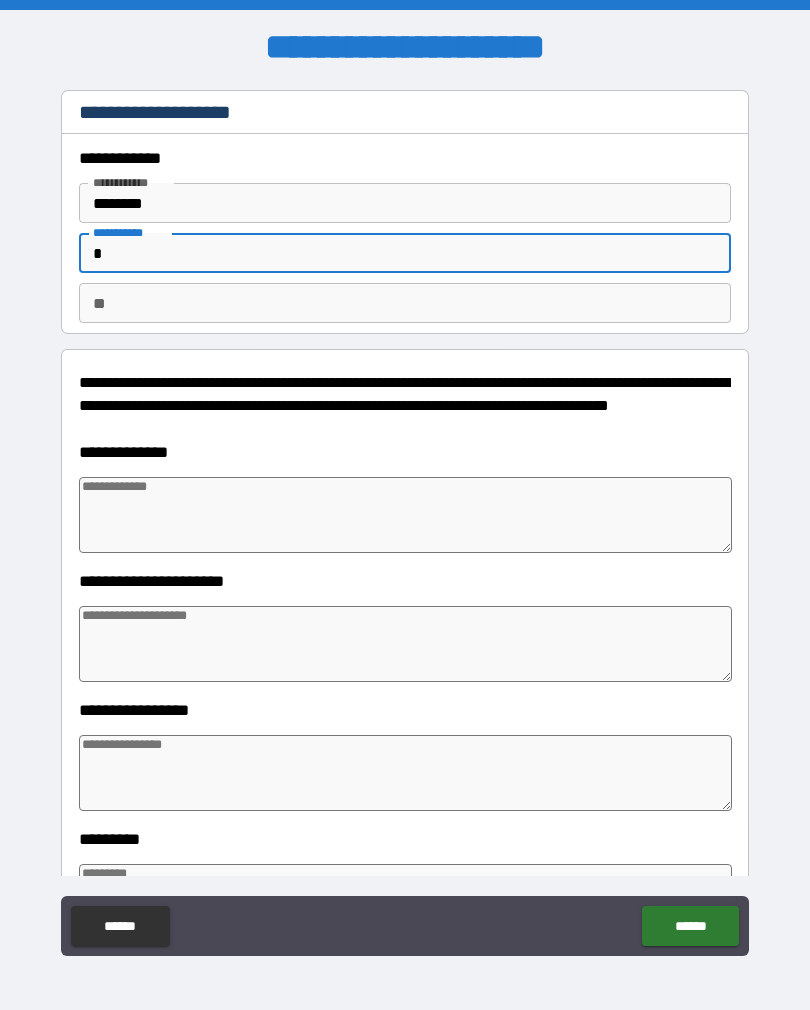 type on "**" 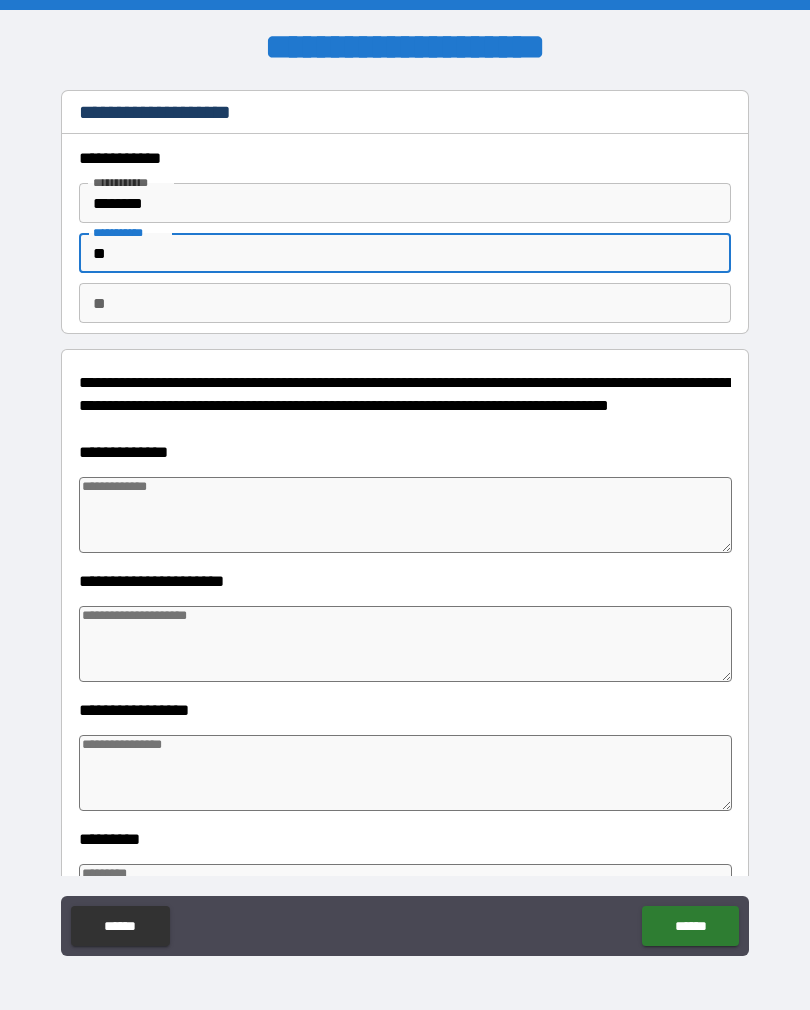 type on "*" 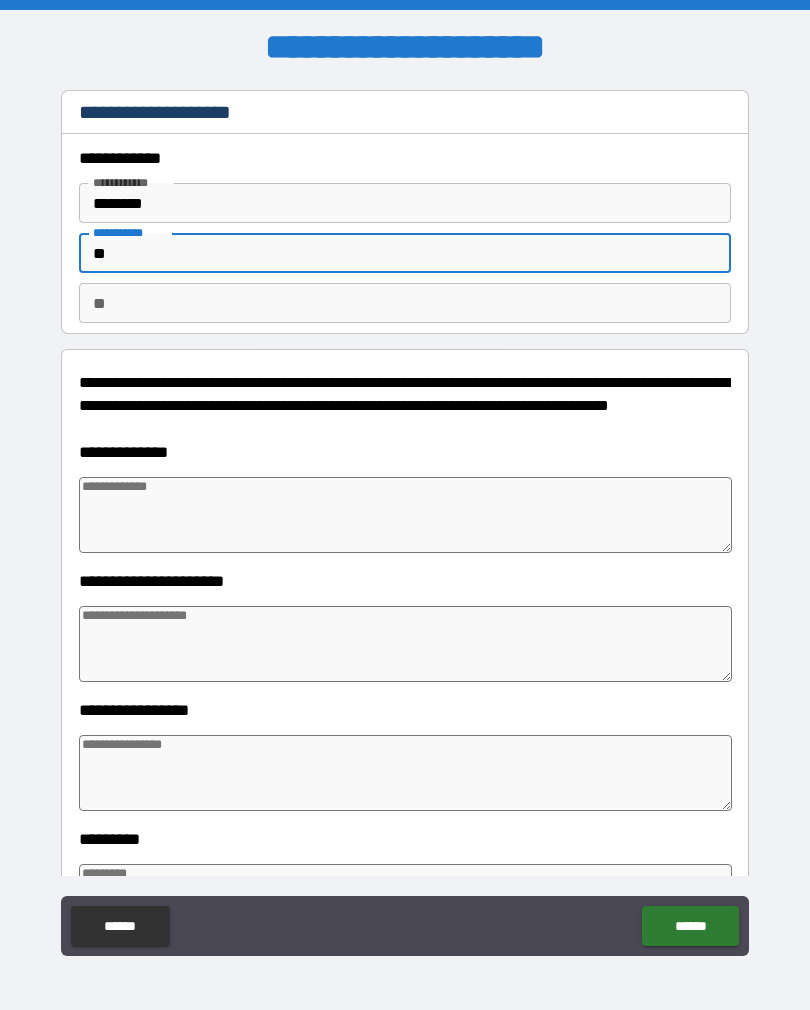 type on "***" 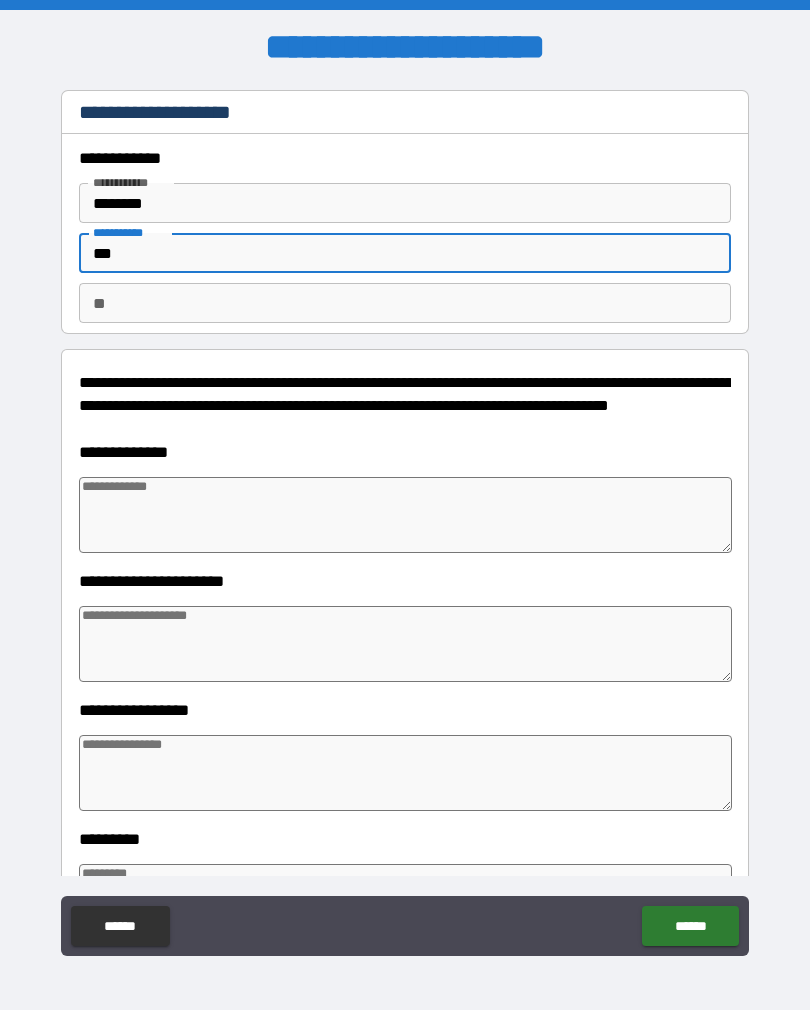 type on "*" 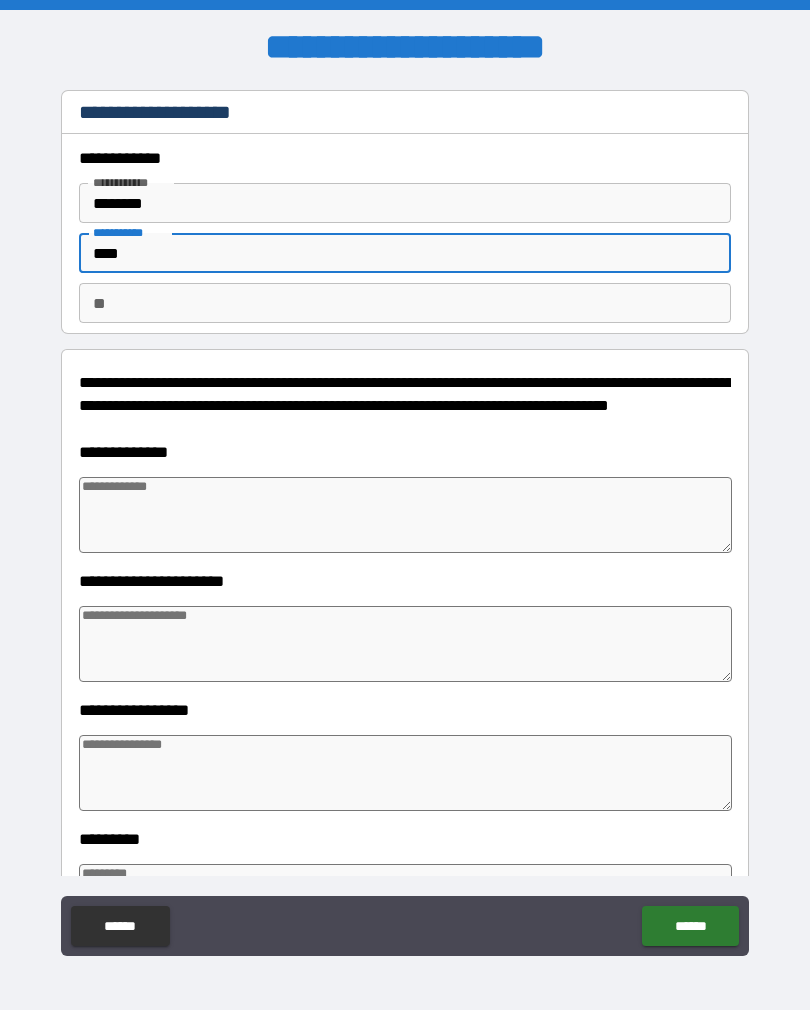 type on "*" 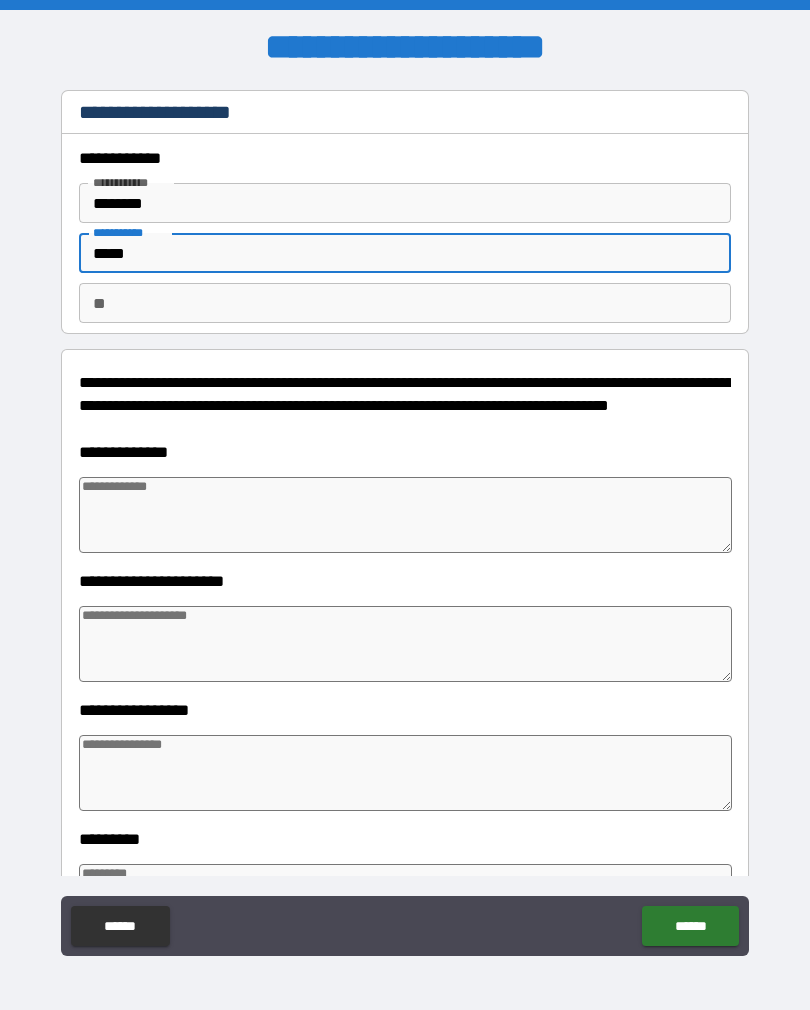 type on "*" 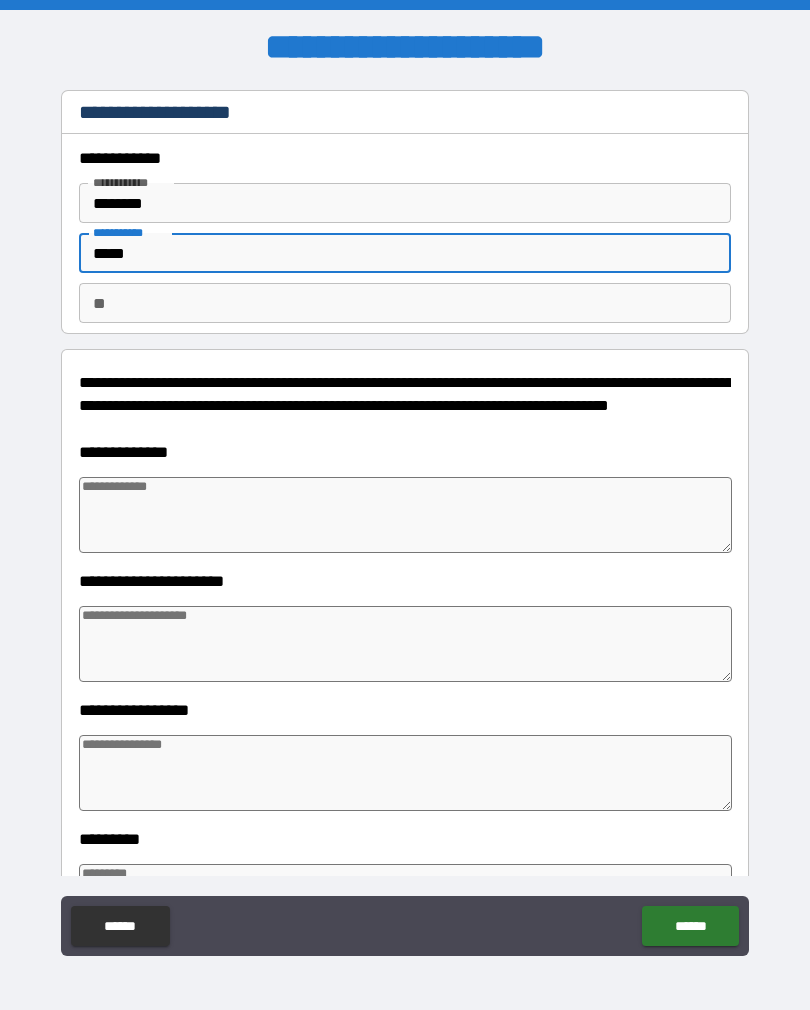 type on "******" 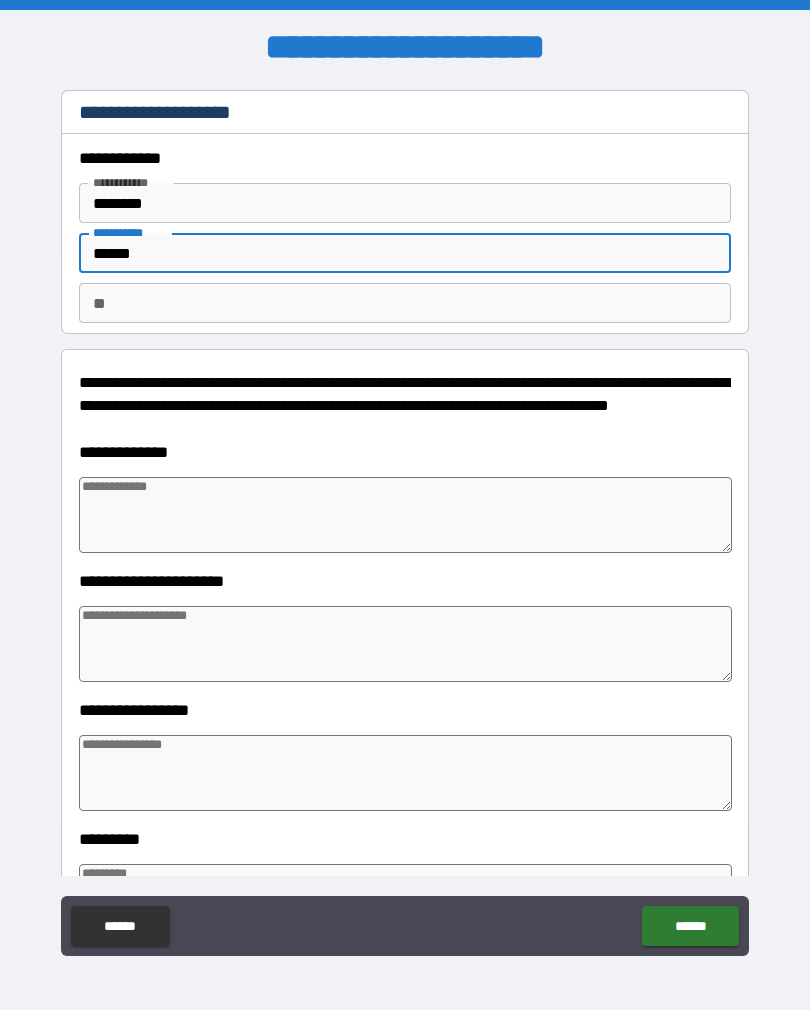 type on "*" 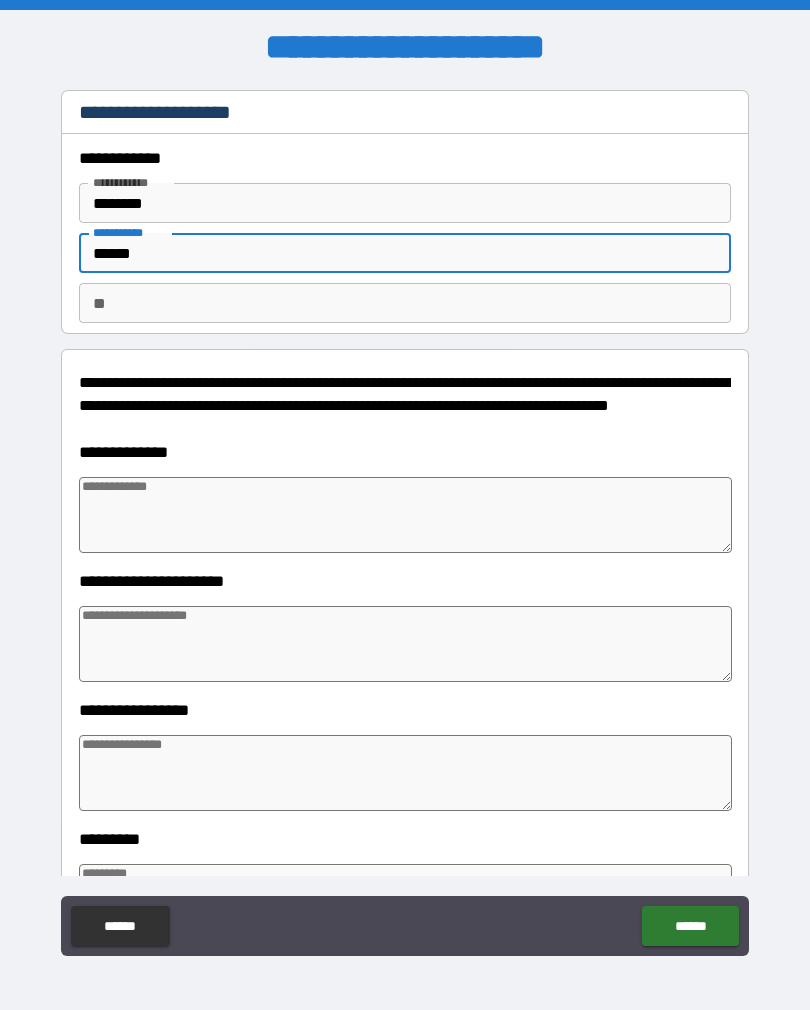 type on "*" 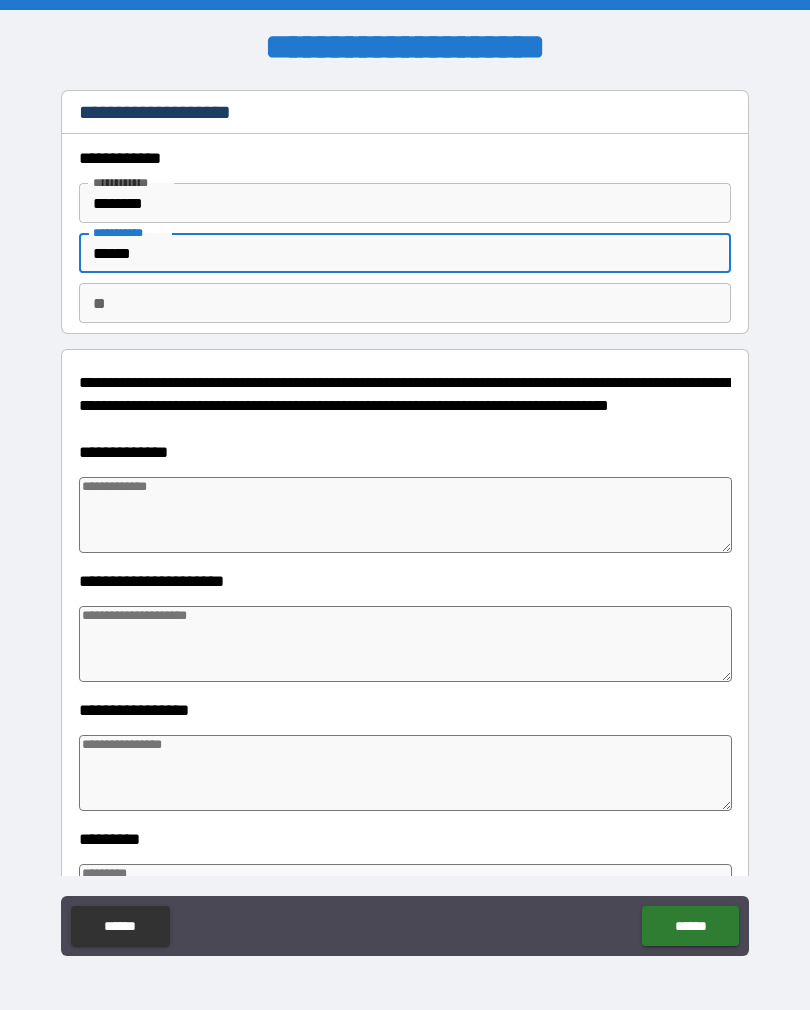 type on "*" 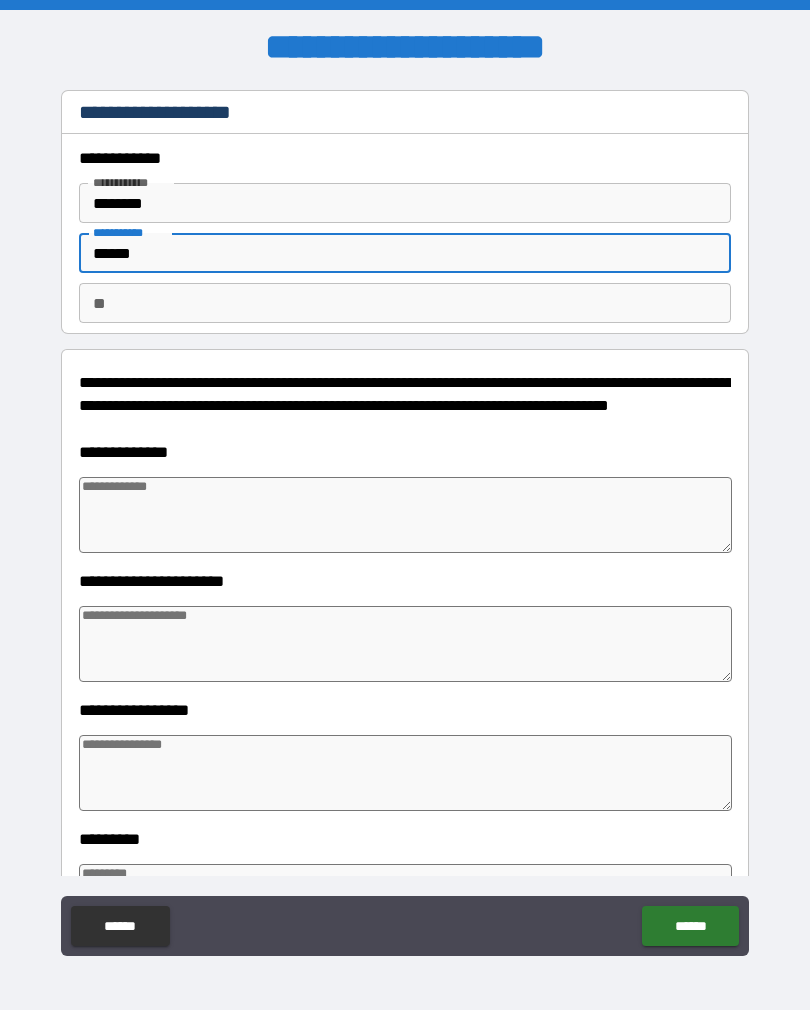 type on "******" 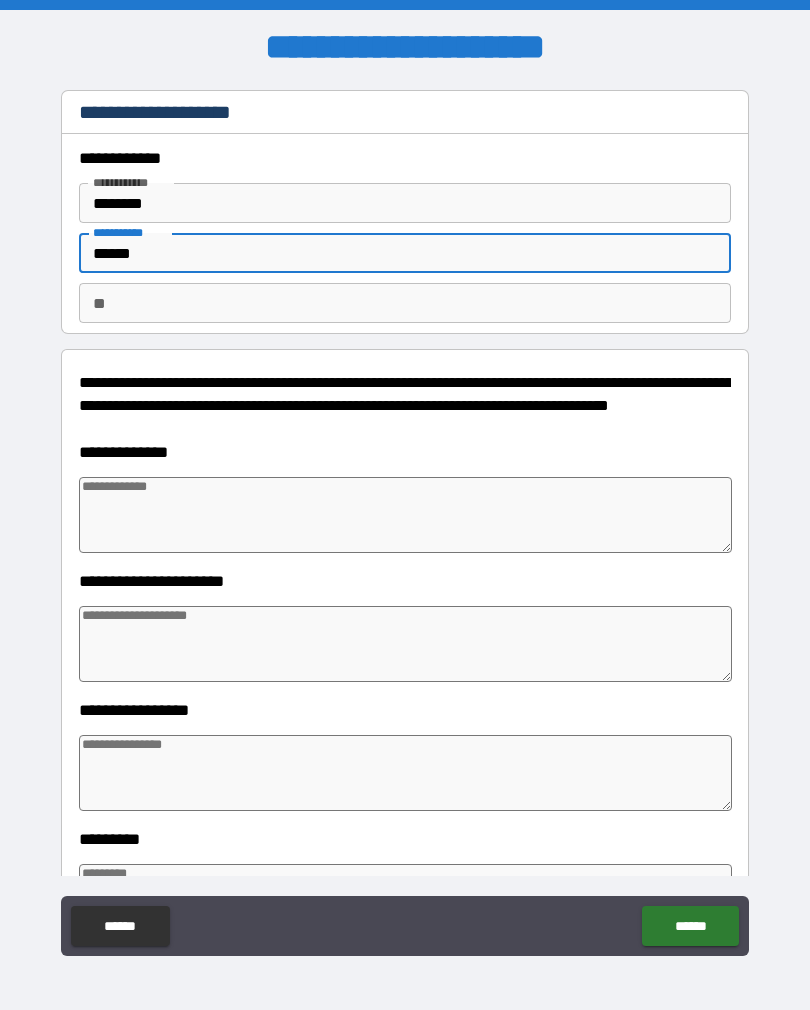 type on "*" 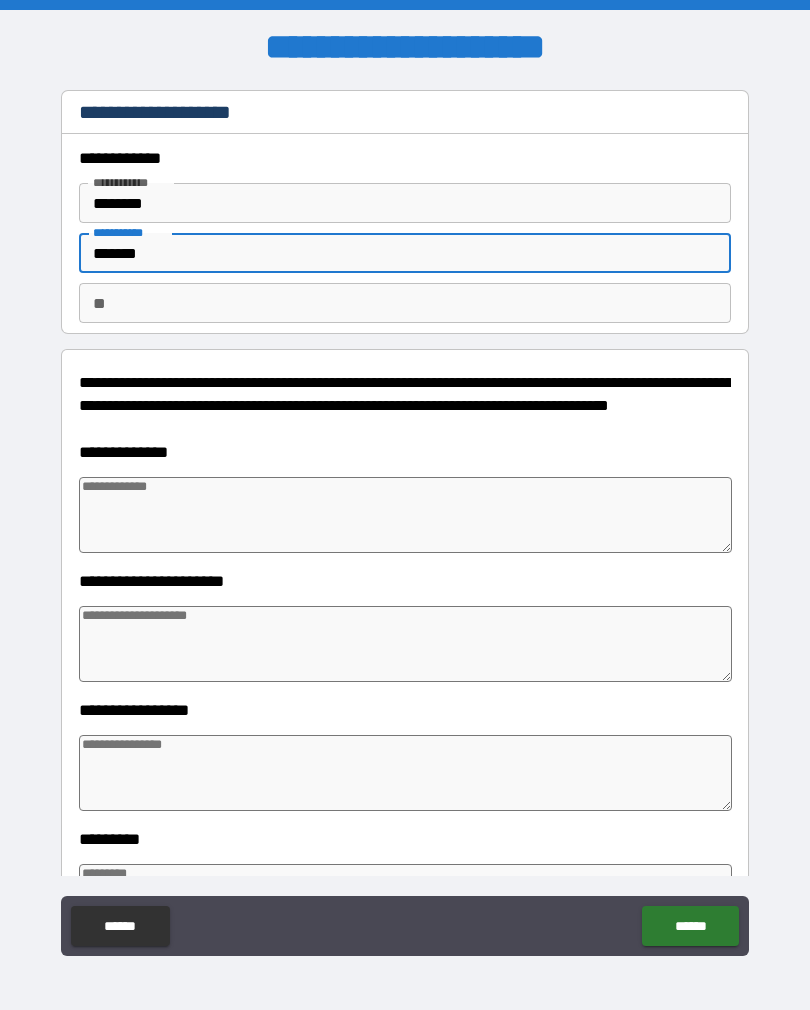 type on "*" 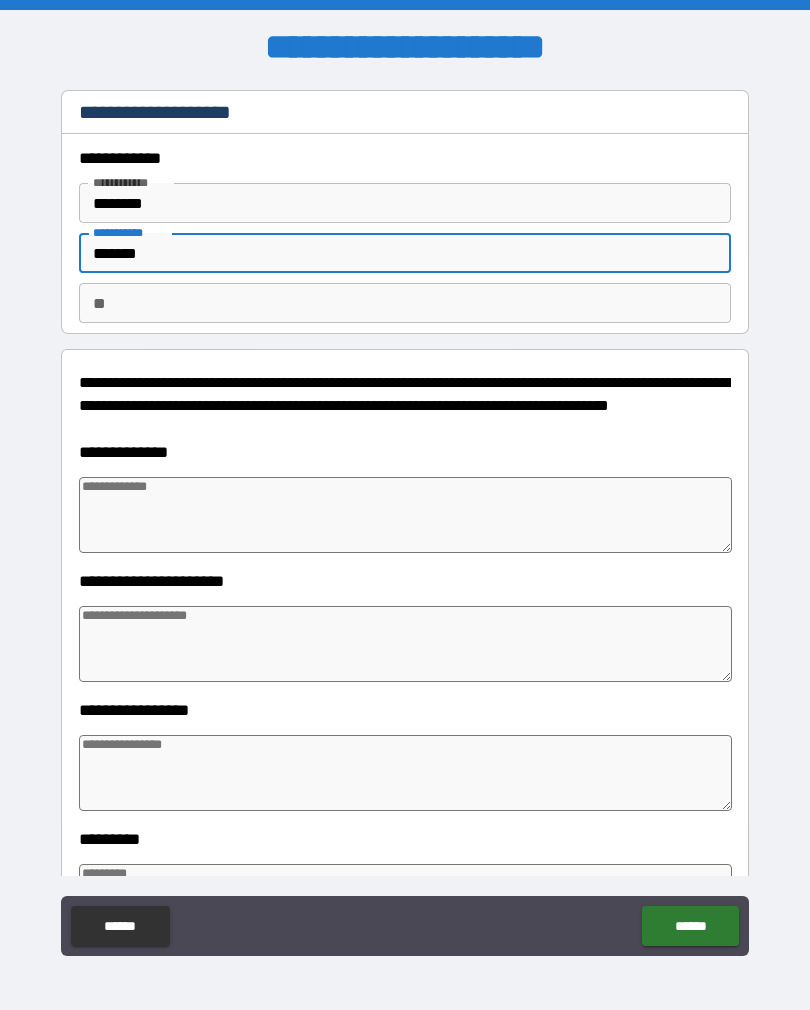 type on "*" 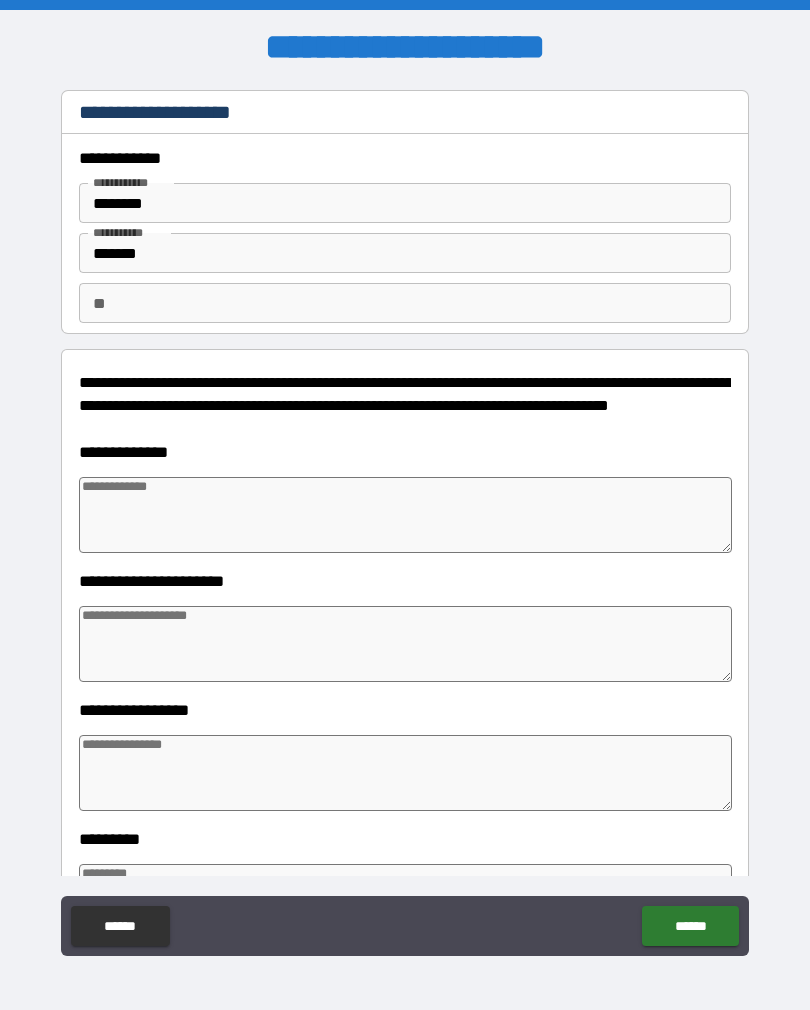 type on "*" 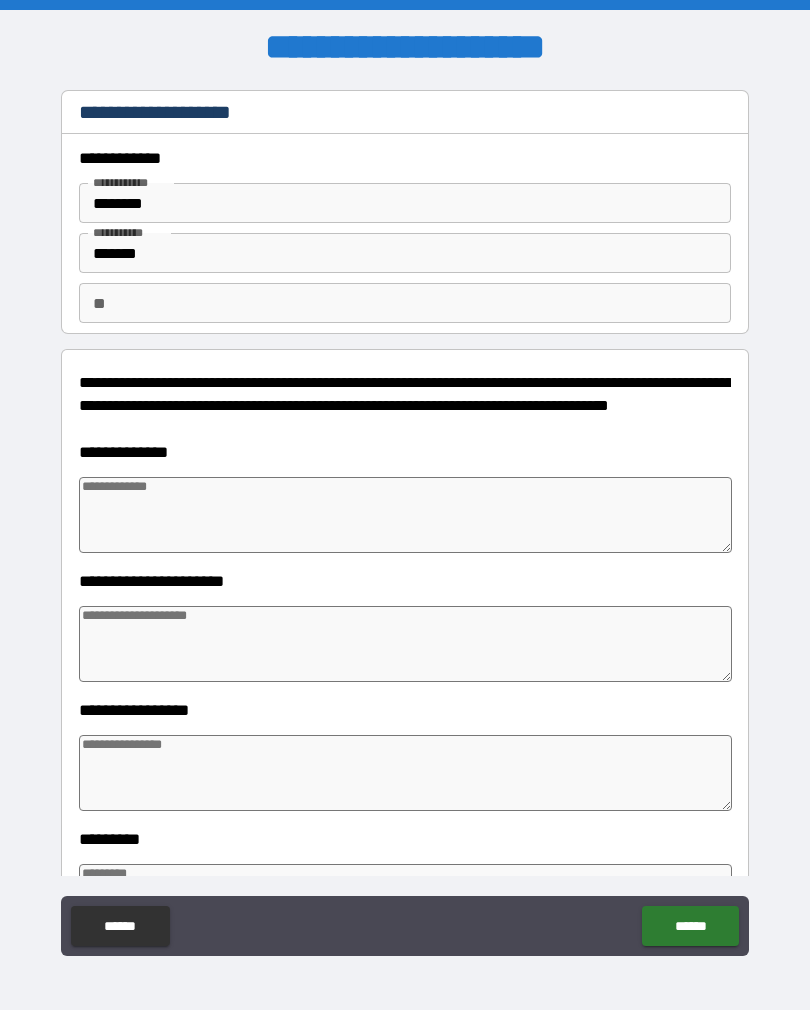 type on "*" 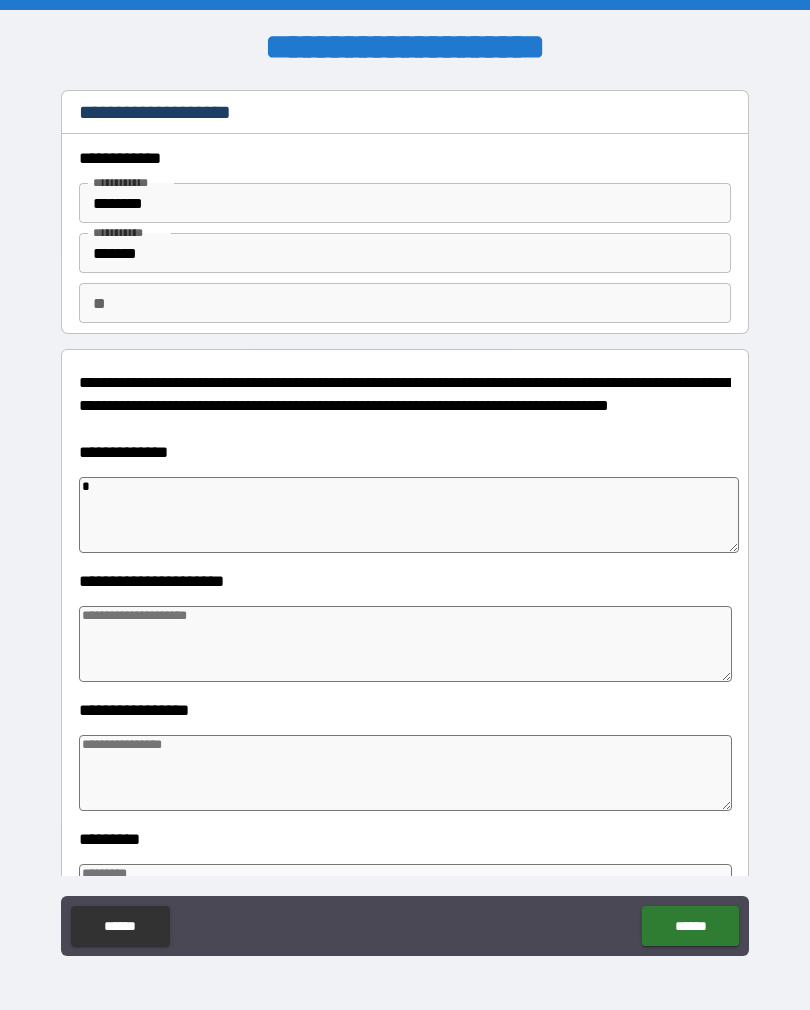 type on "**" 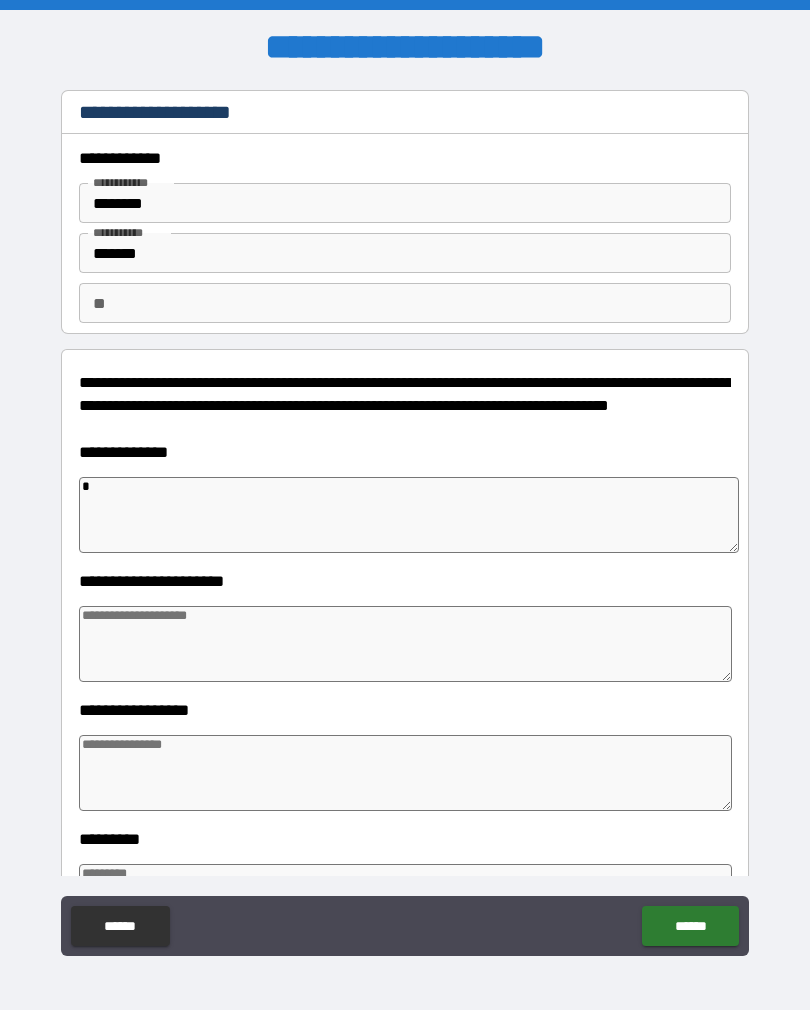 type on "*" 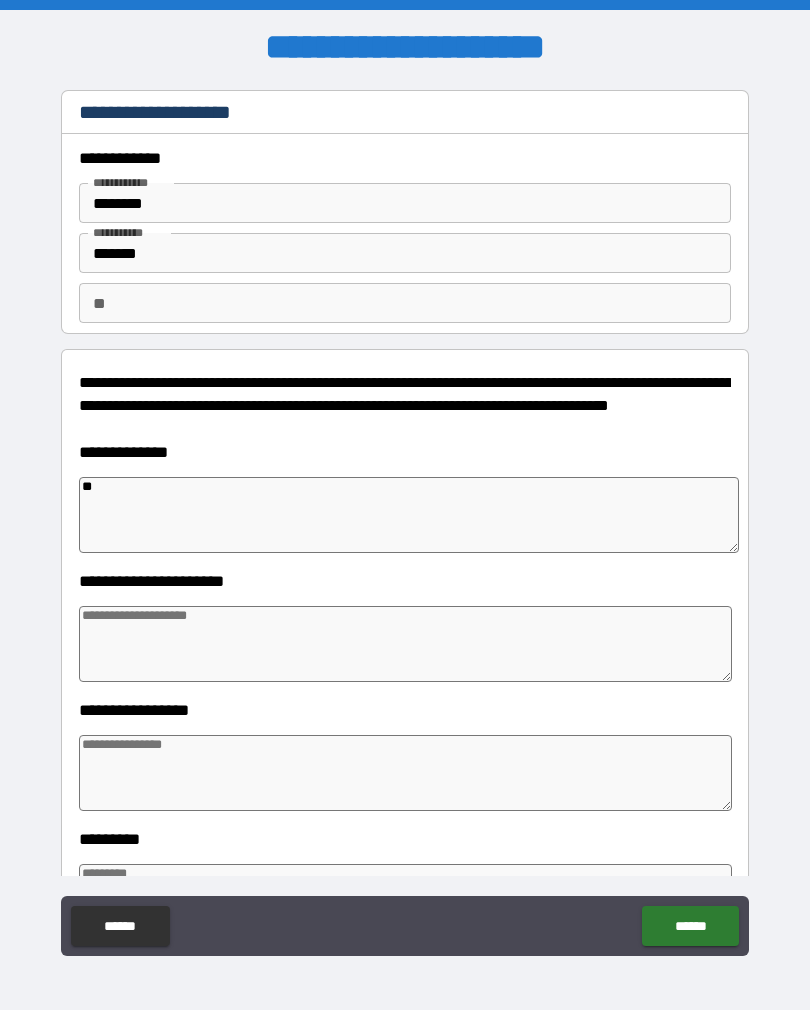 type on "***" 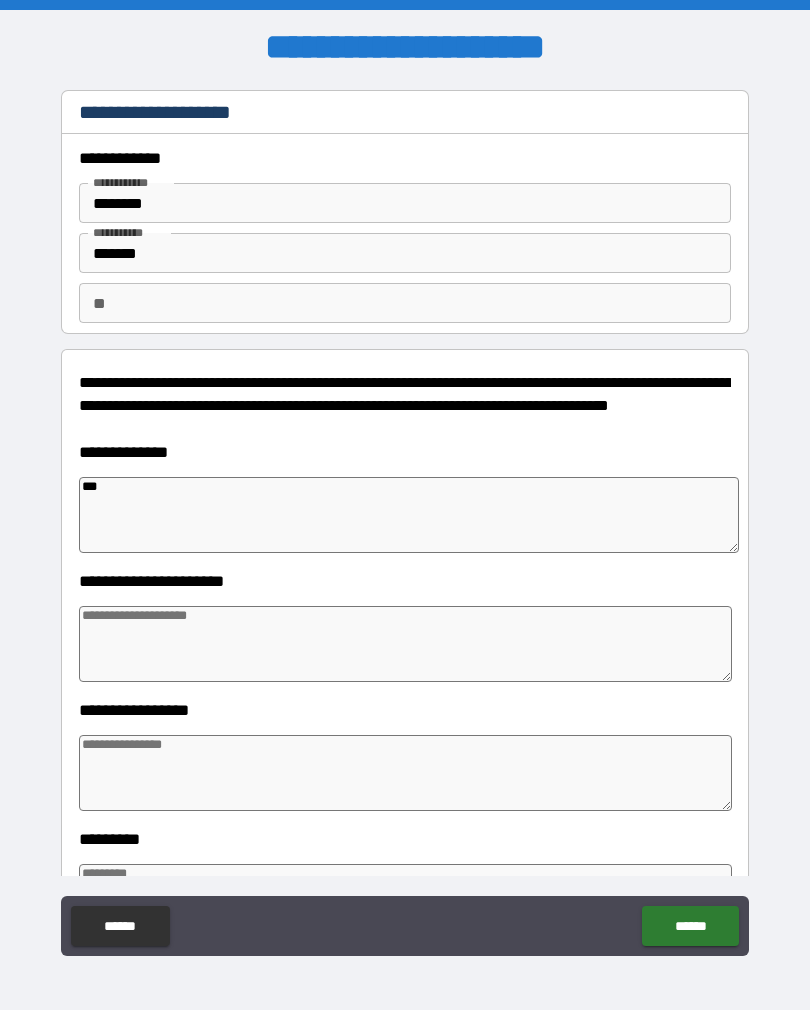type on "*" 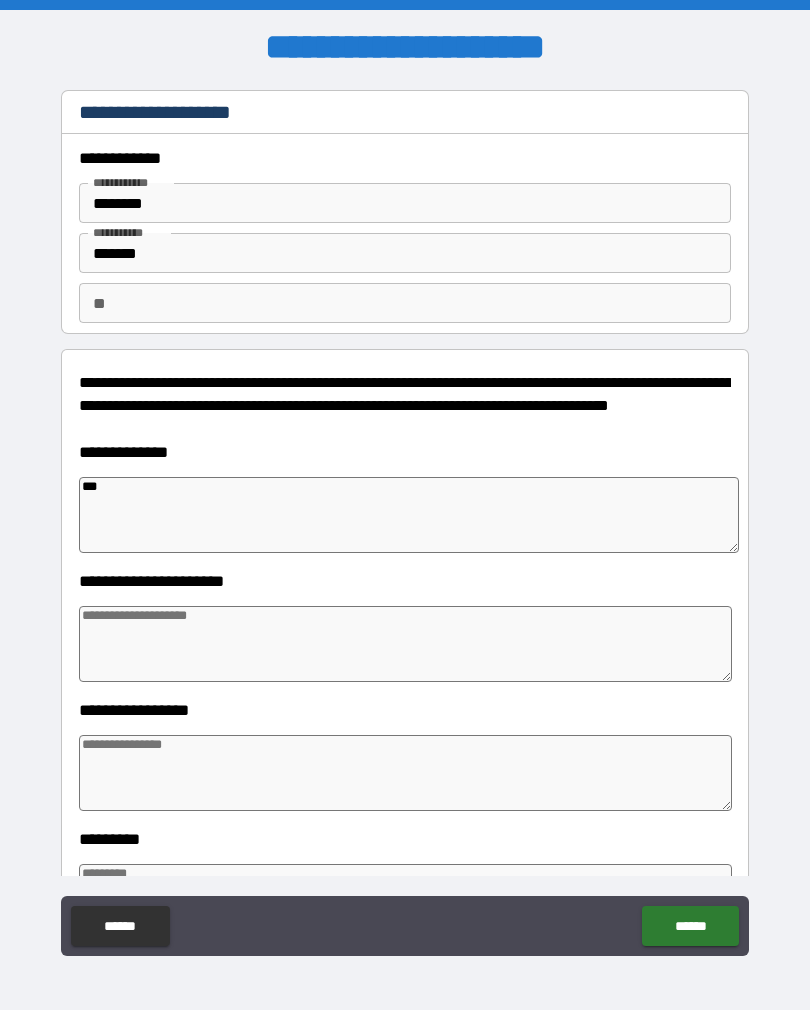 type on "****" 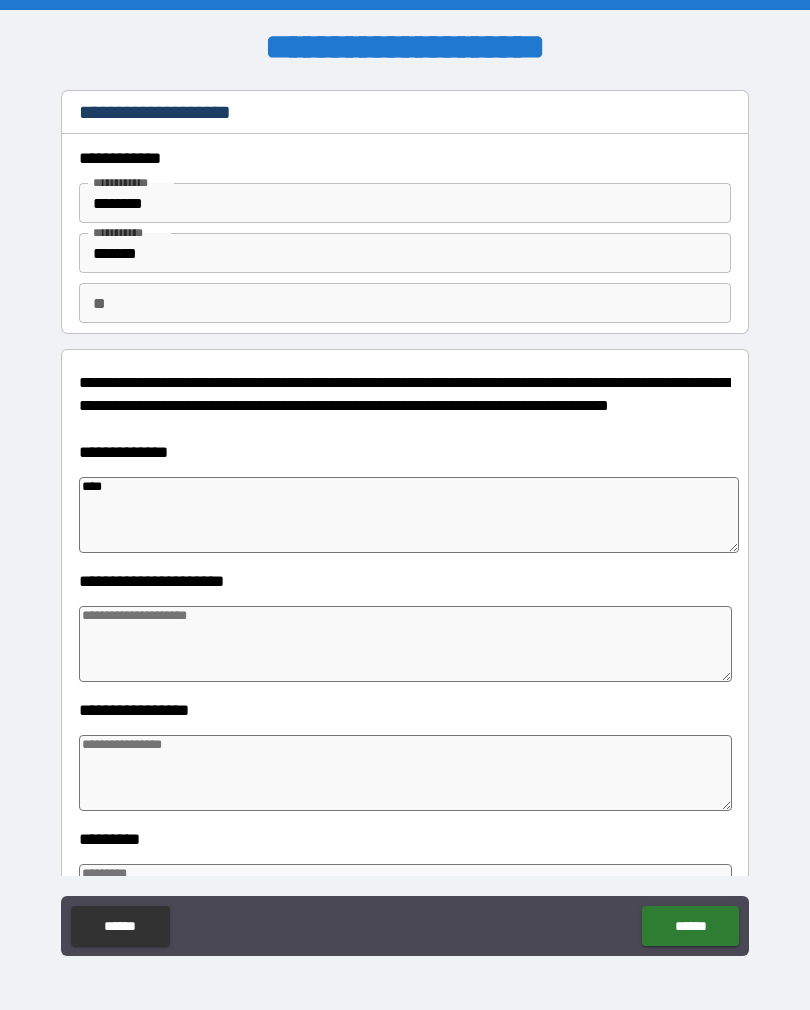 type on "*" 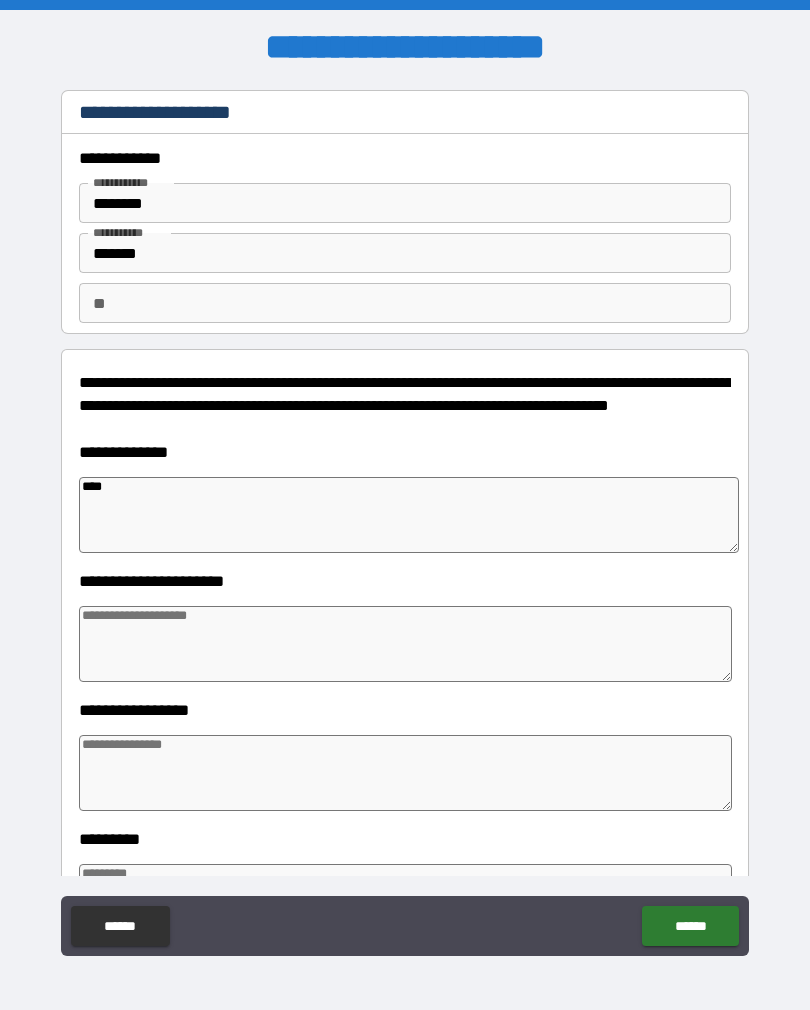 type on "*" 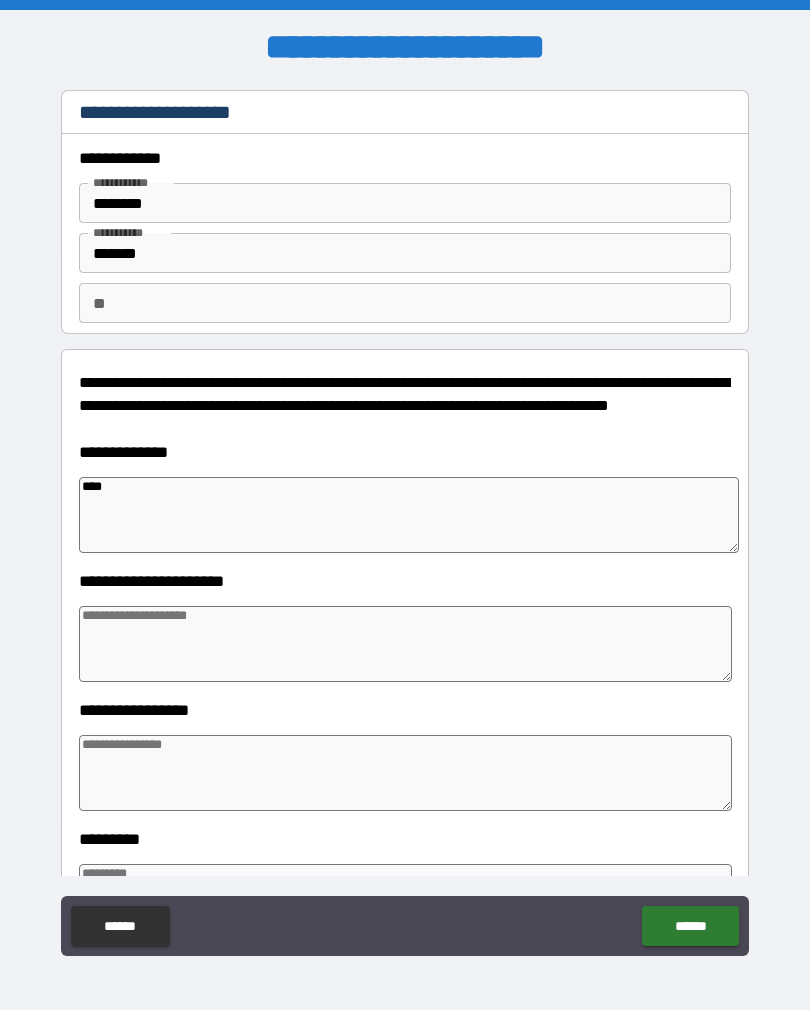 type on "*" 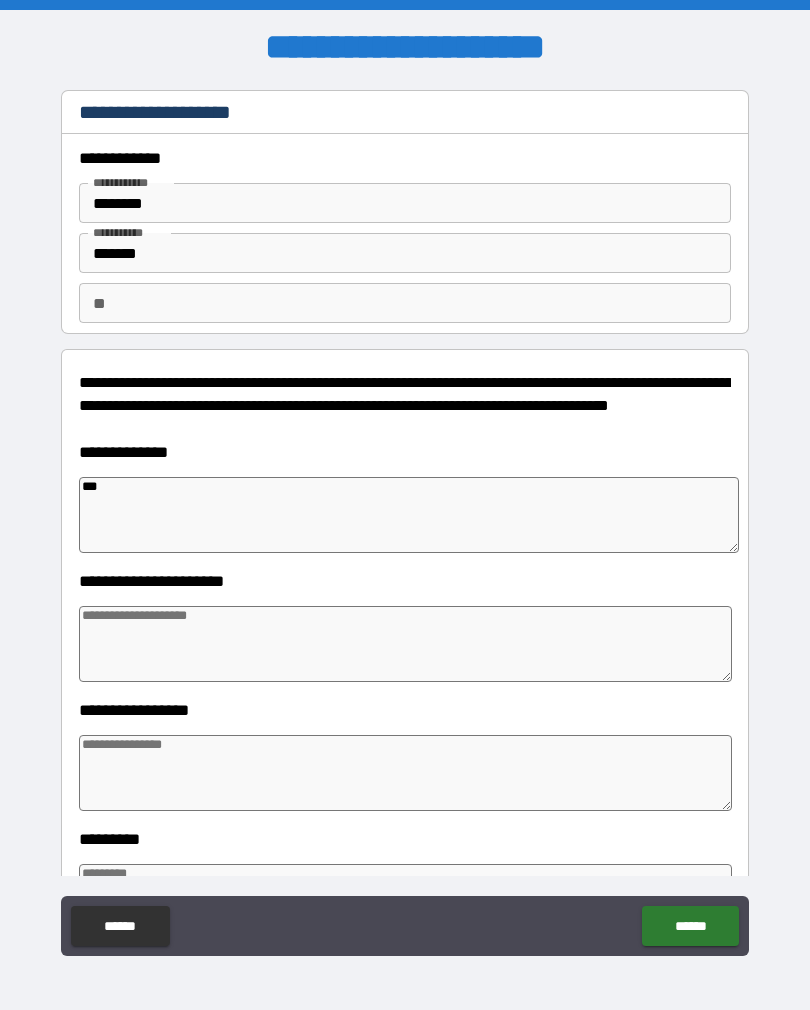 type on "*" 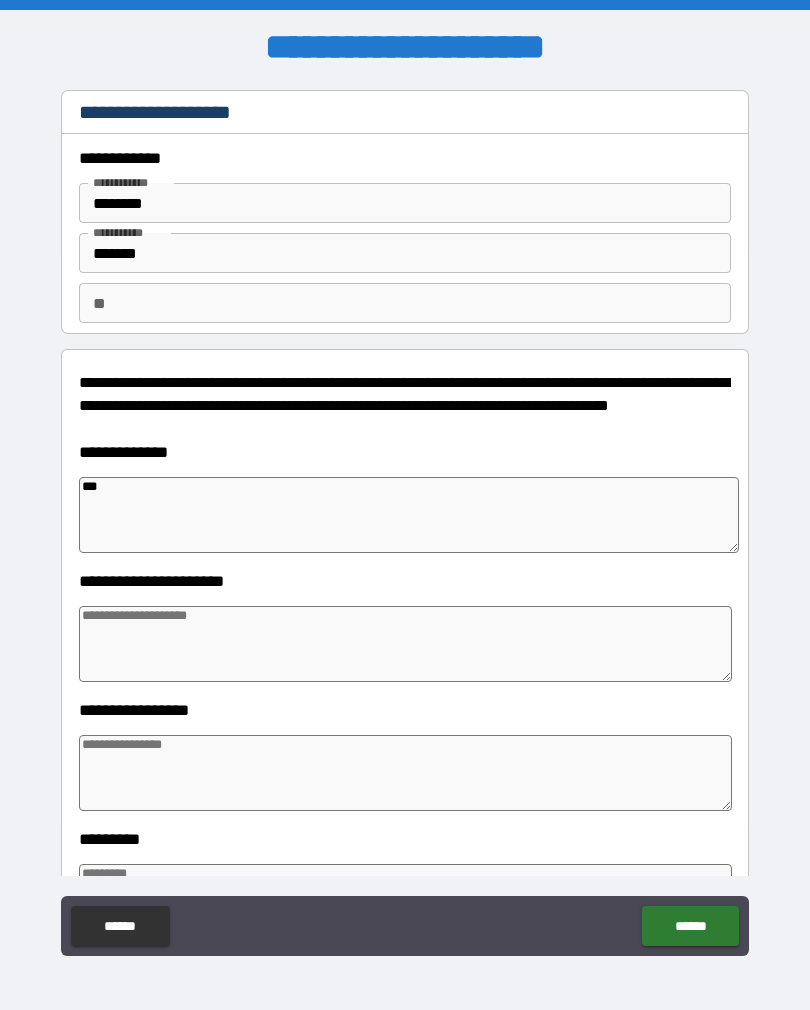 type on "*" 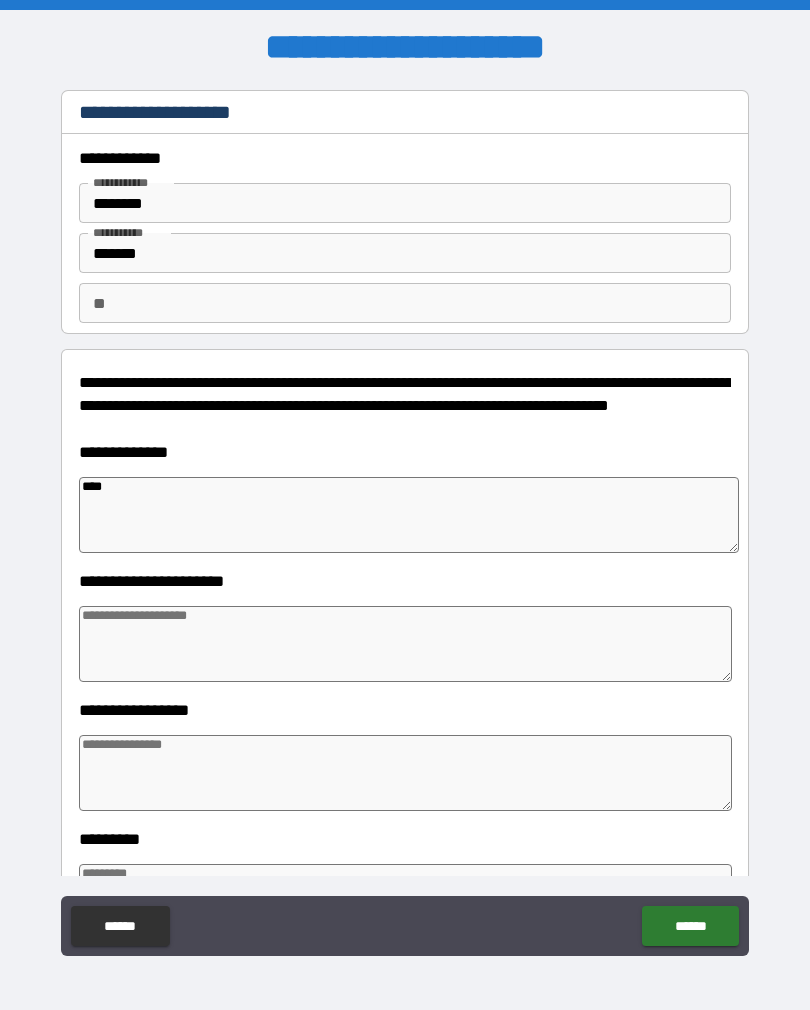 type on "*" 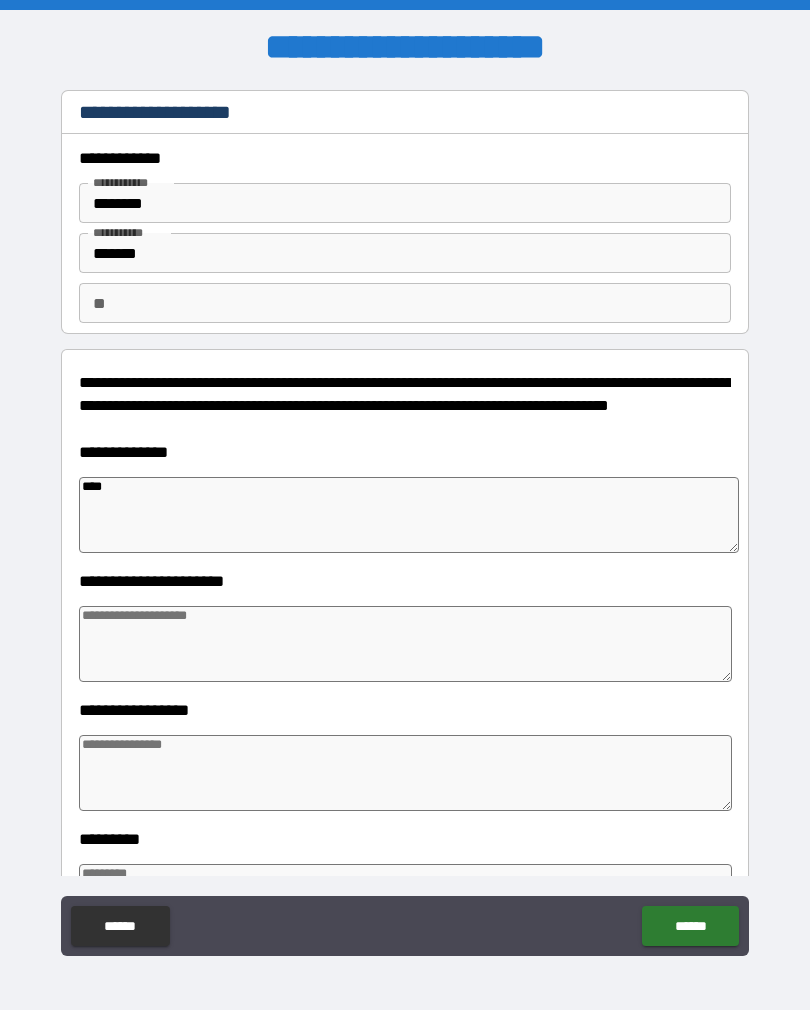 type on "*****" 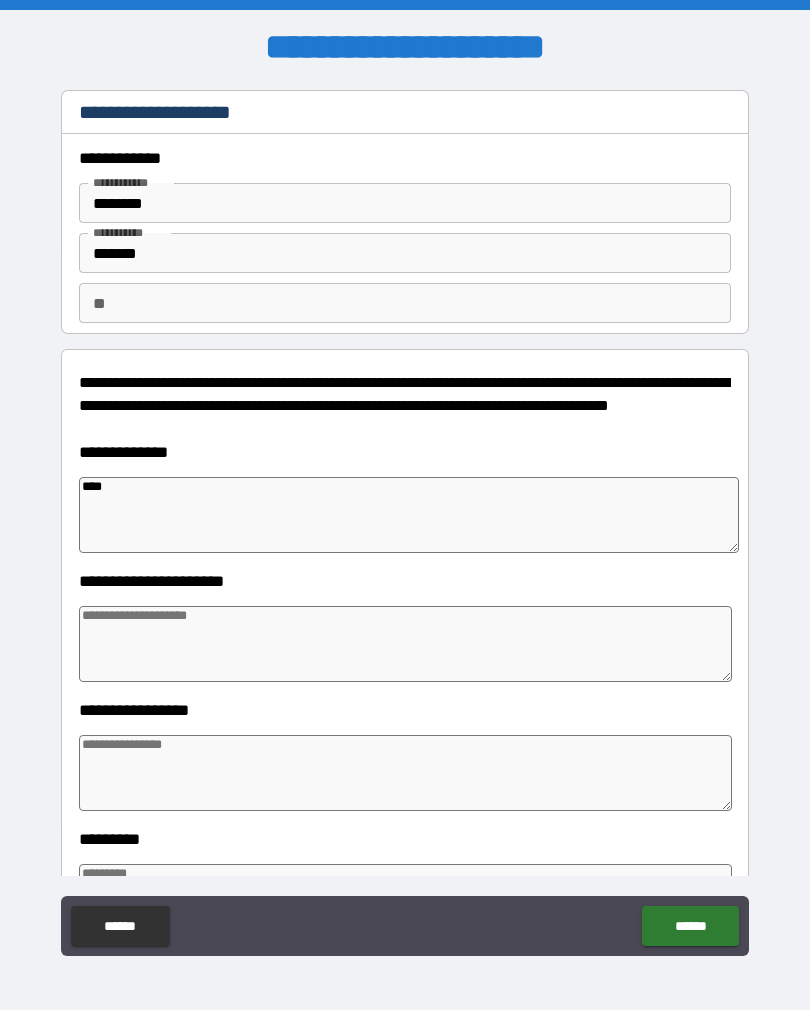 type on "*" 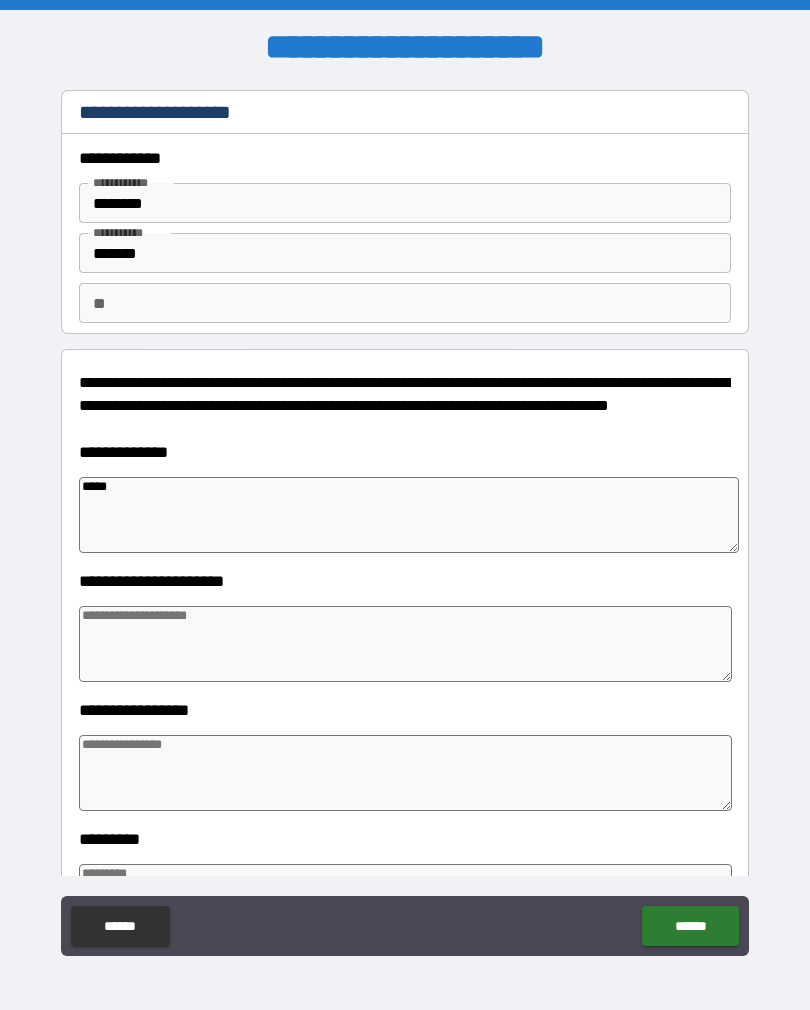 type on "******" 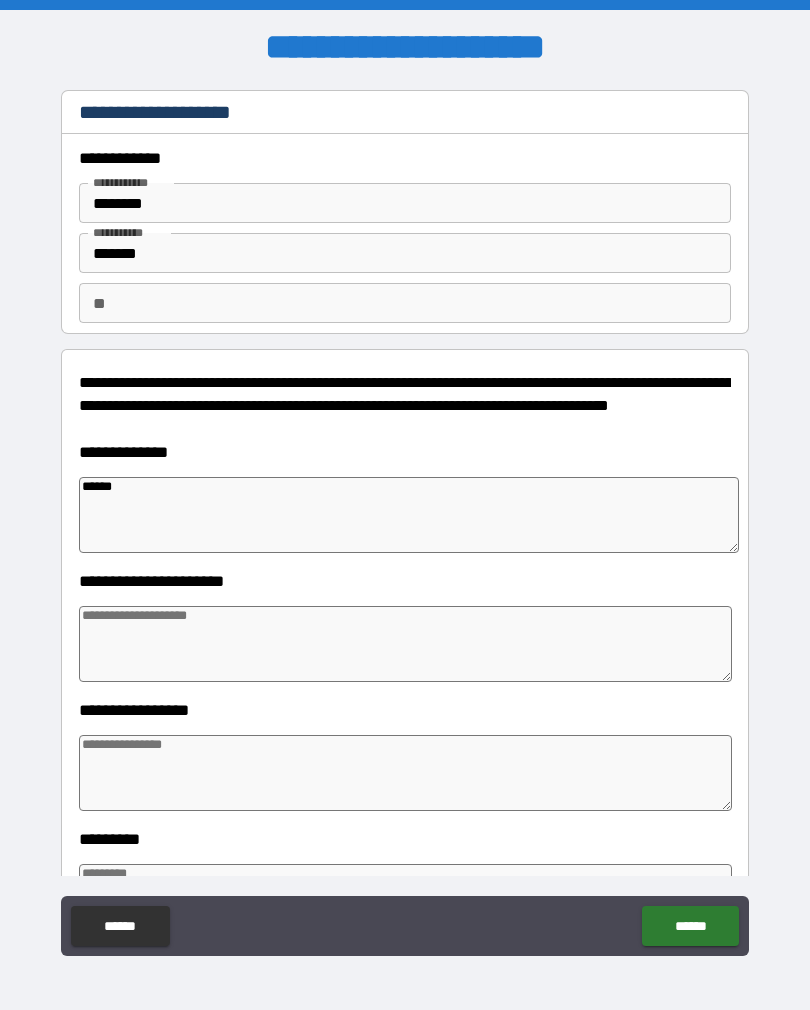 type on "*******" 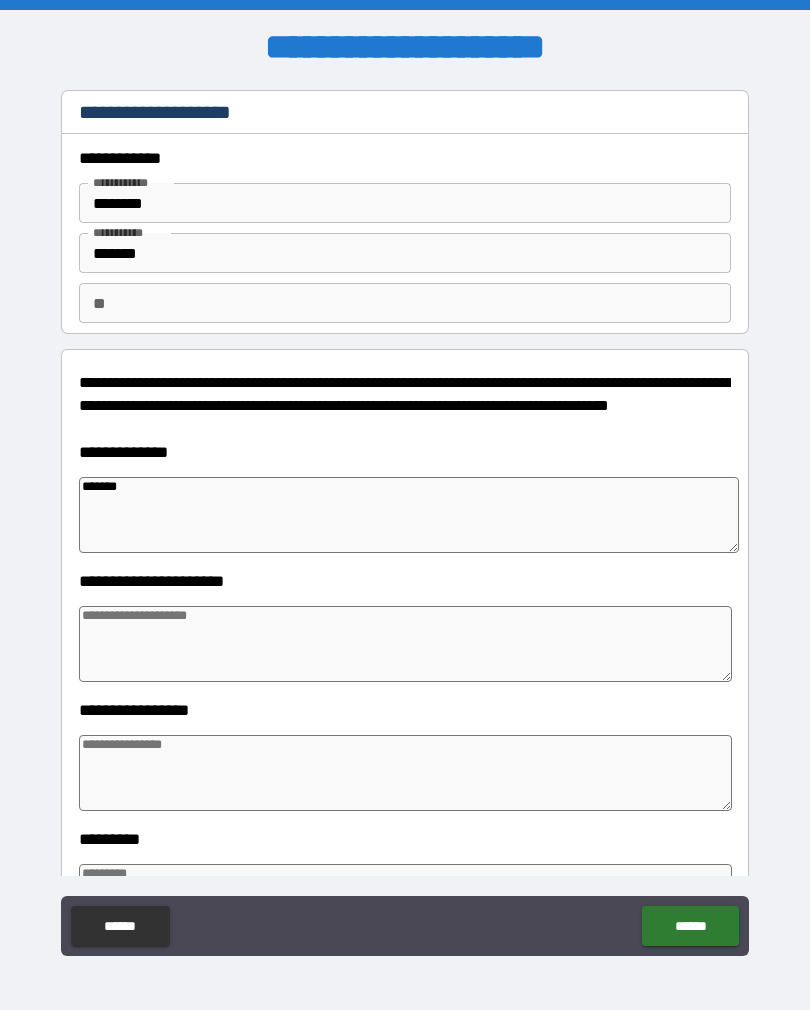 type on "*" 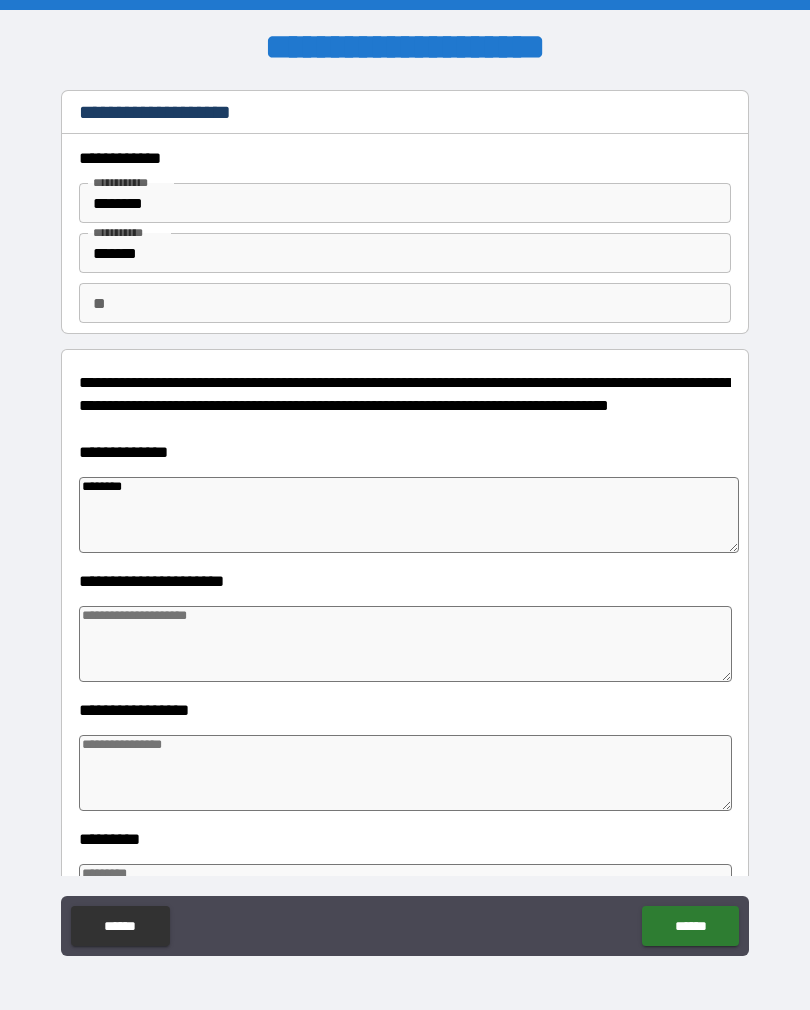 type on "*" 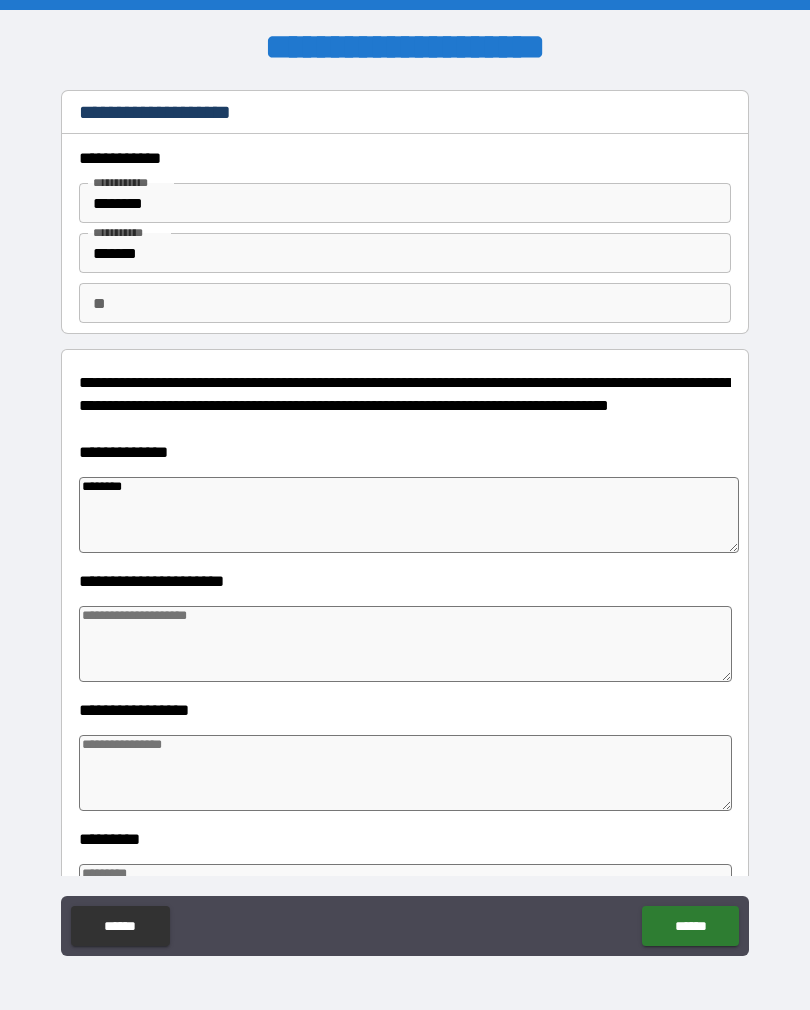 type on "*********" 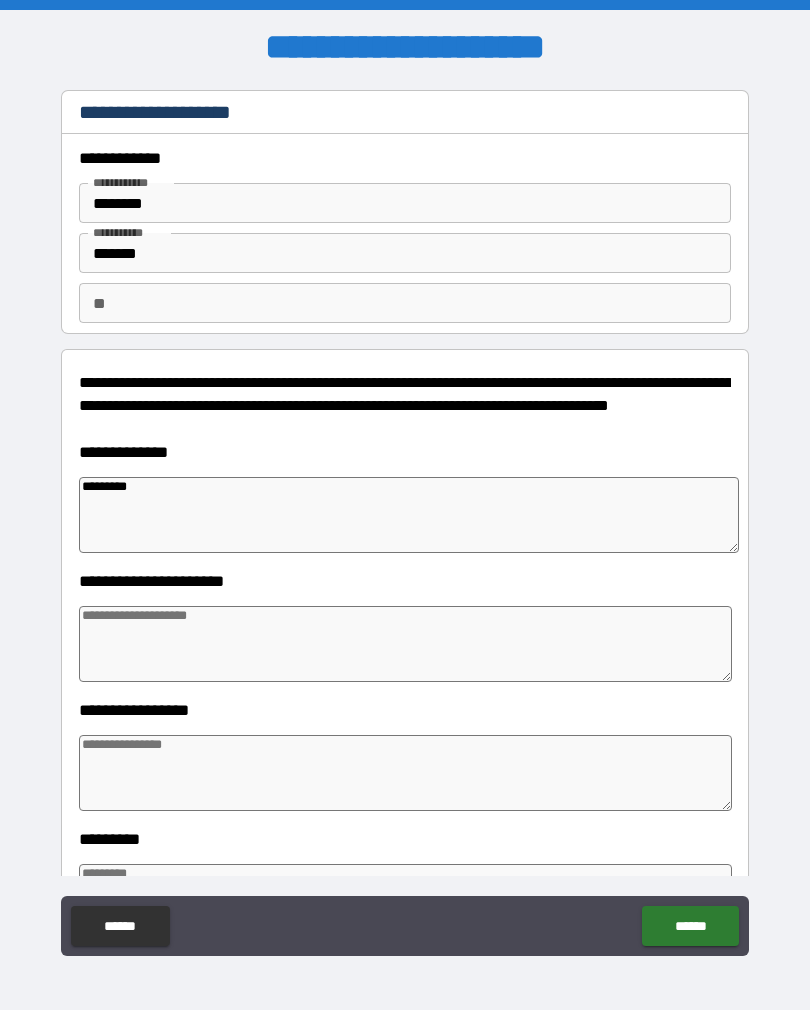 type on "*" 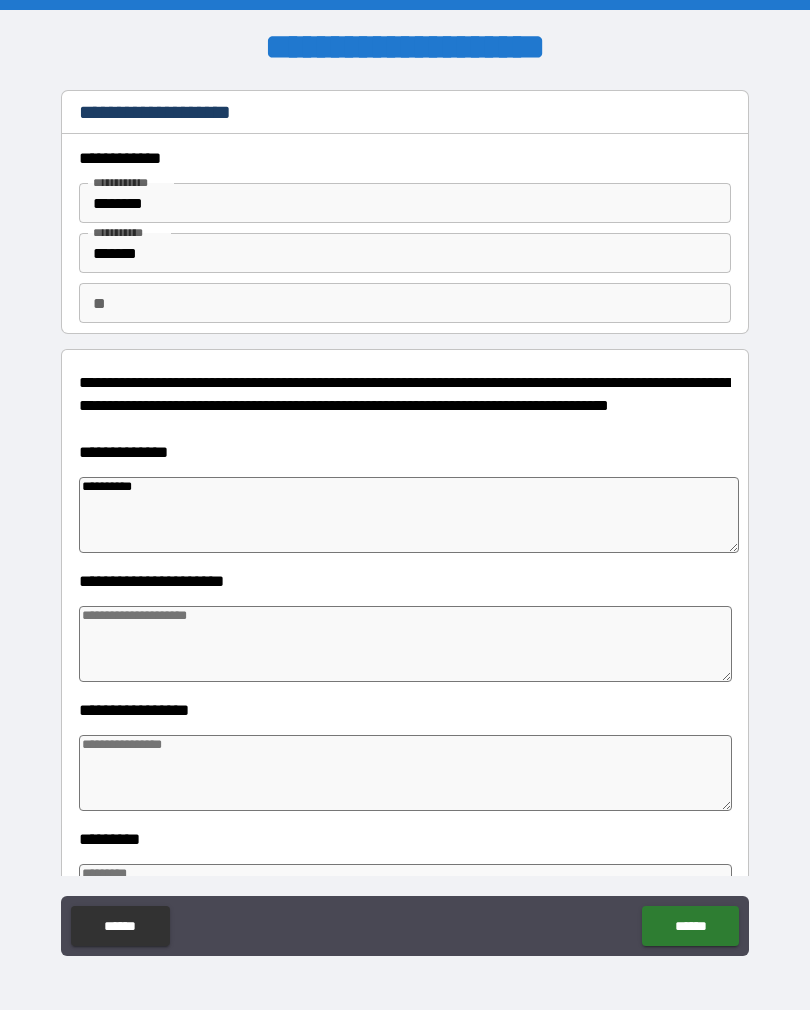 type on "*" 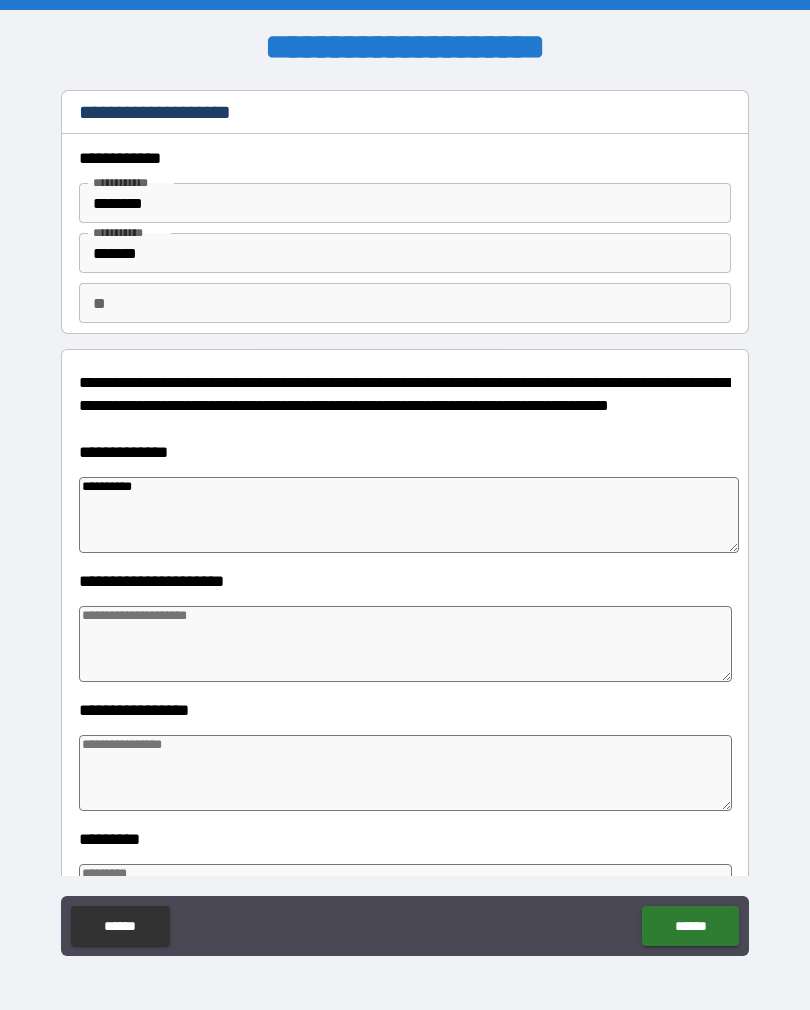 type on "*" 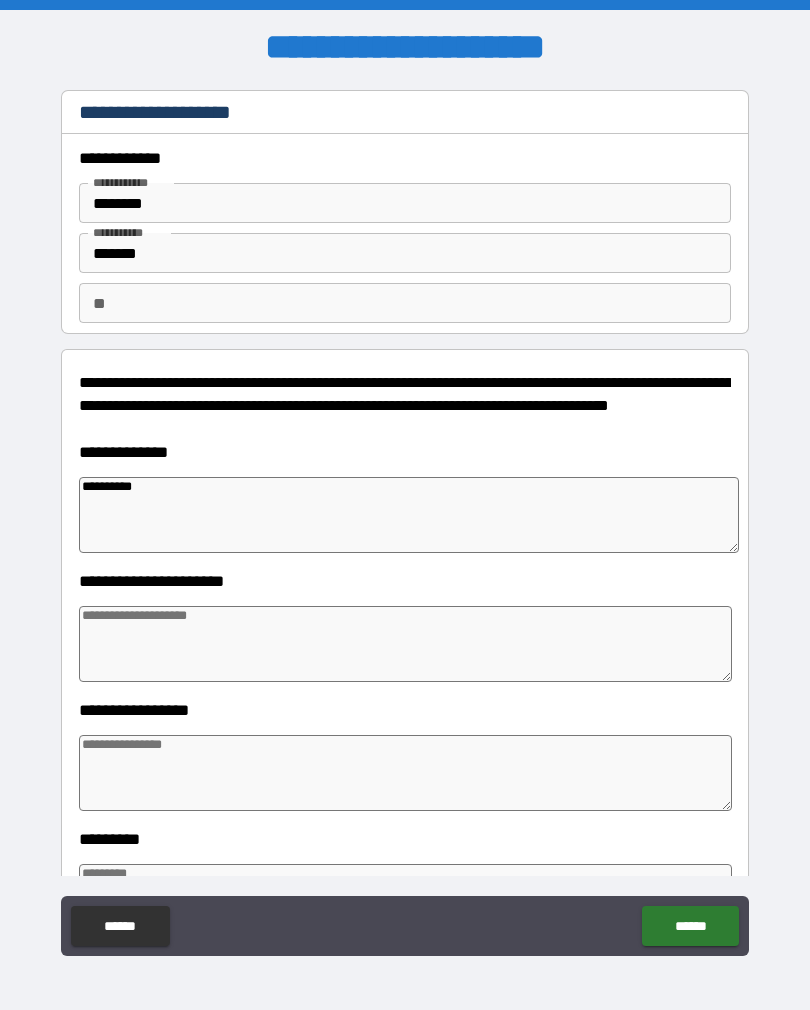 type on "*" 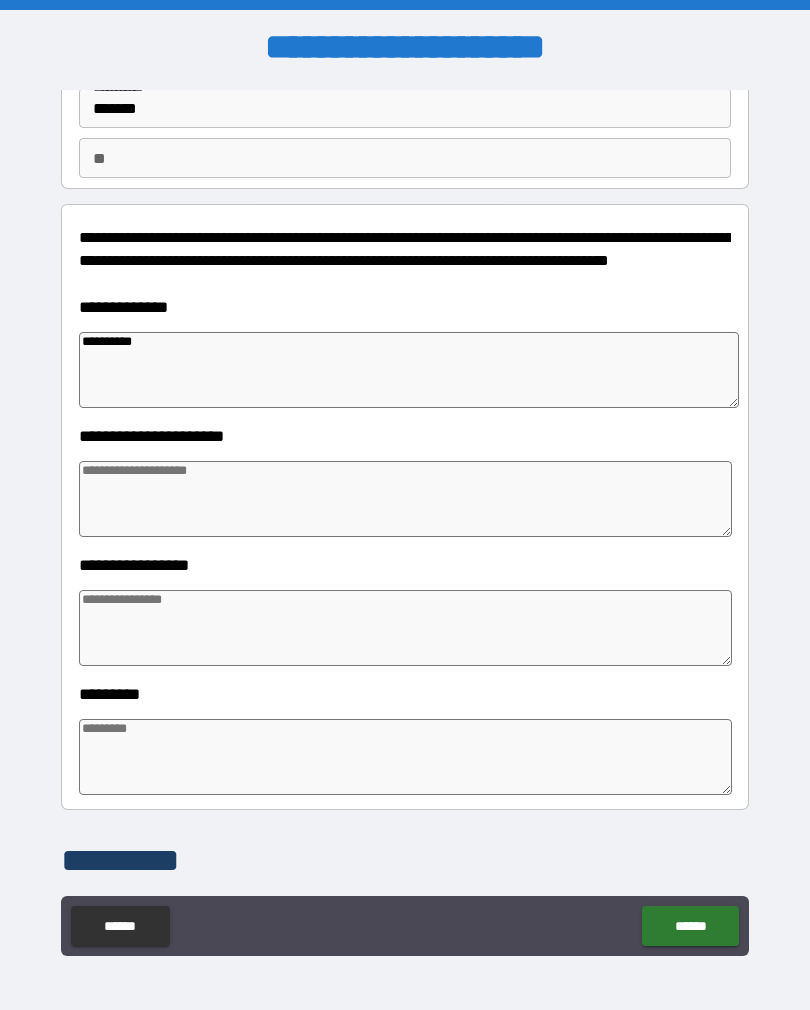 scroll, scrollTop: 144, scrollLeft: 0, axis: vertical 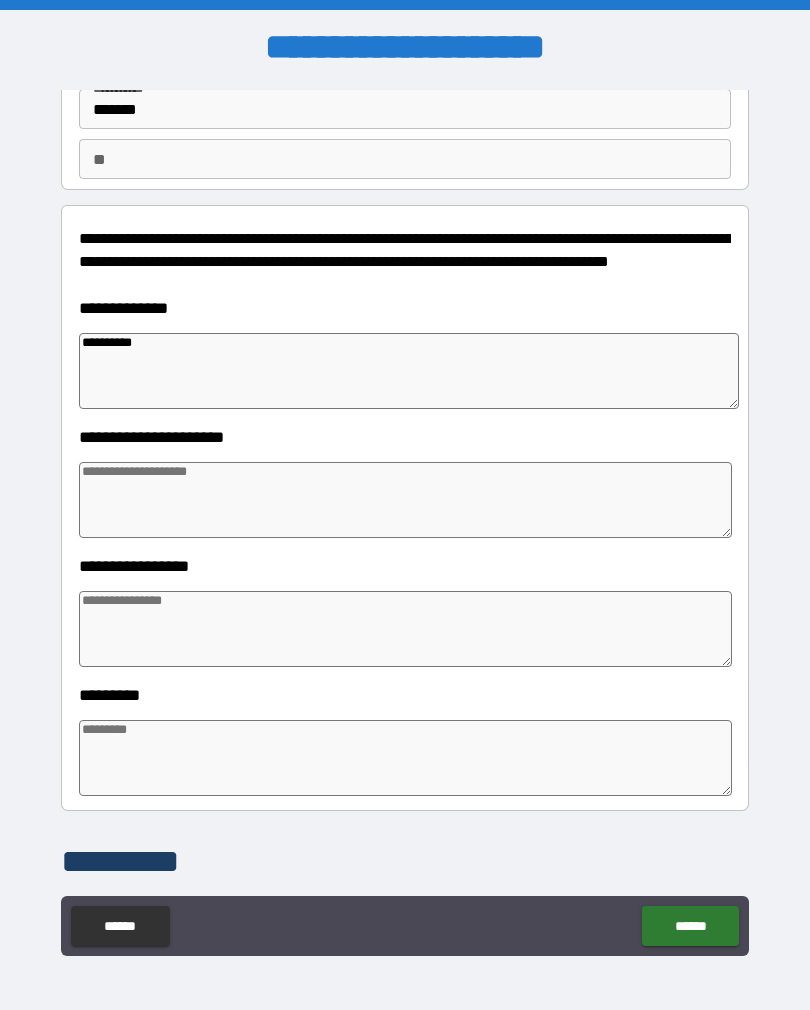 type on "*********" 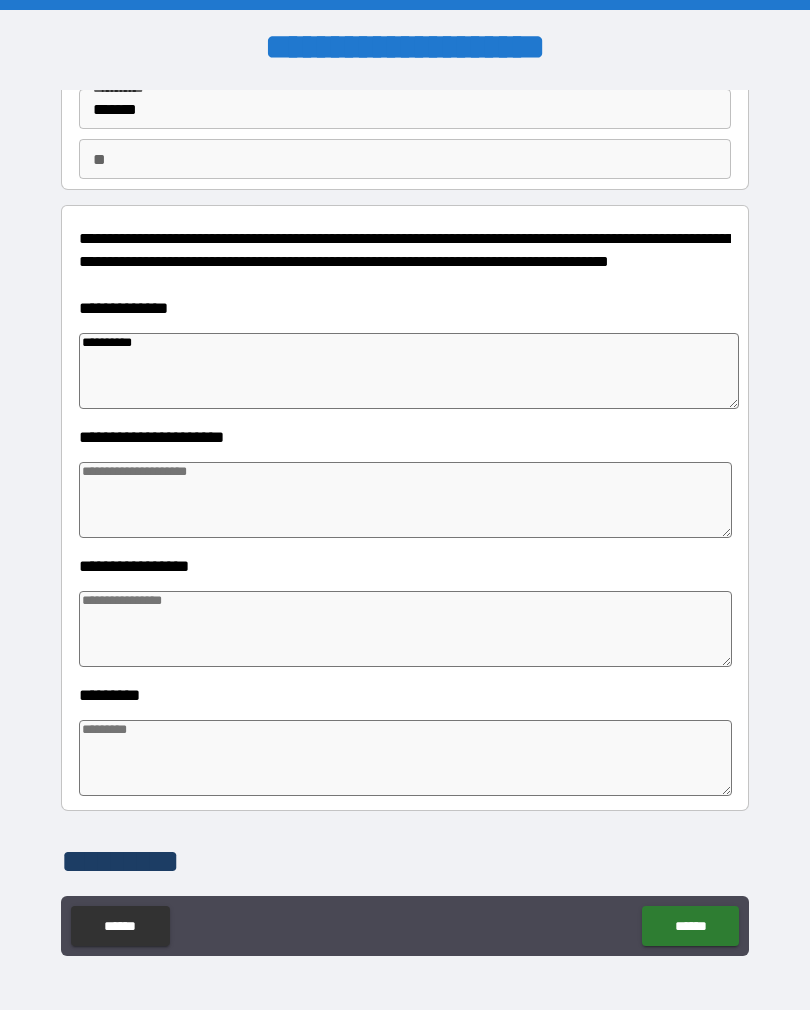type on "*" 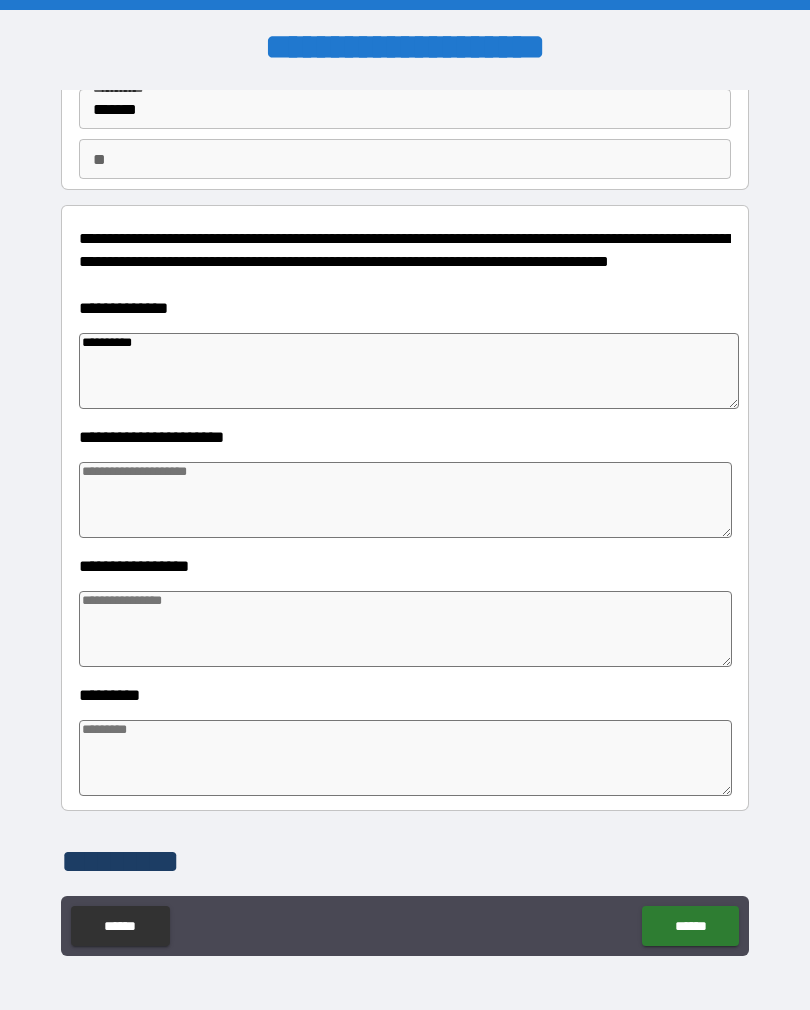 type on "*" 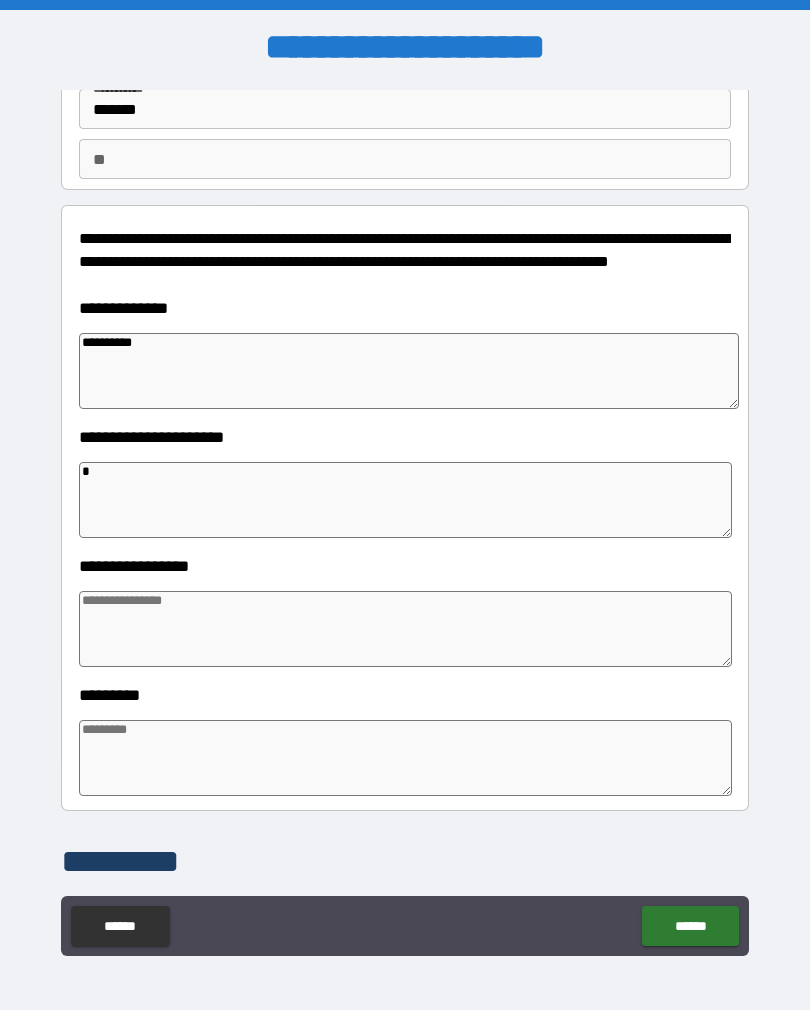 type on "*" 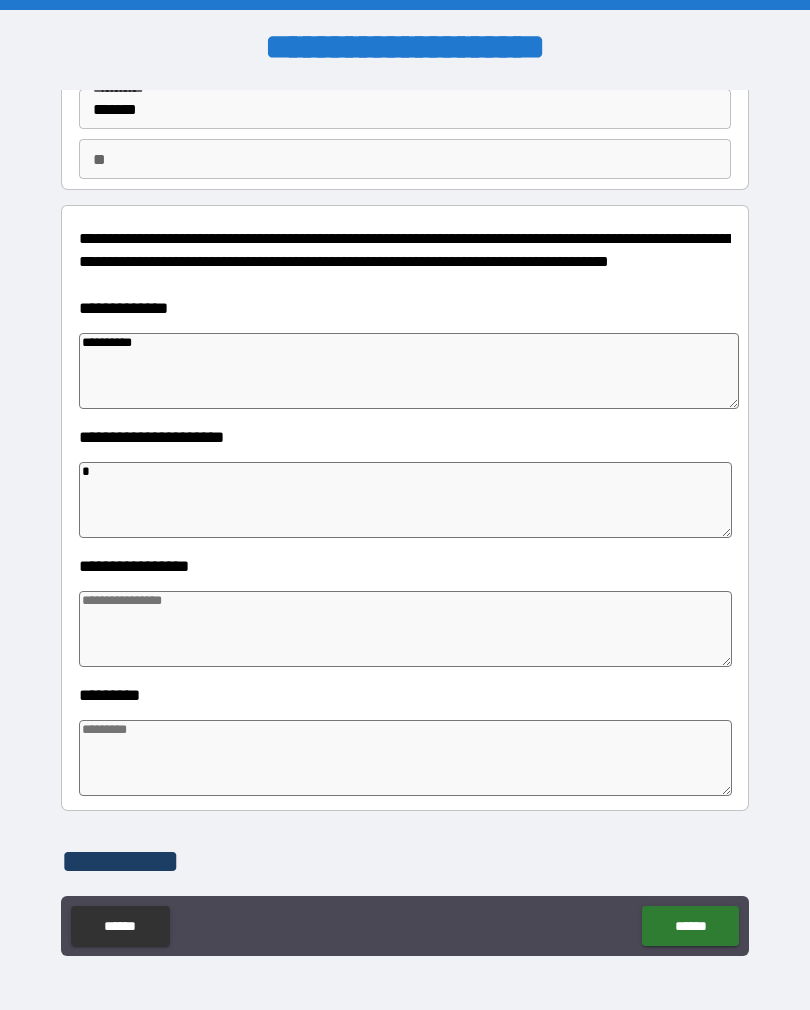type on "*" 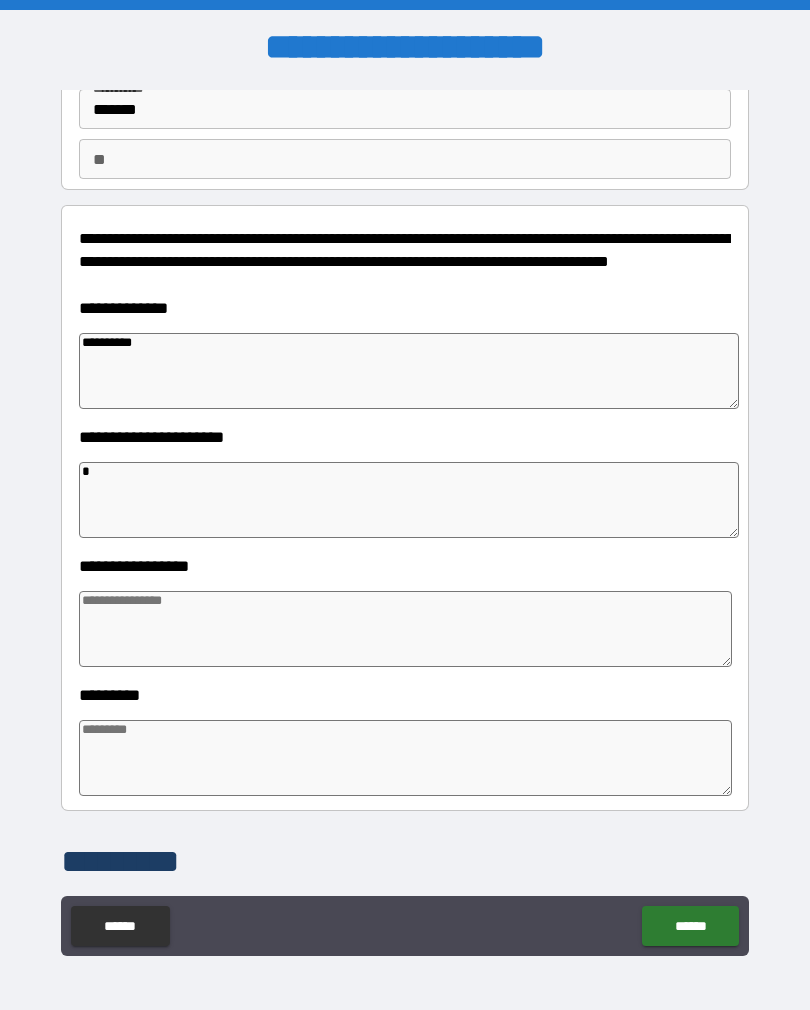 type on "**" 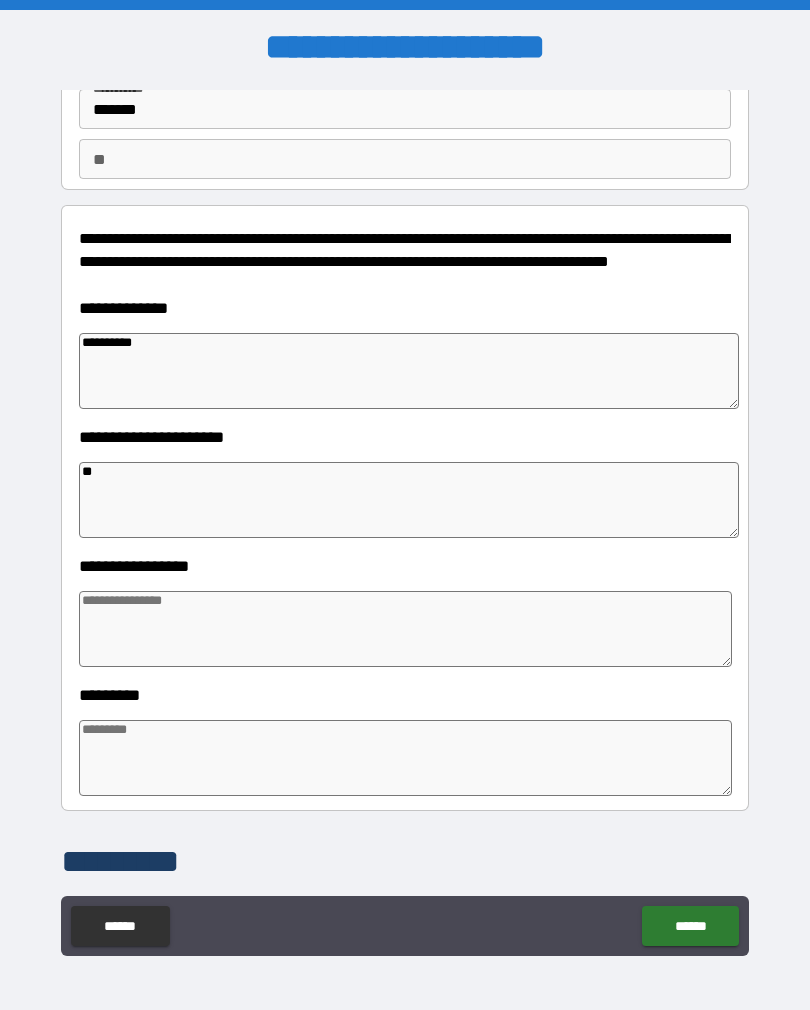 type on "*" 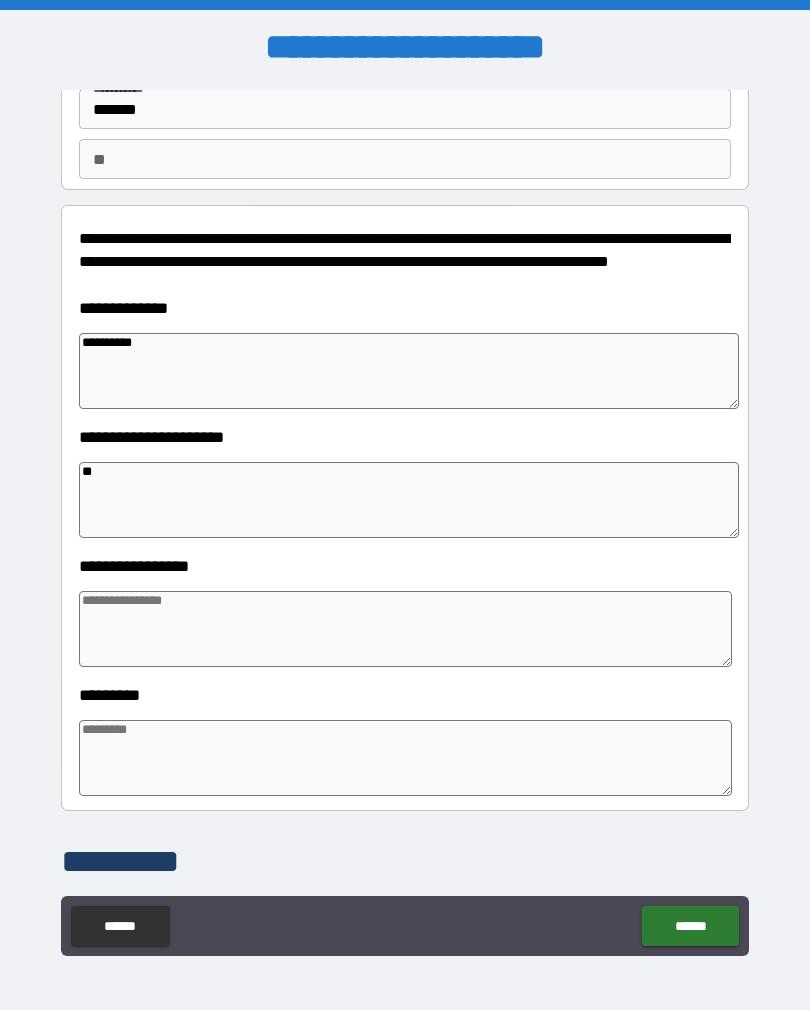 type on "*" 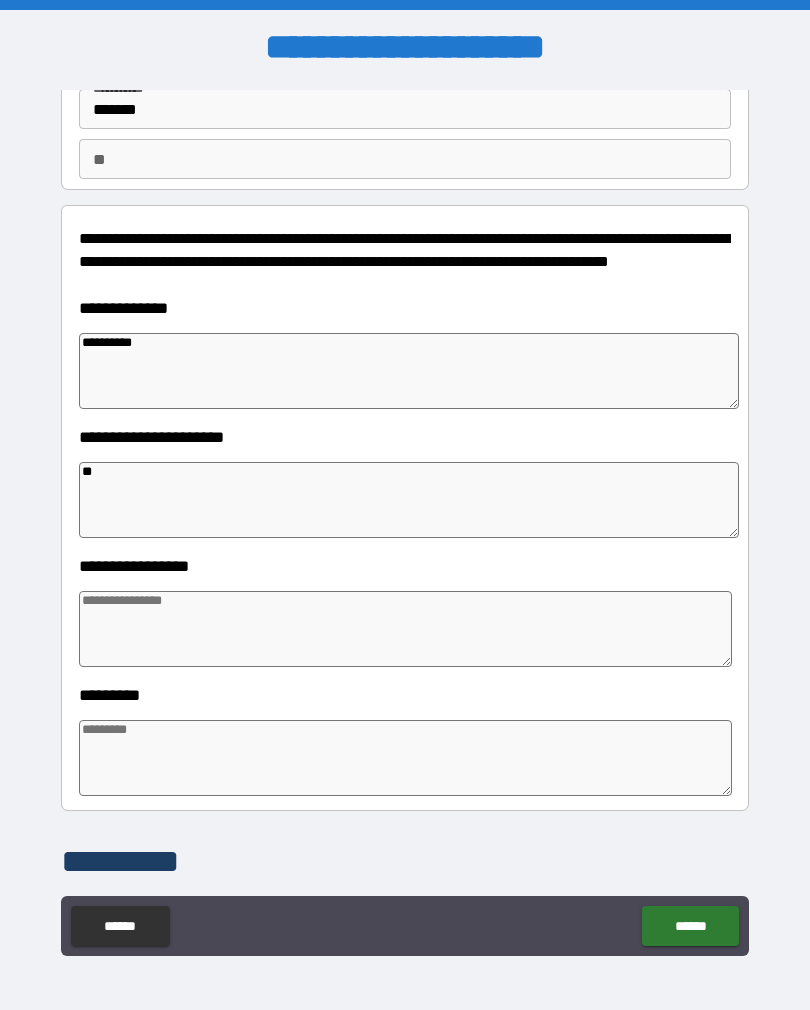 type on "*" 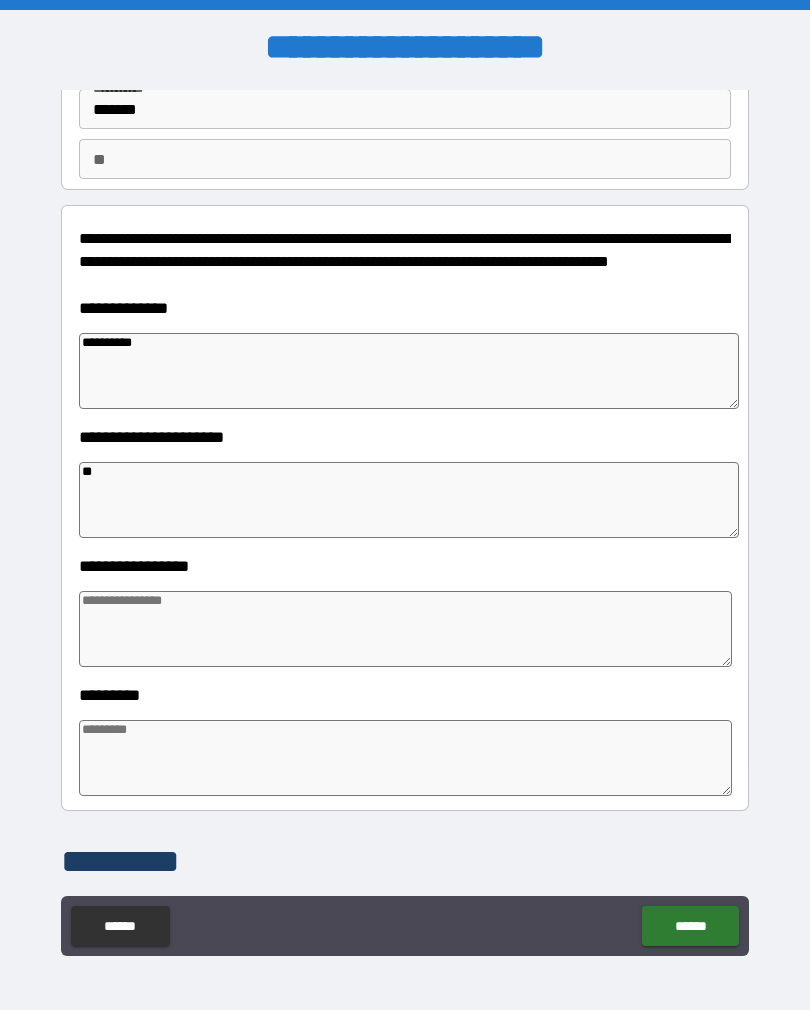 type on "*" 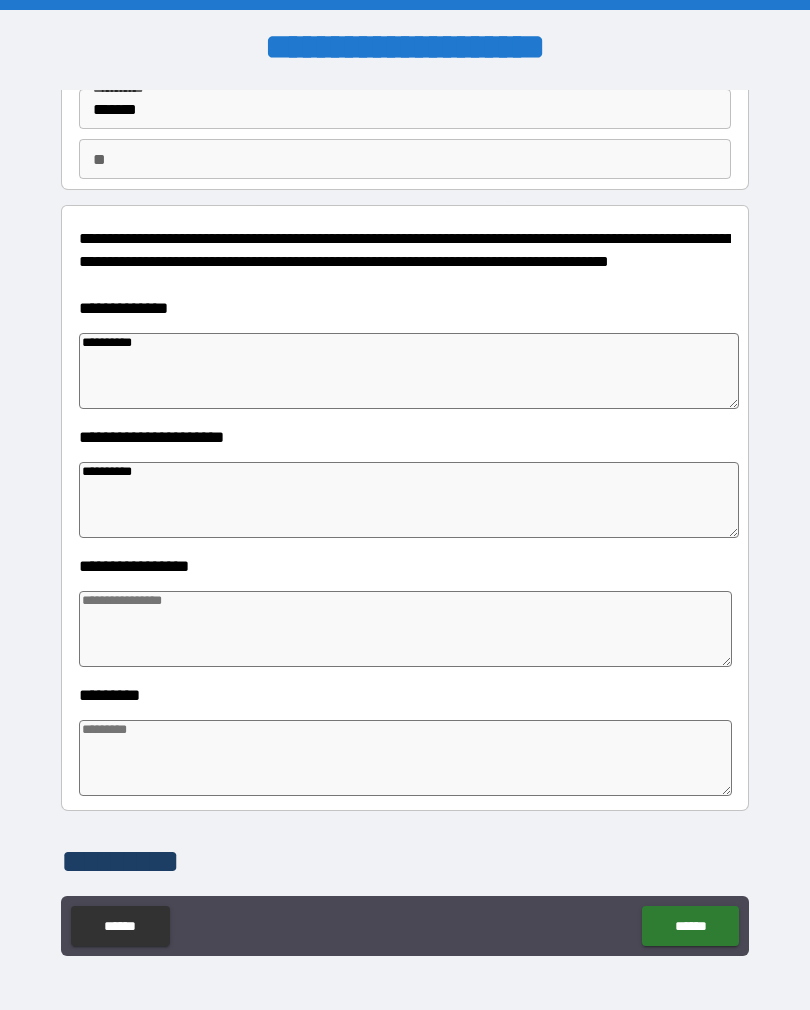 click at bounding box center (405, 629) 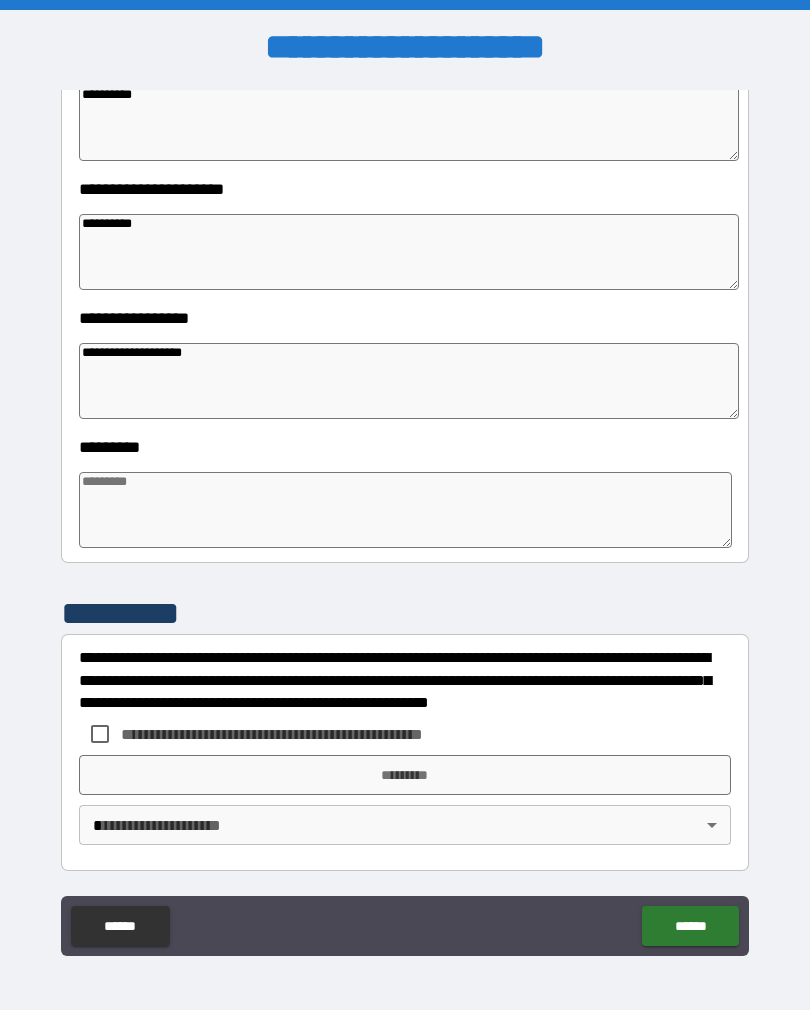 scroll, scrollTop: 392, scrollLeft: 0, axis: vertical 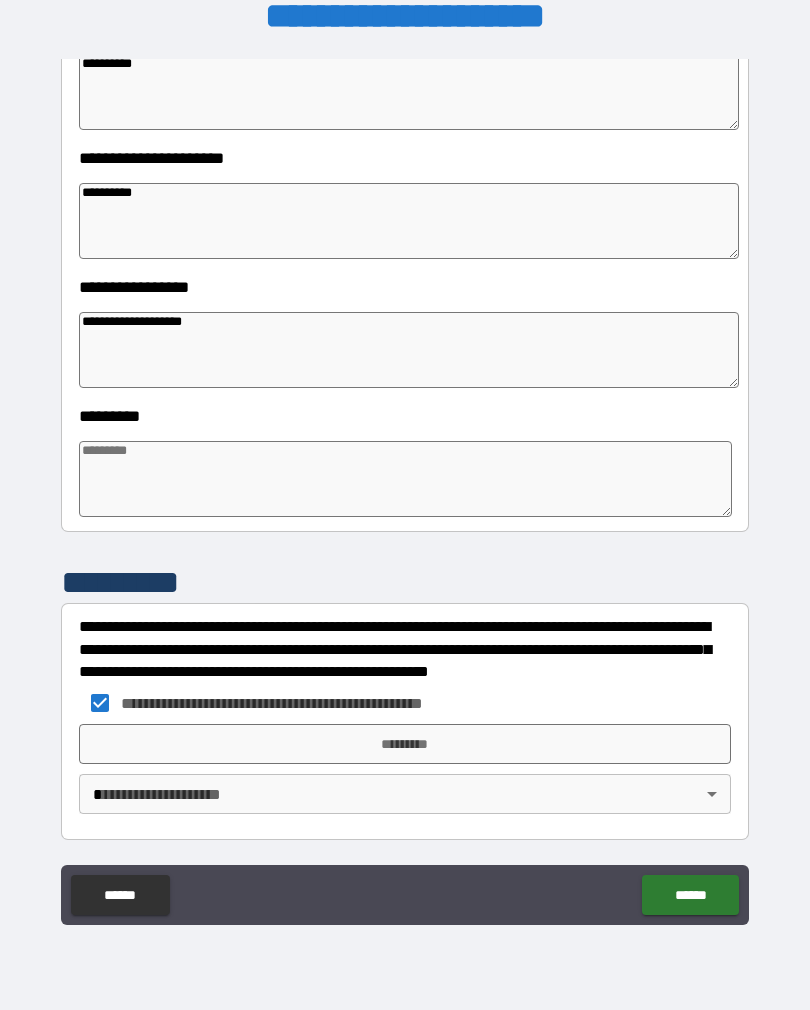 click on "*********" at bounding box center [405, 744] 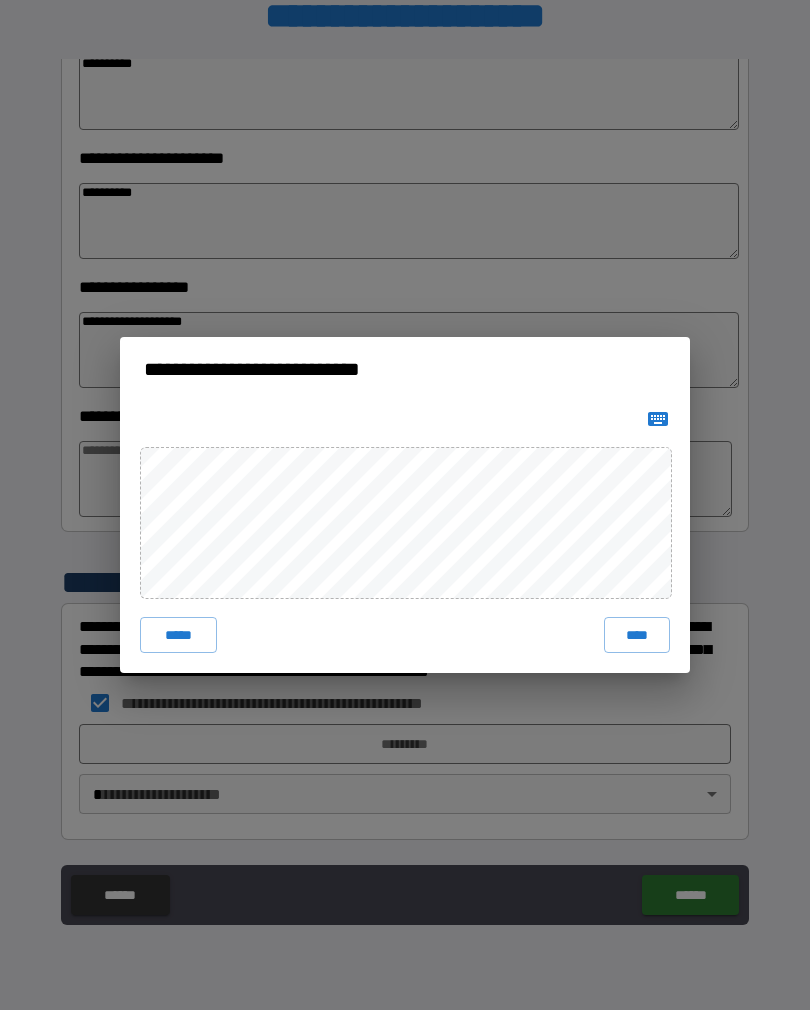click on "****" at bounding box center [637, 635] 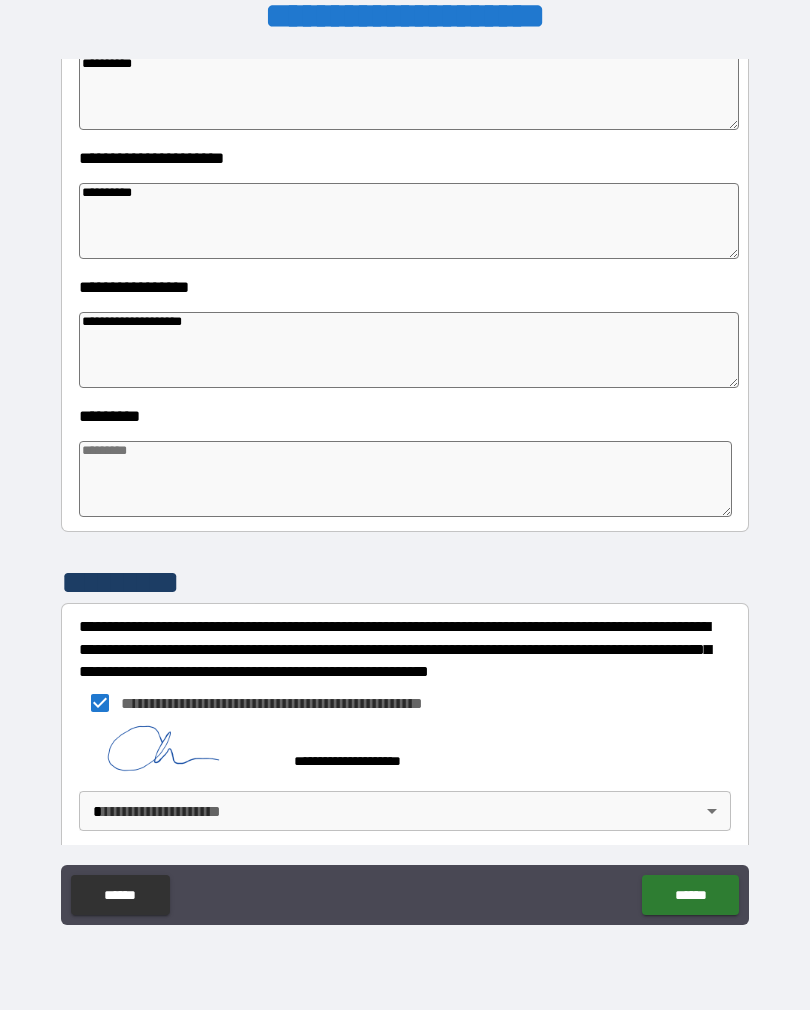 scroll, scrollTop: 382, scrollLeft: 0, axis: vertical 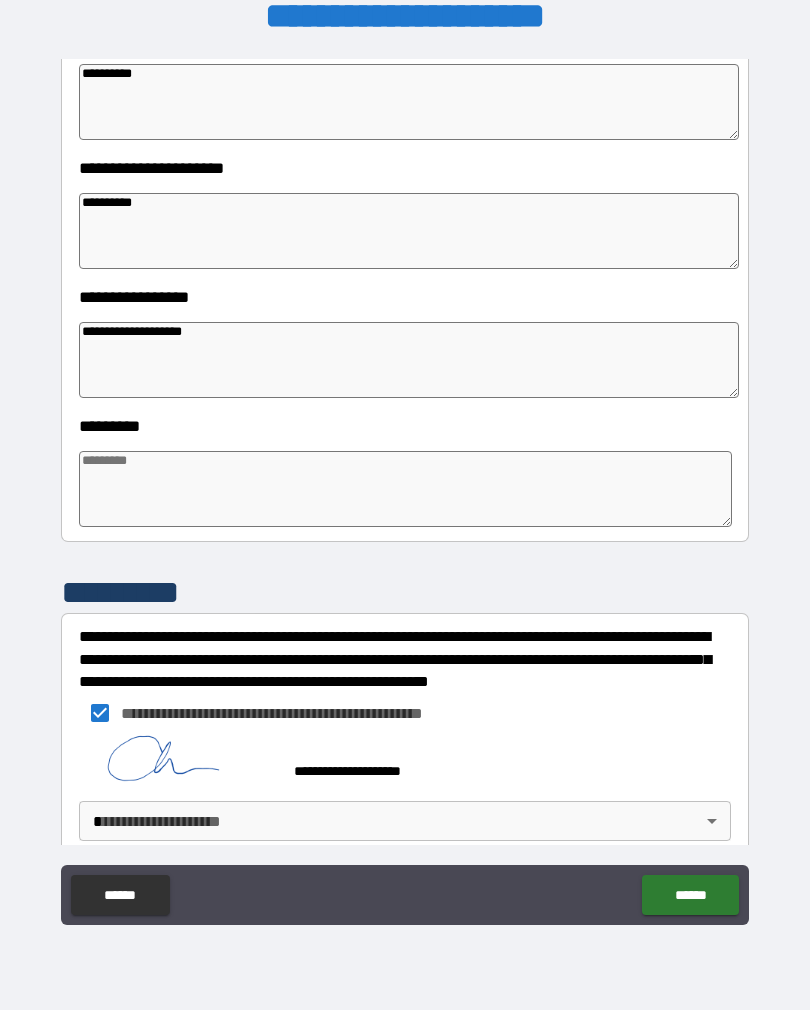 click on "**********" at bounding box center (405, 489) 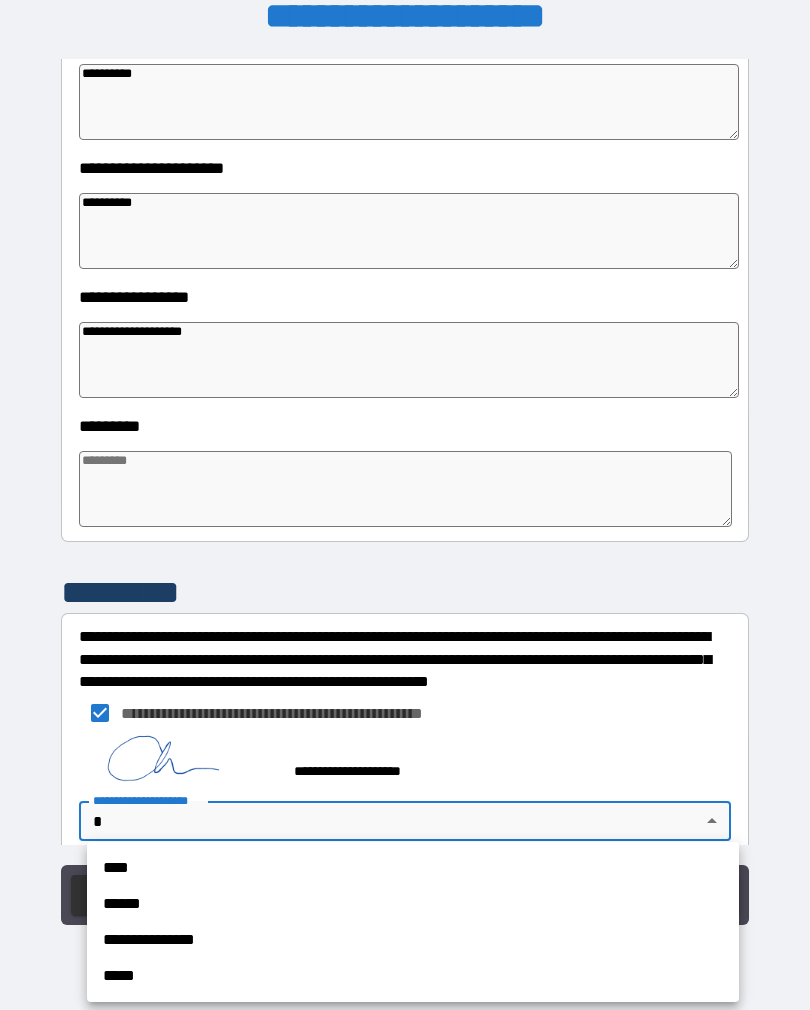 click on "****" at bounding box center [413, 868] 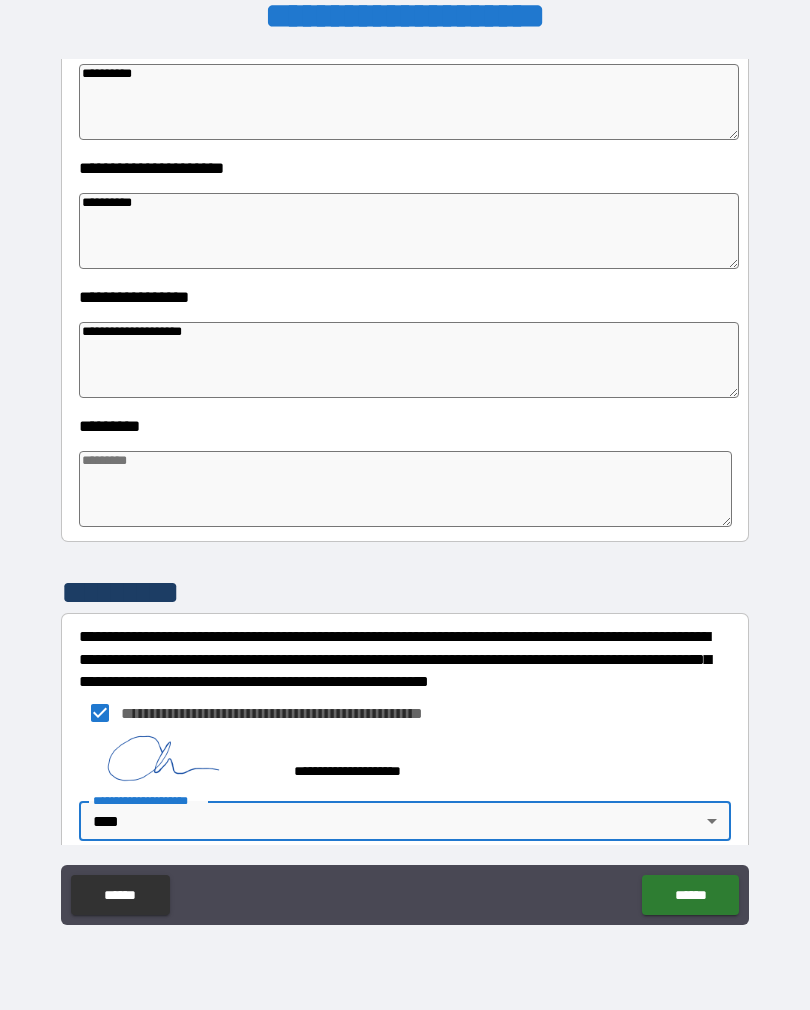 click on "******" at bounding box center (690, 895) 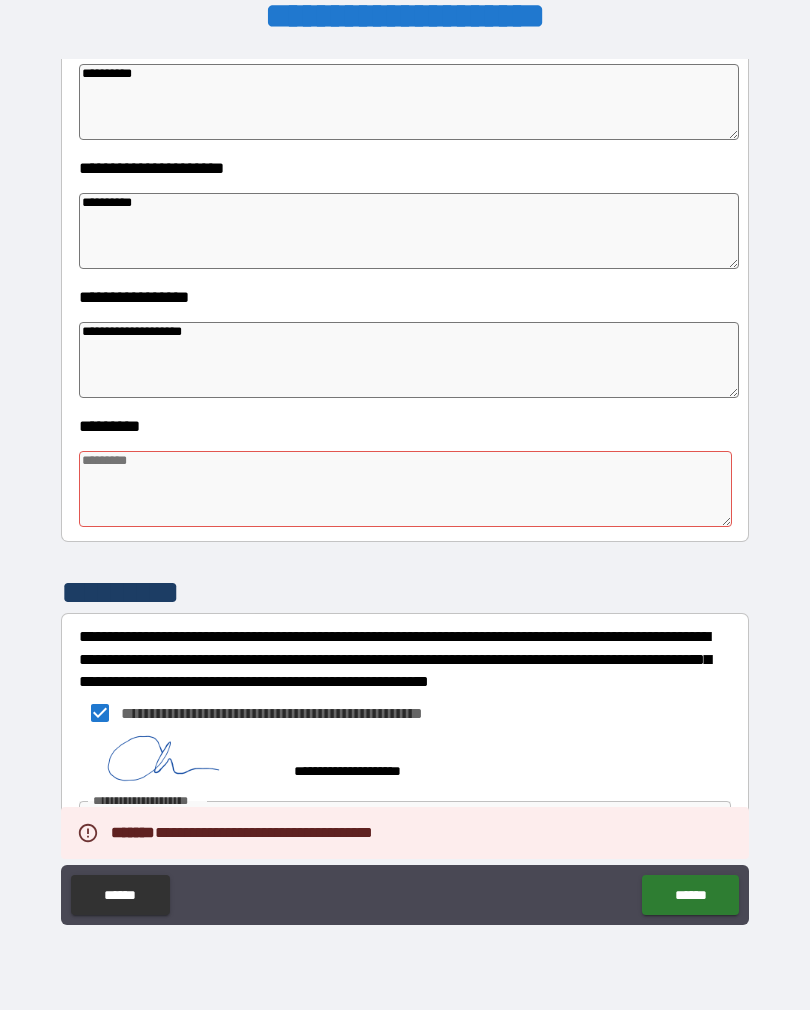 click at bounding box center (405, 489) 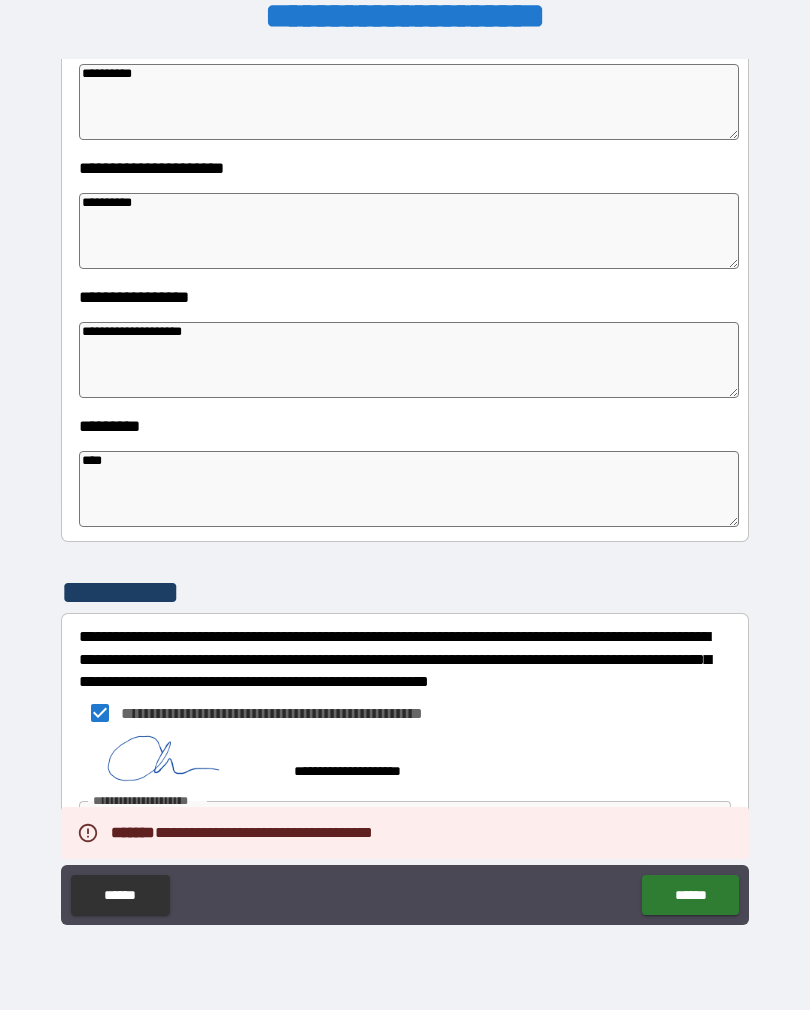 click on "******" at bounding box center (690, 895) 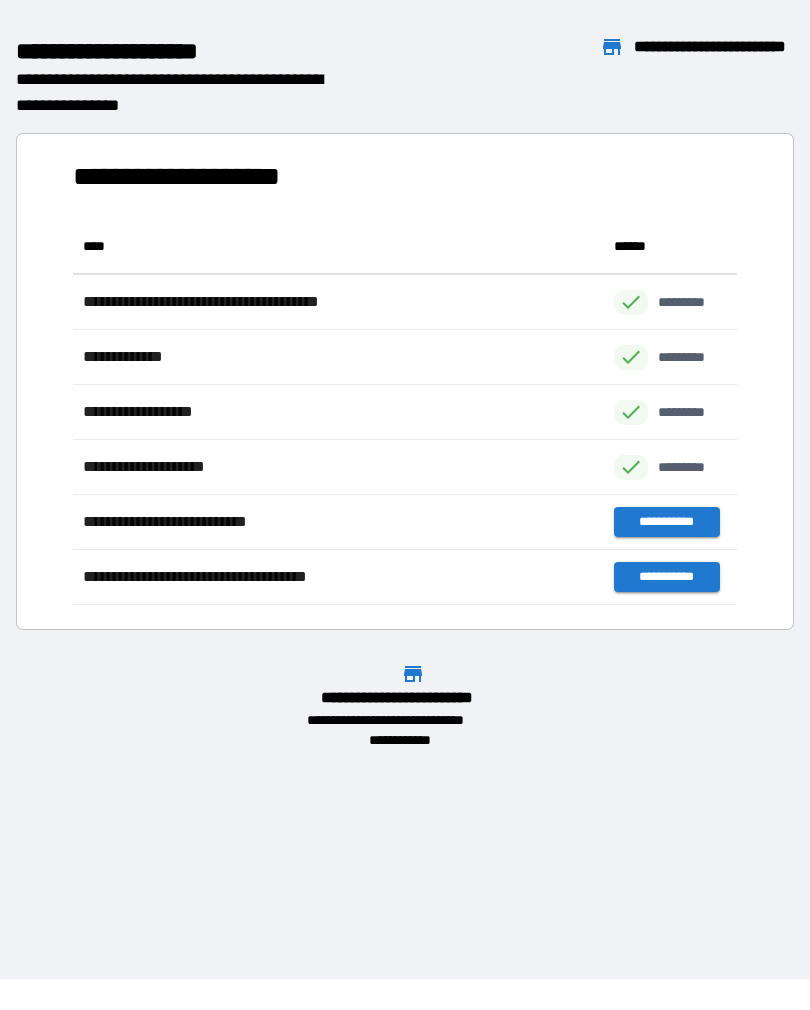 scroll, scrollTop: 1, scrollLeft: 1, axis: both 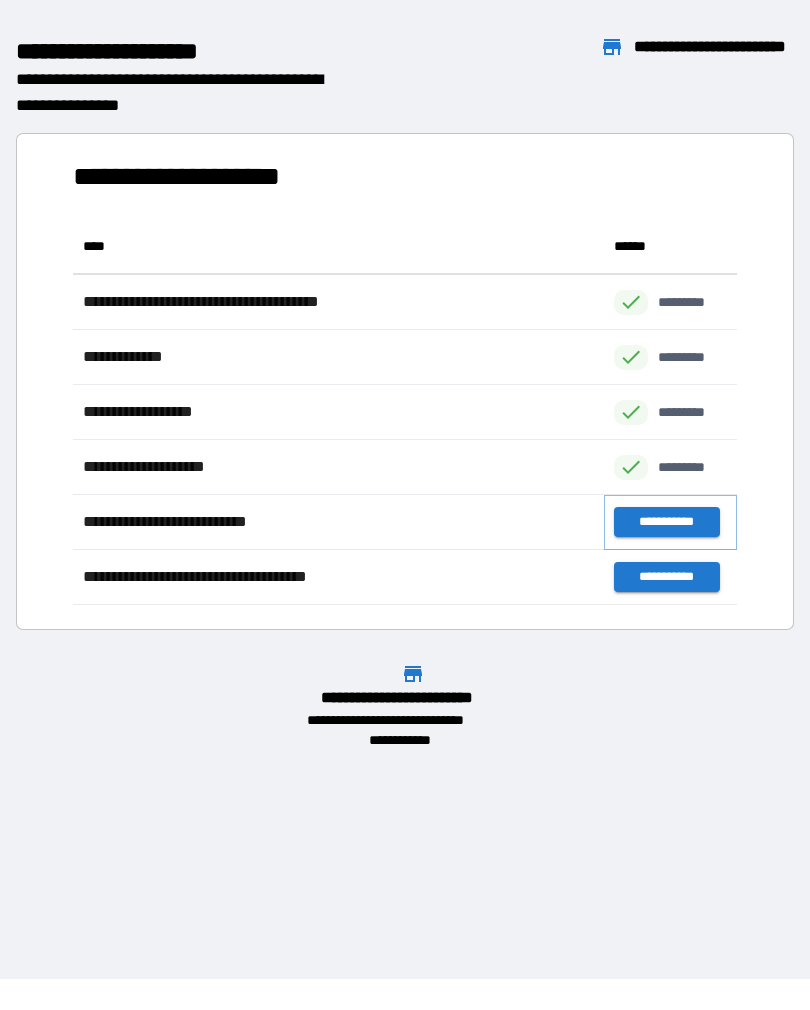 click on "**********" at bounding box center (666, 522) 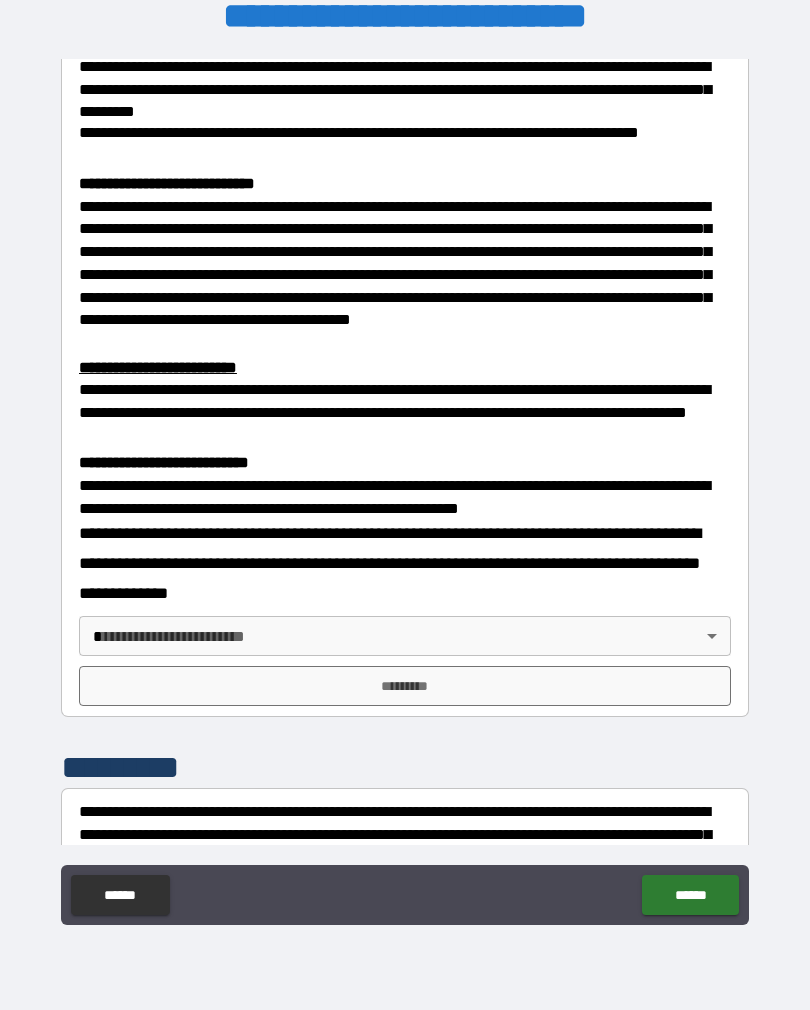 scroll, scrollTop: 418, scrollLeft: 0, axis: vertical 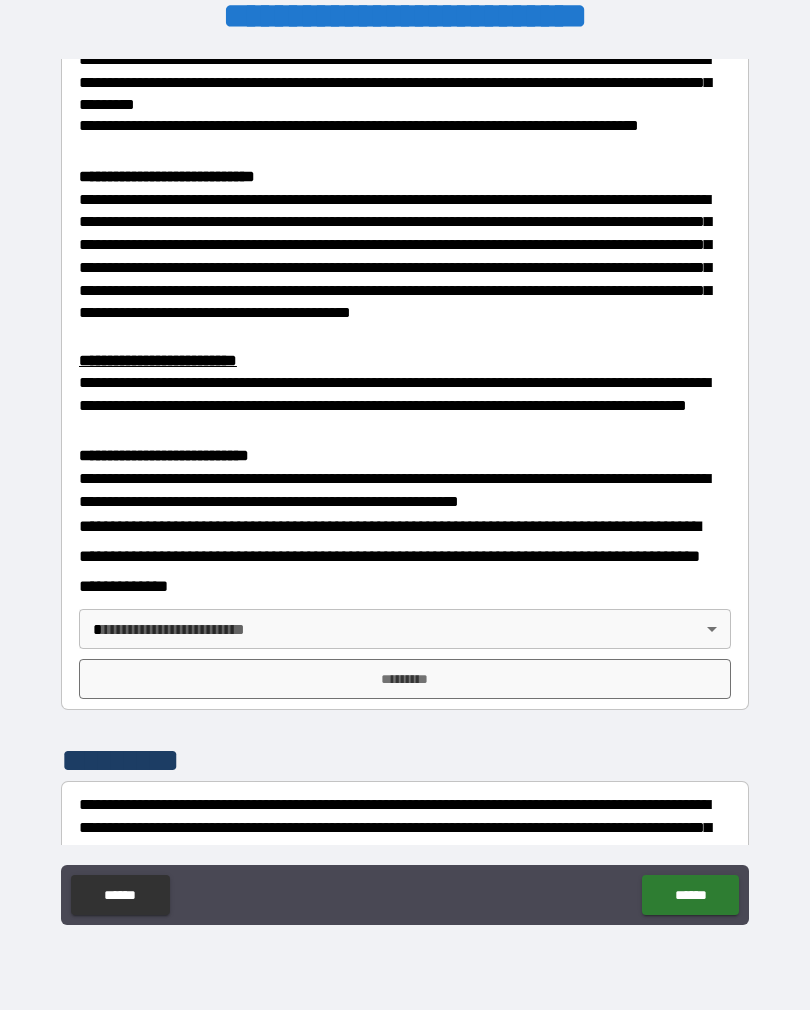 click on "**********" at bounding box center [405, 489] 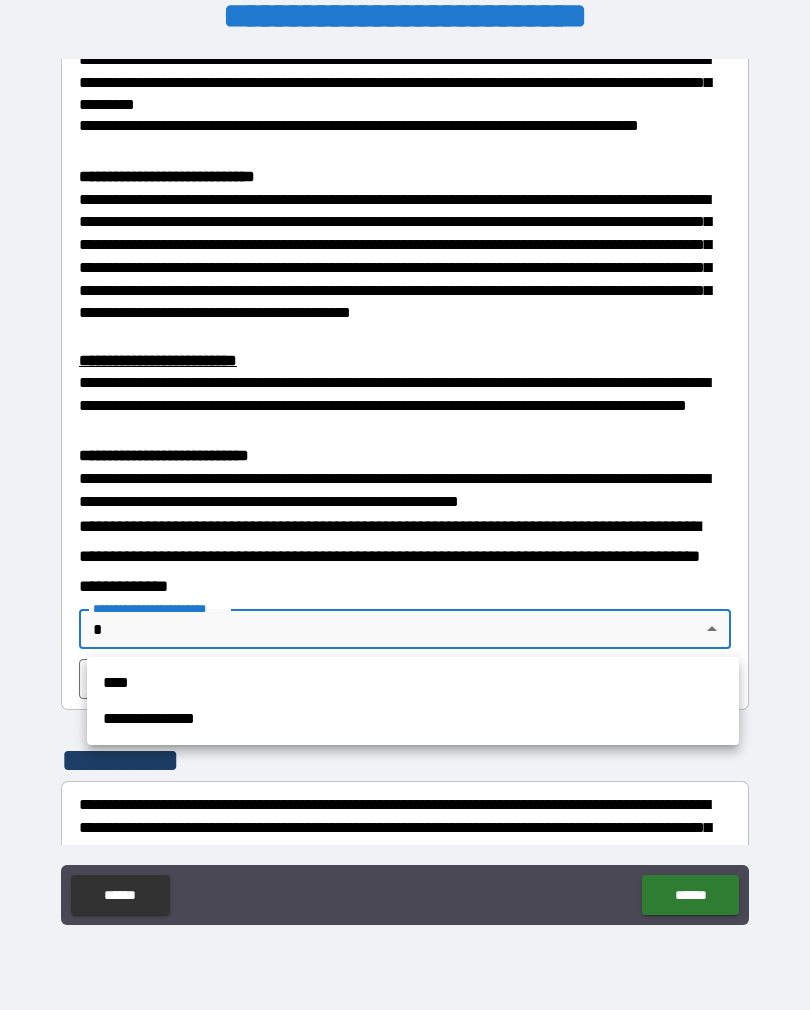 click on "****" at bounding box center (413, 683) 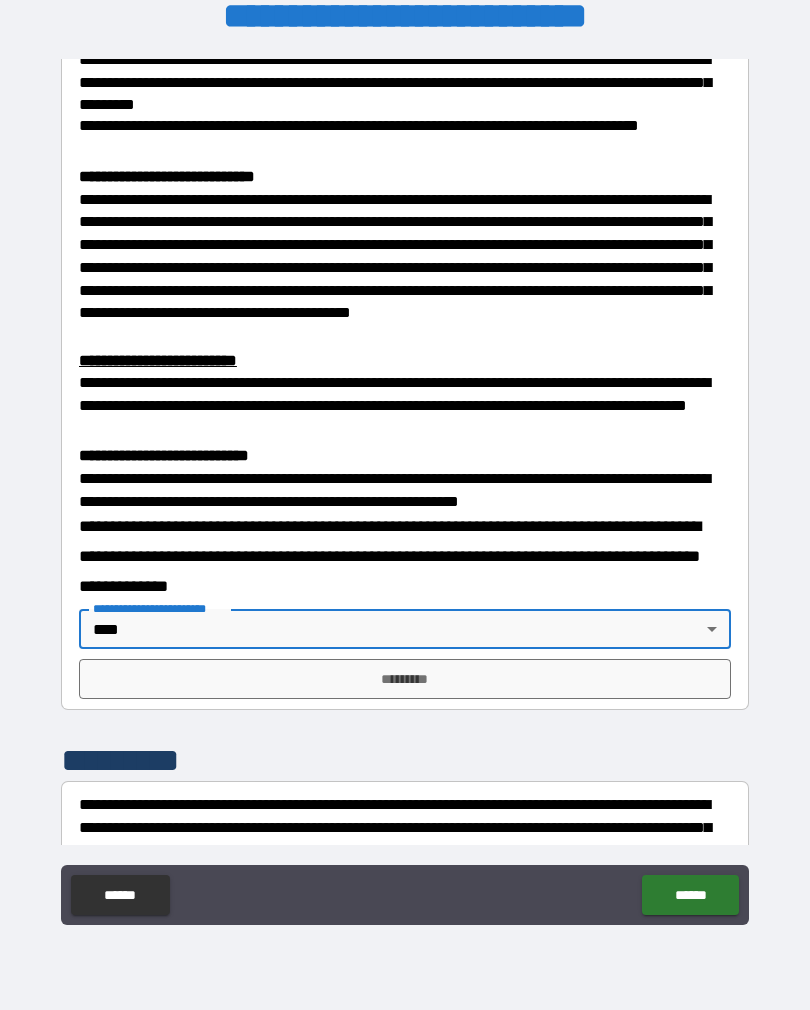 click on "*********" at bounding box center [405, 679] 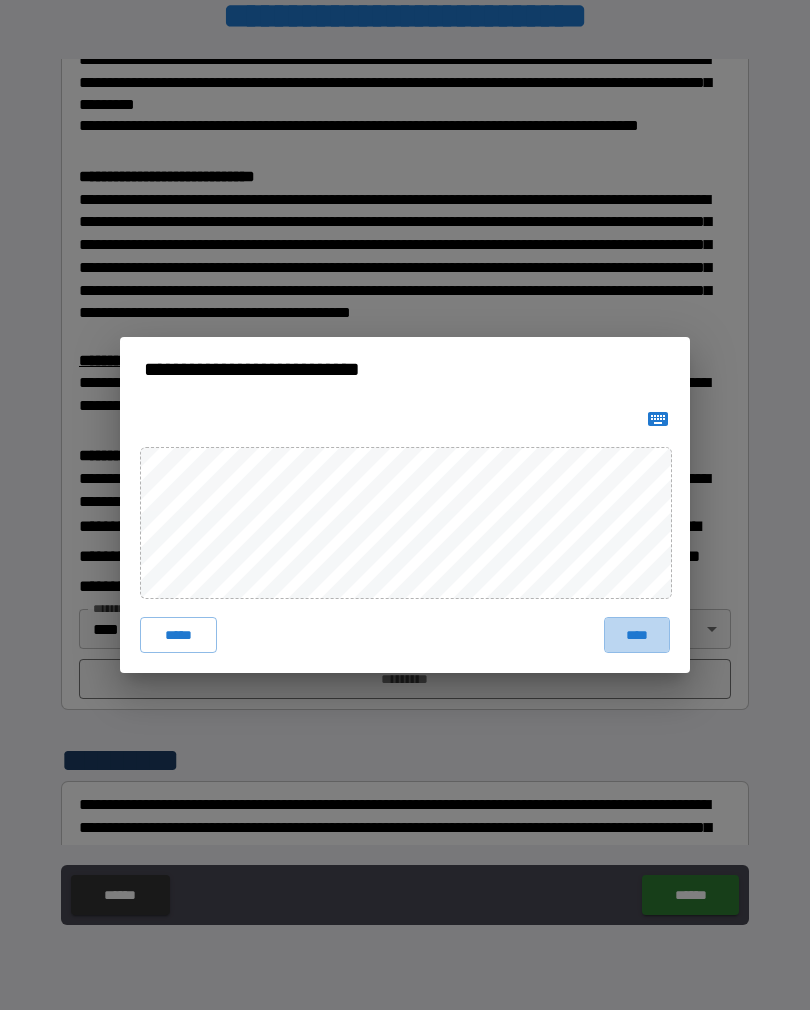 click on "****" at bounding box center [637, 635] 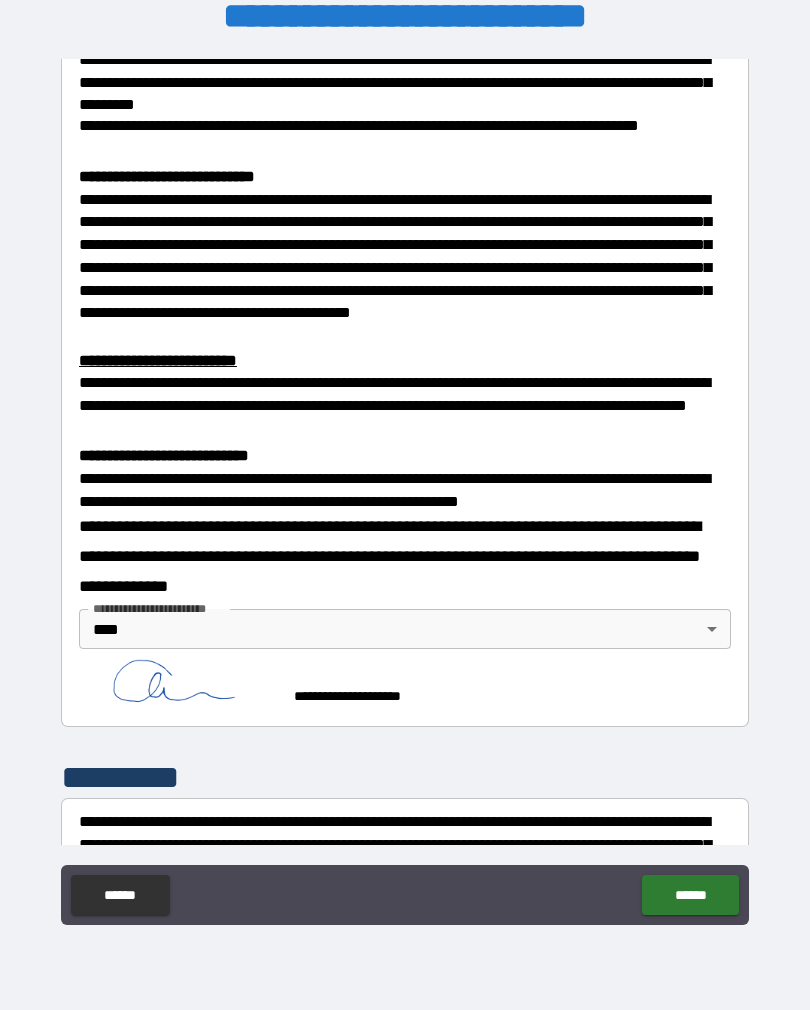 click on "******" at bounding box center [690, 895] 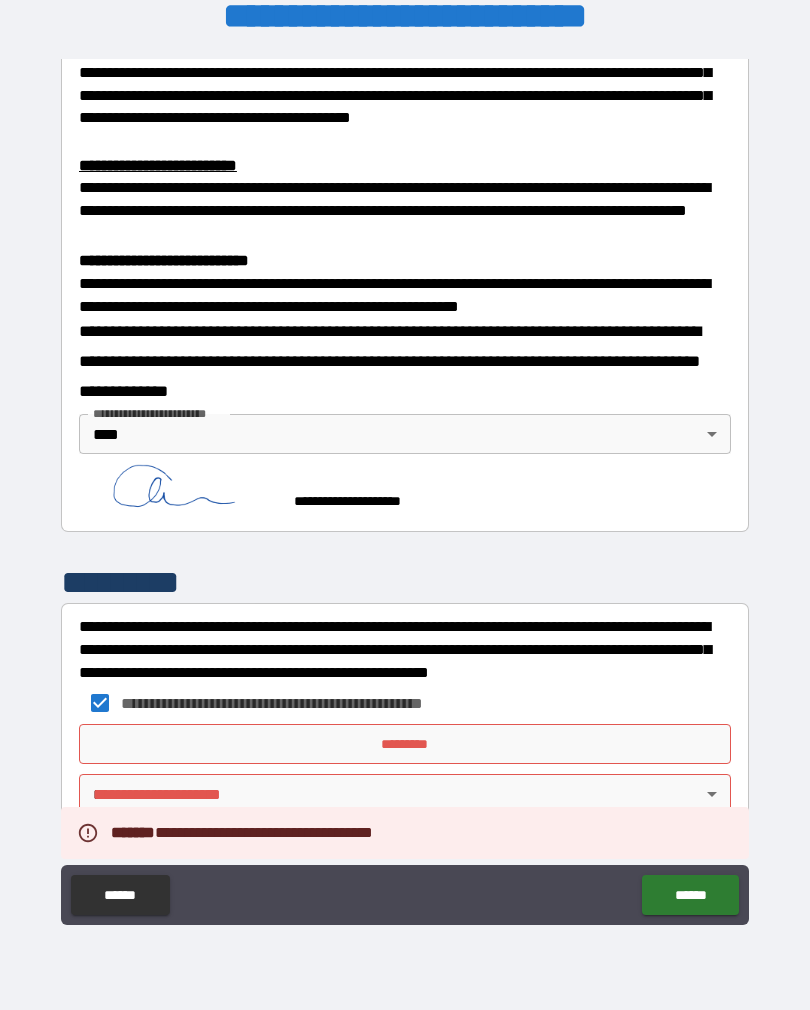 scroll, scrollTop: 611, scrollLeft: 0, axis: vertical 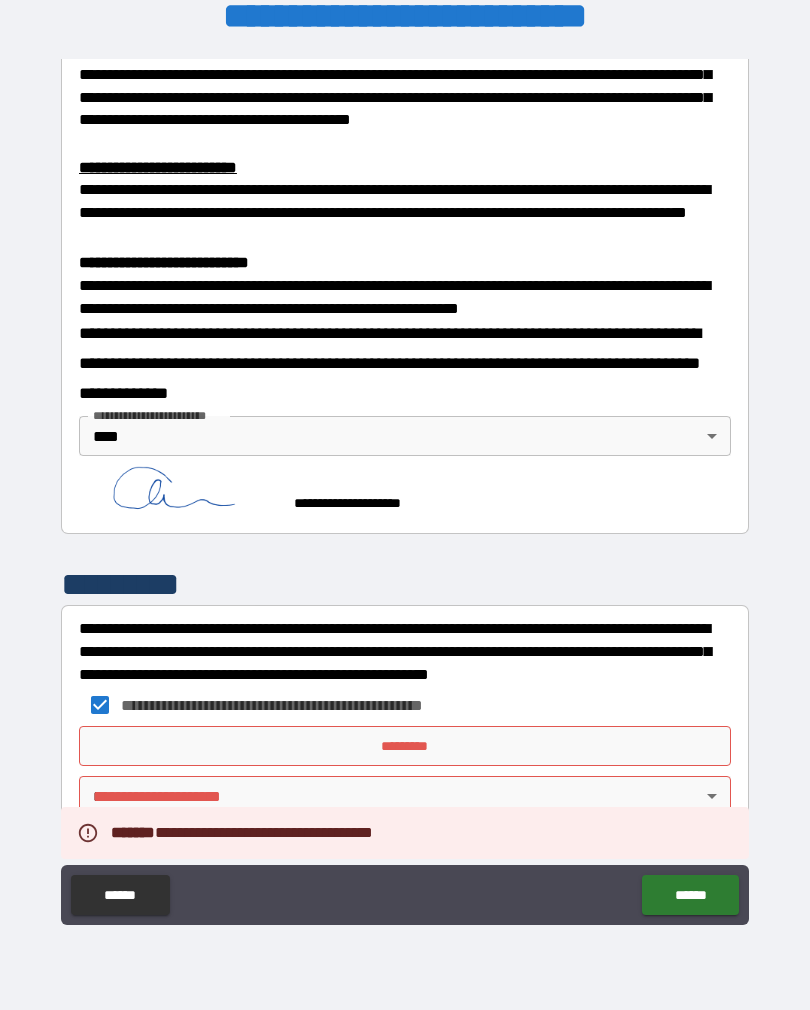click on "*********" at bounding box center (405, 746) 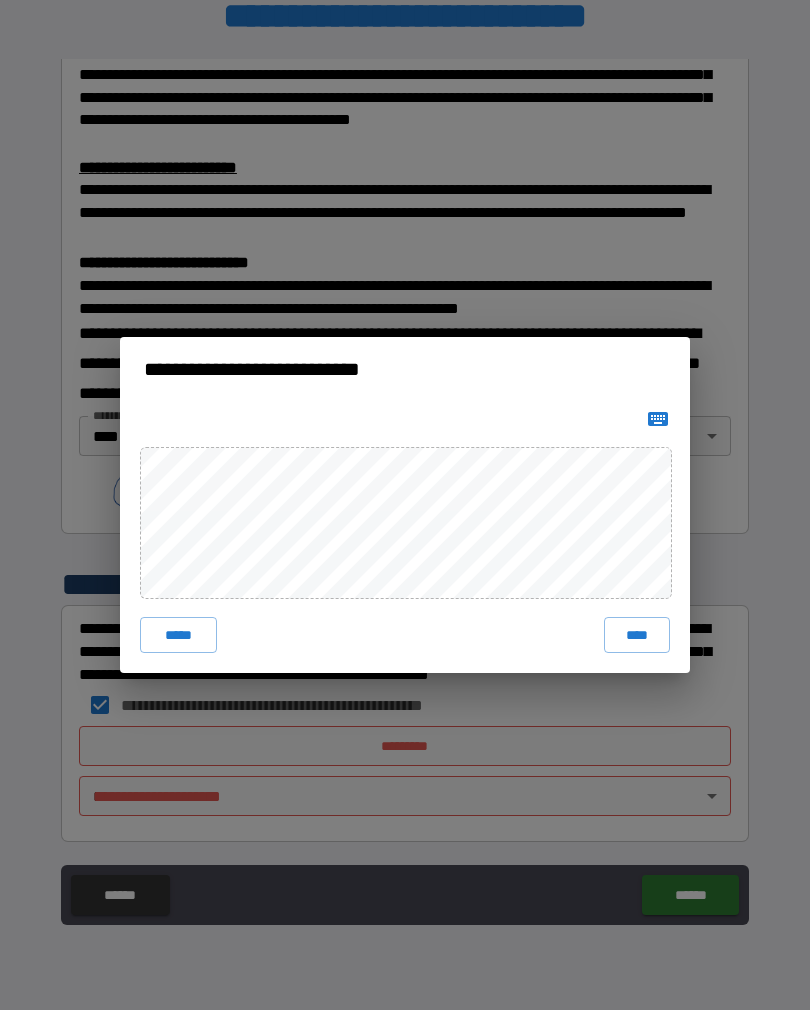 click on "****" at bounding box center (637, 635) 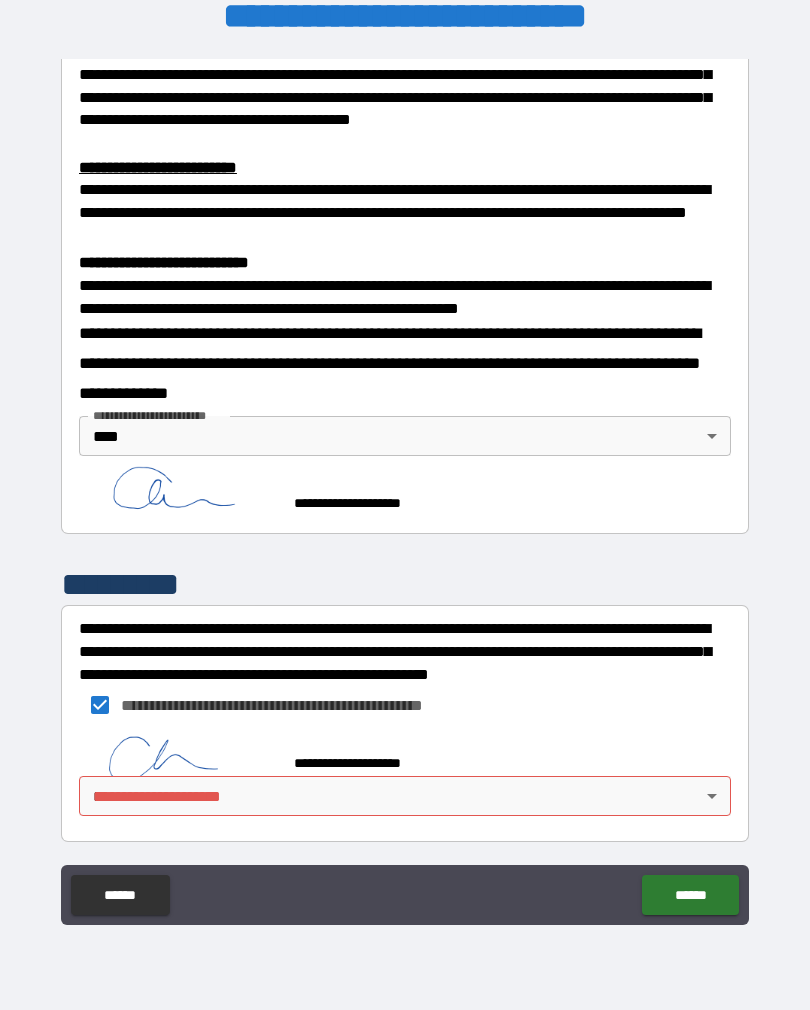 scroll, scrollTop: 601, scrollLeft: 0, axis: vertical 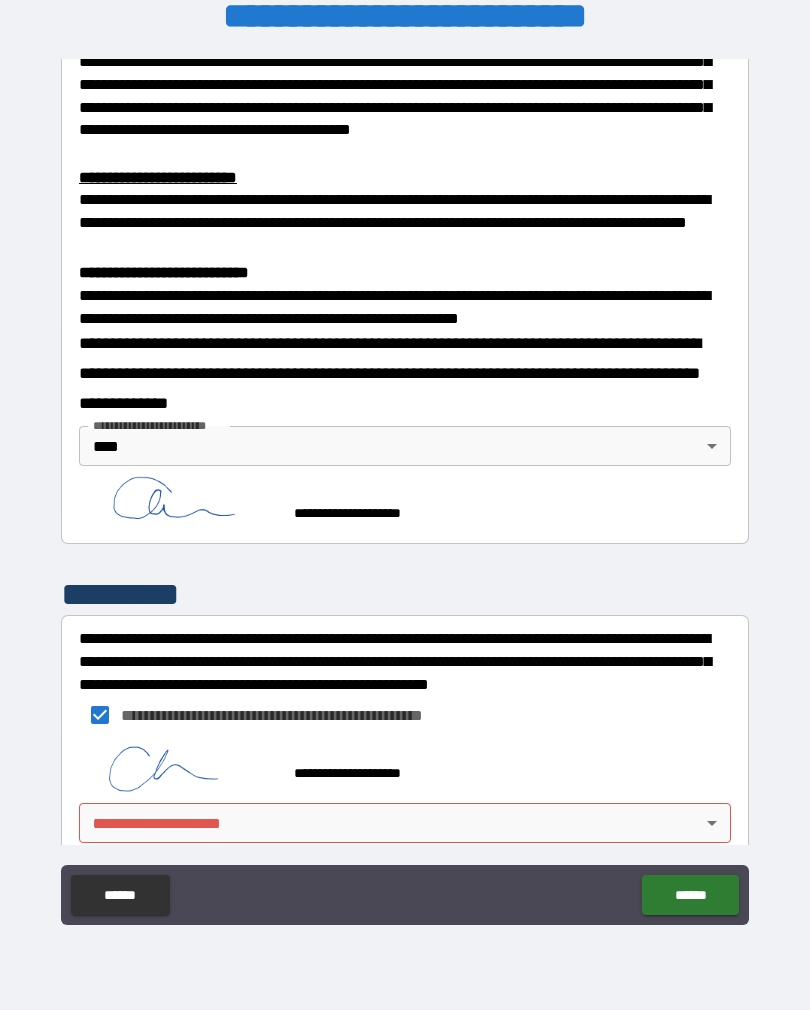 click on "**********" at bounding box center [405, 489] 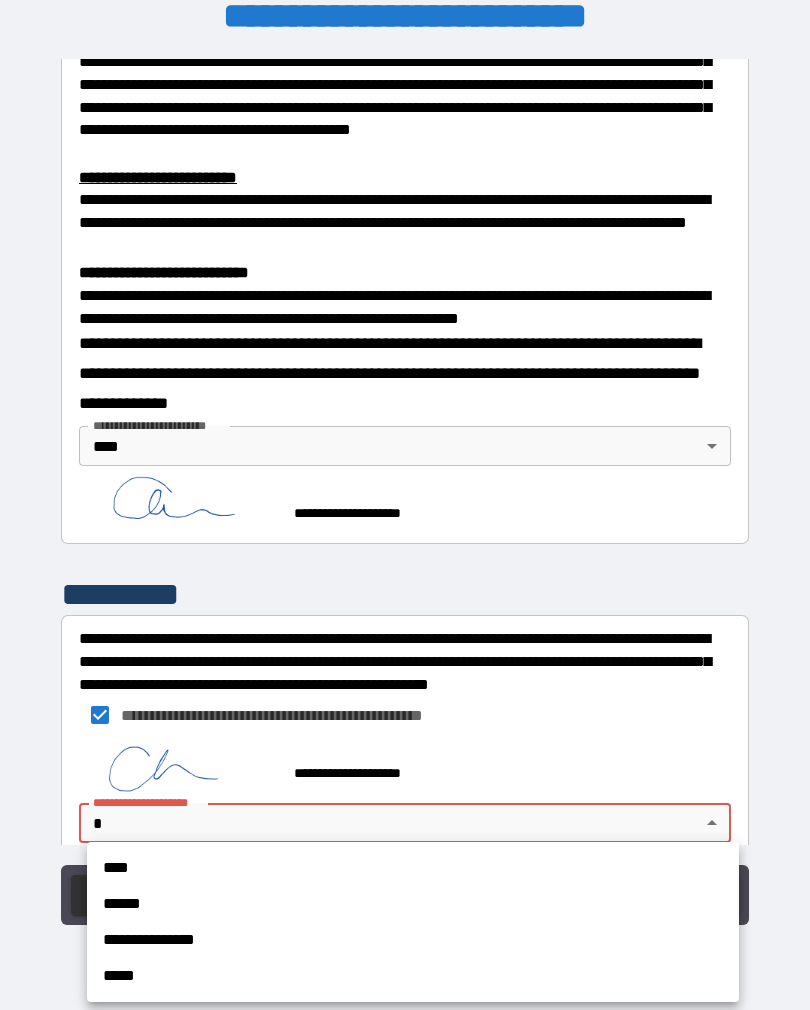 click on "****" at bounding box center [413, 868] 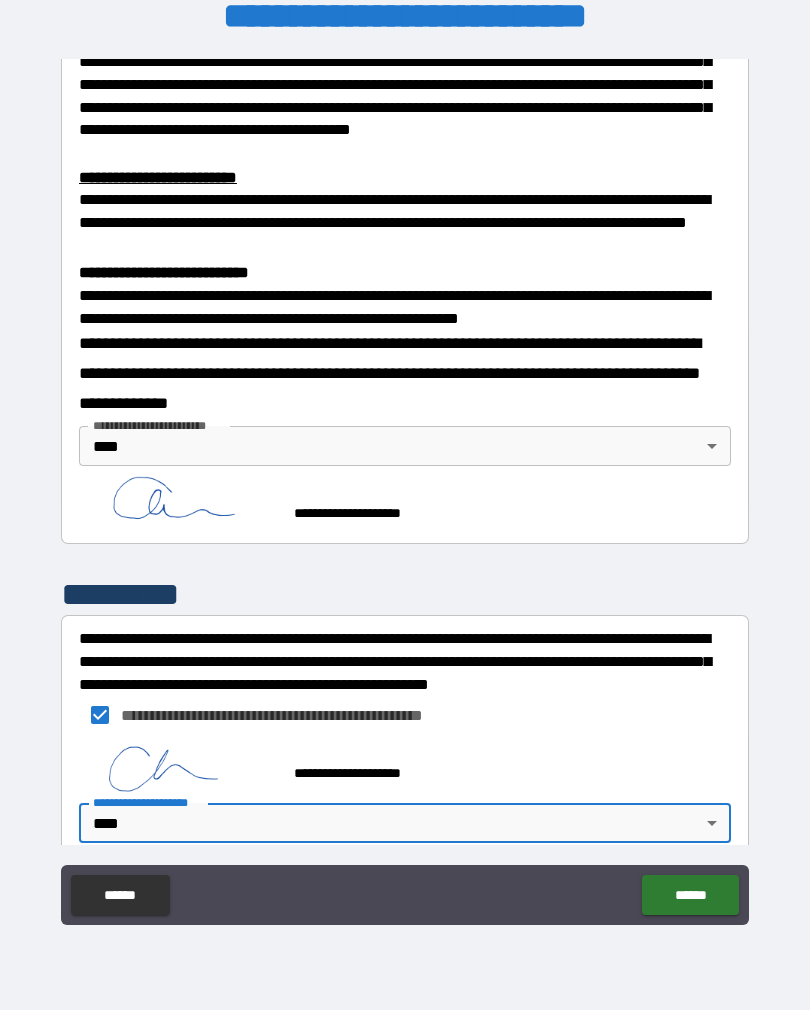 click on "******" at bounding box center [690, 895] 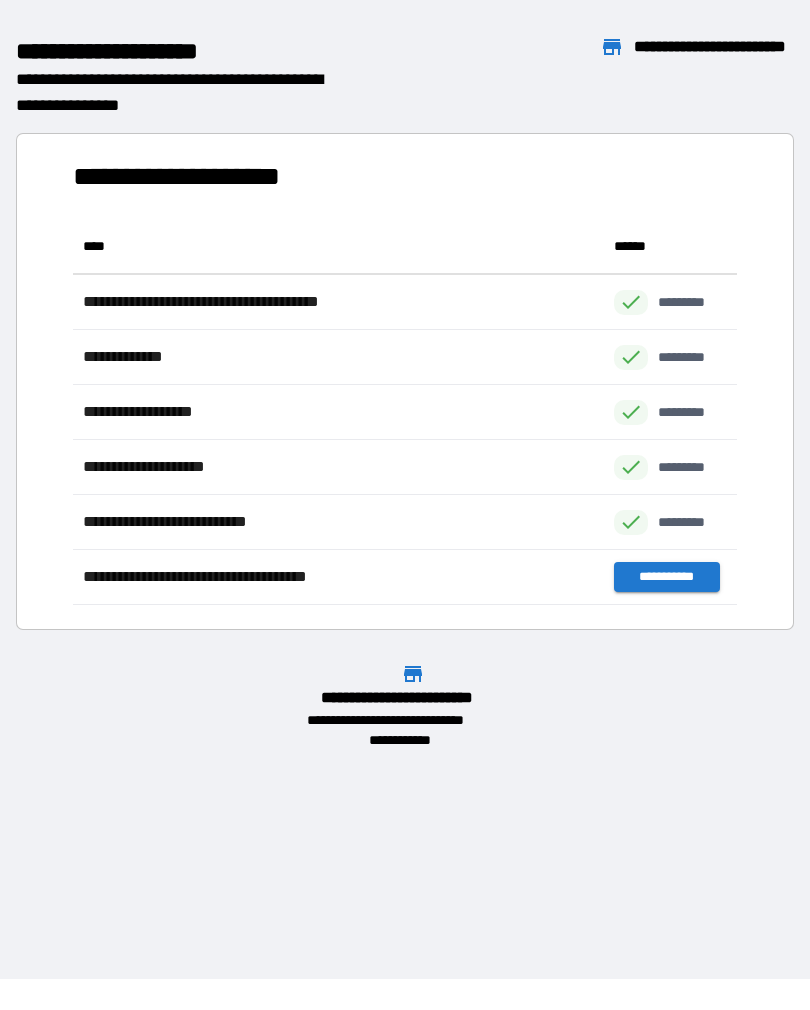 scroll, scrollTop: 1, scrollLeft: 1, axis: both 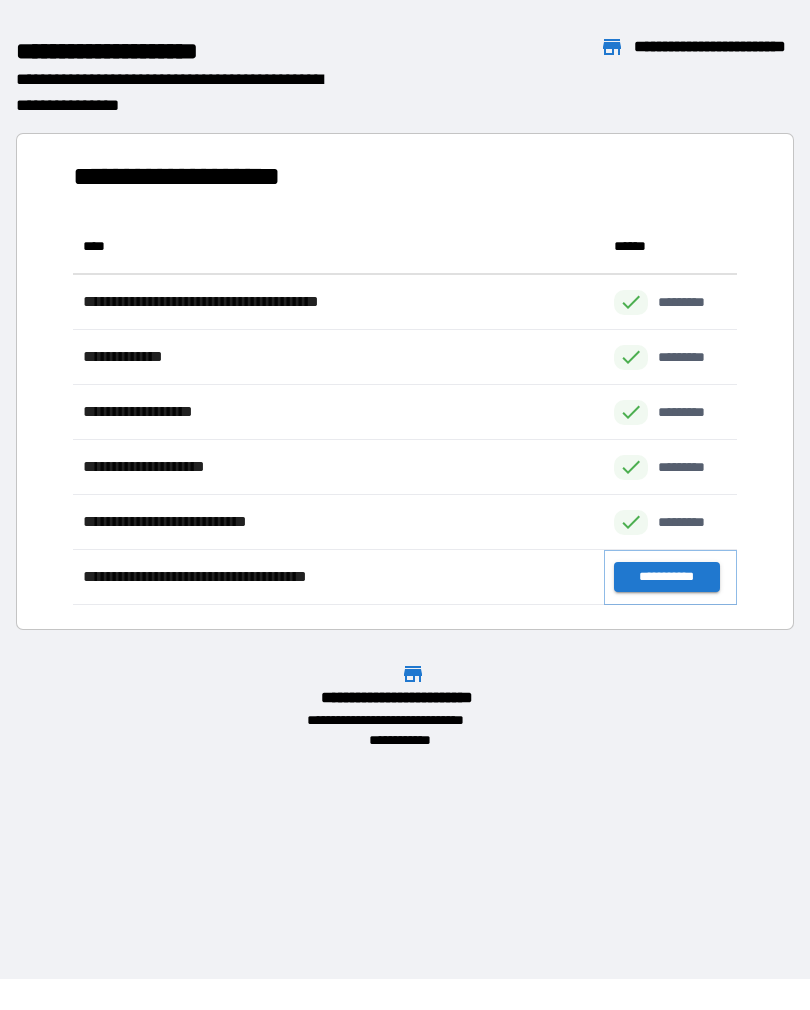 click on "**********" at bounding box center (666, 577) 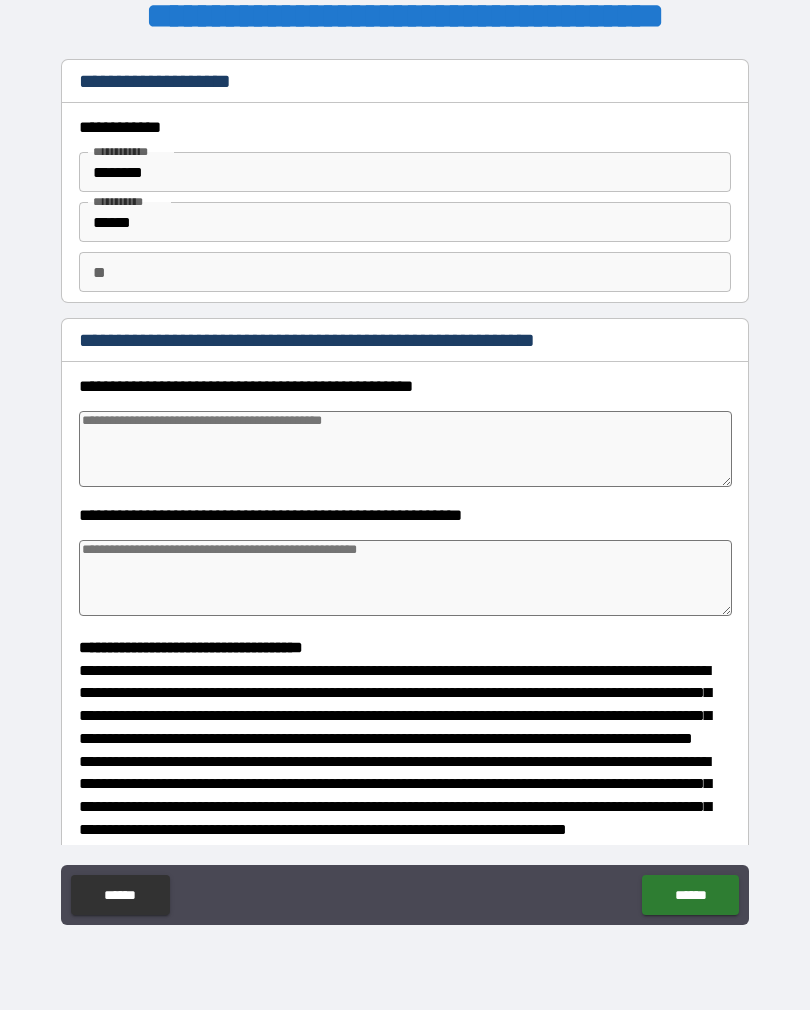 click at bounding box center [405, 449] 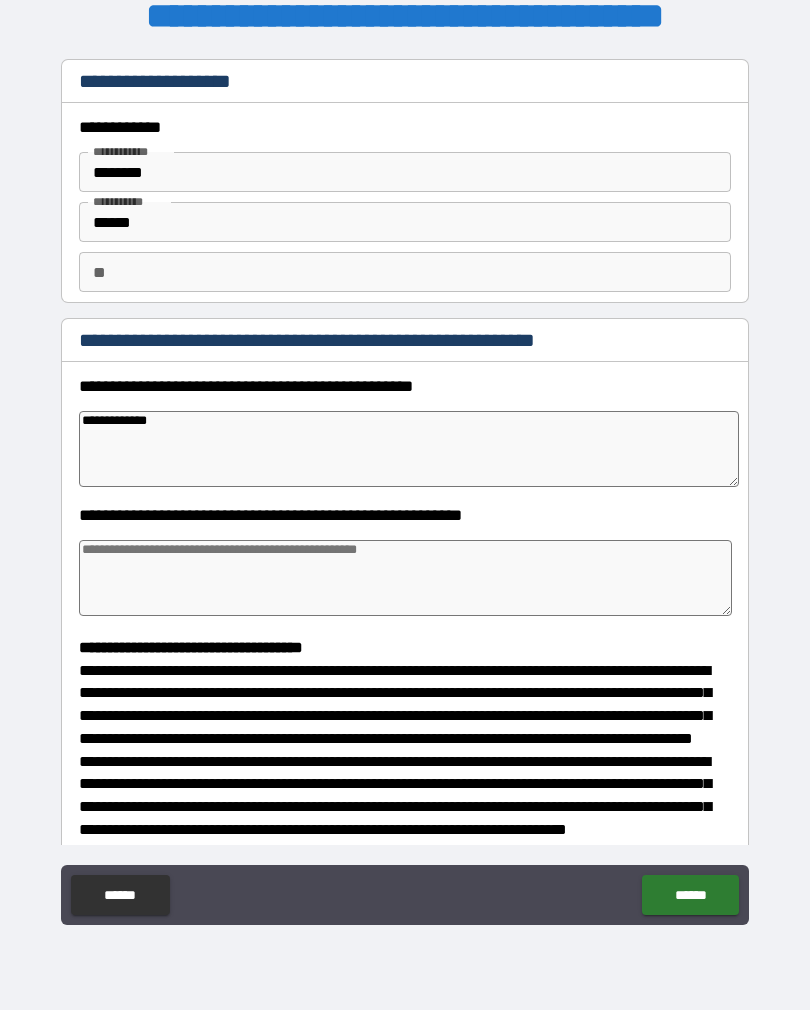 click on "**********" at bounding box center (409, 449) 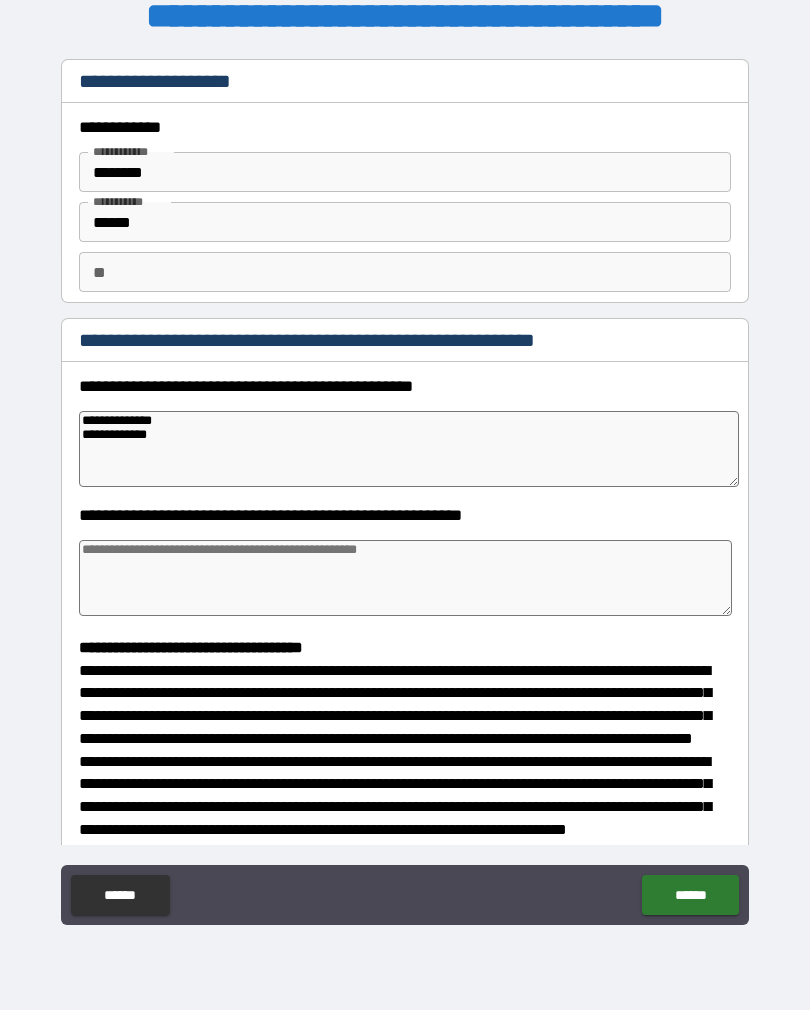 click on "**********" at bounding box center [409, 449] 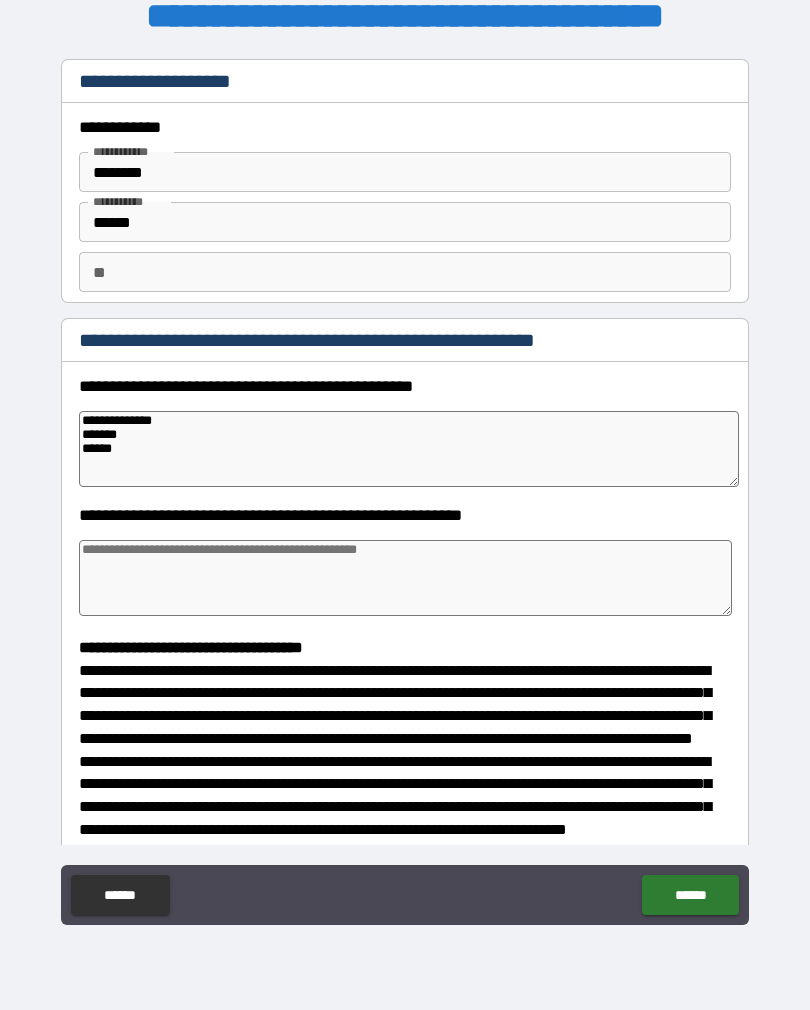 click on "**********" at bounding box center (409, 449) 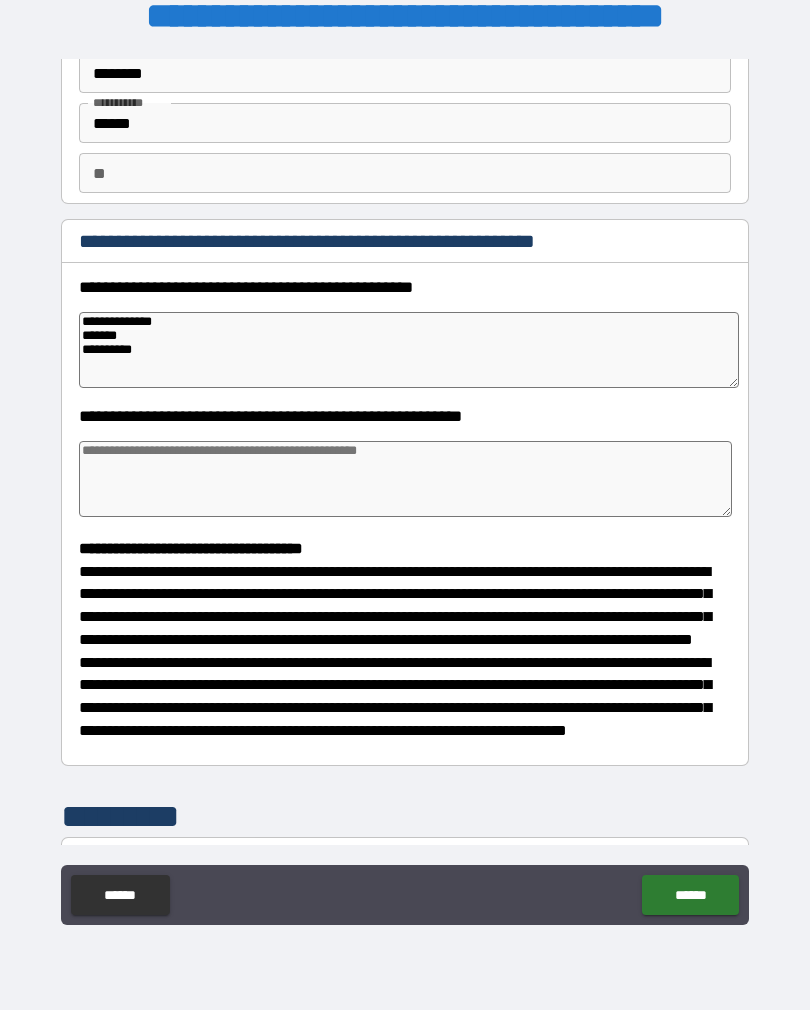 scroll, scrollTop: 98, scrollLeft: 0, axis: vertical 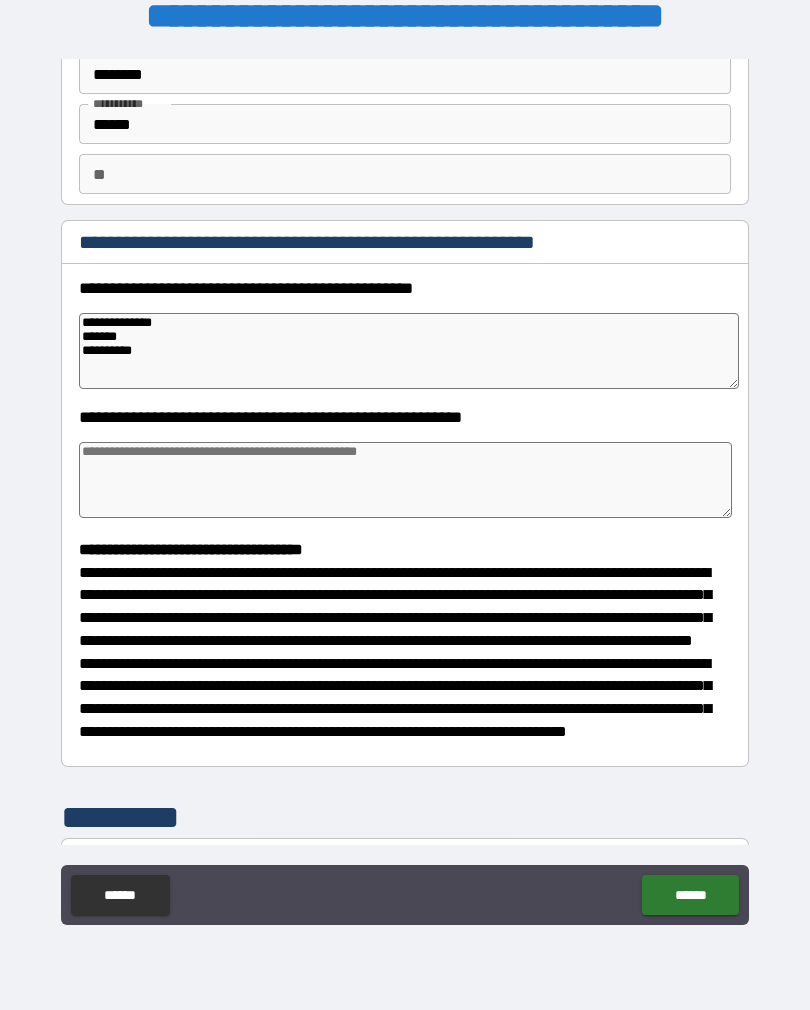 click at bounding box center [405, 480] 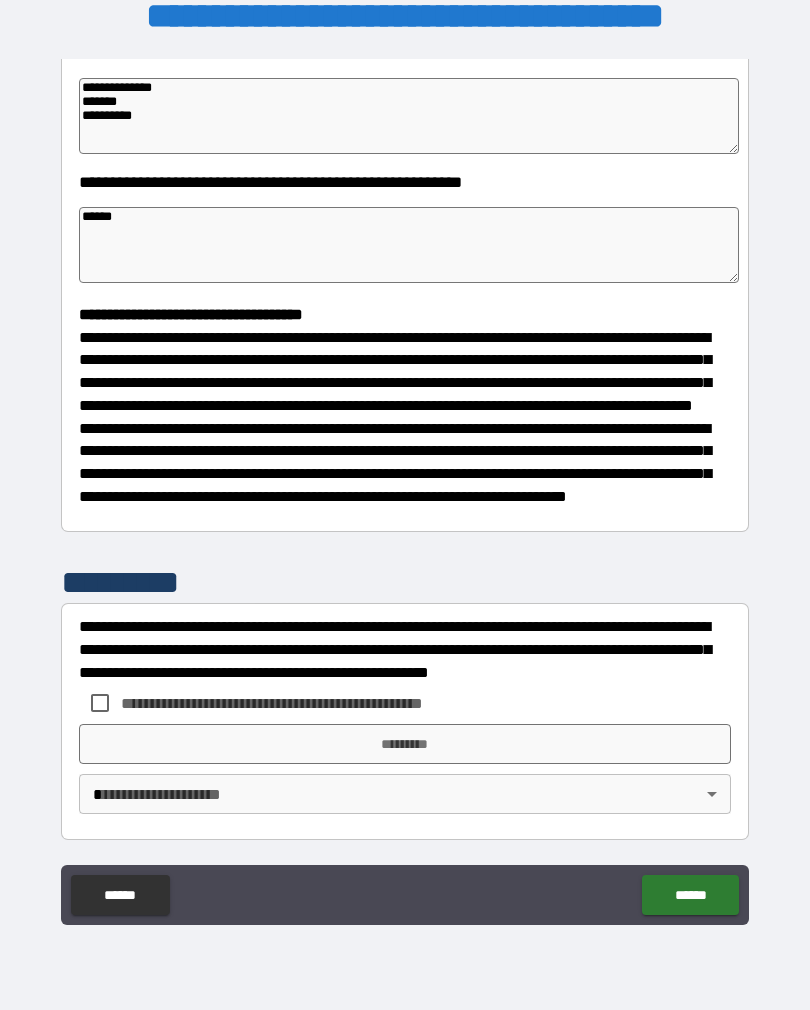 scroll, scrollTop: 370, scrollLeft: 0, axis: vertical 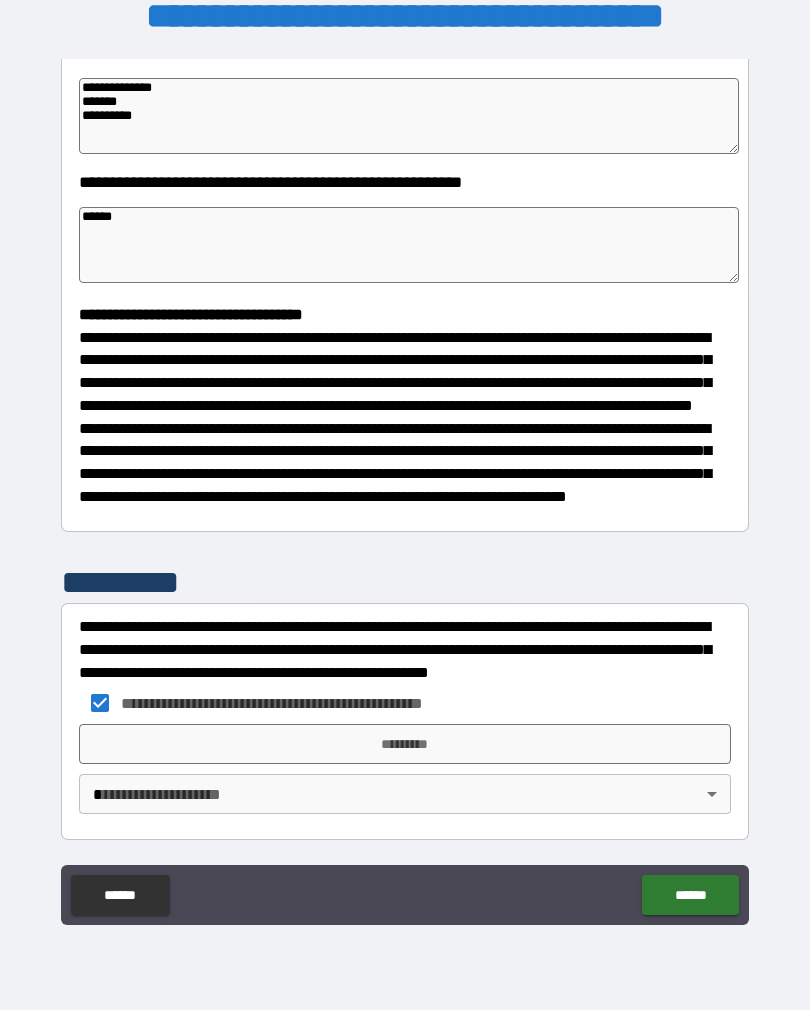 click on "*********" at bounding box center (405, 744) 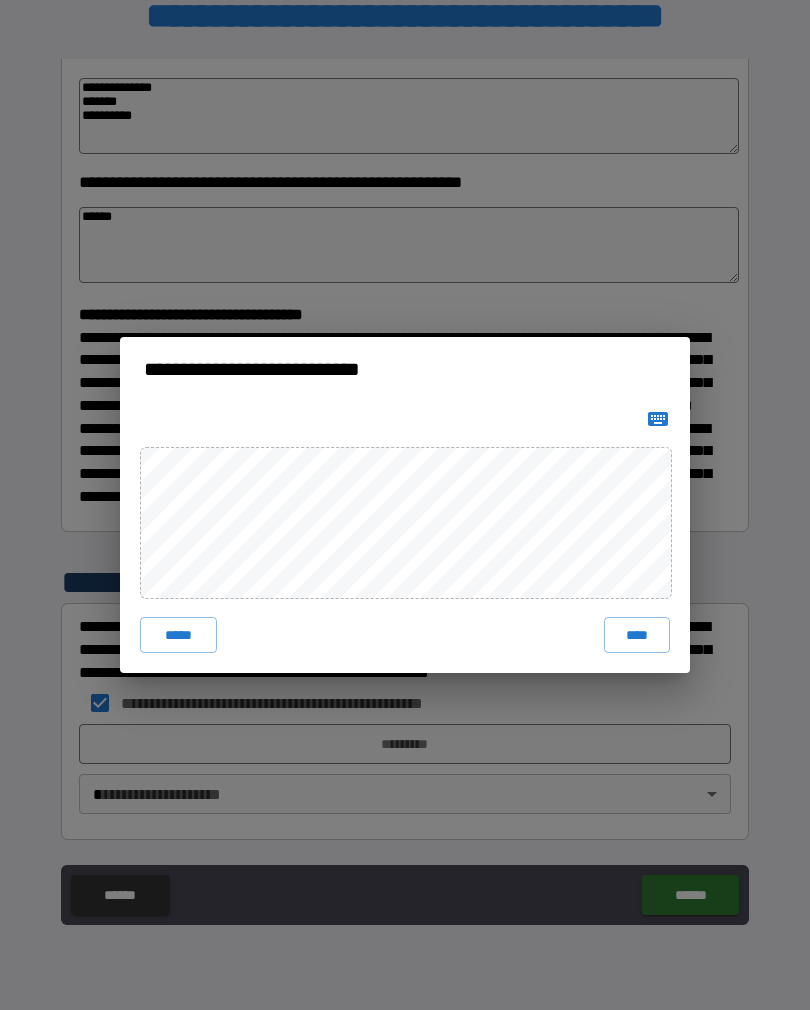 click on "****" at bounding box center [637, 635] 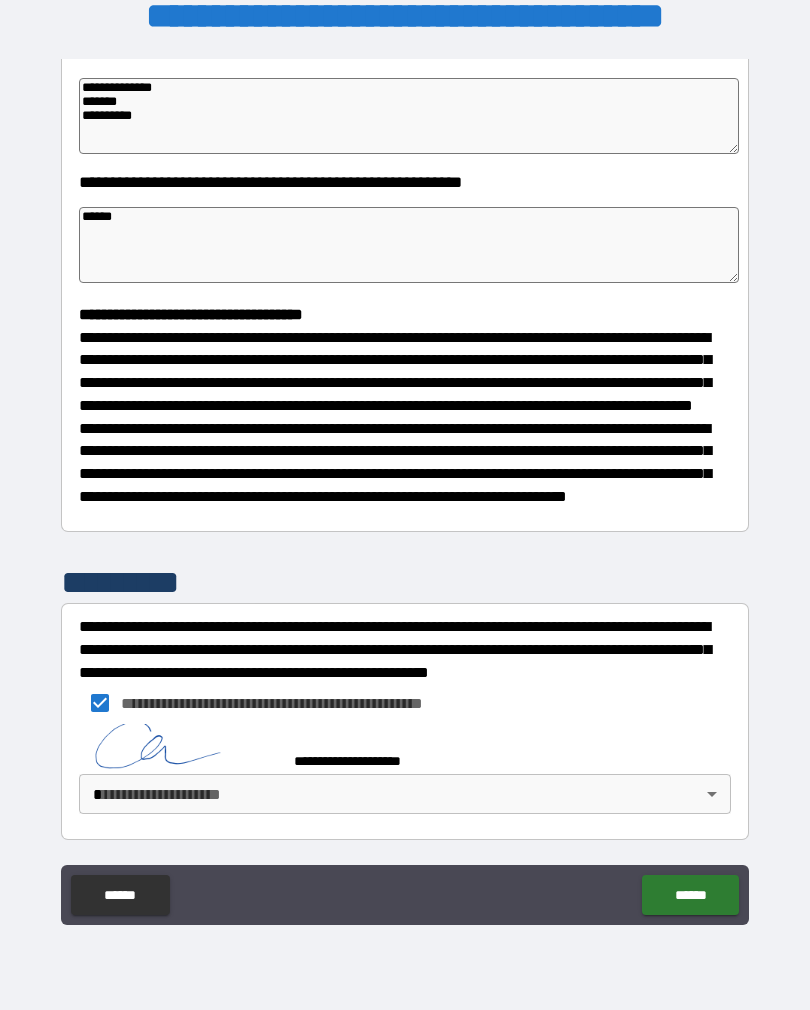 scroll, scrollTop: 360, scrollLeft: 0, axis: vertical 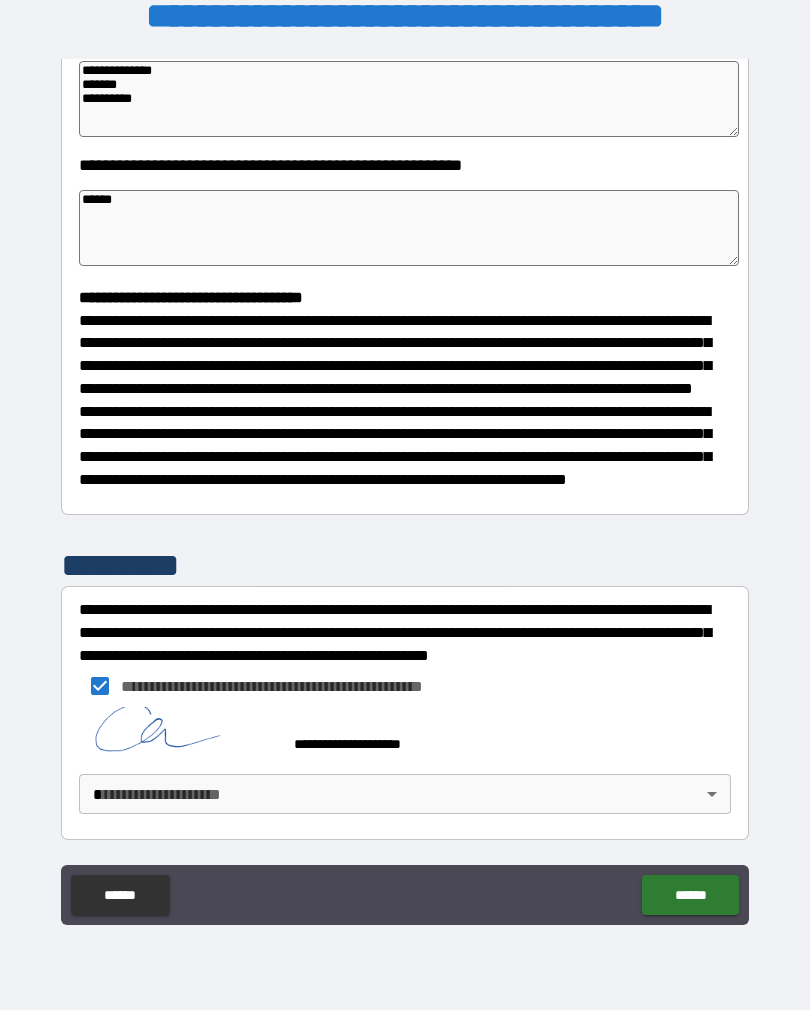 click on "**********" at bounding box center (405, 489) 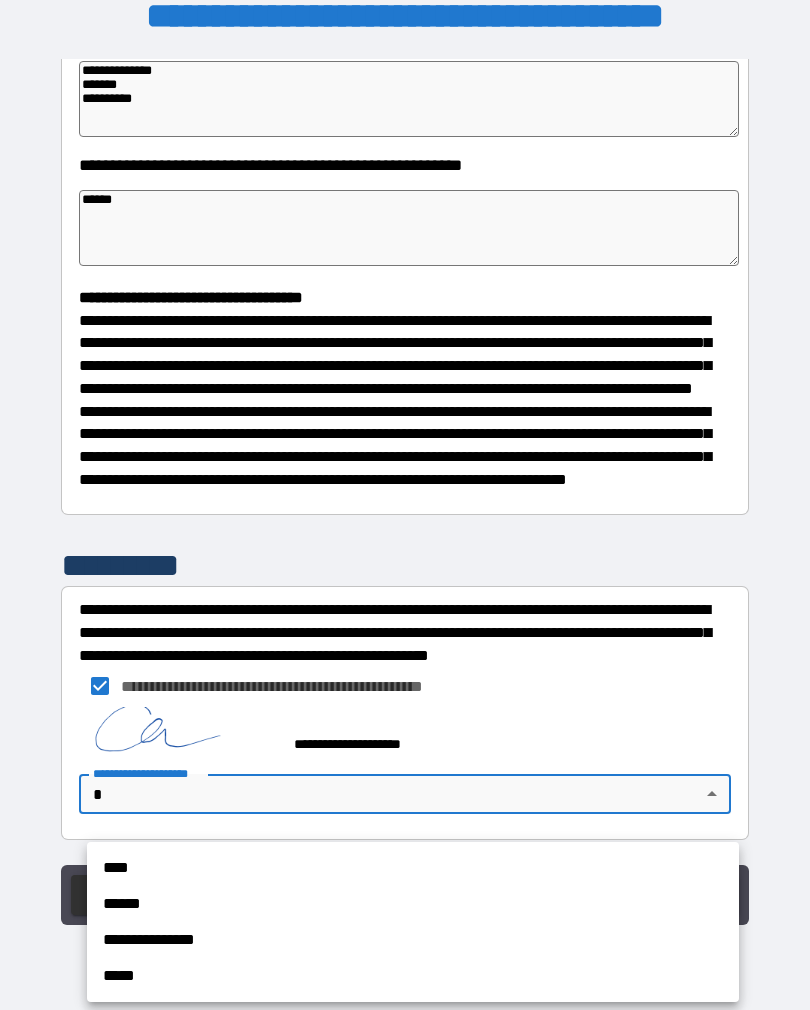 click on "****" at bounding box center (413, 868) 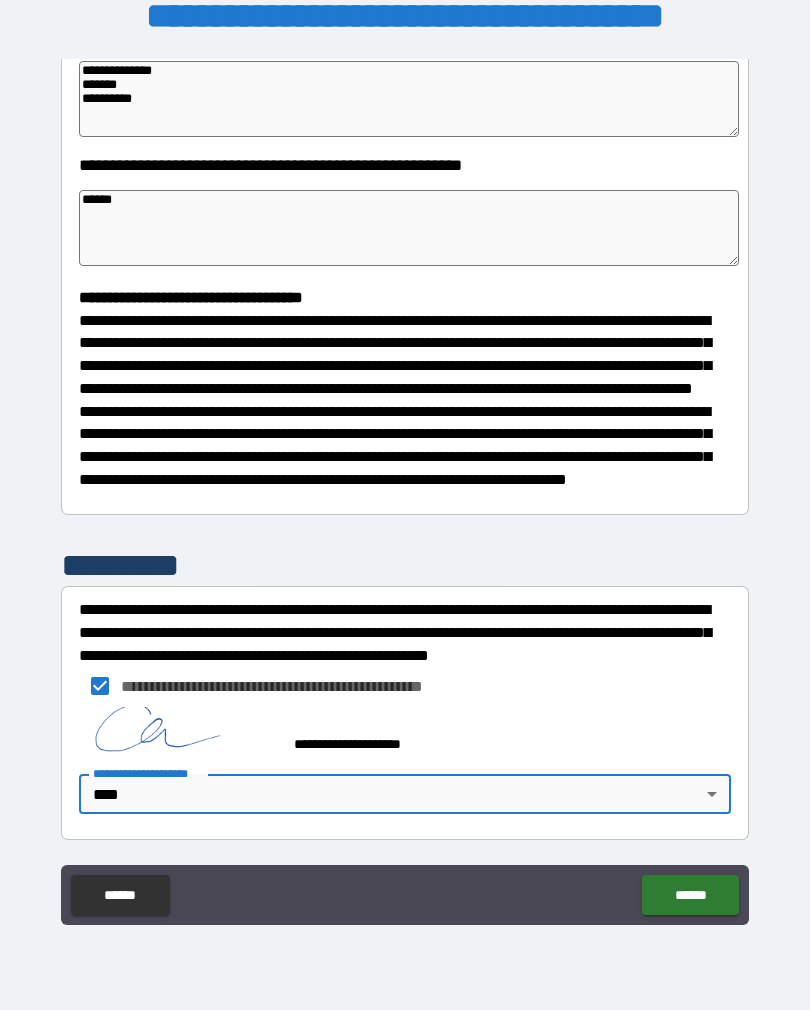 scroll, scrollTop: 389, scrollLeft: 0, axis: vertical 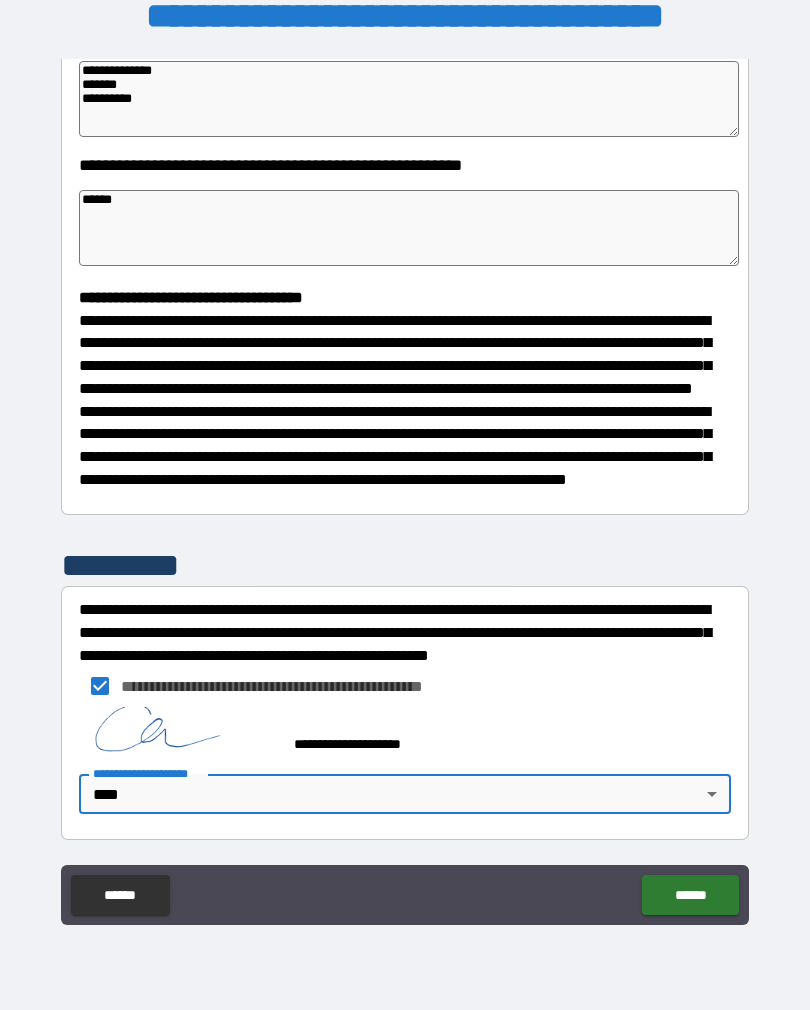 click on "******" at bounding box center (690, 895) 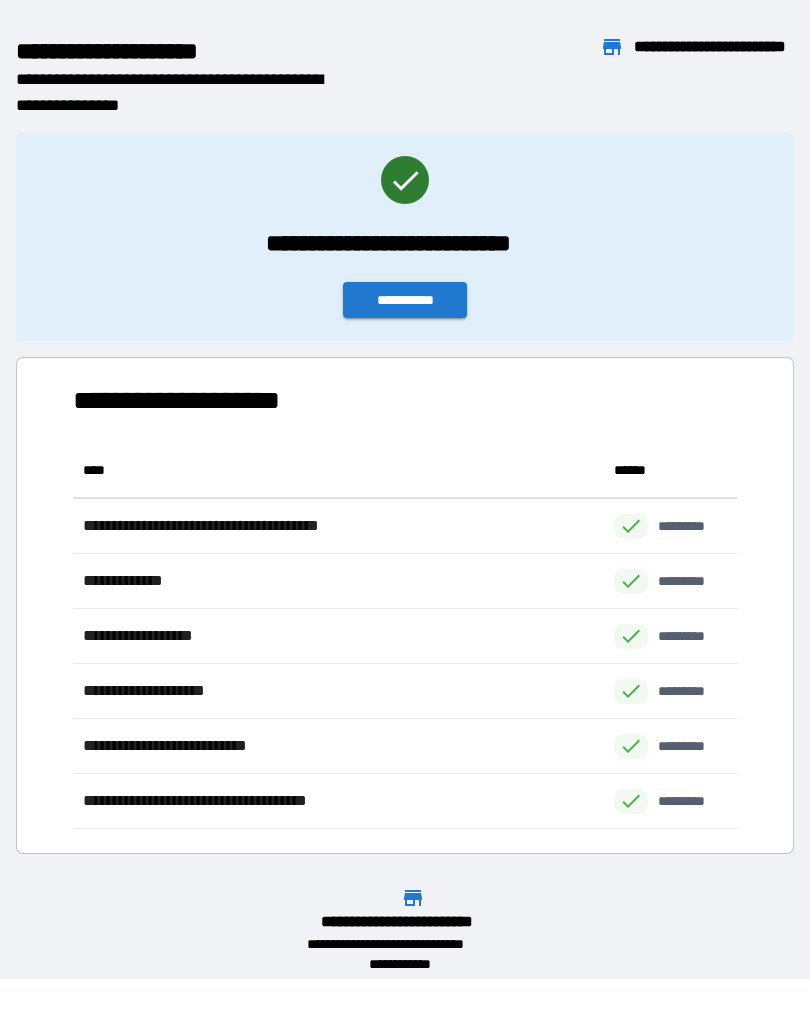 scroll, scrollTop: 1, scrollLeft: 1, axis: both 